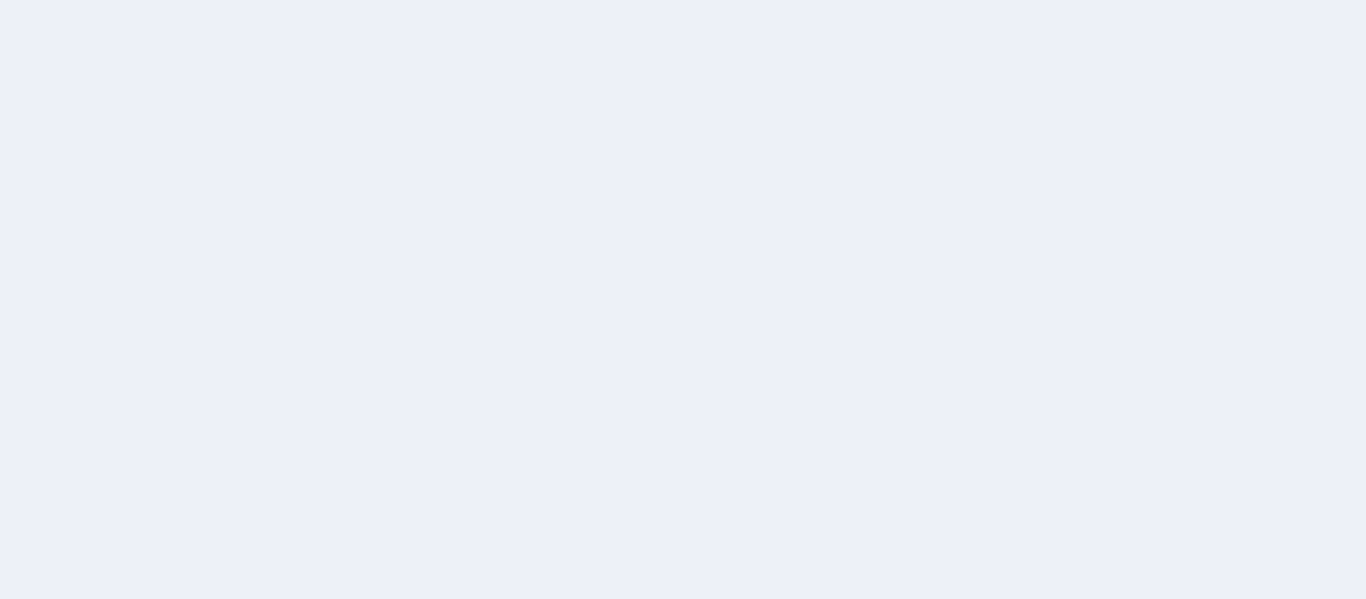 scroll, scrollTop: 0, scrollLeft: 0, axis: both 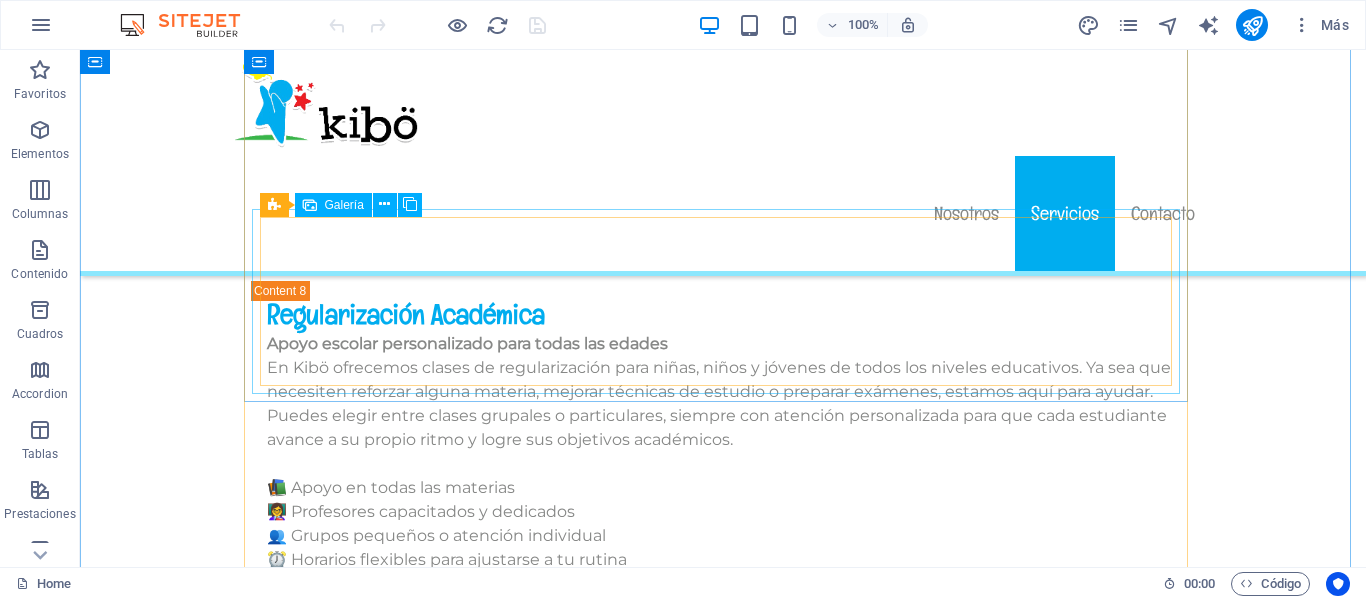 click at bounding box center (352, 1699) 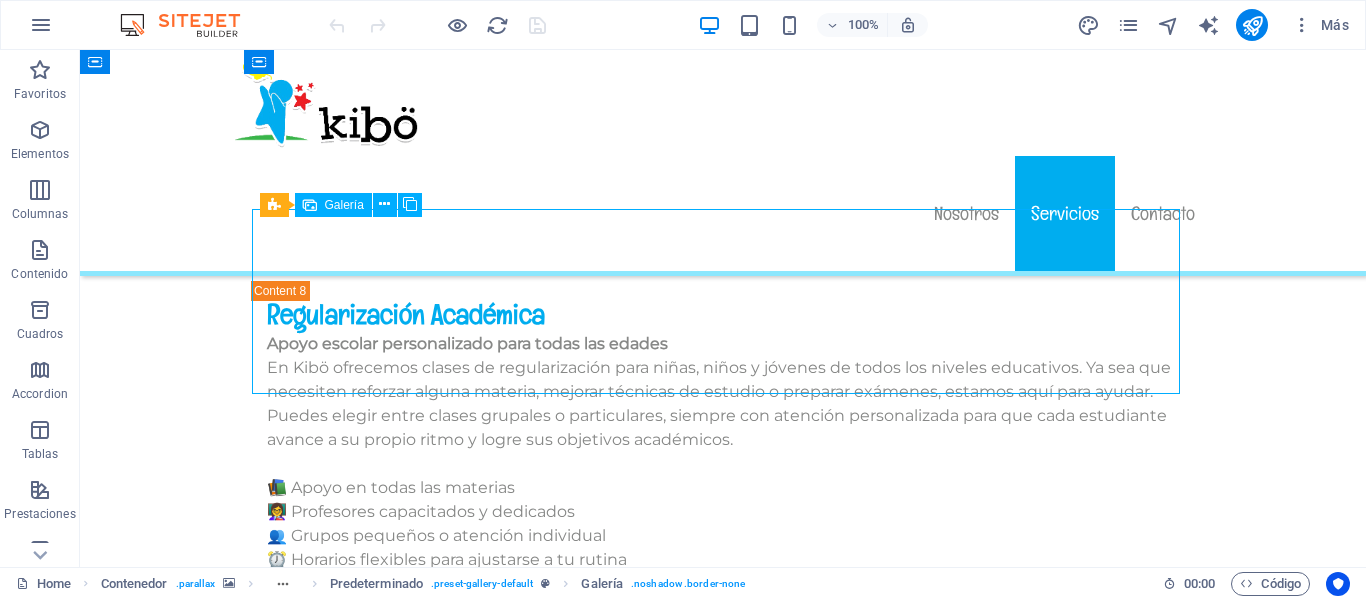 click at bounding box center [352, 1699] 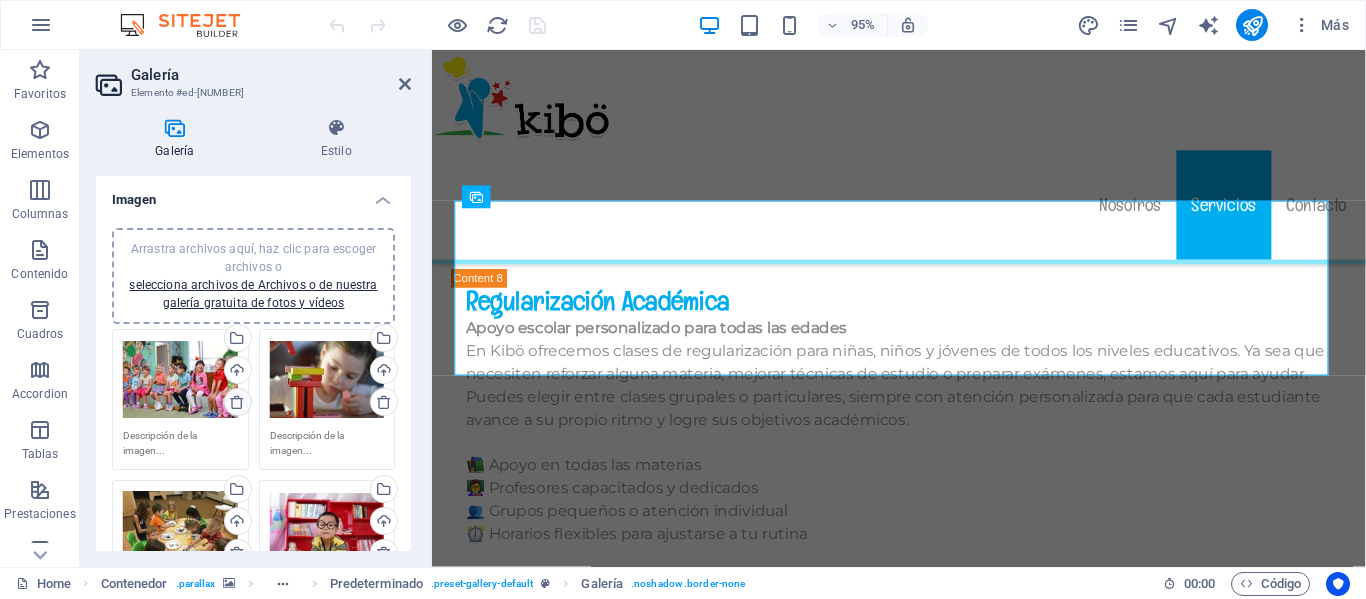click at bounding box center (237, 402) 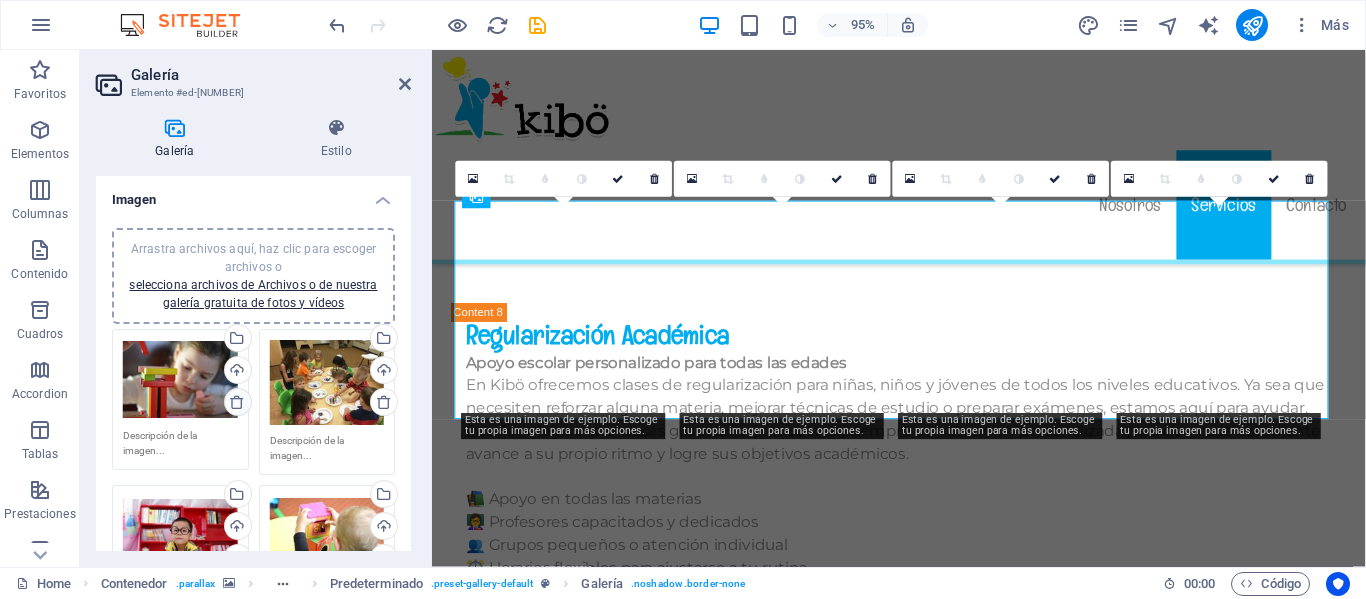 click at bounding box center (237, 402) 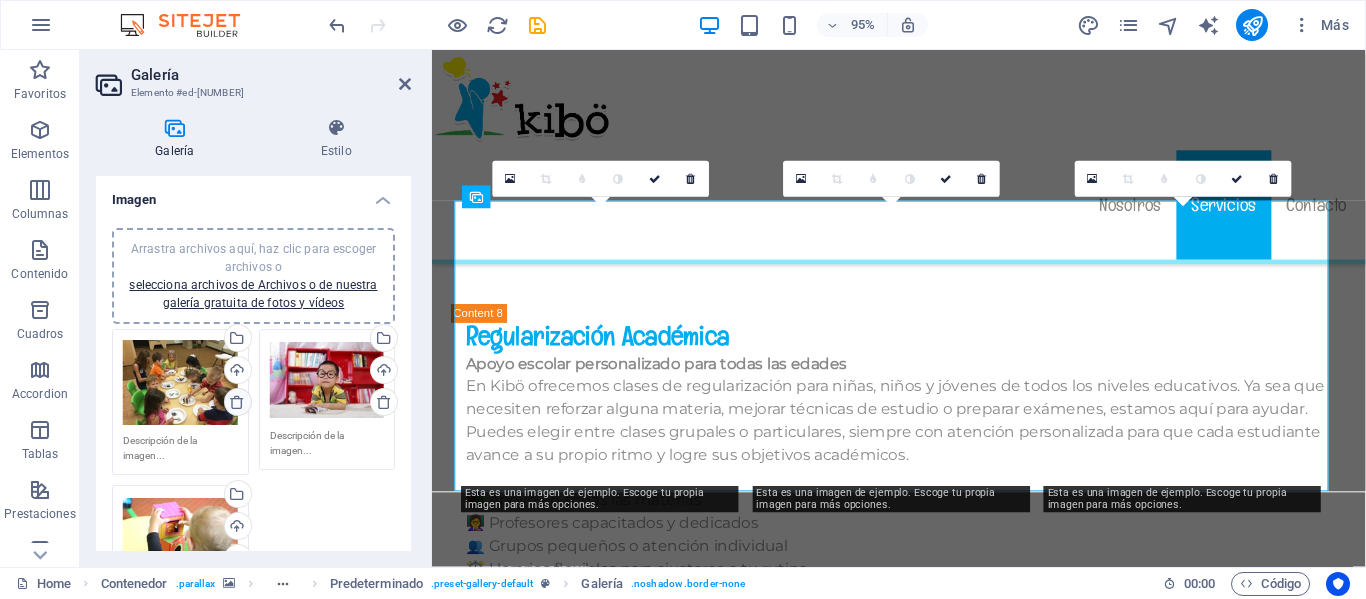 click at bounding box center (237, 402) 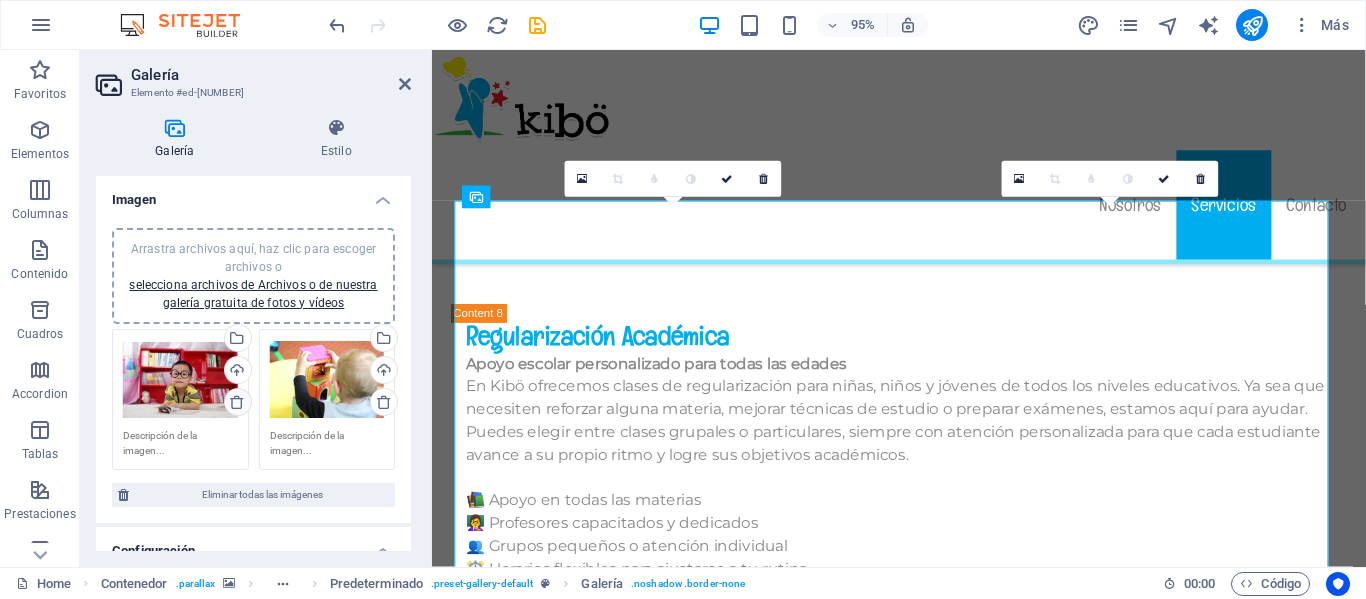 click at bounding box center (237, 402) 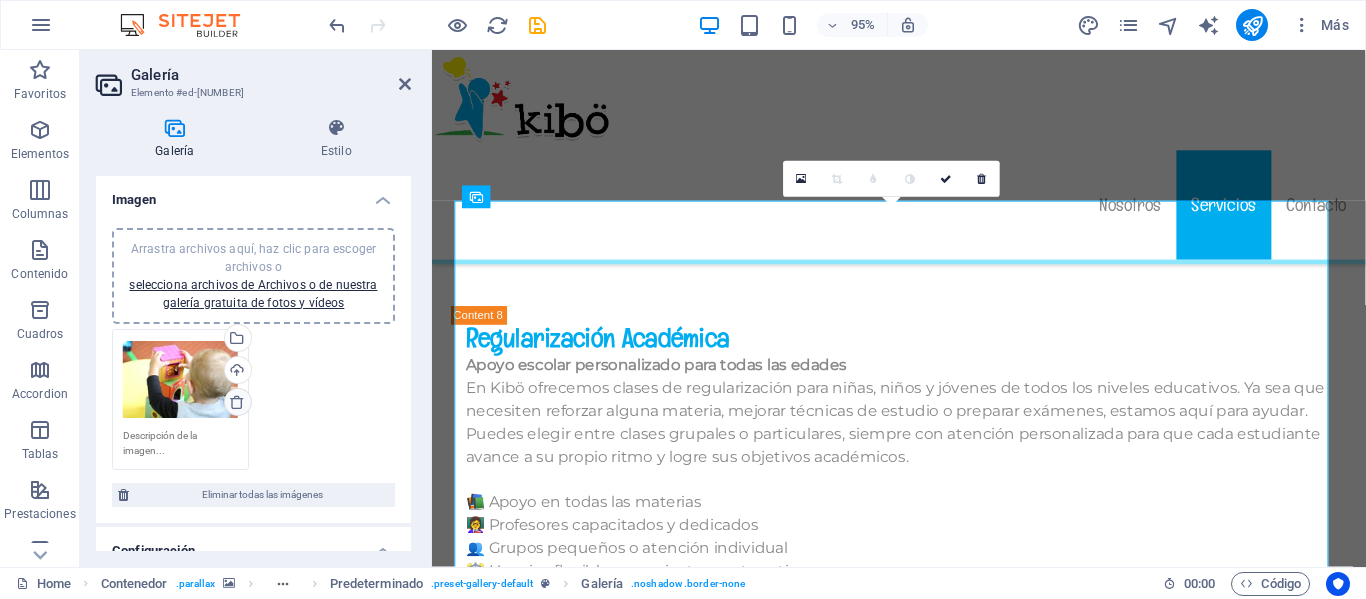 click at bounding box center [237, 402] 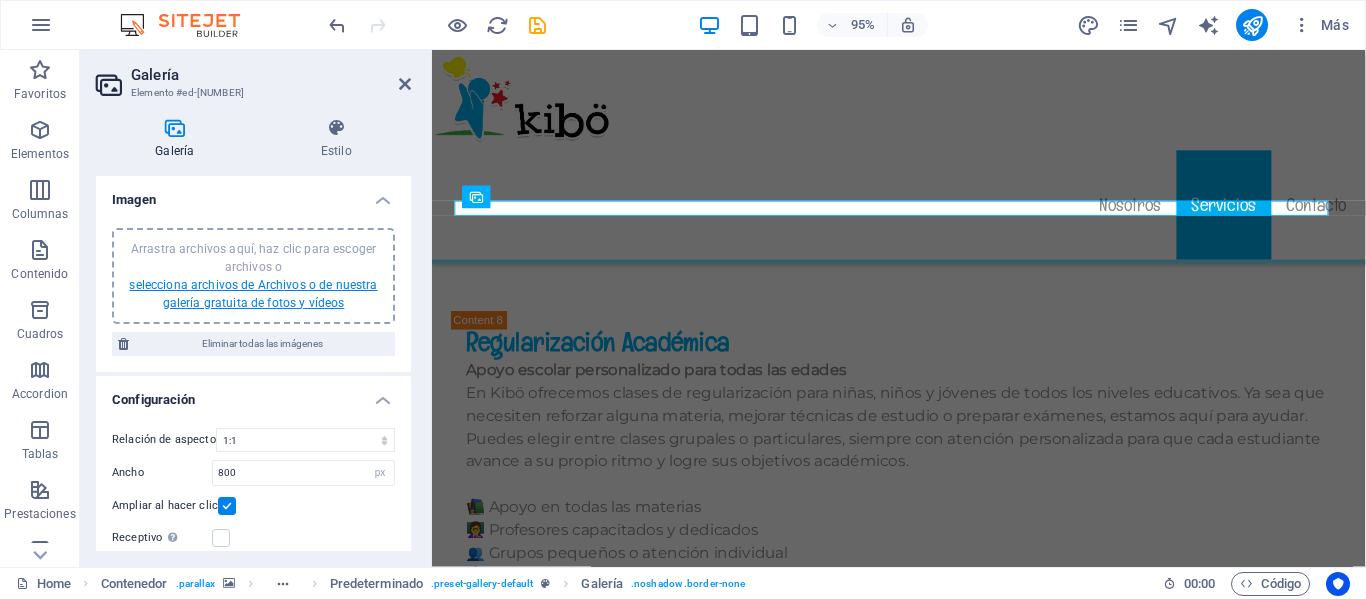 click on "selecciona archivos de Archivos o de nuestra galería gratuita de fotos y vídeos" at bounding box center (253, 294) 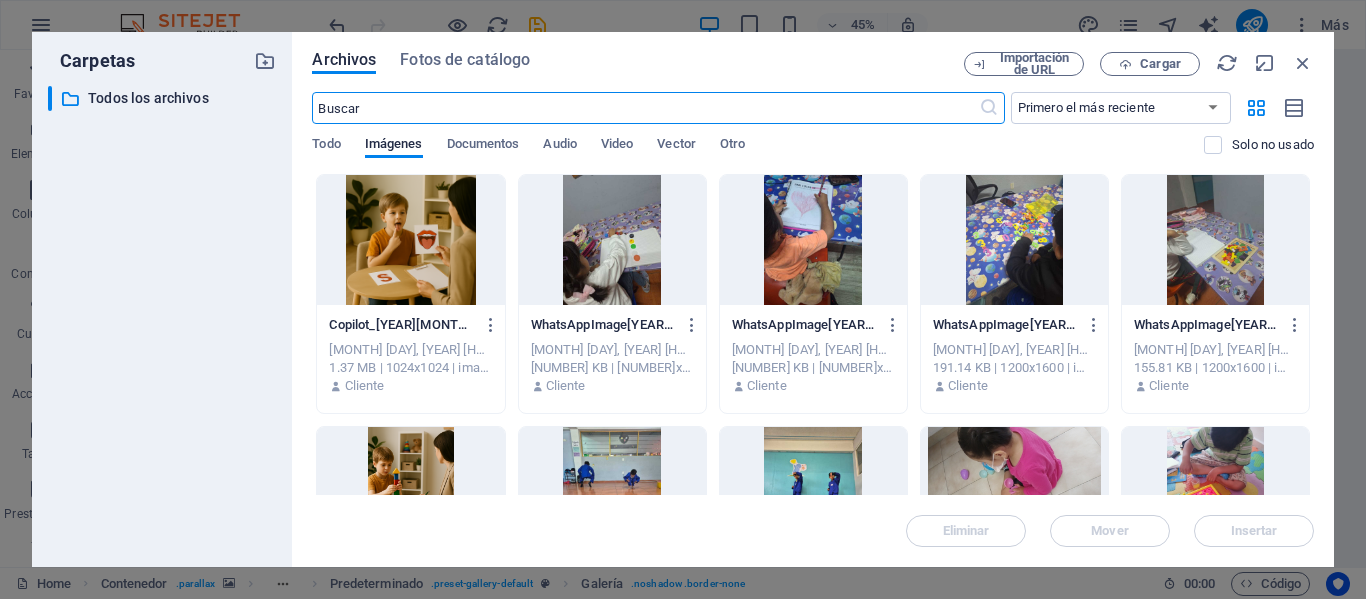 scroll, scrollTop: 11522, scrollLeft: 0, axis: vertical 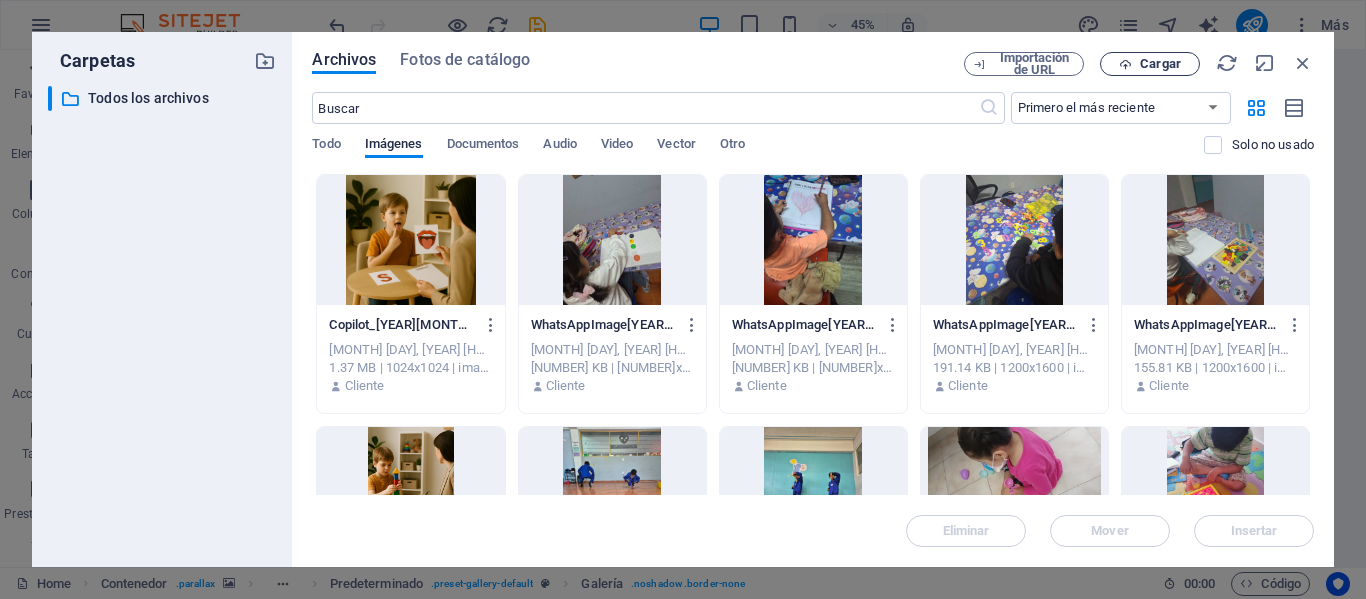 click on "Cargar" at bounding box center (1150, 64) 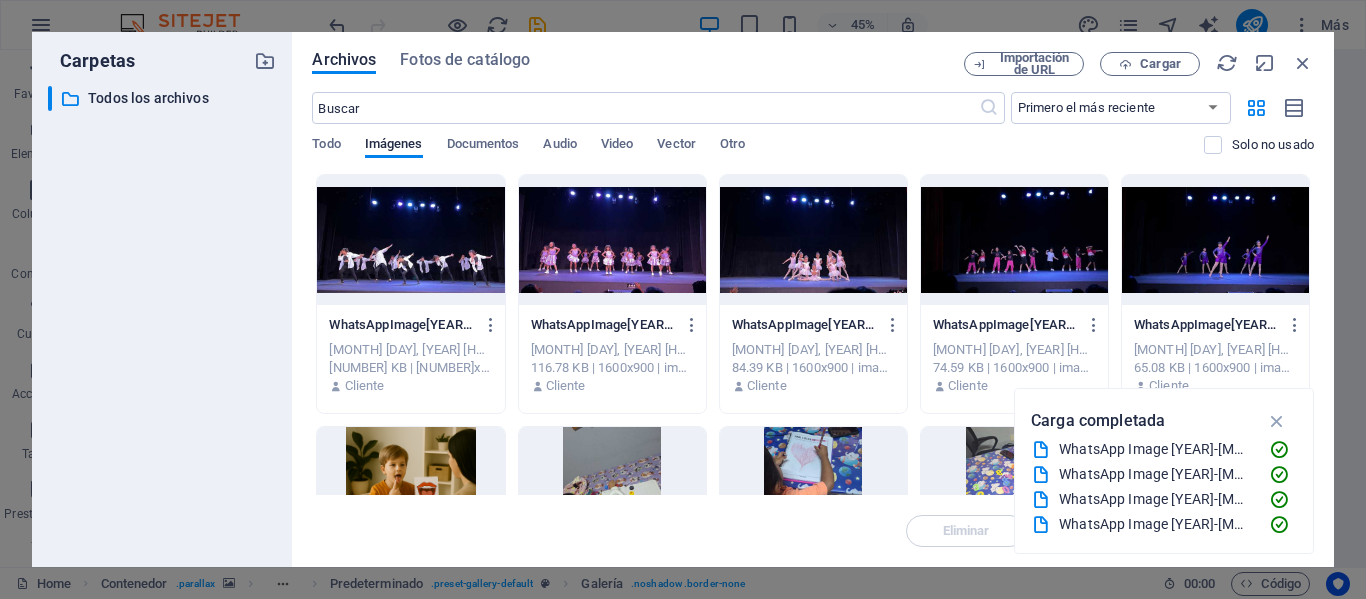 click at bounding box center (410, 240) 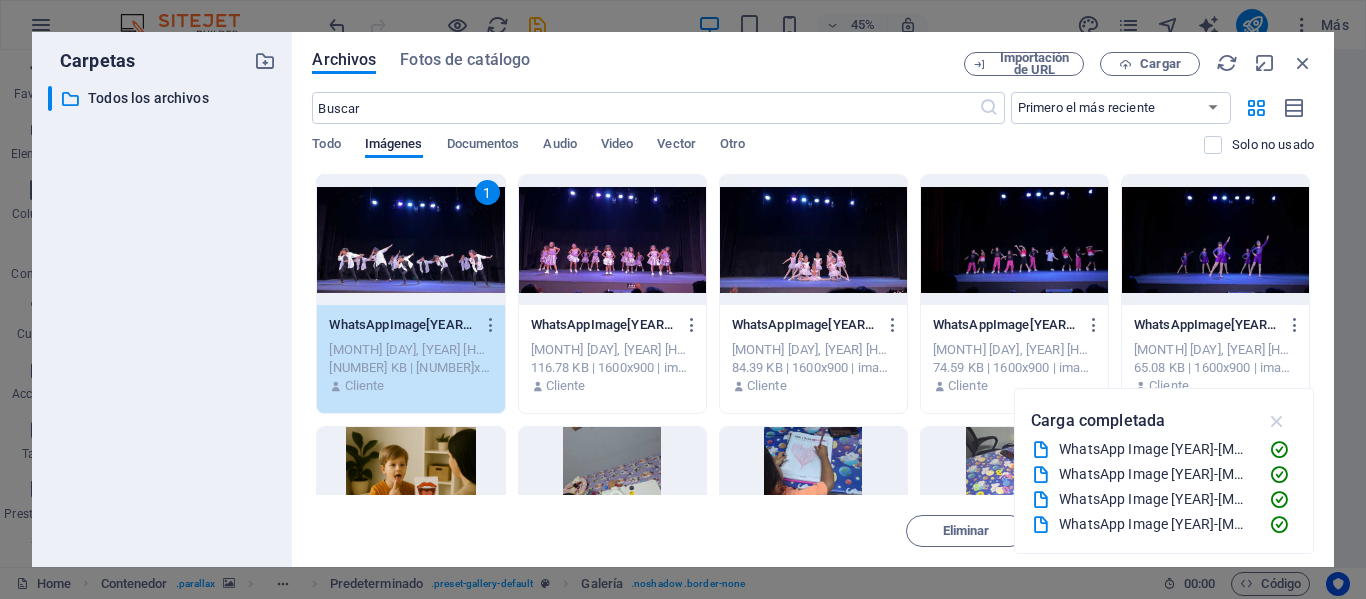 click at bounding box center [1277, 421] 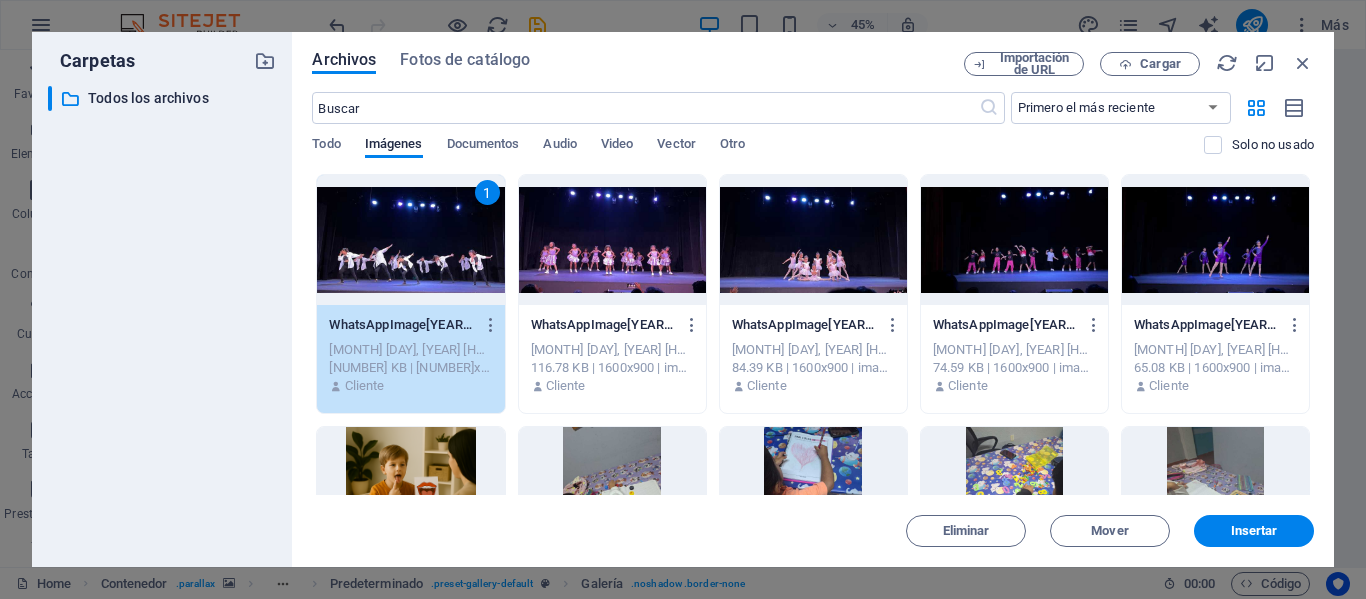 click at bounding box center (813, 240) 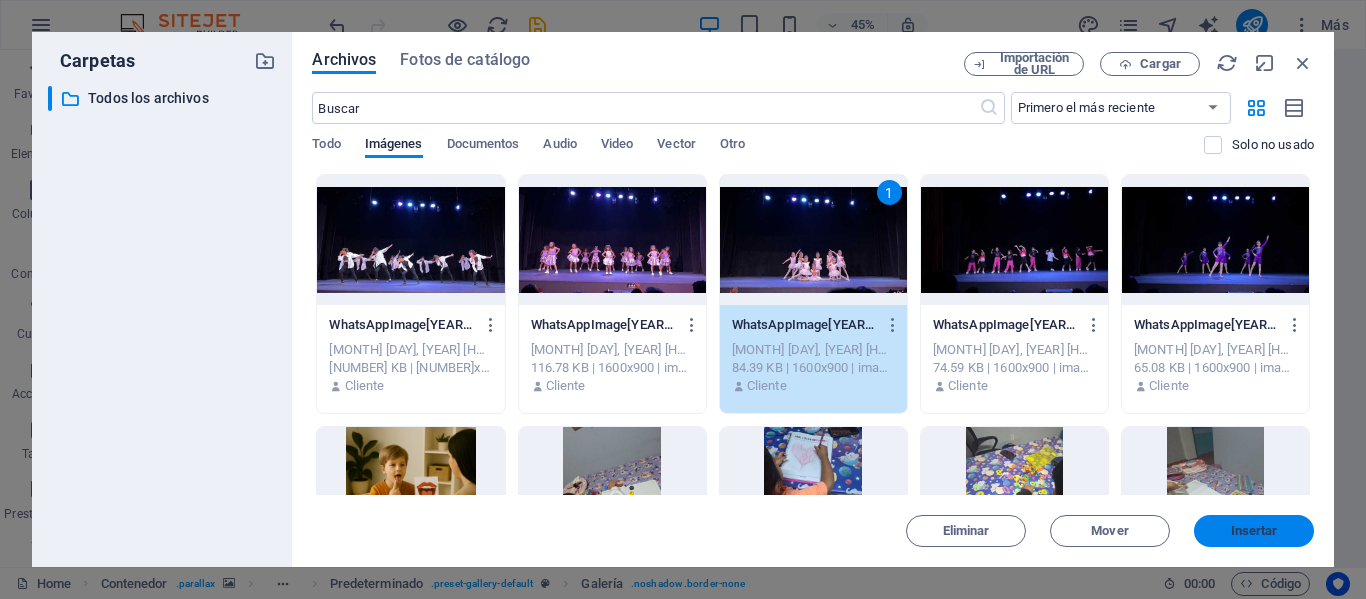 click on "Insertar" at bounding box center [1254, 531] 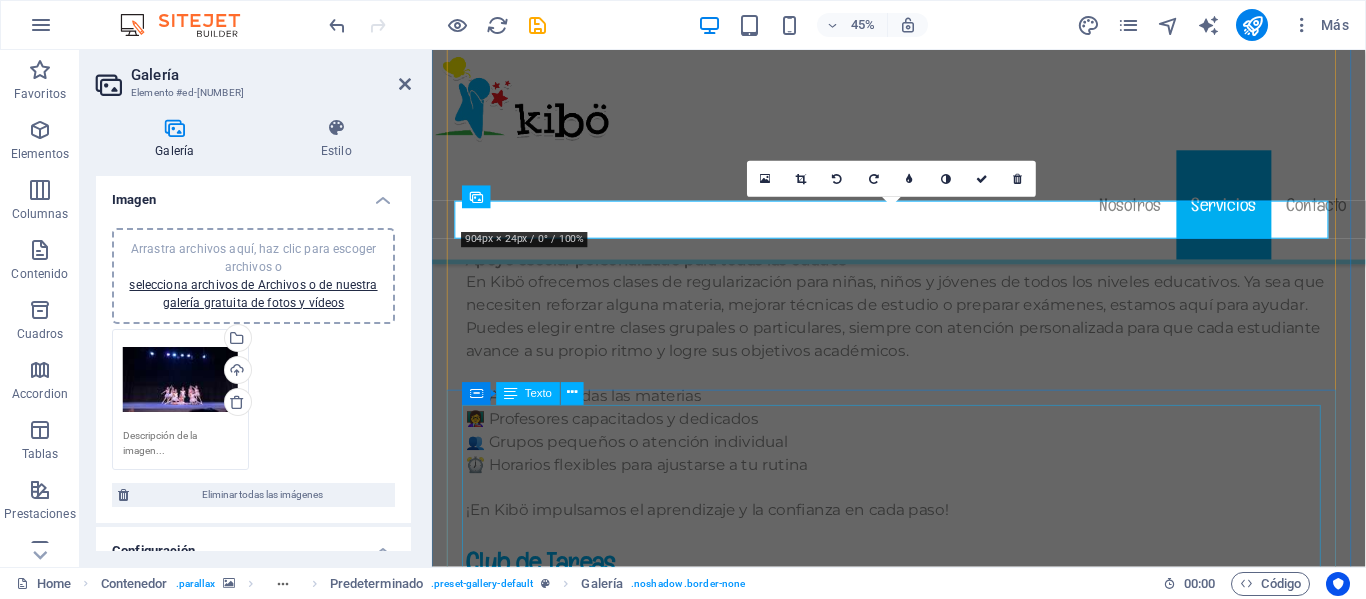scroll, scrollTop: 11414, scrollLeft: 0, axis: vertical 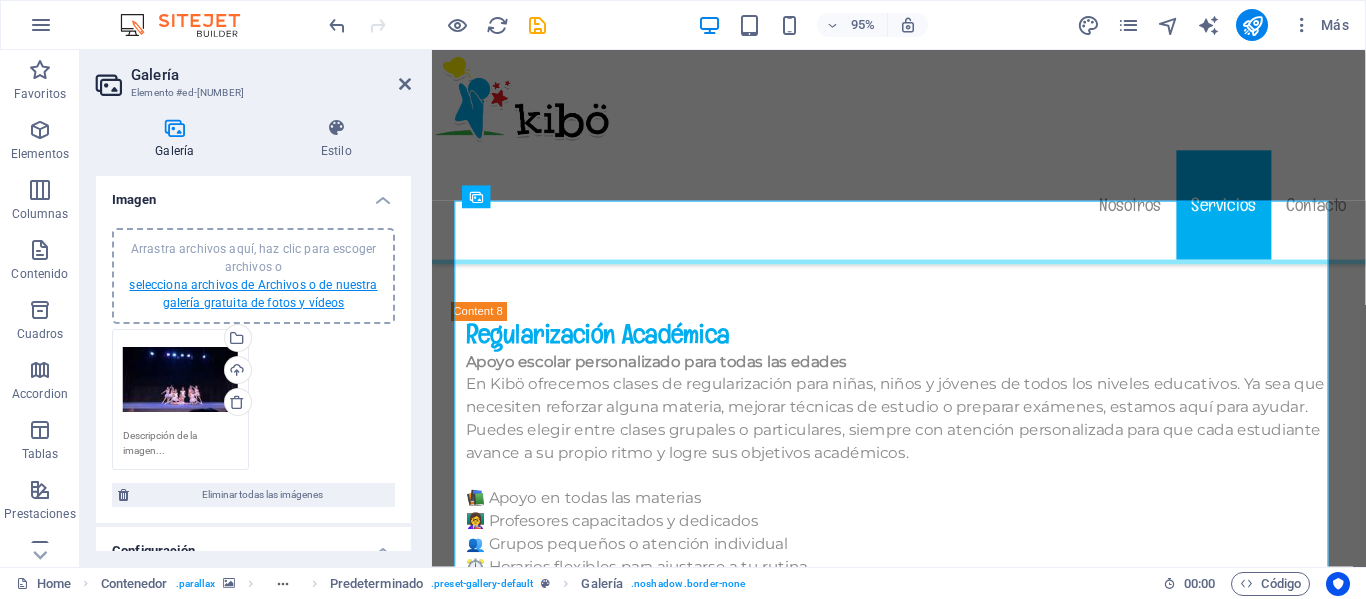 click on "selecciona archivos de Archivos o de nuestra galería gratuita de fotos y vídeos" at bounding box center [253, 294] 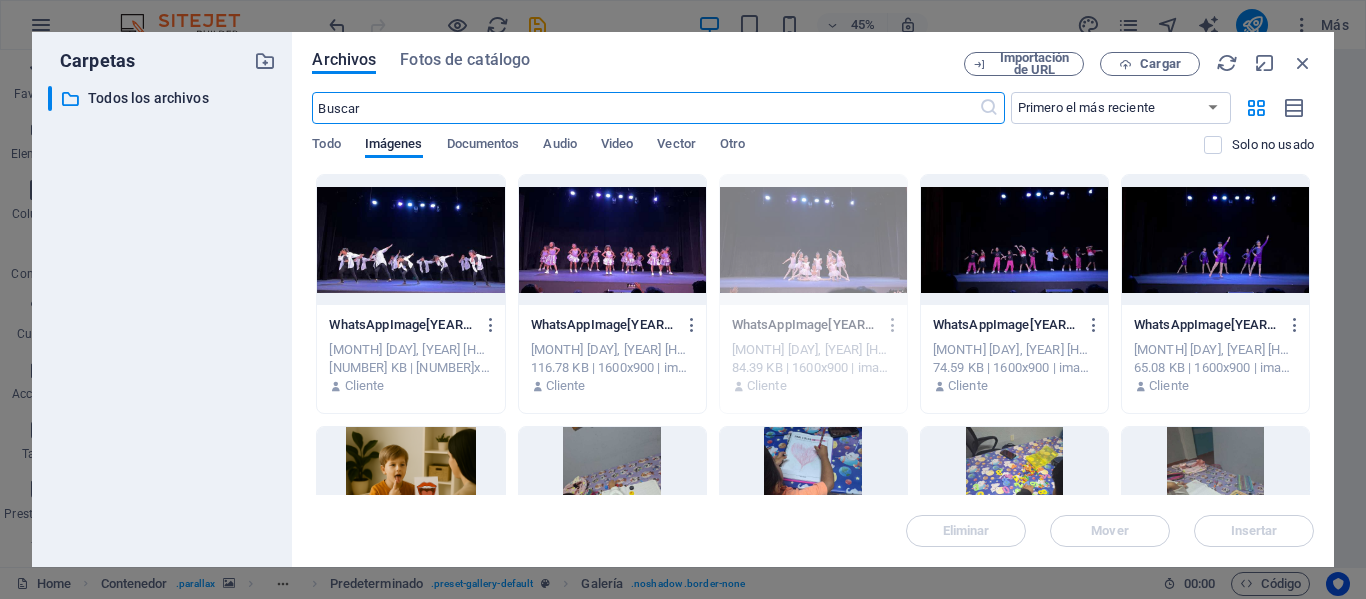 scroll, scrollTop: 11522, scrollLeft: 0, axis: vertical 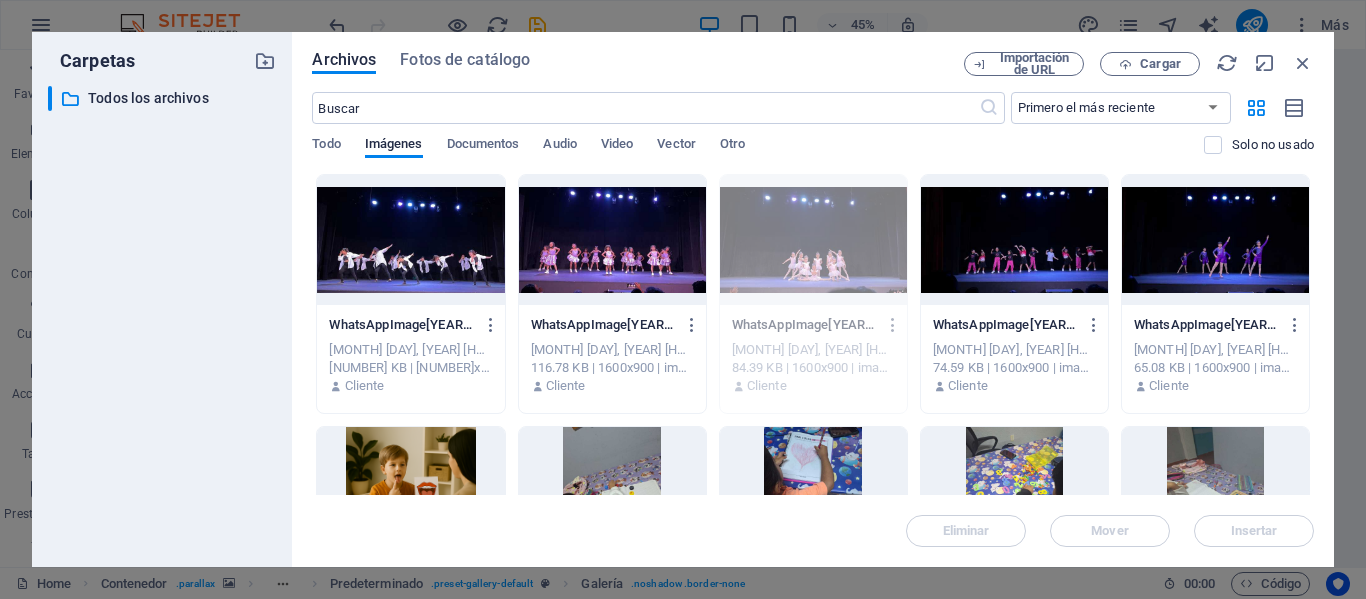 click at bounding box center (410, 240) 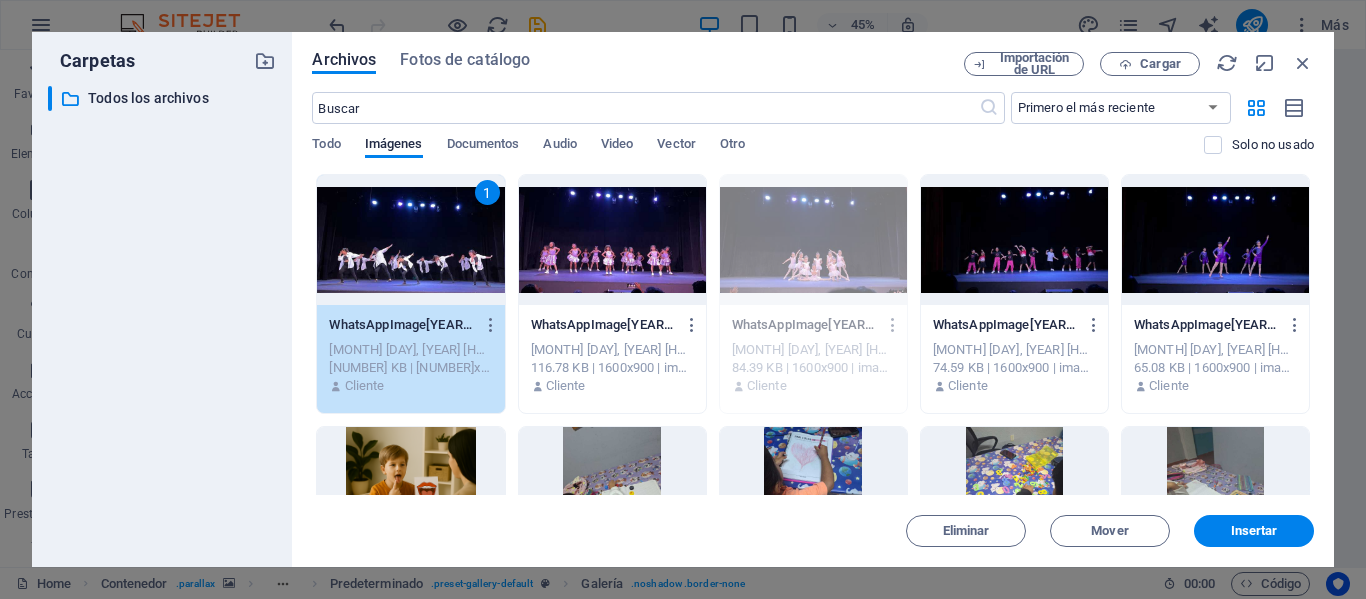 click at bounding box center [612, 240] 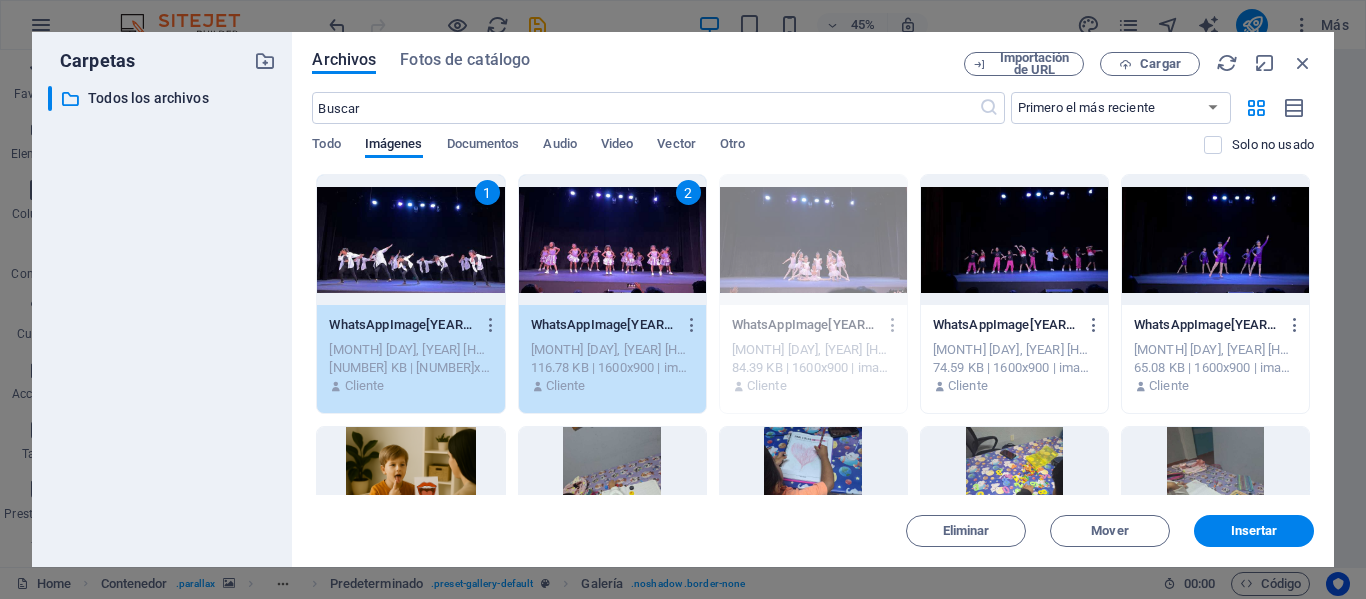 click at bounding box center (1014, 240) 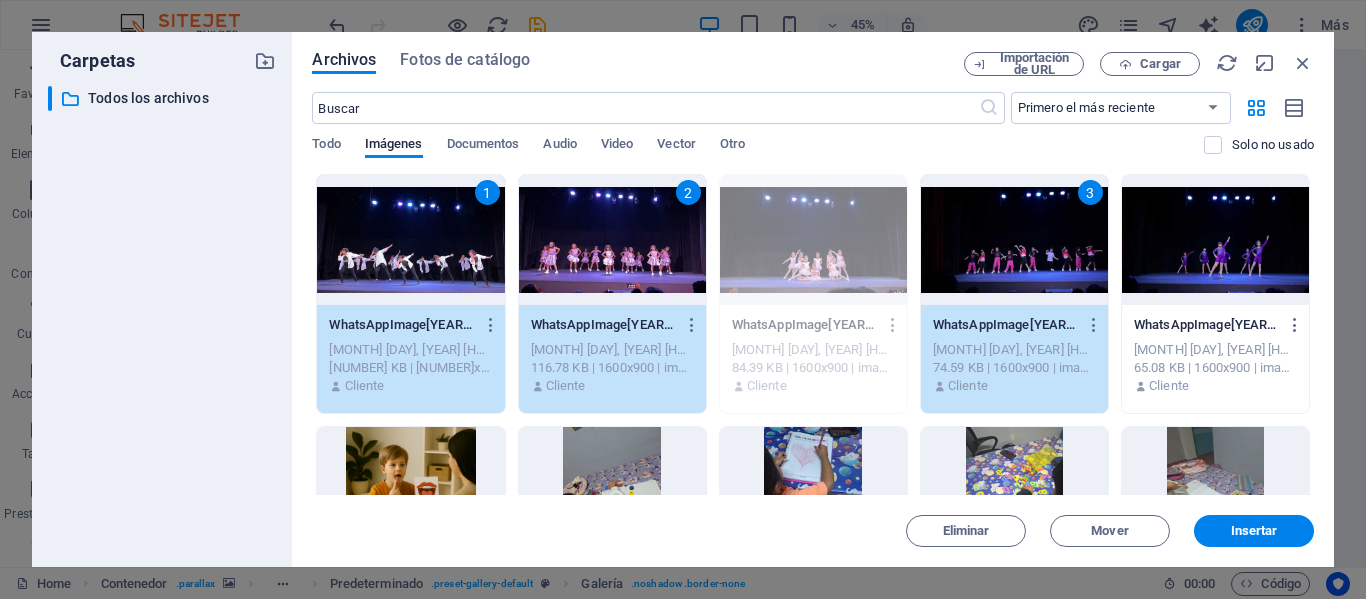 click at bounding box center (1215, 240) 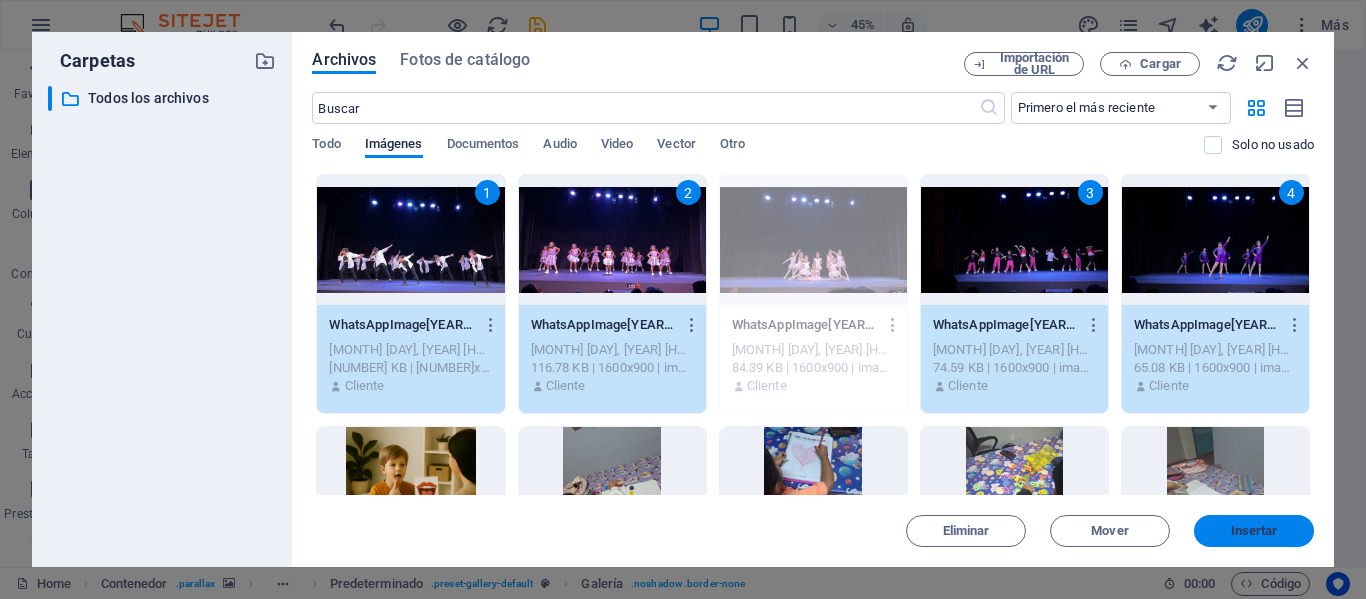 click on "Insertar" at bounding box center (1254, 531) 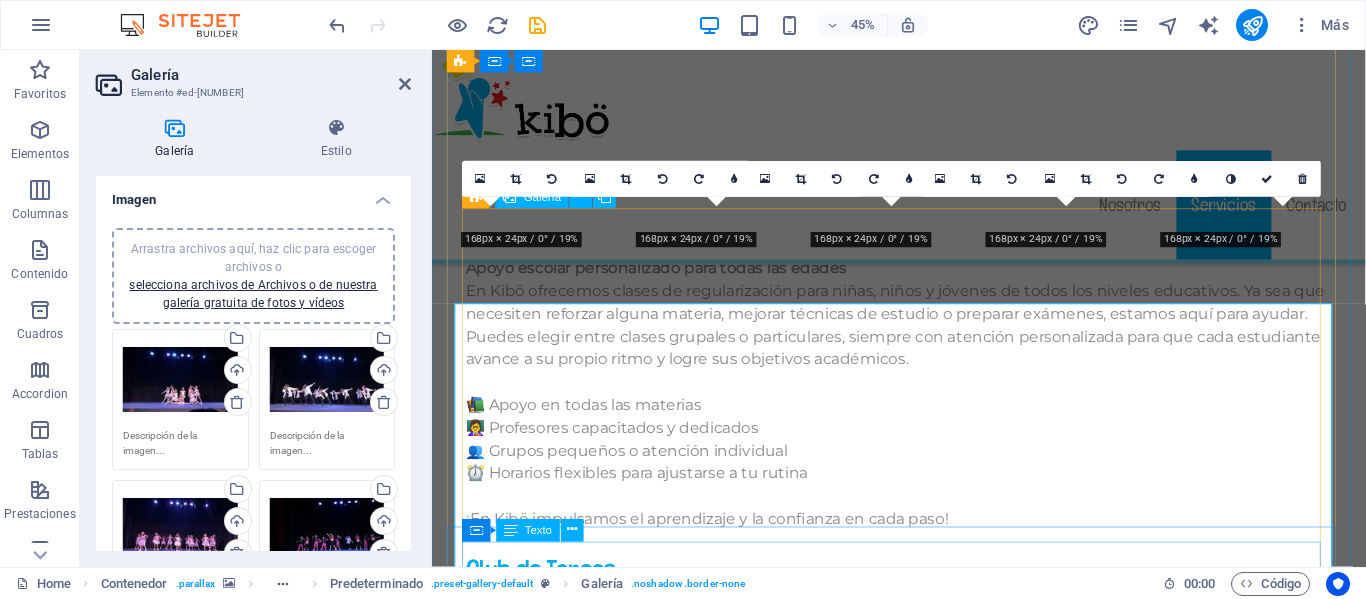 scroll, scrollTop: 11414, scrollLeft: 0, axis: vertical 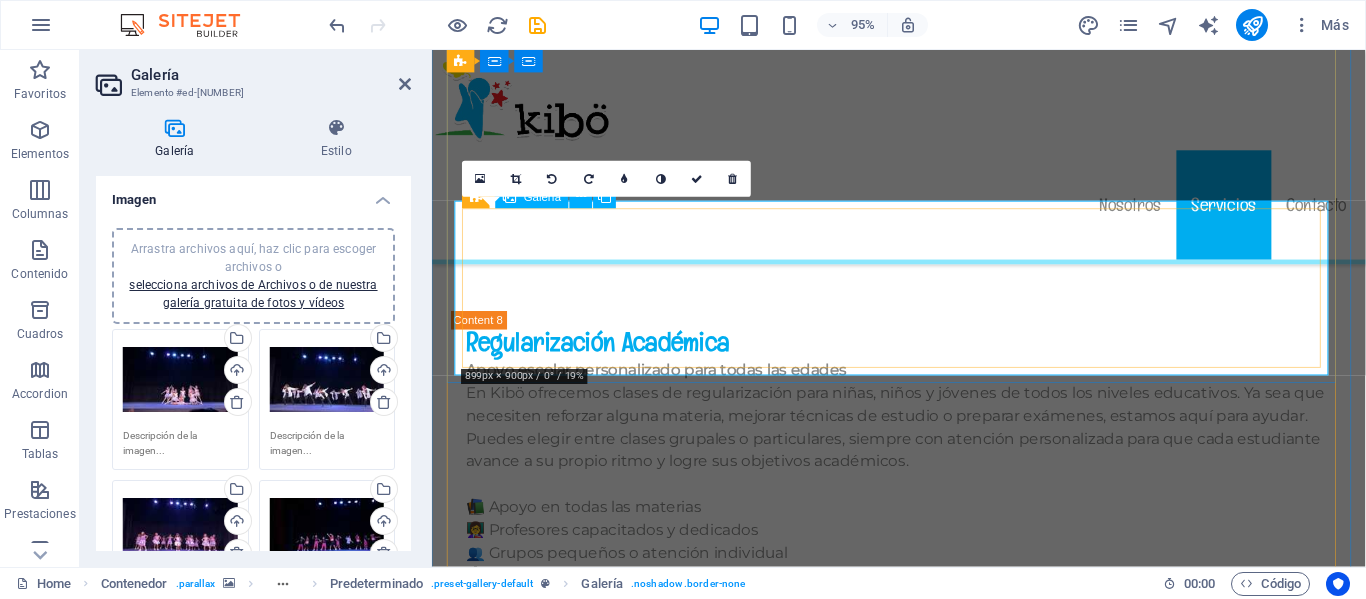 click at bounding box center (553, 1743) 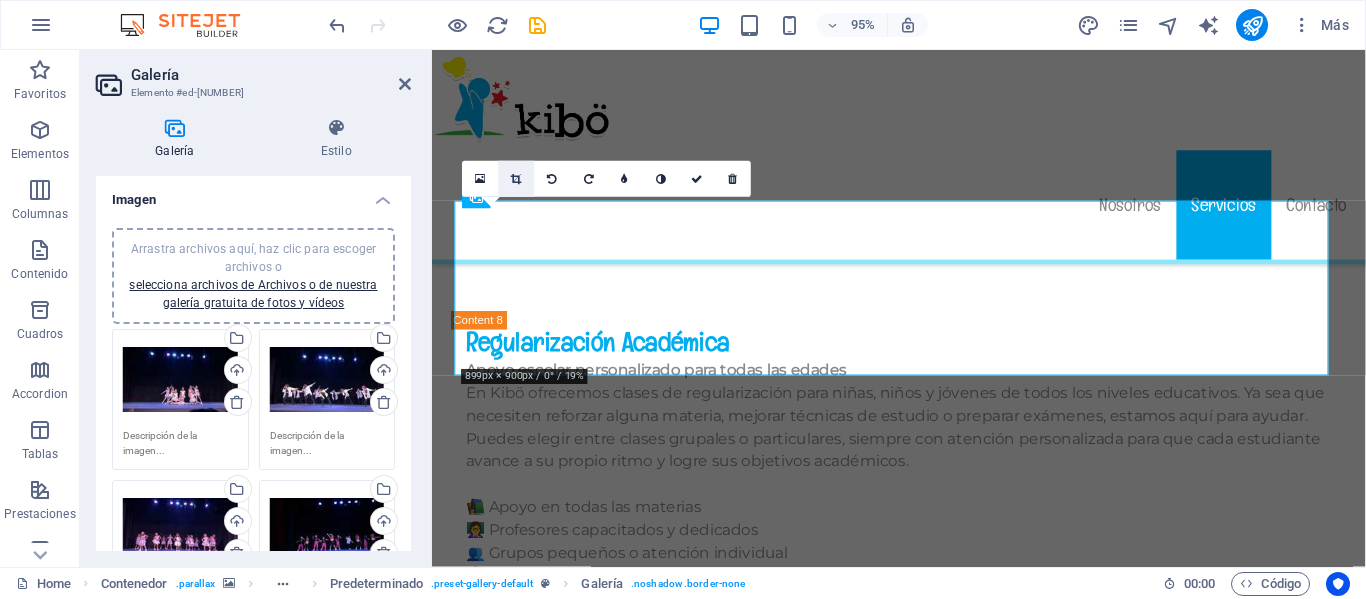 click at bounding box center [516, 178] 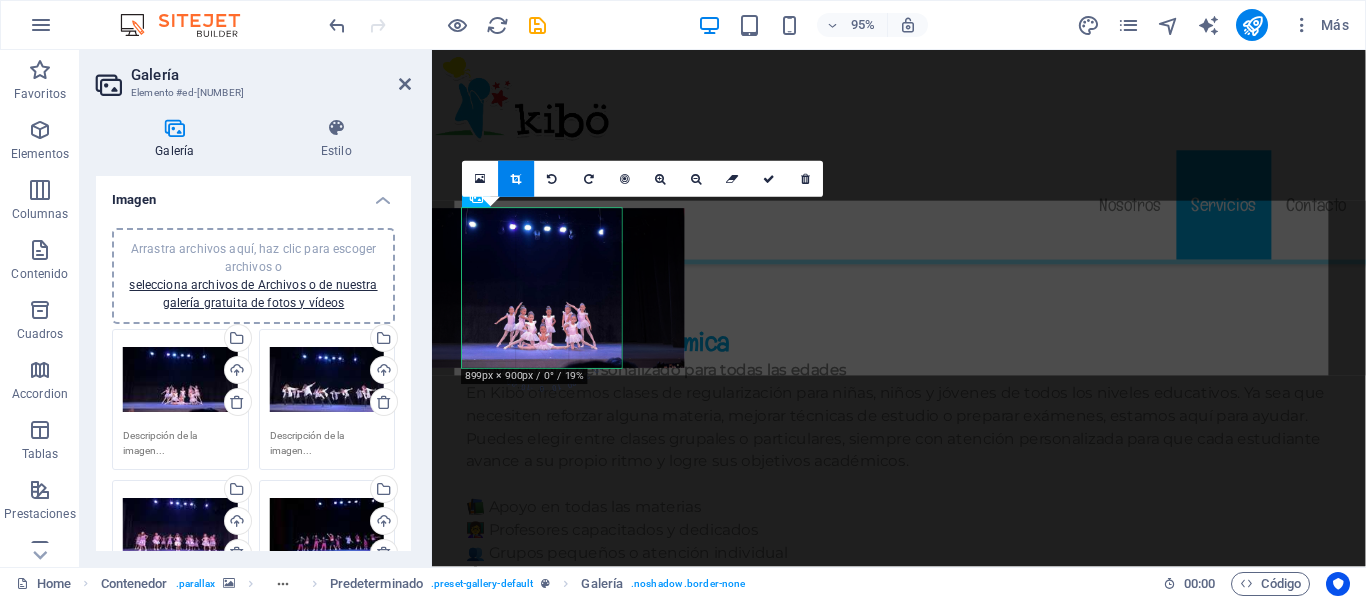 click at bounding box center [542, 288] 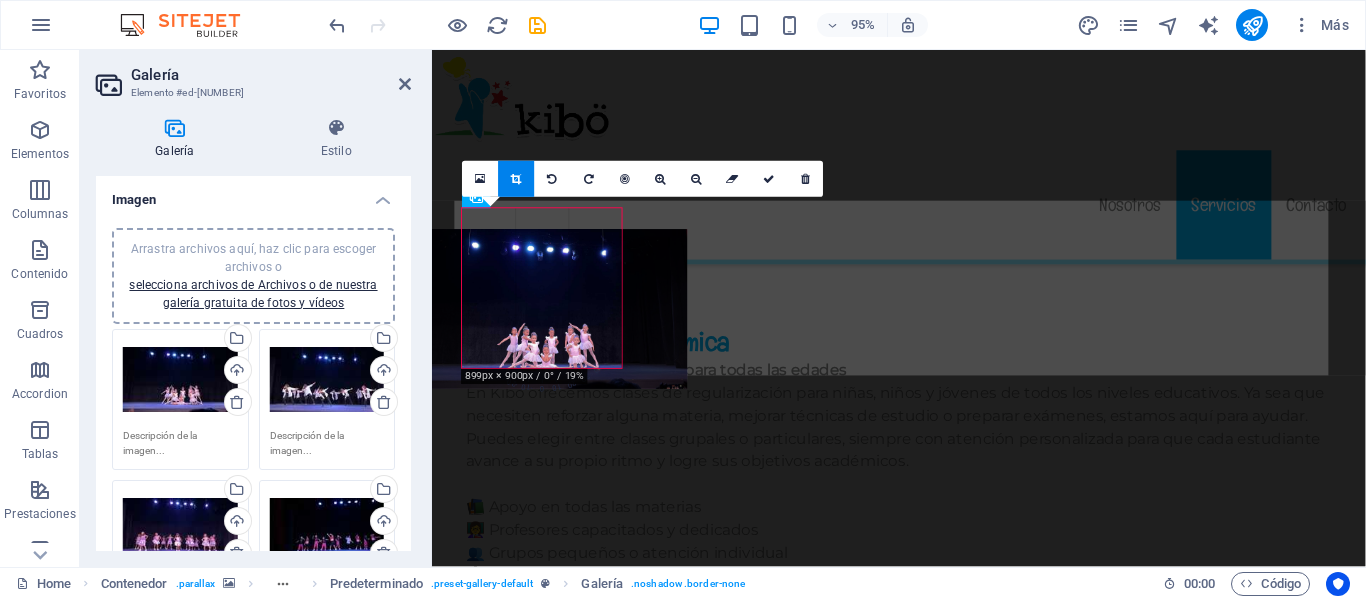 drag, startPoint x: 536, startPoint y: 209, endPoint x: 536, endPoint y: 231, distance: 22 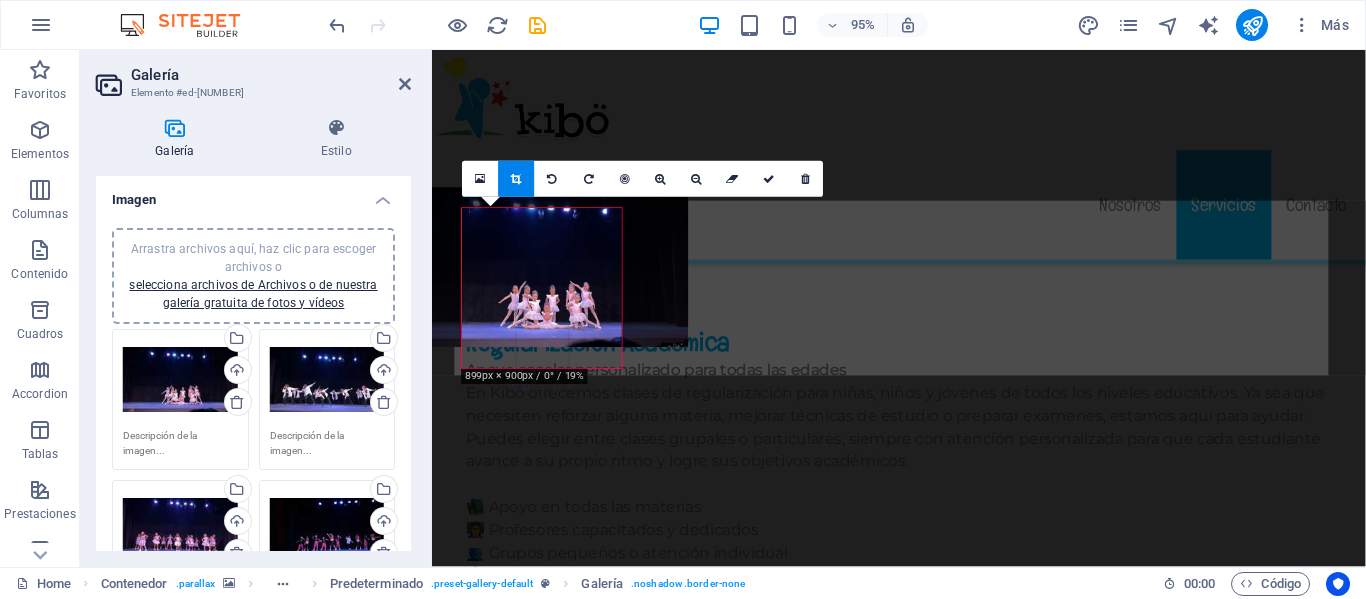 drag, startPoint x: 541, startPoint y: 283, endPoint x: 539, endPoint y: 261, distance: 22.090721 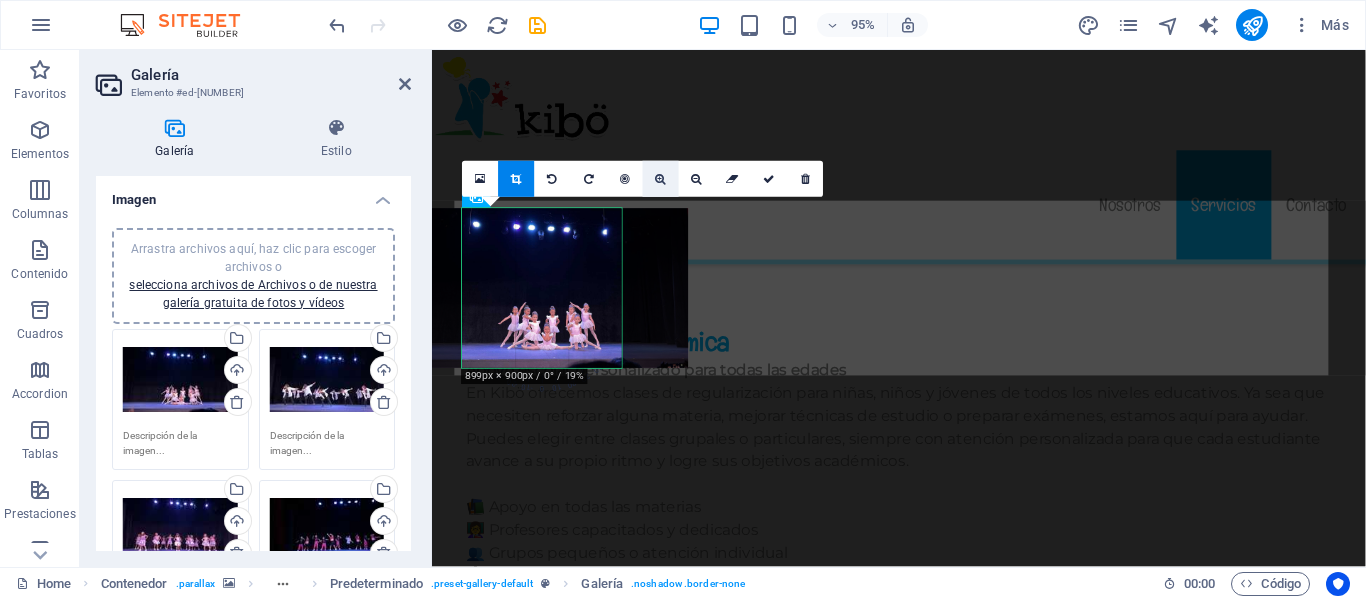 click at bounding box center [661, 179] 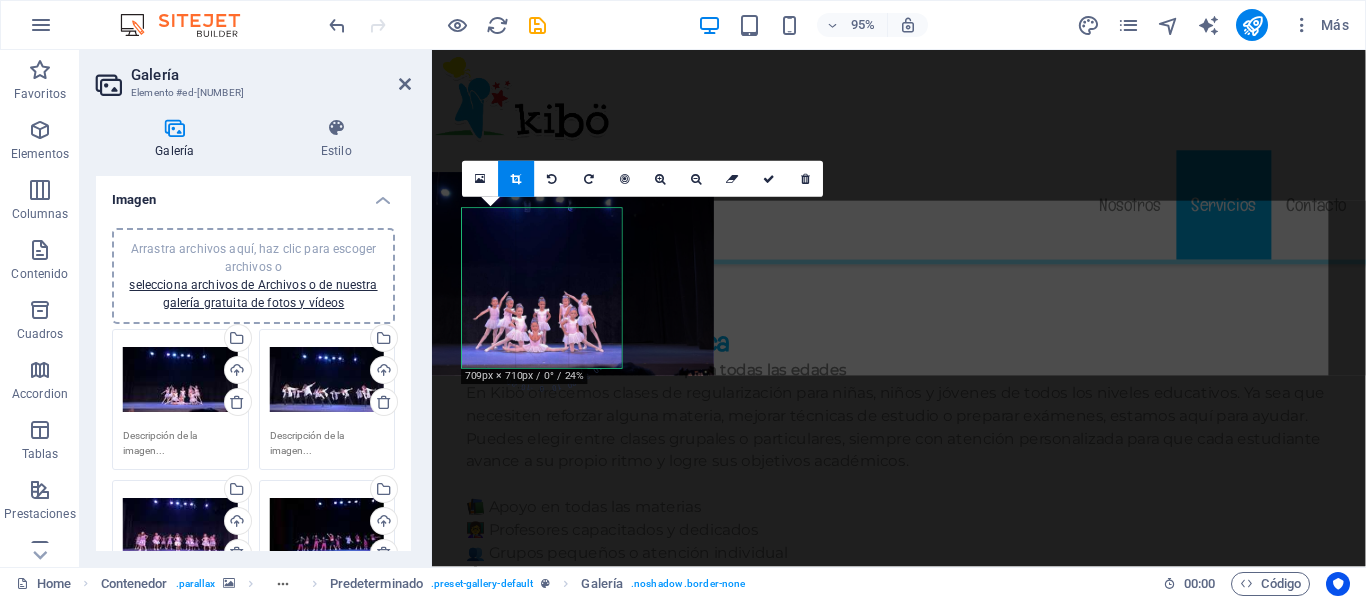 drag, startPoint x: 529, startPoint y: 337, endPoint x: 511, endPoint y: 321, distance: 24.083189 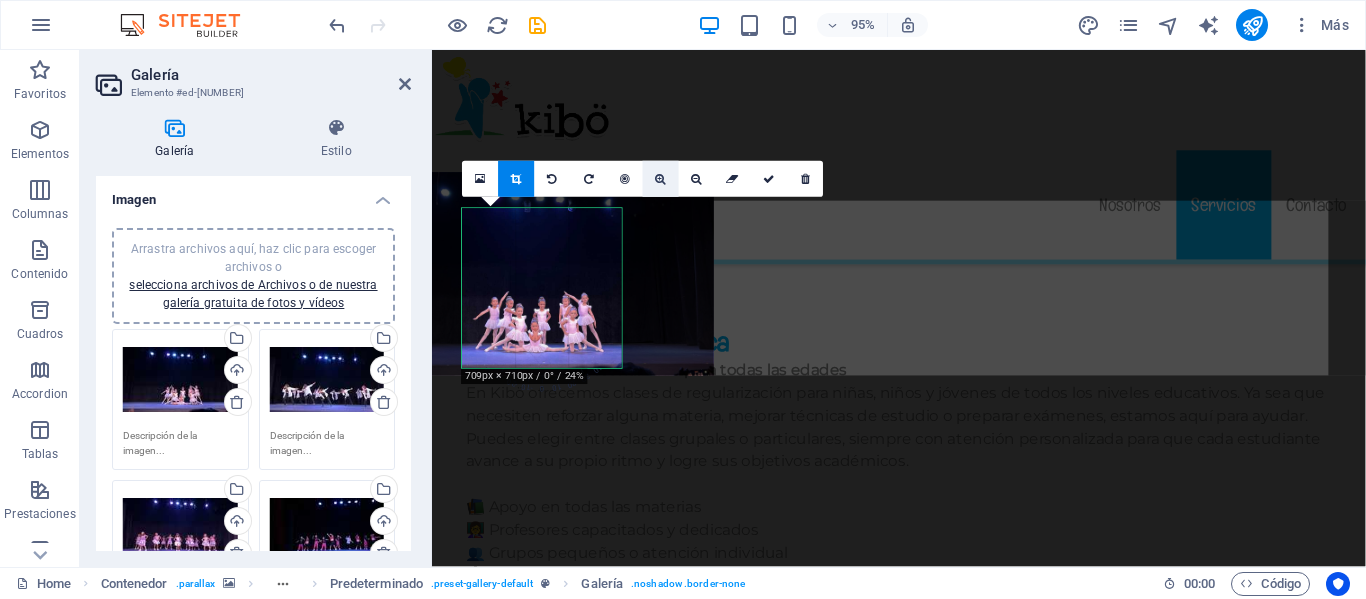 click at bounding box center [661, 179] 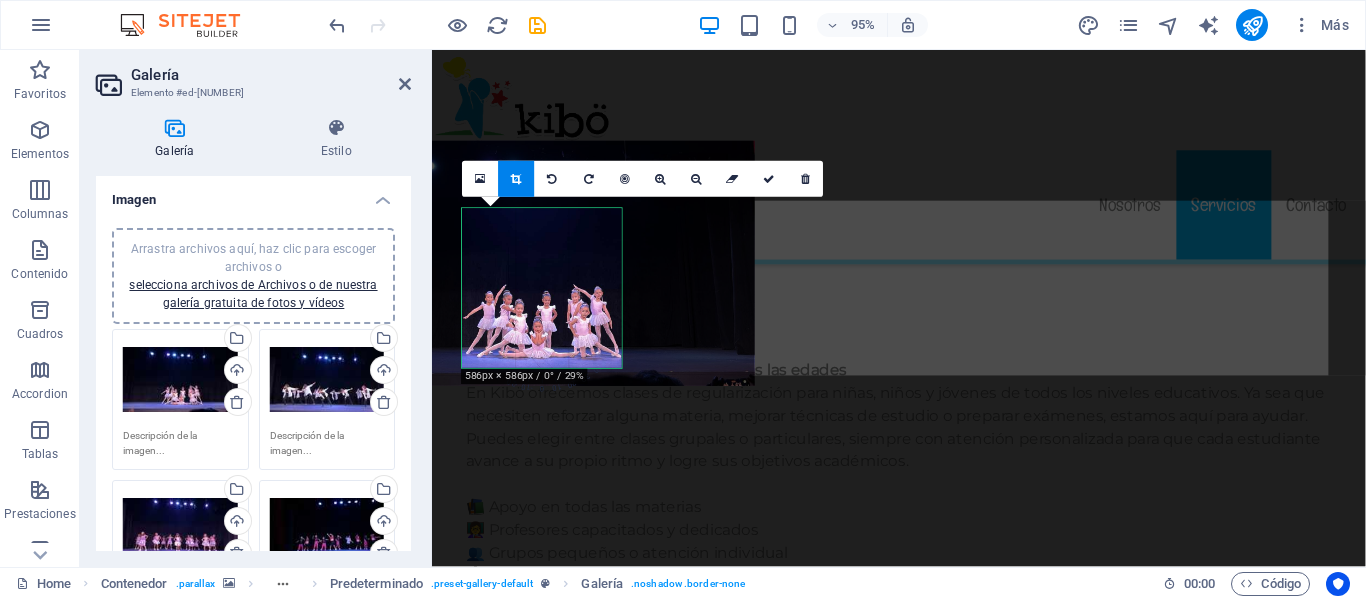 drag, startPoint x: 526, startPoint y: 337, endPoint x: 521, endPoint y: 323, distance: 14.866069 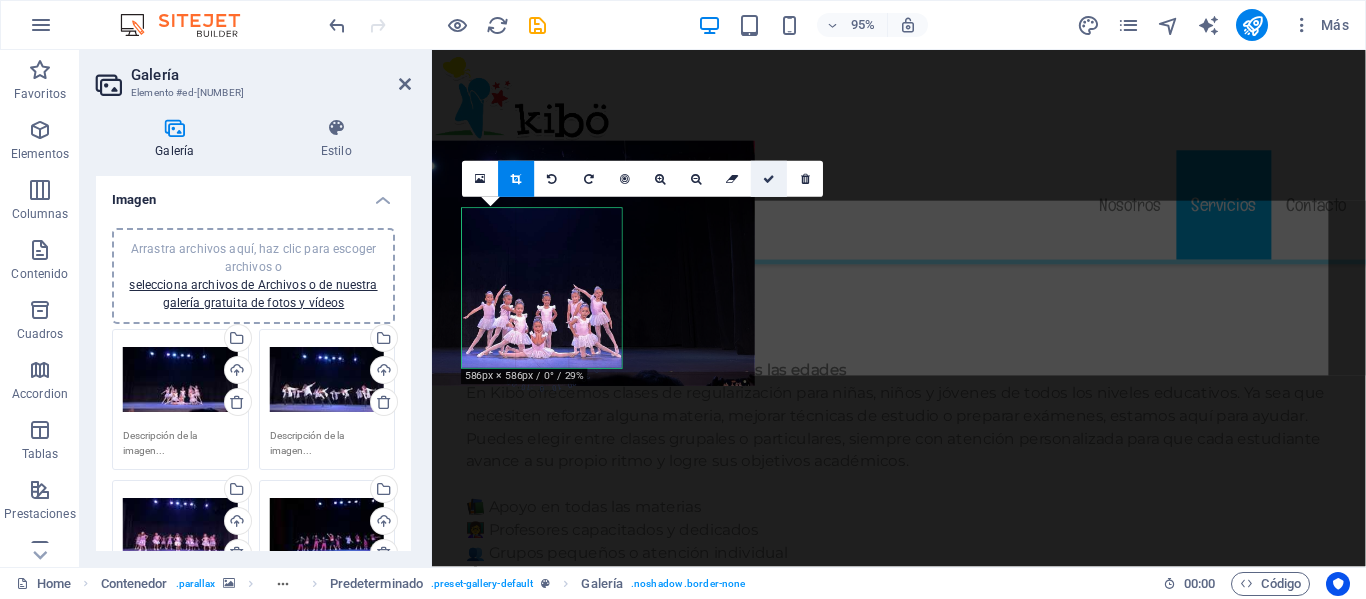 click at bounding box center [769, 178] 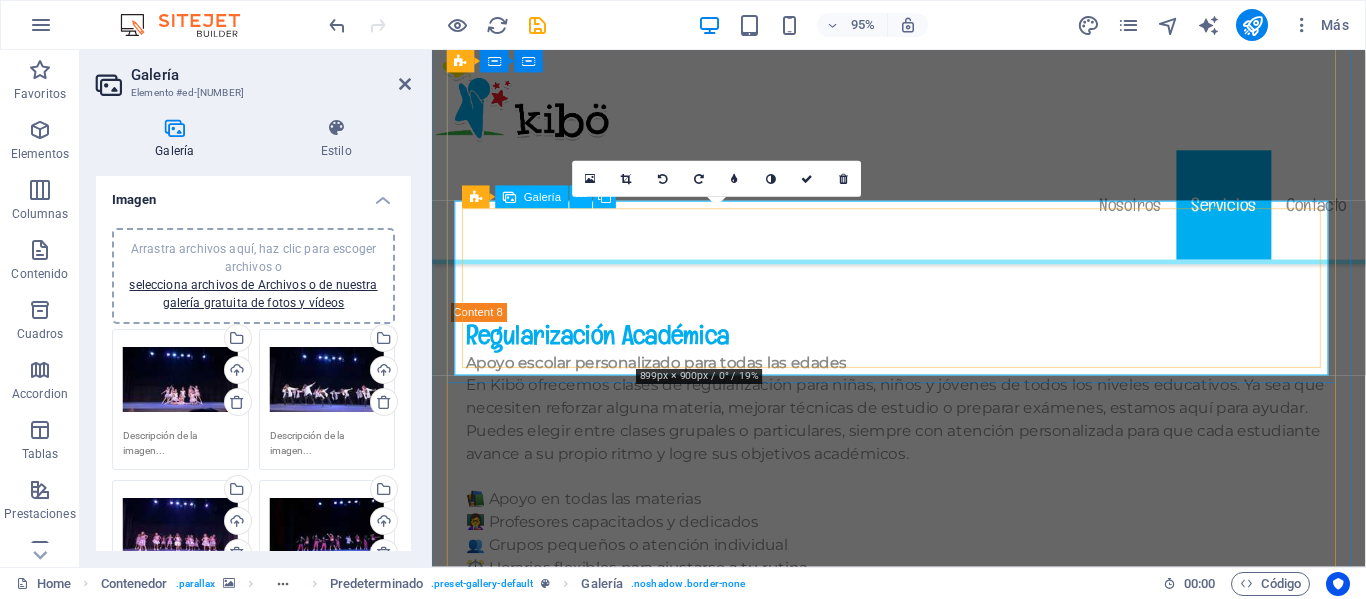 click at bounding box center [738, 1735] 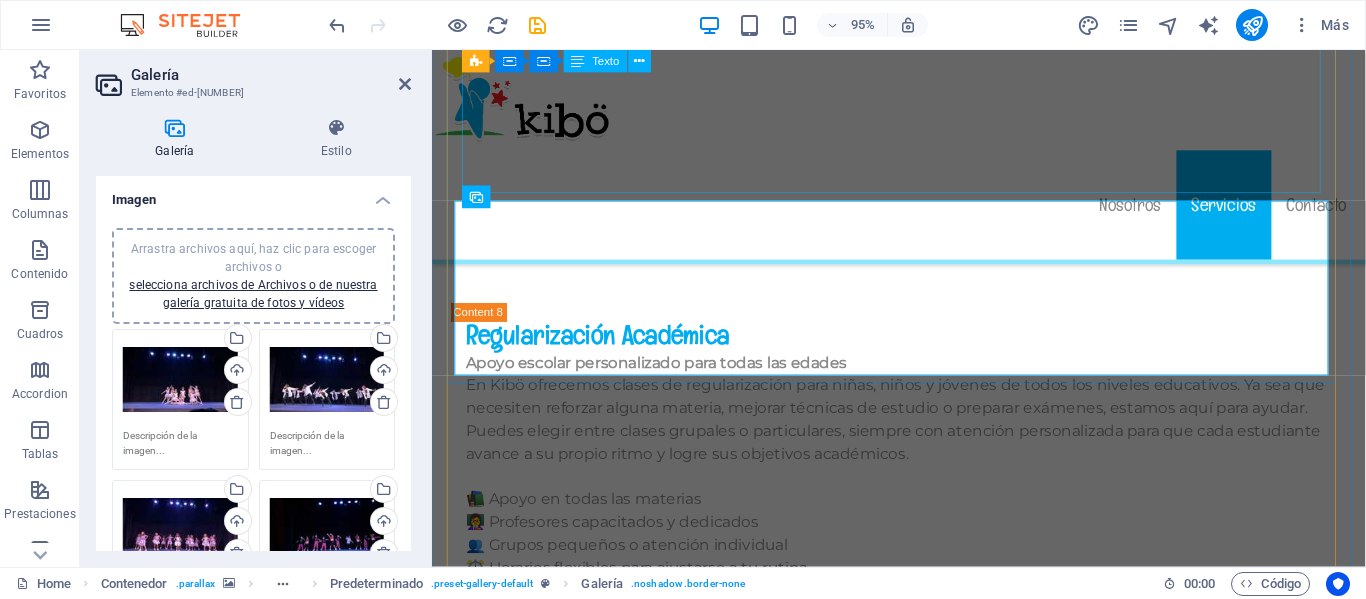 click on "✨ ¡Llegaron las clases de Baby Ballet y Baile para niños a Kibö! ✨ ¿Quieres que tu peque se divierta, aprenda ritmo y desarrolle coordinación desde pequeño? En nuestras clases de Baby Ballet (para bebés y niños pequeñitos) y Baile para niños más grandes, la diversión está garantizada. 💃 Movimiento, música y juegos para crecer bailando 🎶 Estimulación motriz y expresión corporal ¡Inscripciones abiertas! Ven y descubre el ritmo que hay en tu peque 💖" at bounding box center (924, 1502) 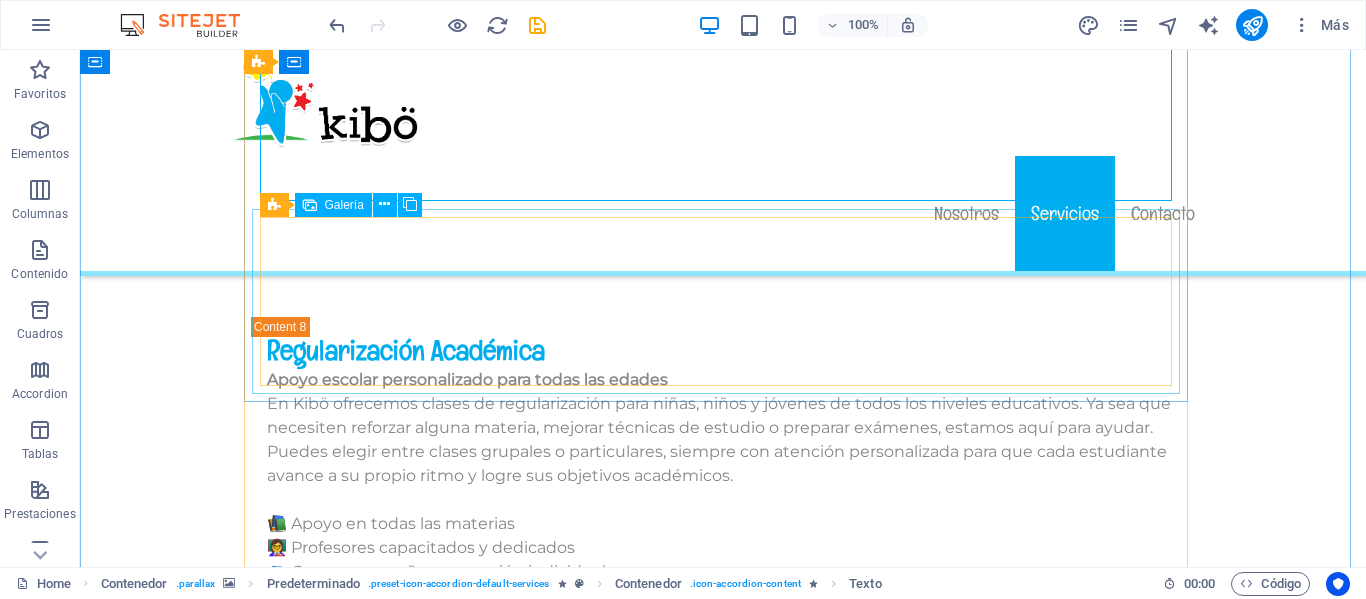 click at bounding box center [538, 1735] 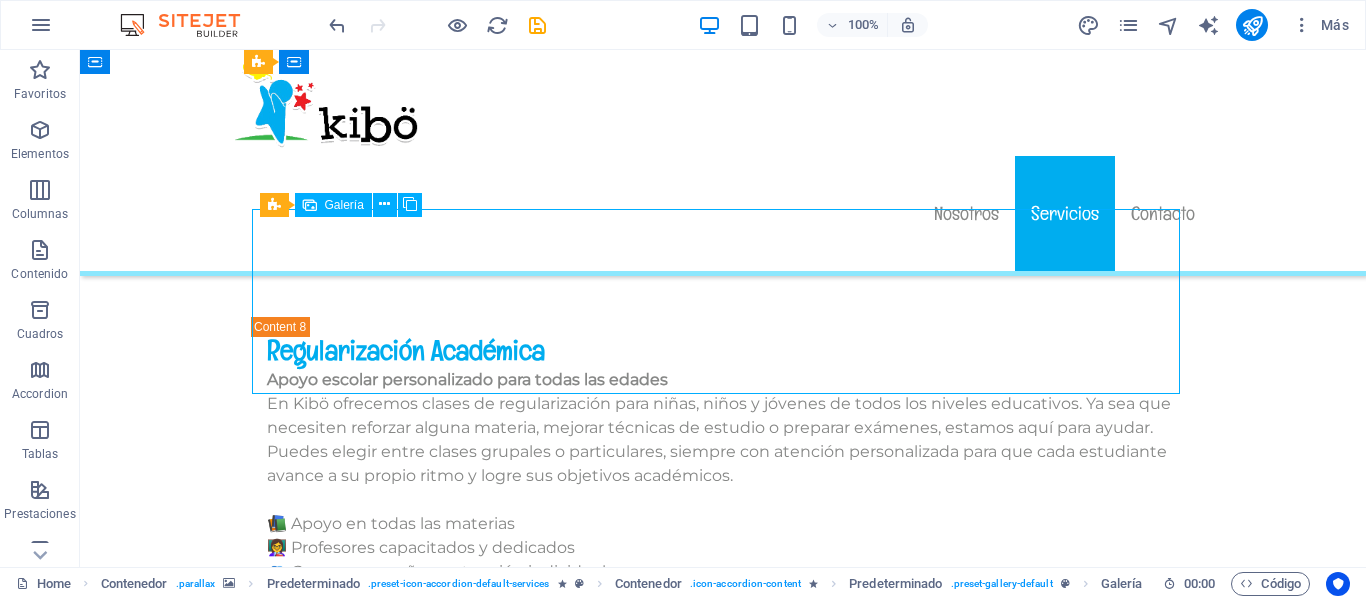 click at bounding box center (538, 1735) 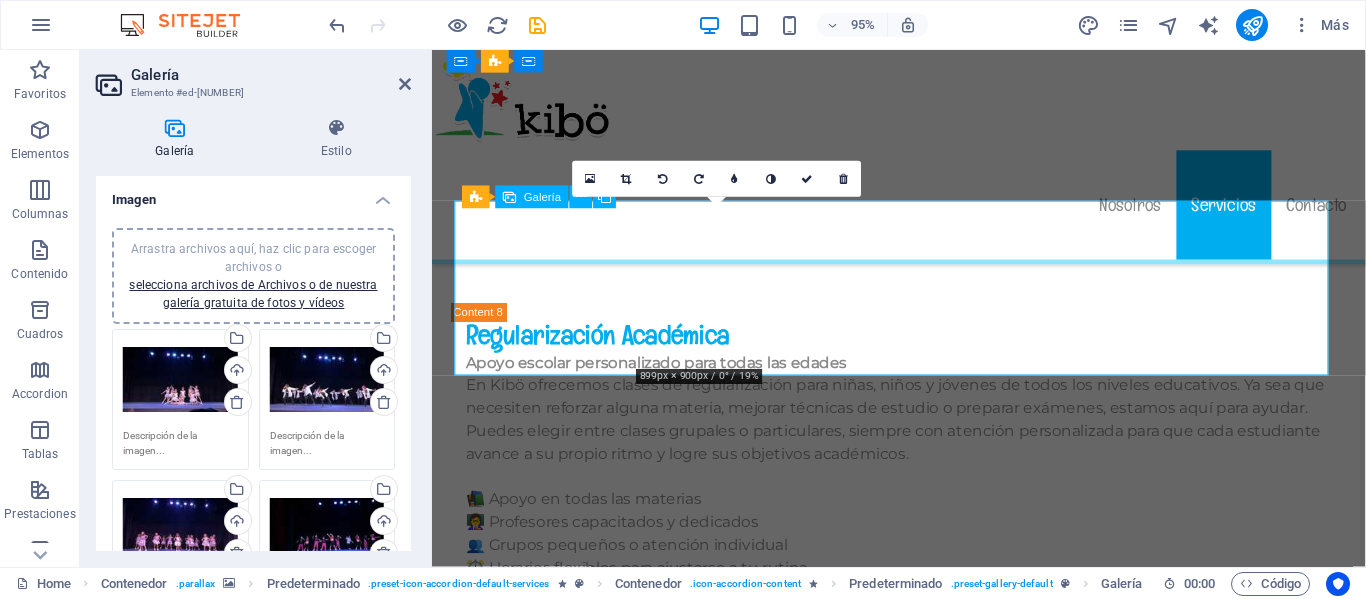 click at bounding box center (738, 1735) 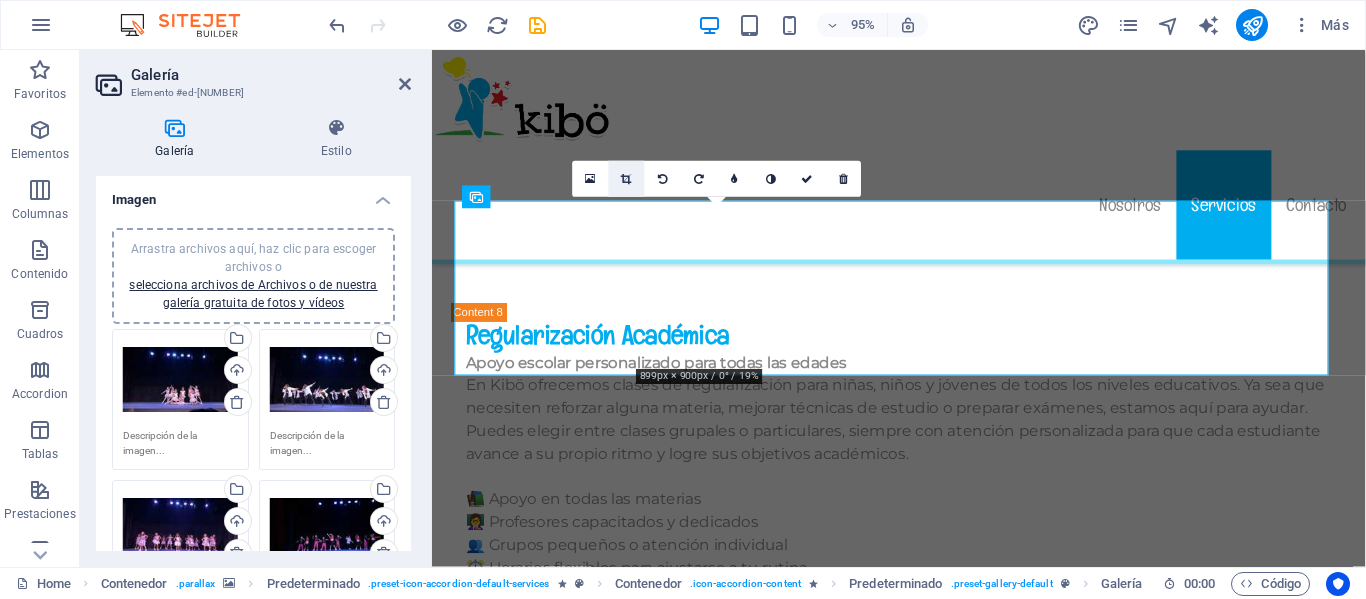 click at bounding box center (626, 178) 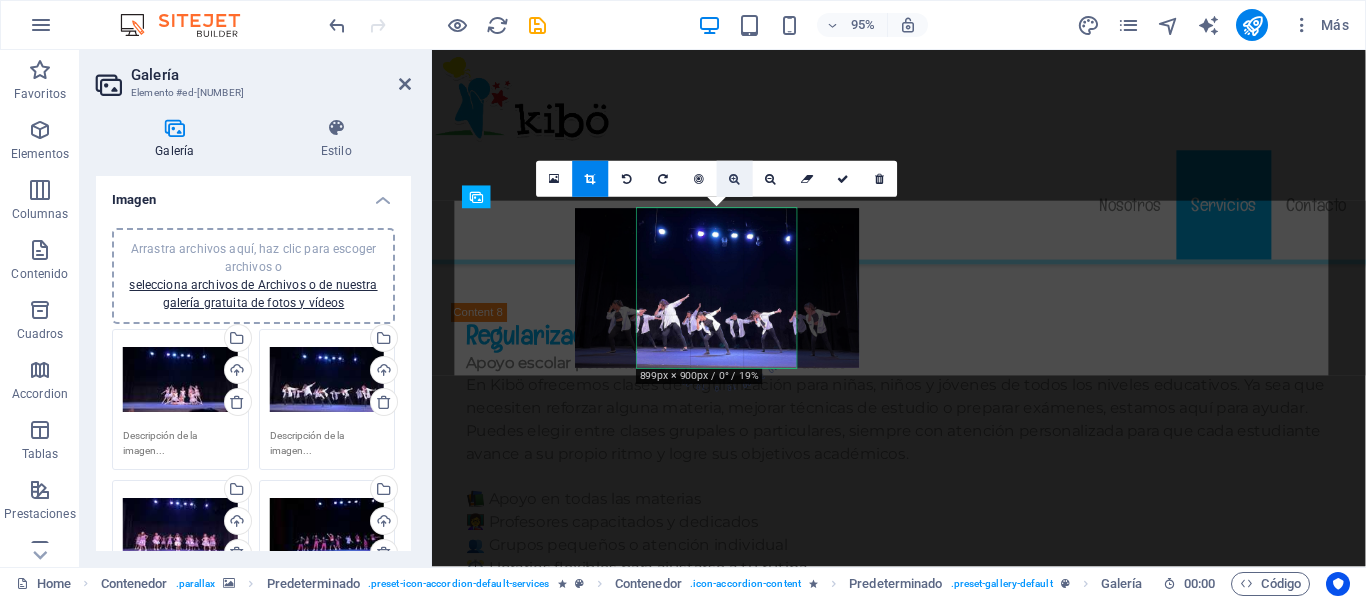 click at bounding box center (735, 178) 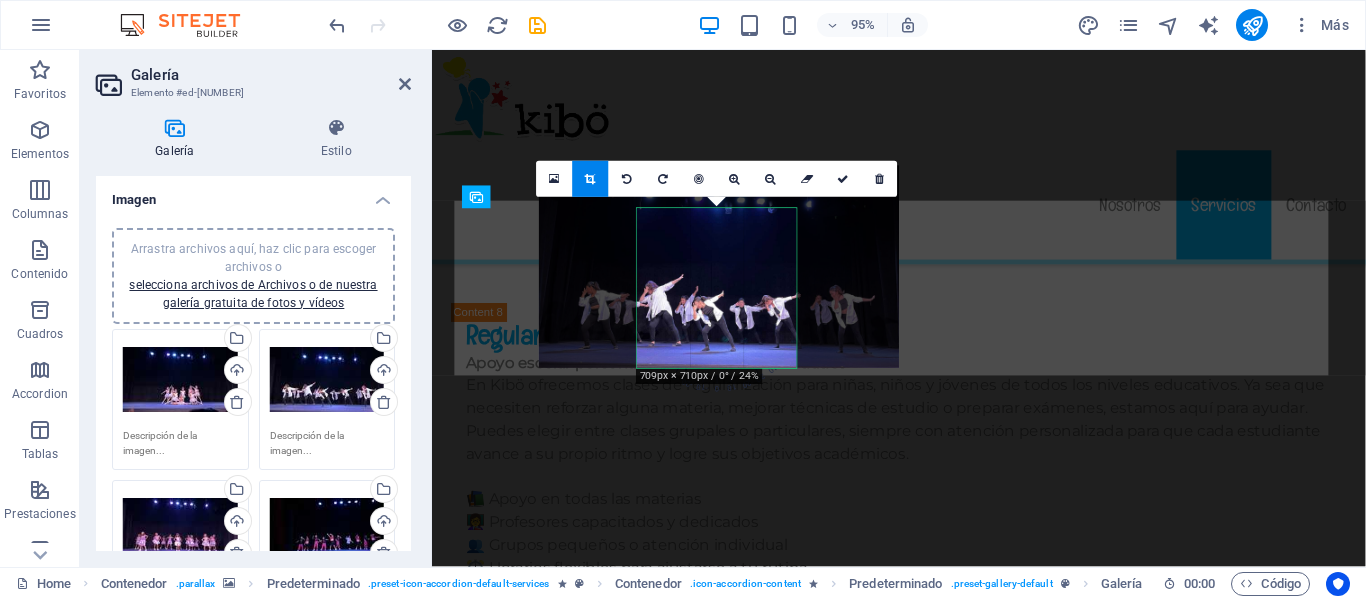 drag, startPoint x: 713, startPoint y: 318, endPoint x: 710, endPoint y: 292, distance: 26.172504 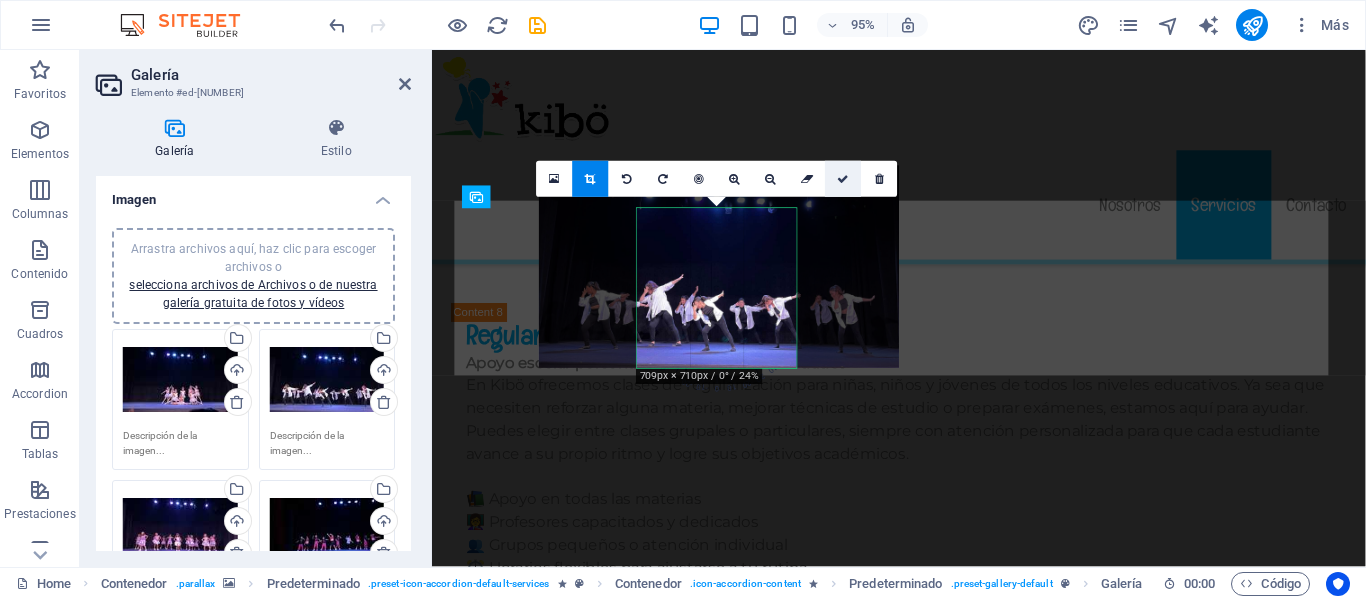click at bounding box center (843, 179) 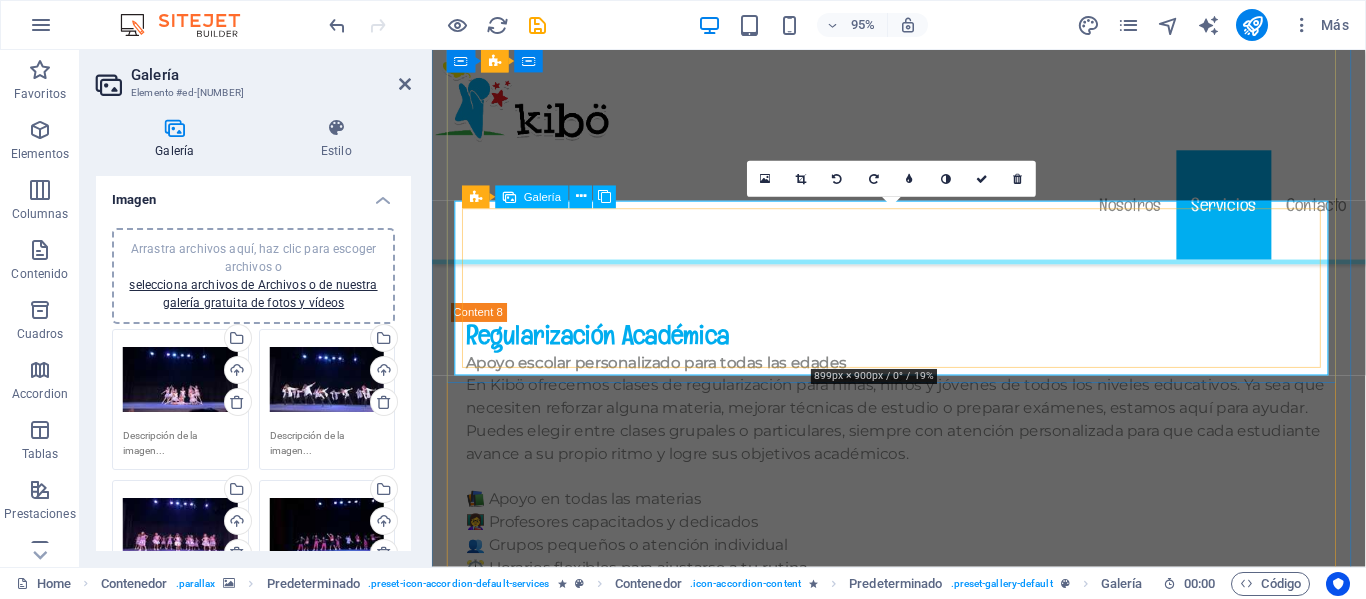 click at bounding box center (924, 1735) 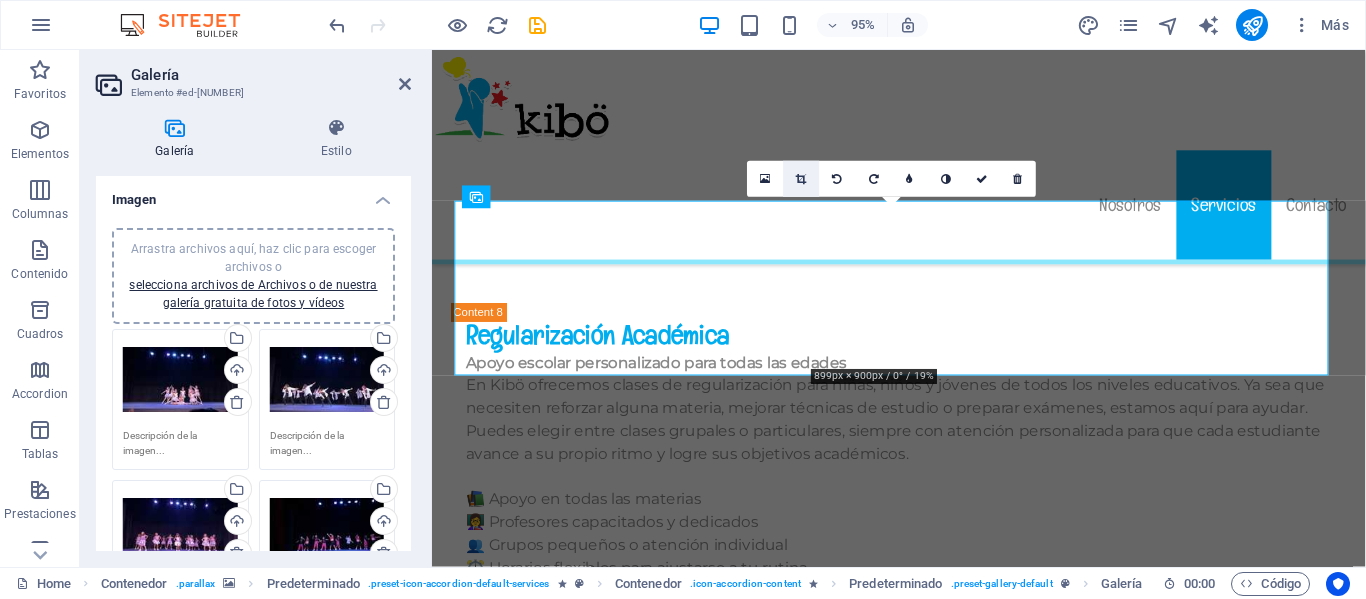 click at bounding box center [801, 178] 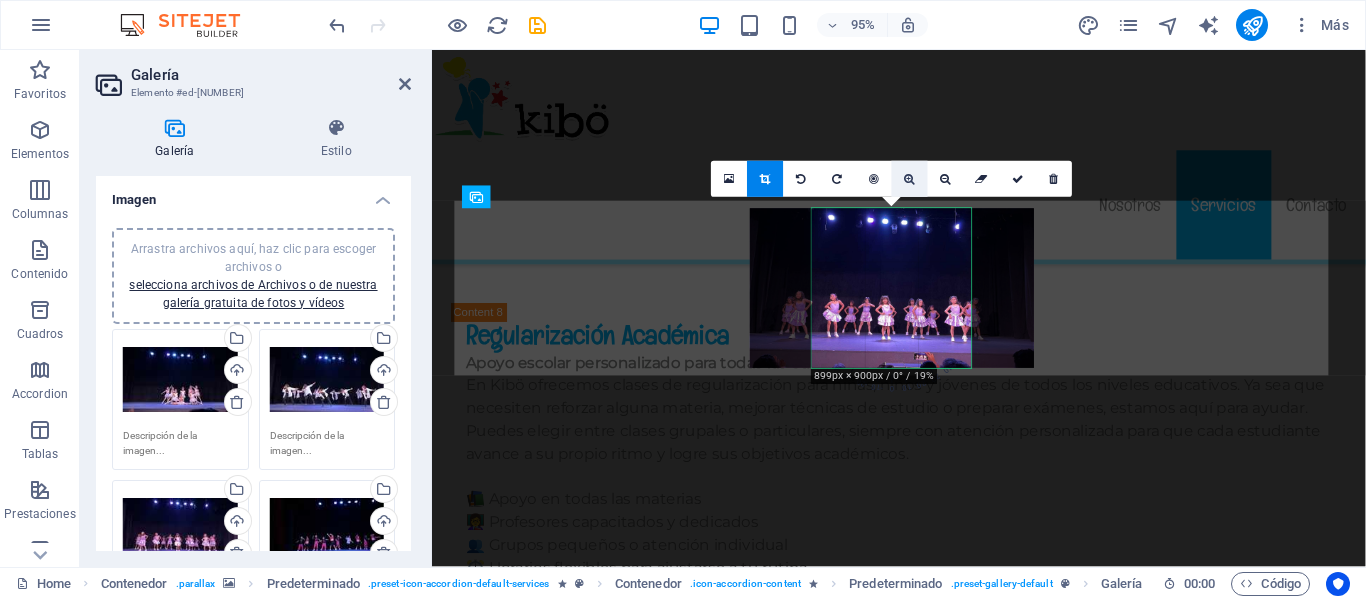 click at bounding box center [910, 178] 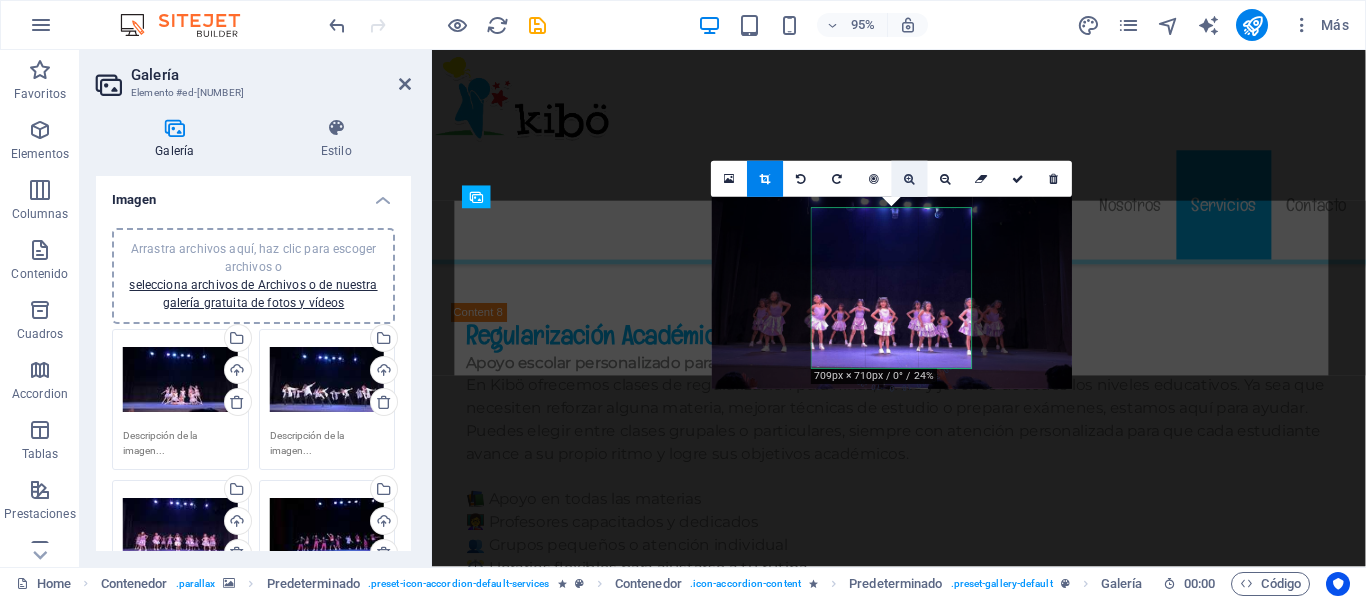 click at bounding box center [910, 178] 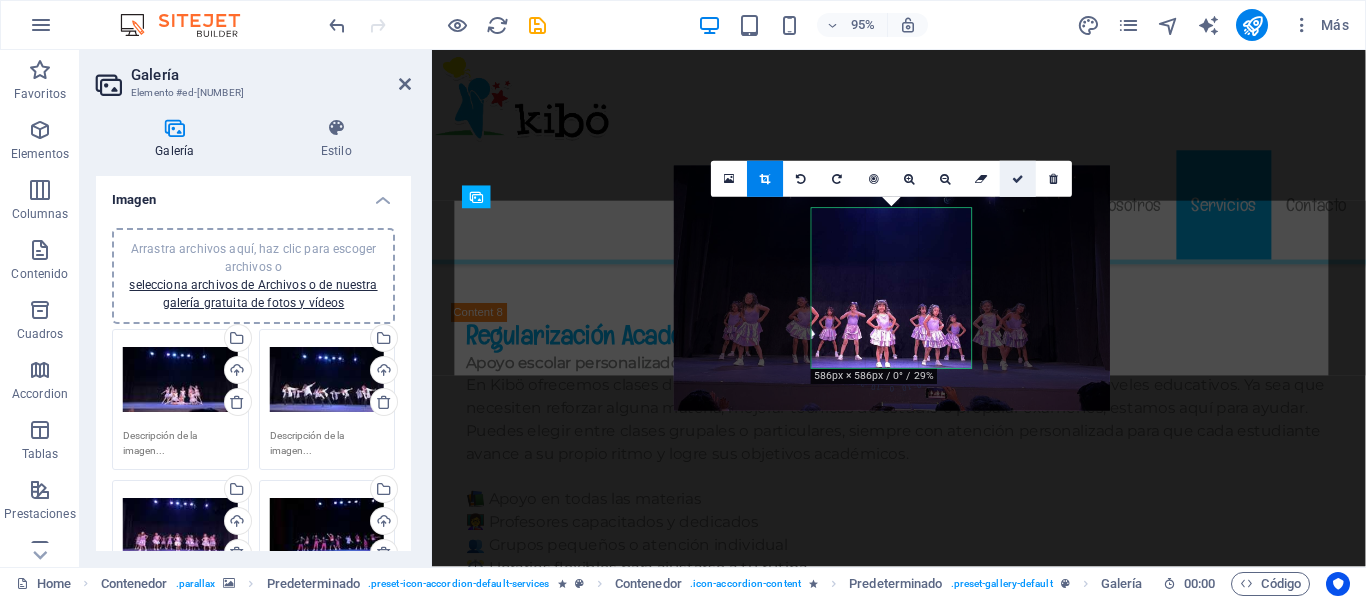 click at bounding box center [1018, 178] 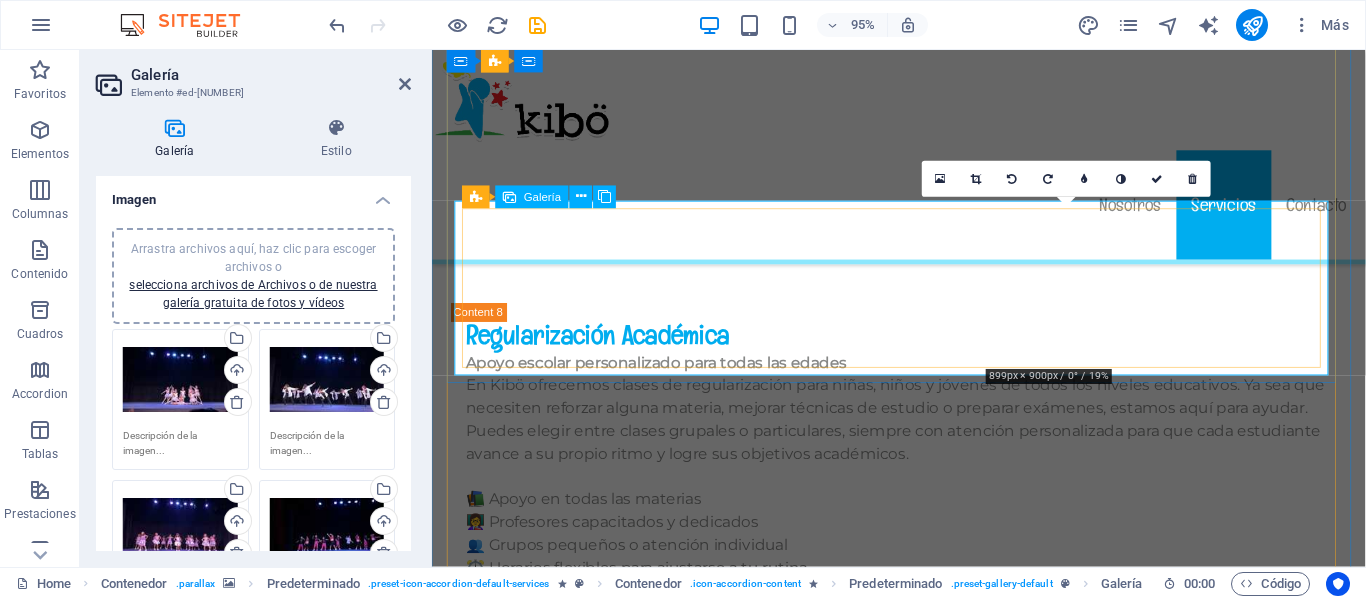 click at bounding box center (1109, 1735) 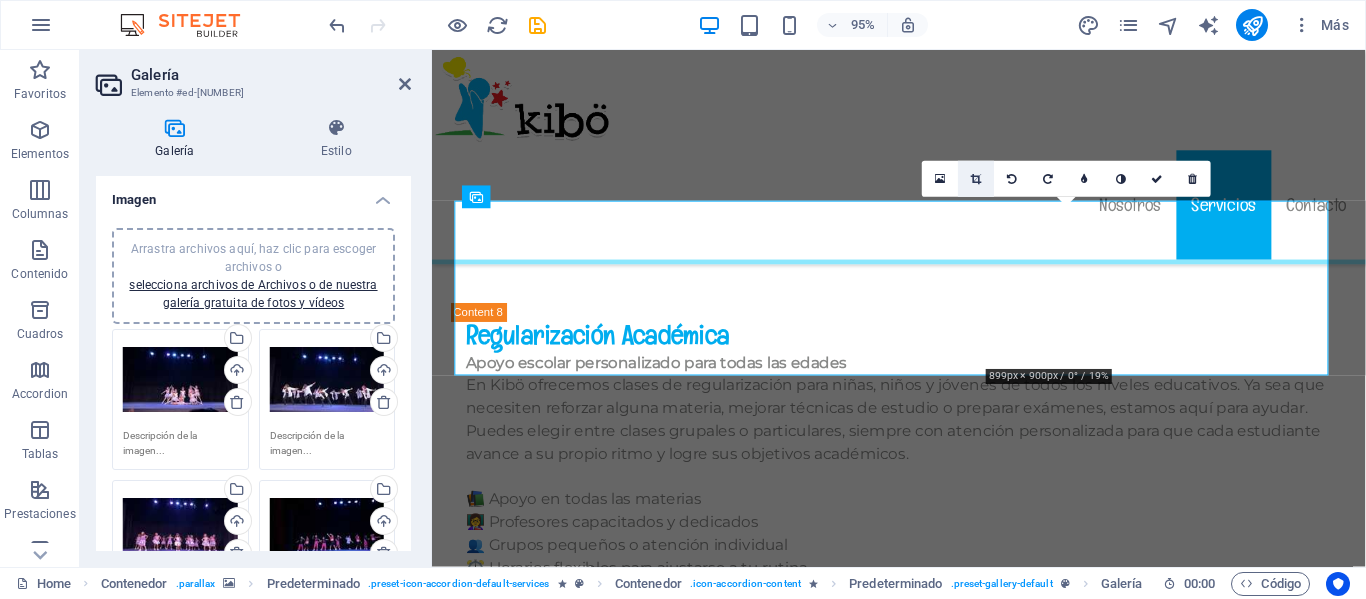 click at bounding box center [976, 179] 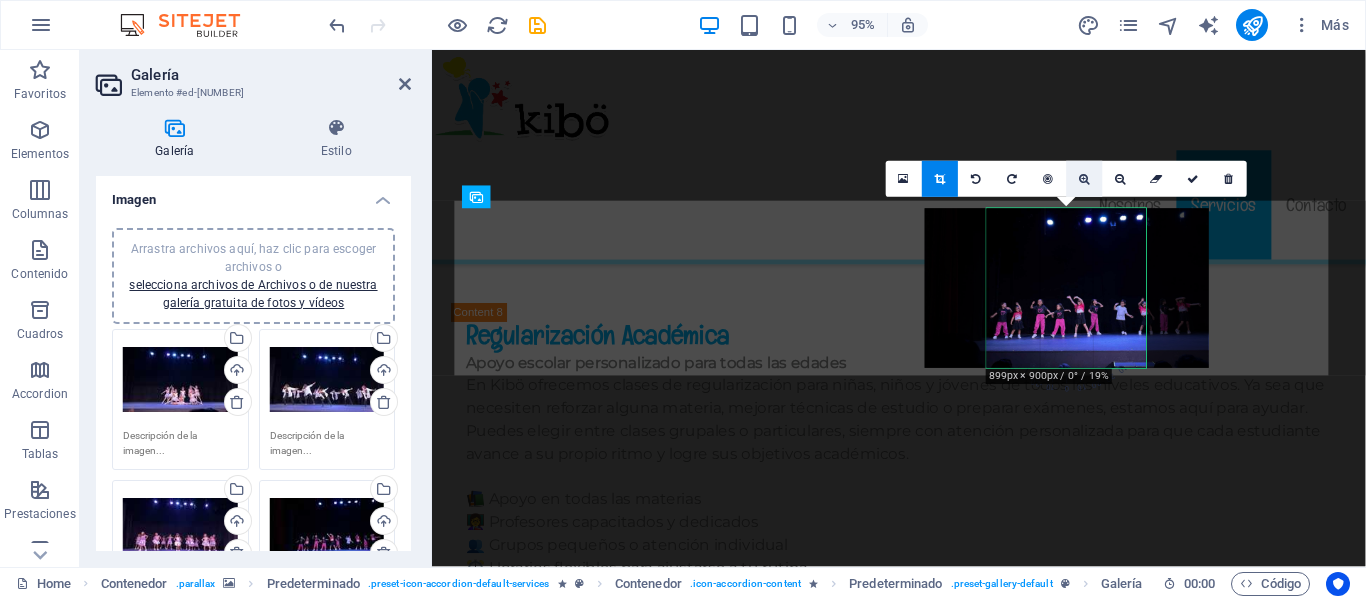 click at bounding box center (1085, 179) 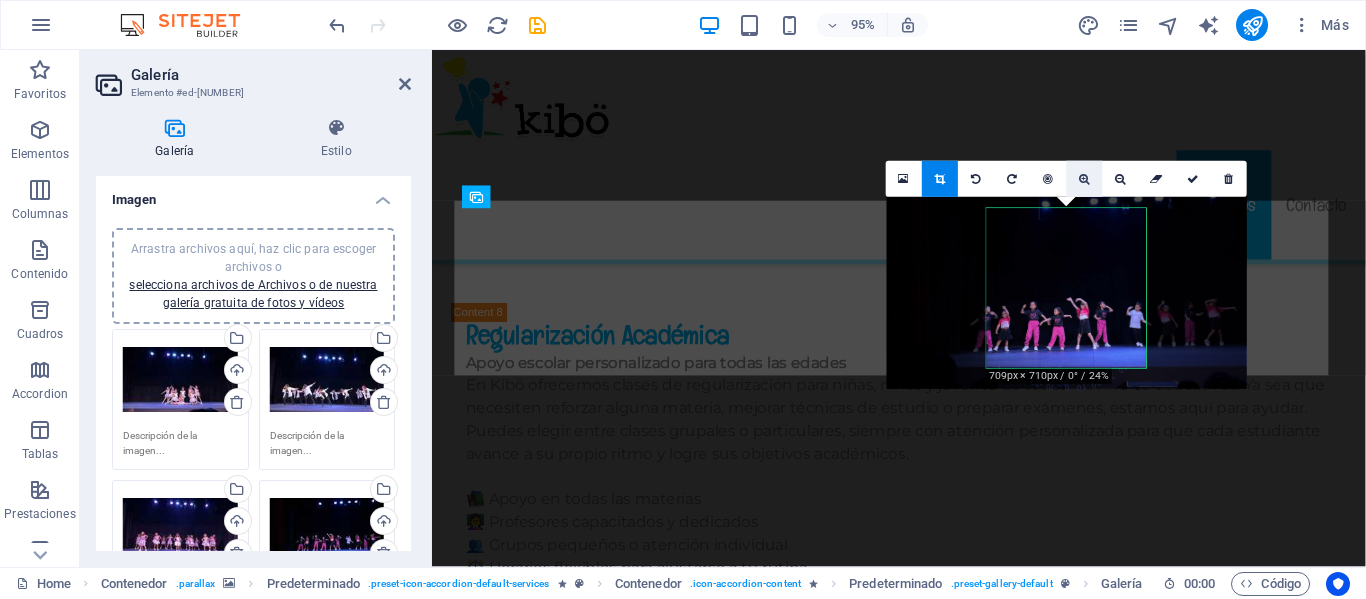 click at bounding box center (1085, 179) 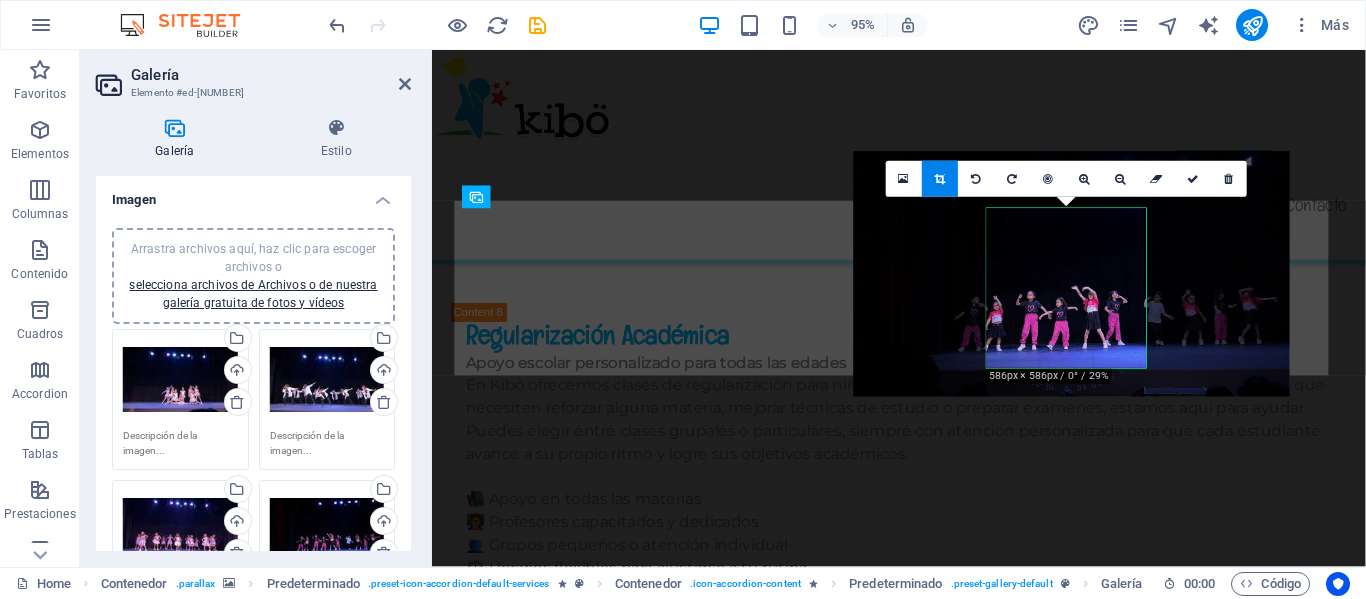 drag, startPoint x: 1098, startPoint y: 338, endPoint x: 1096, endPoint y: 321, distance: 17.117243 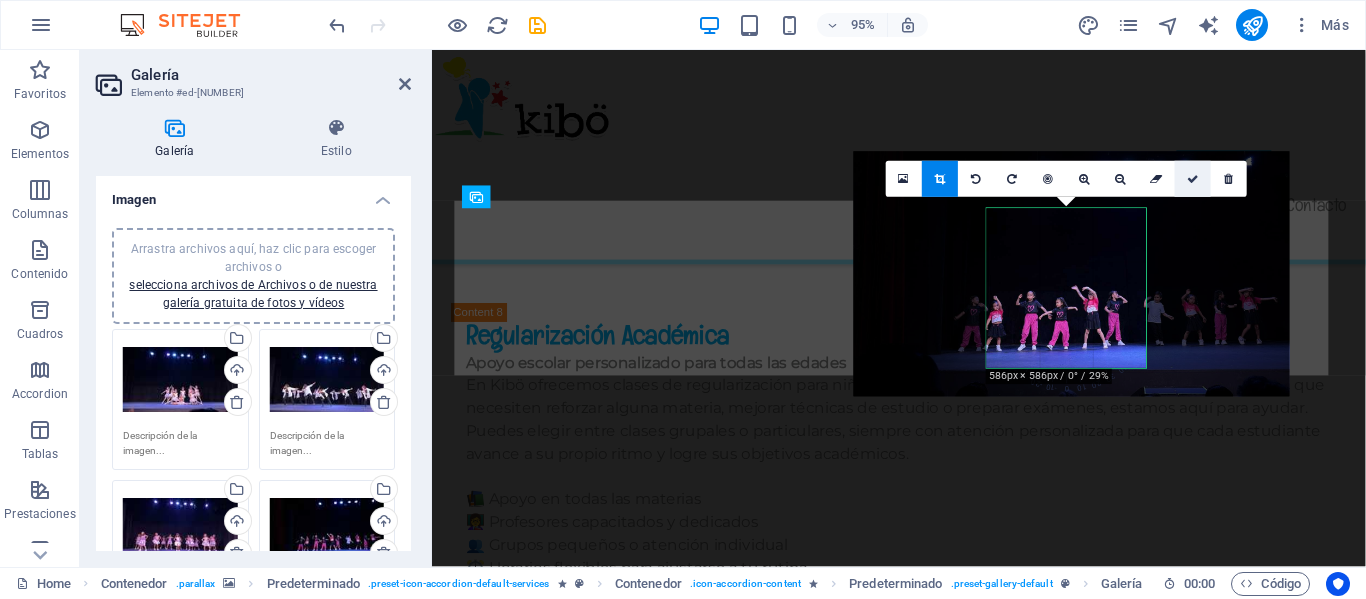 click at bounding box center [1193, 178] 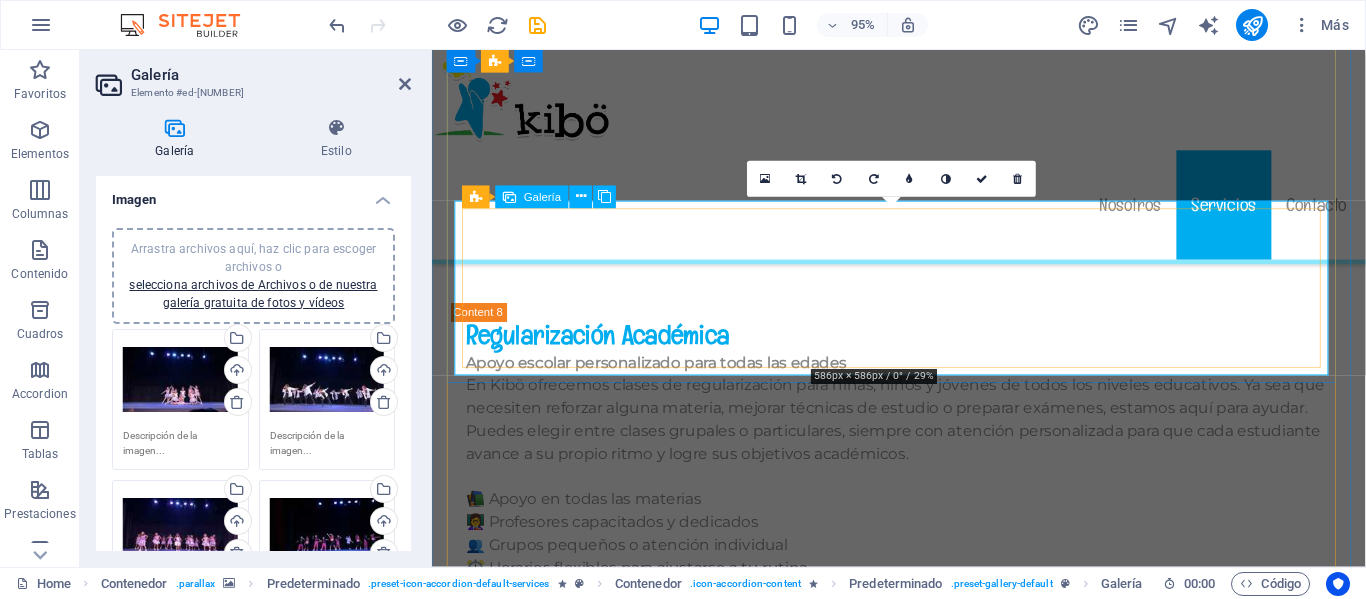 click at bounding box center (924, 1735) 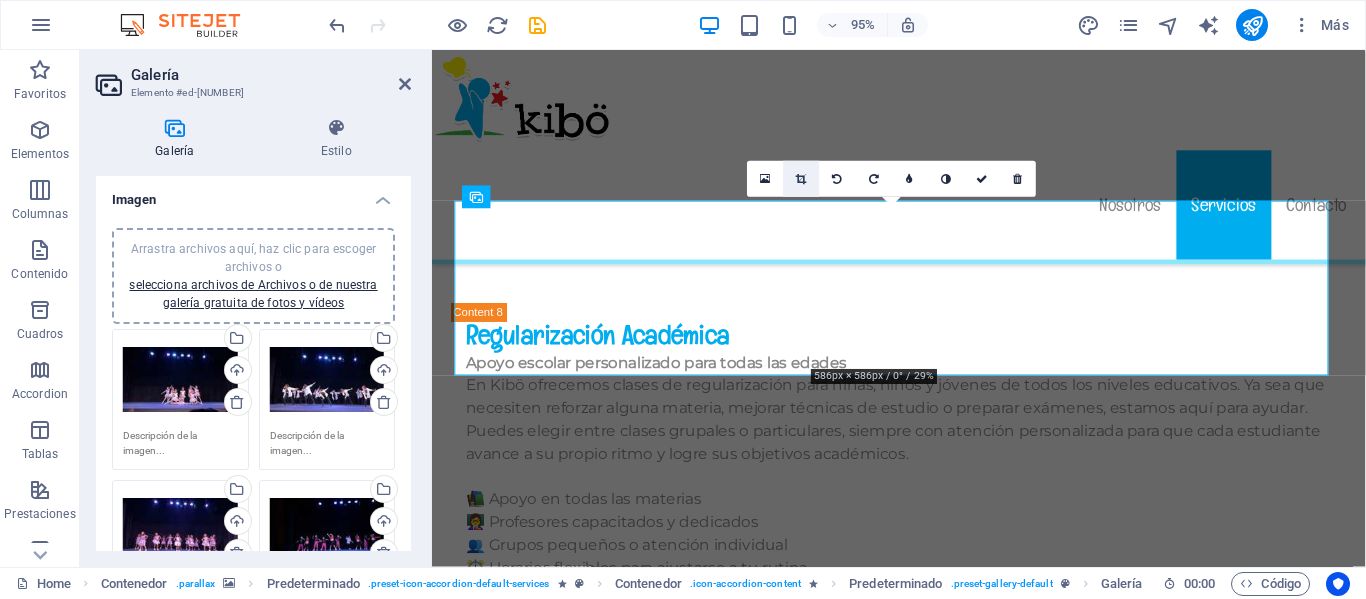 click at bounding box center [801, 178] 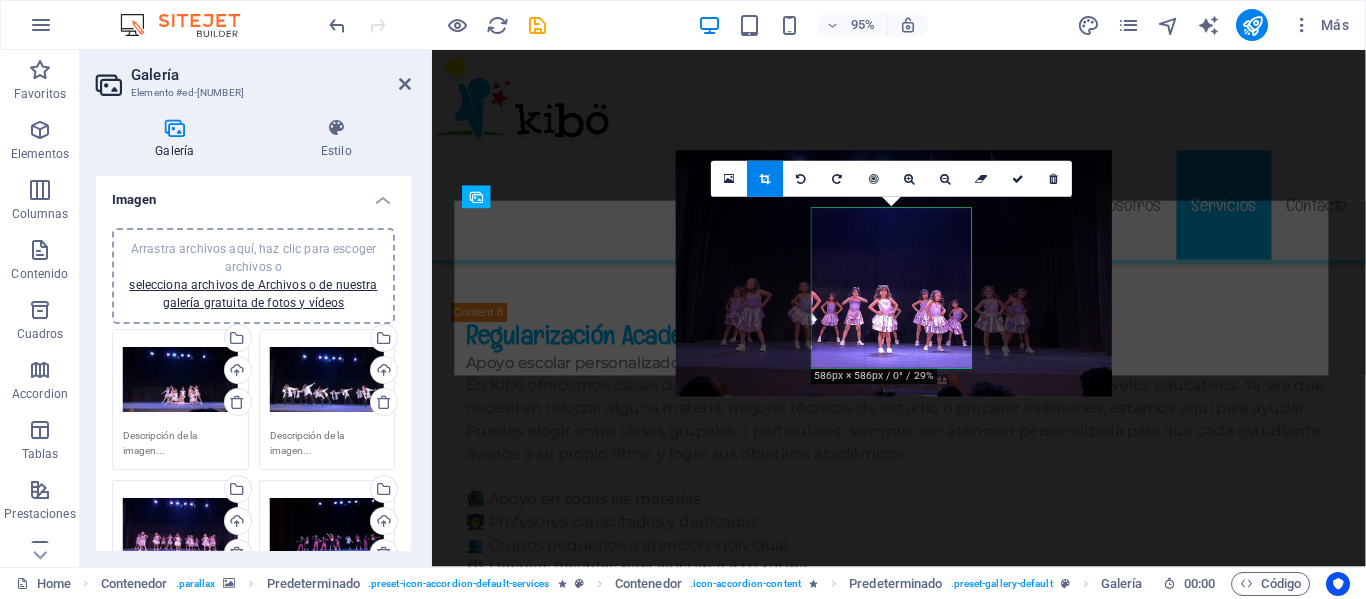 drag, startPoint x: 906, startPoint y: 344, endPoint x: 901, endPoint y: 326, distance: 18.681541 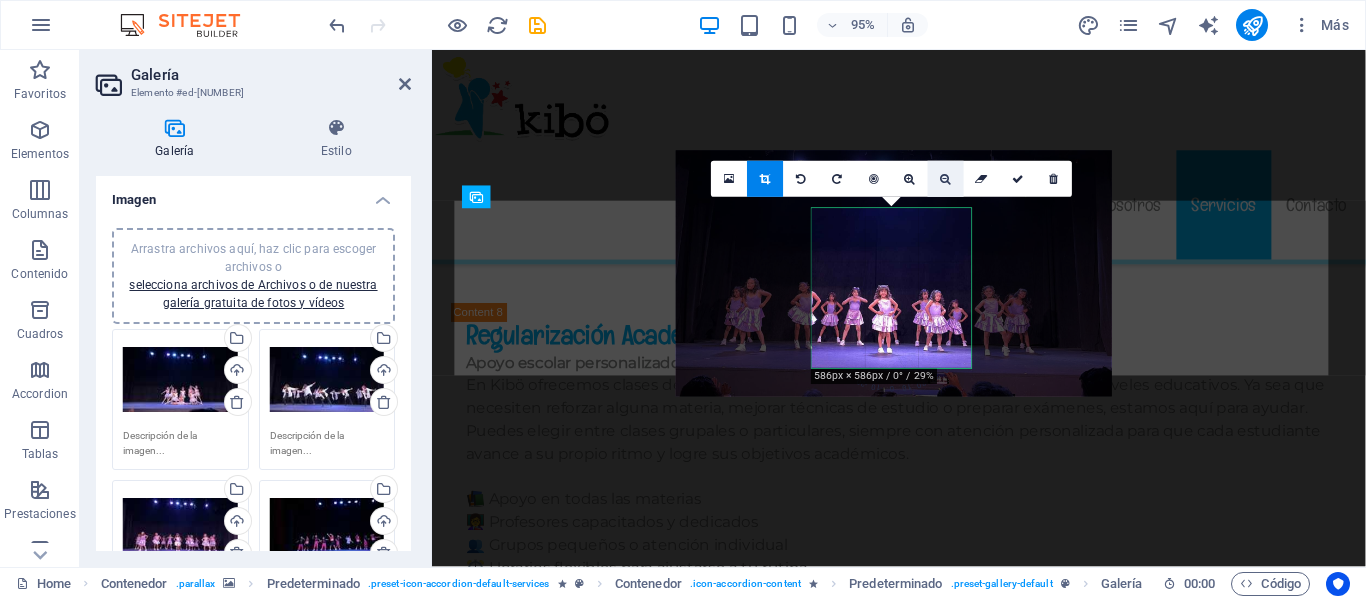 click at bounding box center [946, 178] 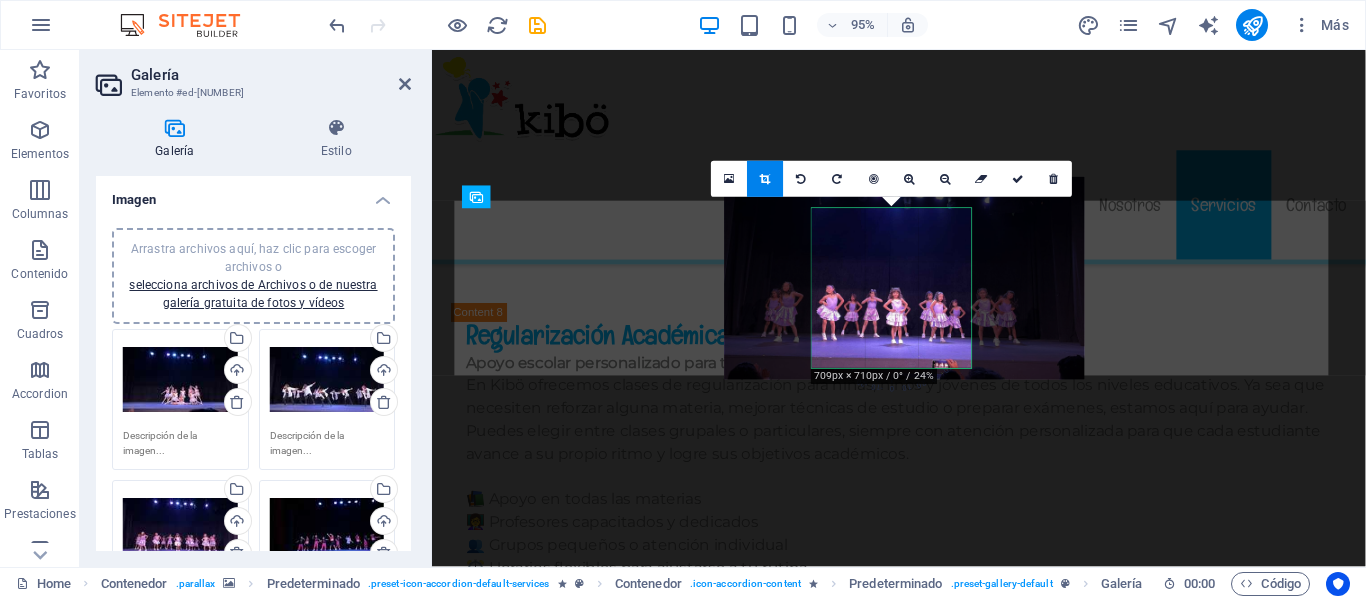 click at bounding box center [905, 278] 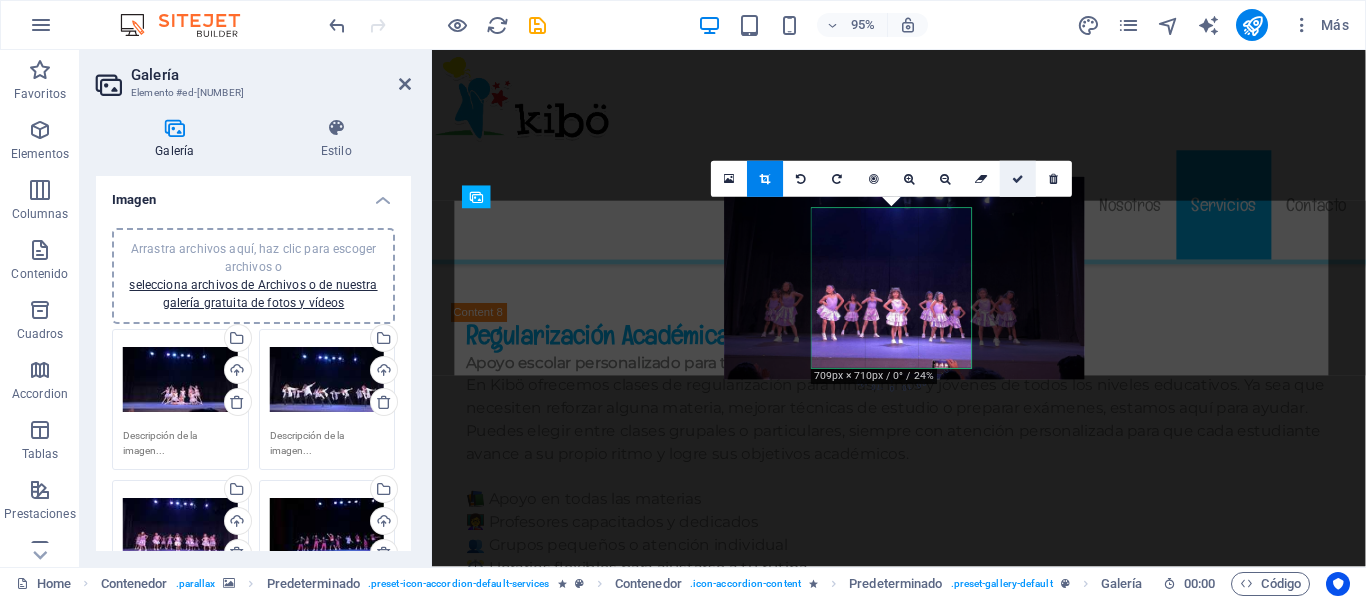 click at bounding box center [1018, 178] 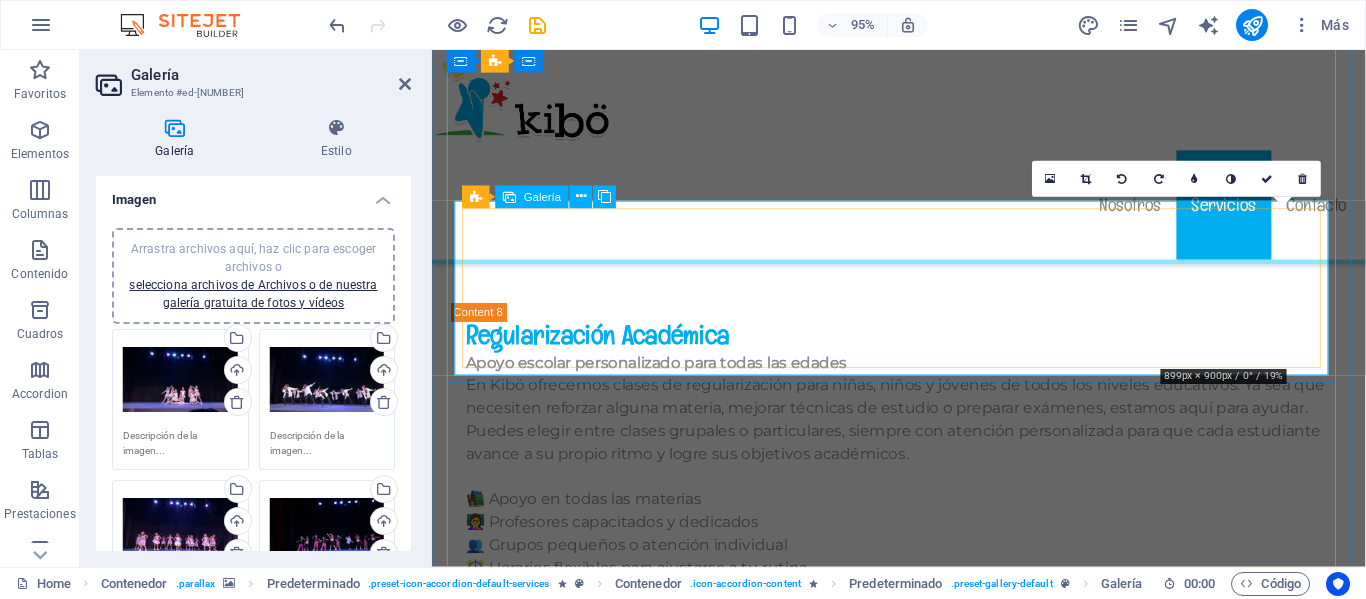 click at bounding box center (1295, 1735) 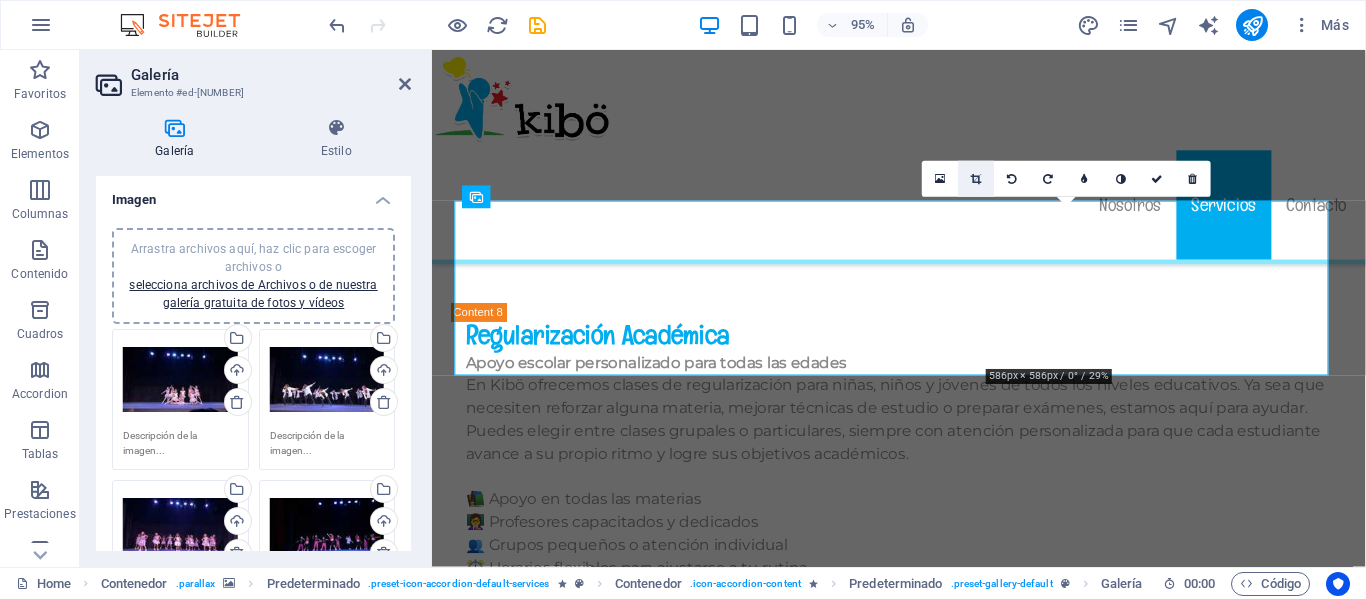 click at bounding box center (976, 179) 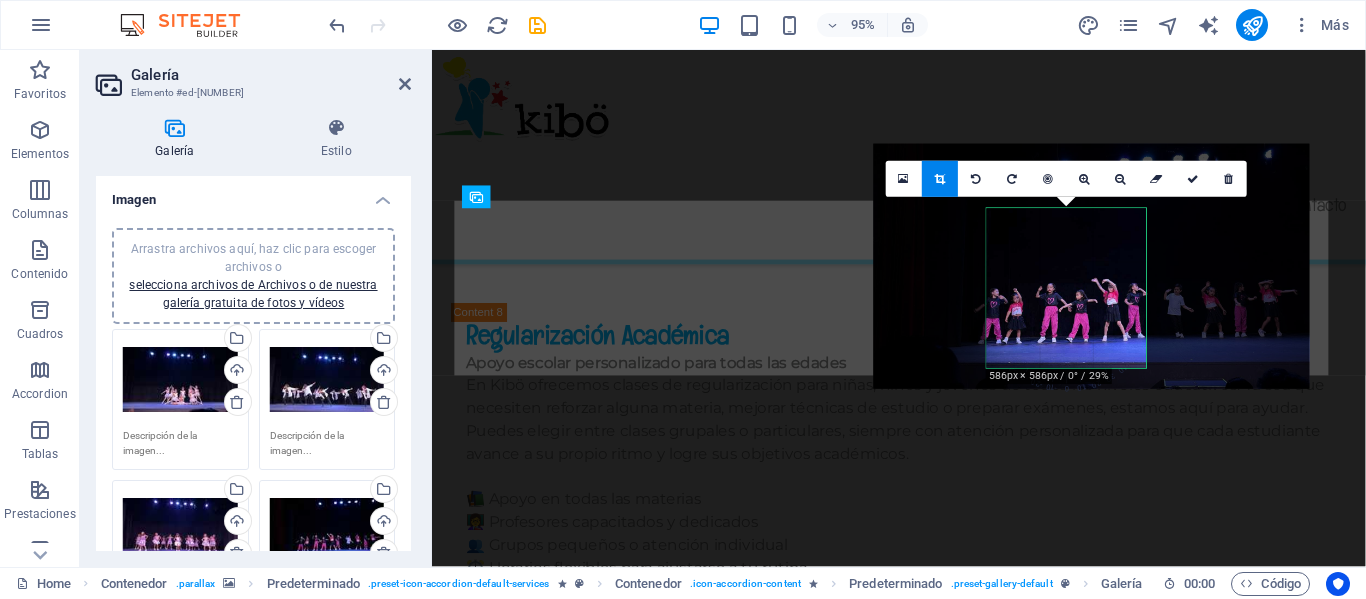 drag, startPoint x: 1085, startPoint y: 334, endPoint x: 1099, endPoint y: 323, distance: 17.804493 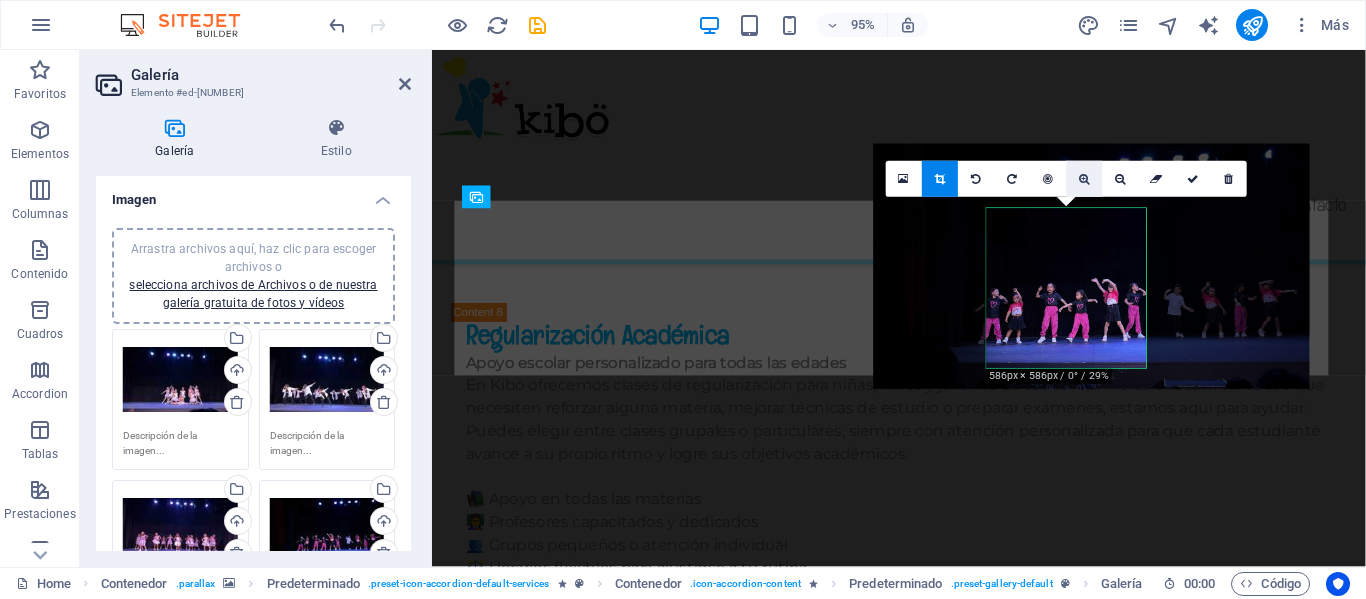 click at bounding box center [1084, 178] 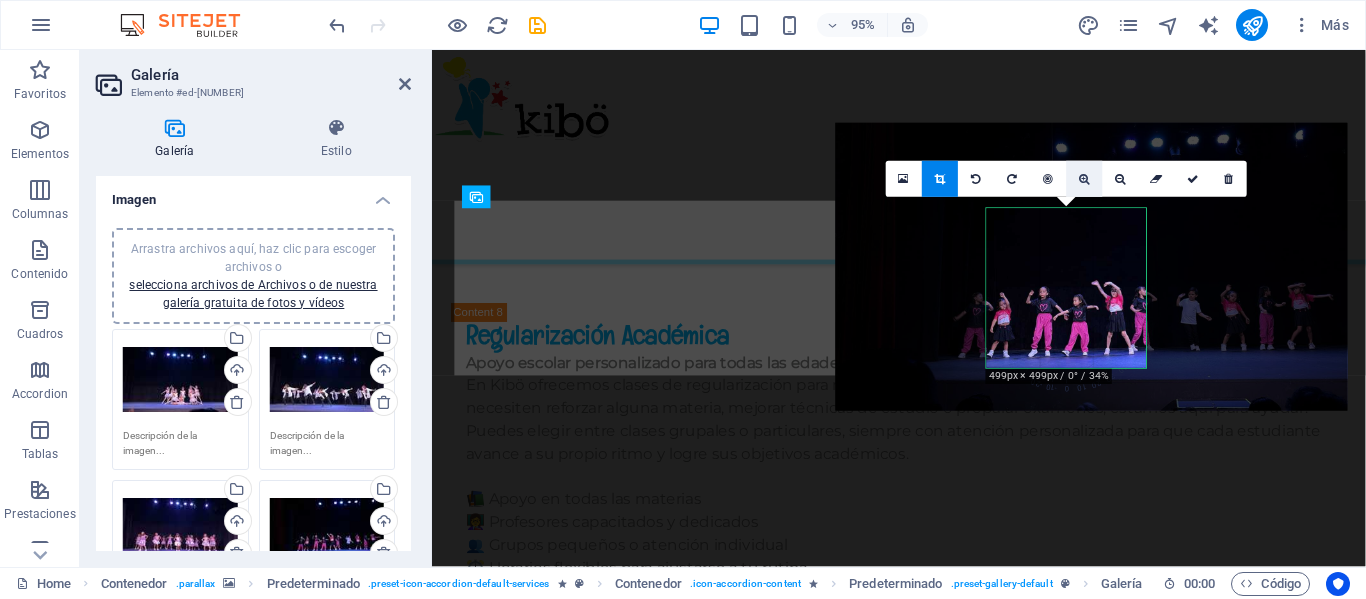 click at bounding box center [1084, 178] 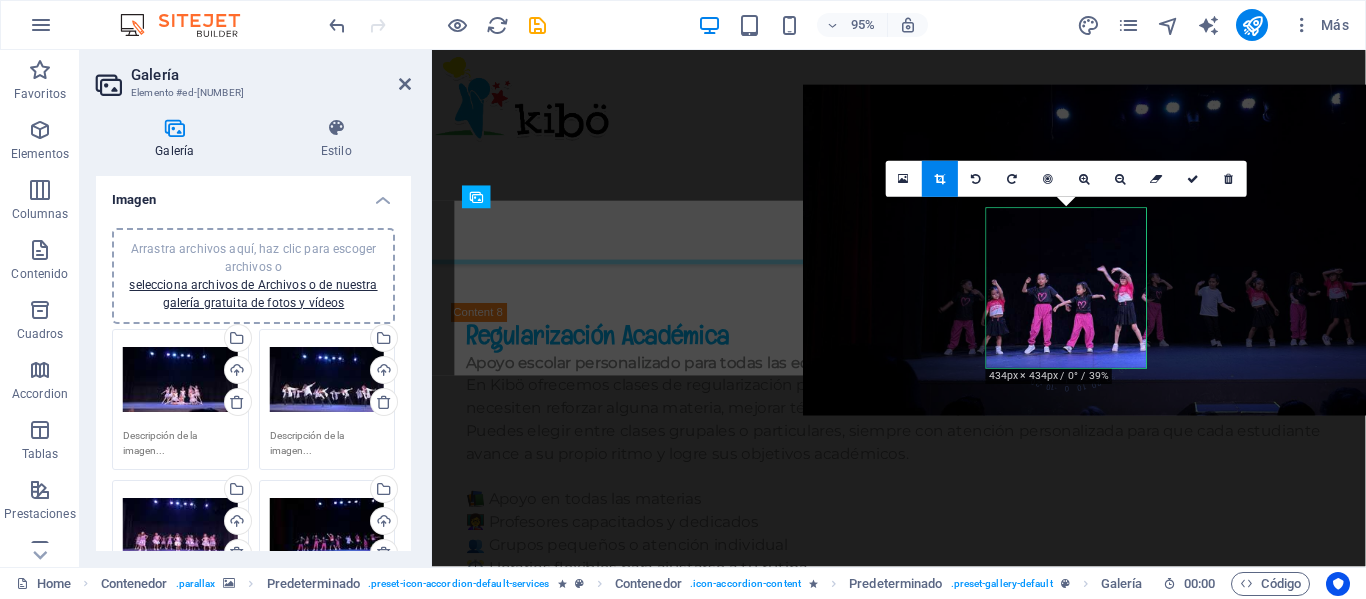 drag, startPoint x: 1096, startPoint y: 293, endPoint x: 1092, endPoint y: 270, distance: 23.345236 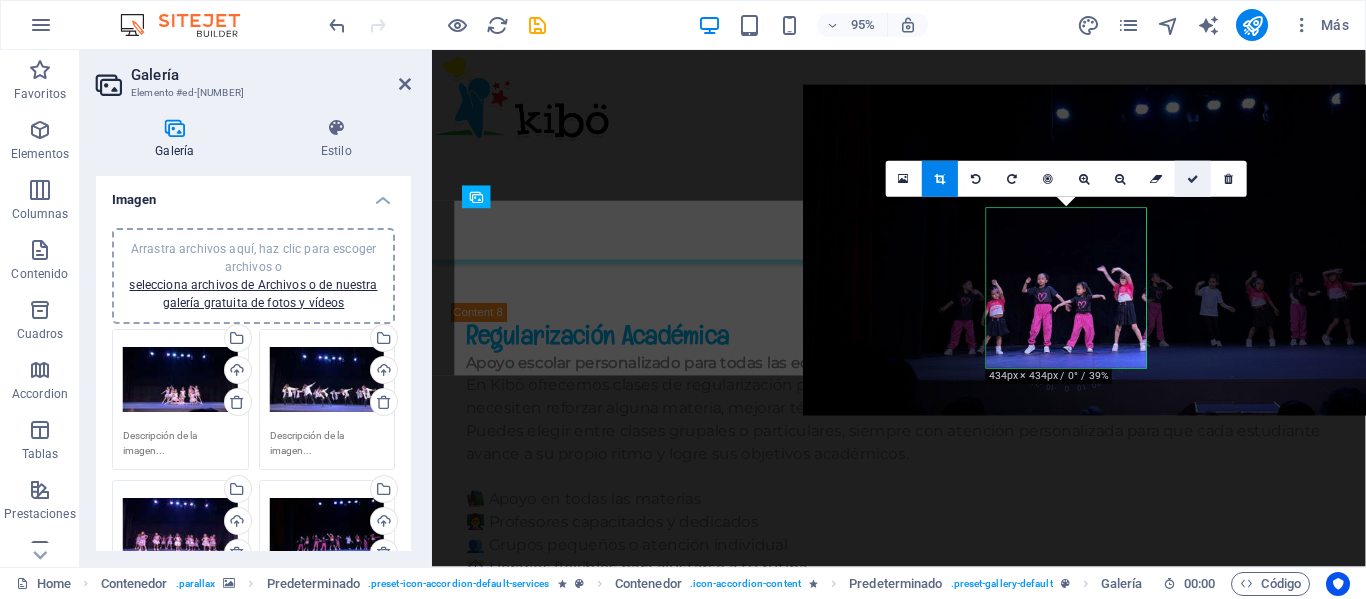 click at bounding box center [1193, 179] 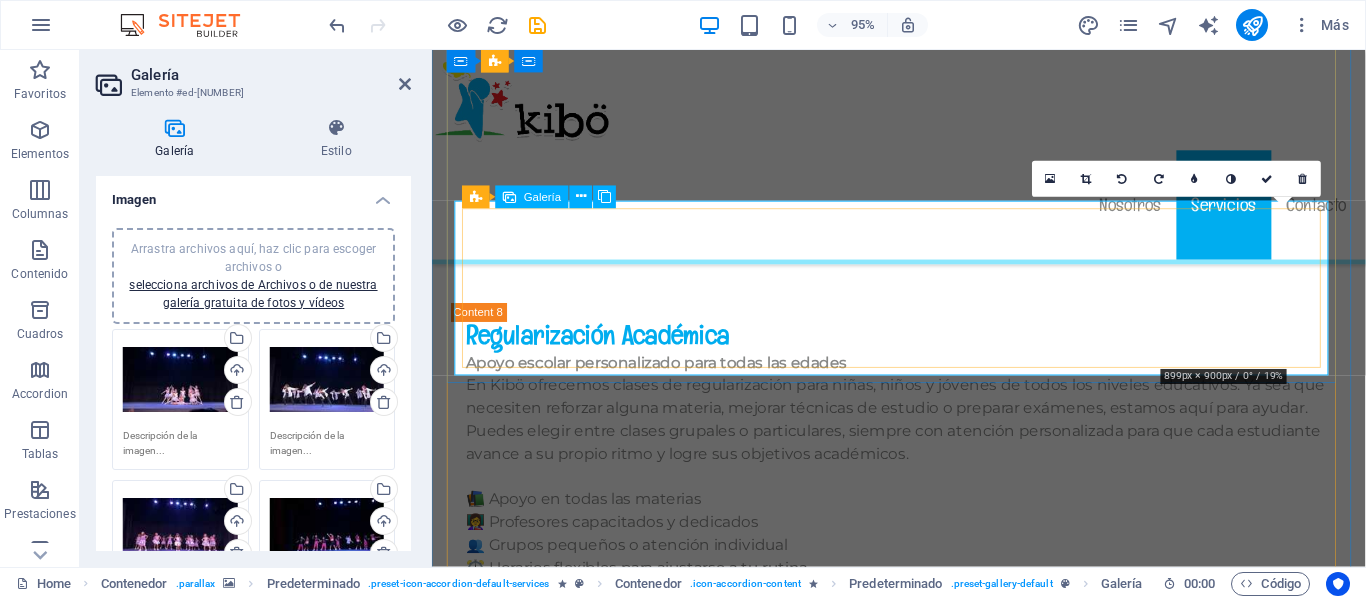 click at bounding box center [1295, 1735] 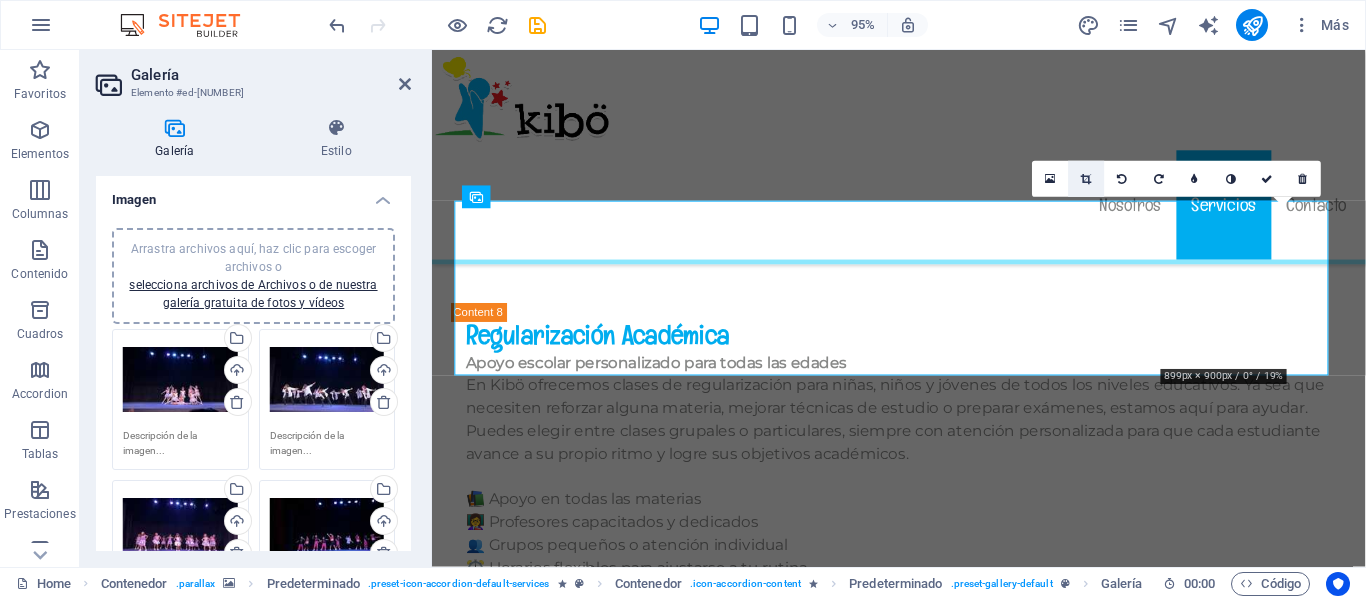 click at bounding box center [1087, 179] 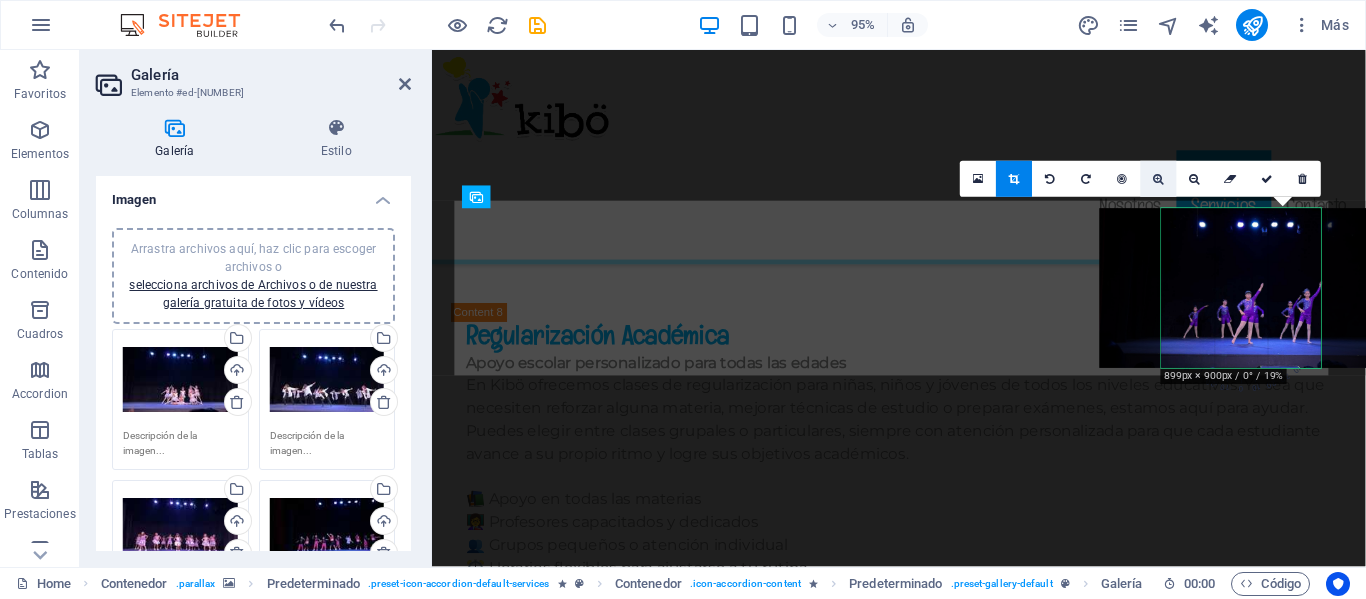 click at bounding box center (1158, 178) 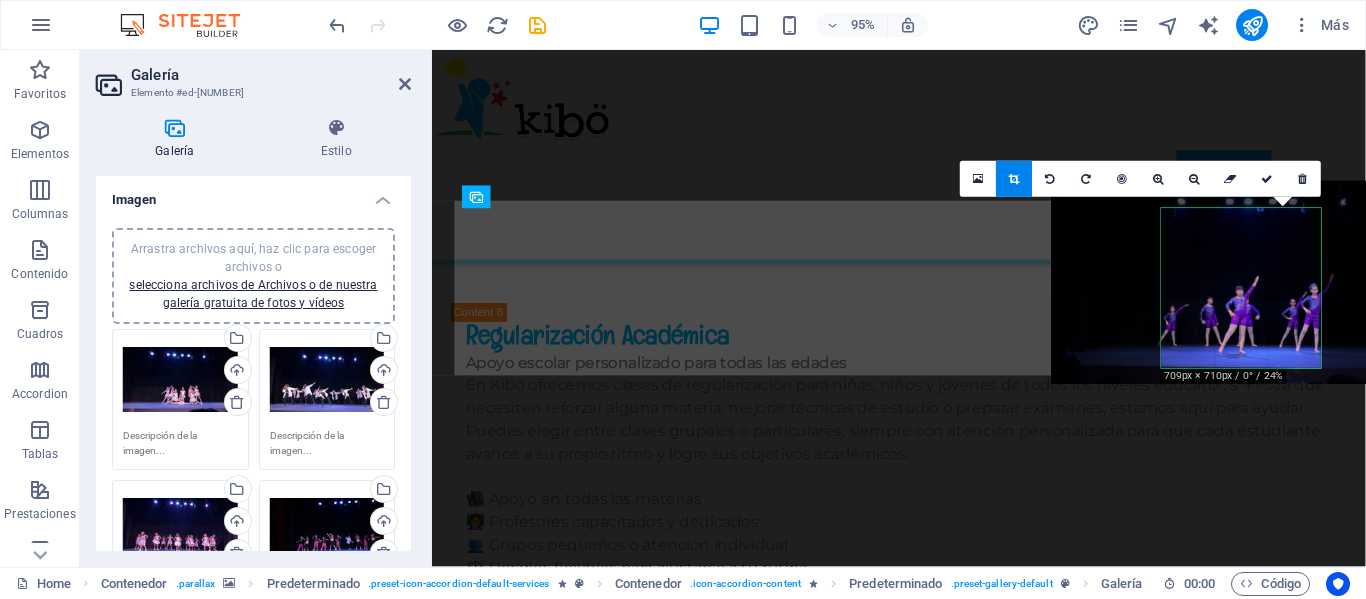 drag, startPoint x: 1289, startPoint y: 341, endPoint x: 1273, endPoint y: 334, distance: 17.464249 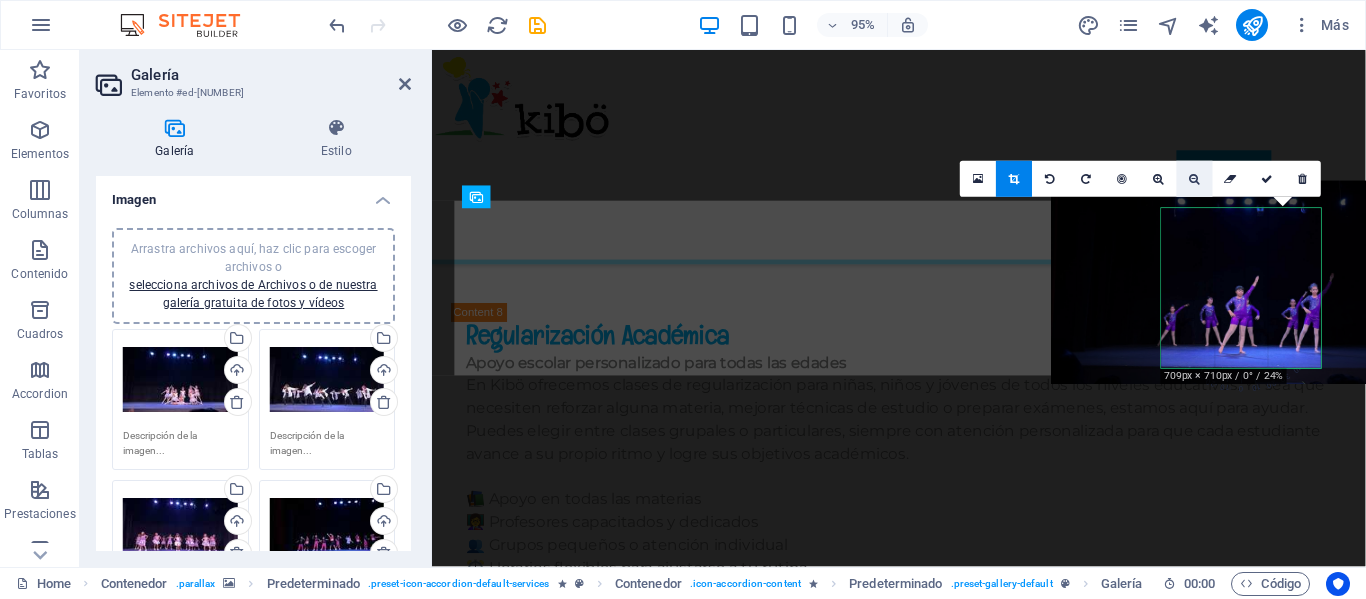 click at bounding box center (1195, 179) 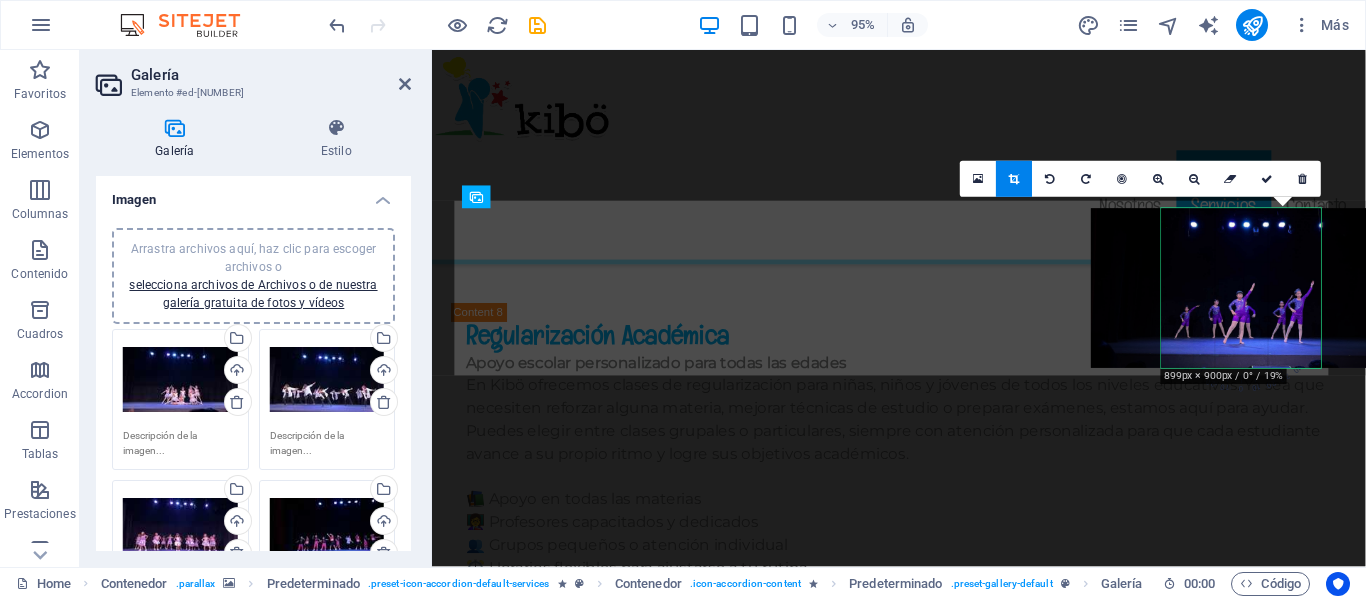 click at bounding box center (1233, 288) 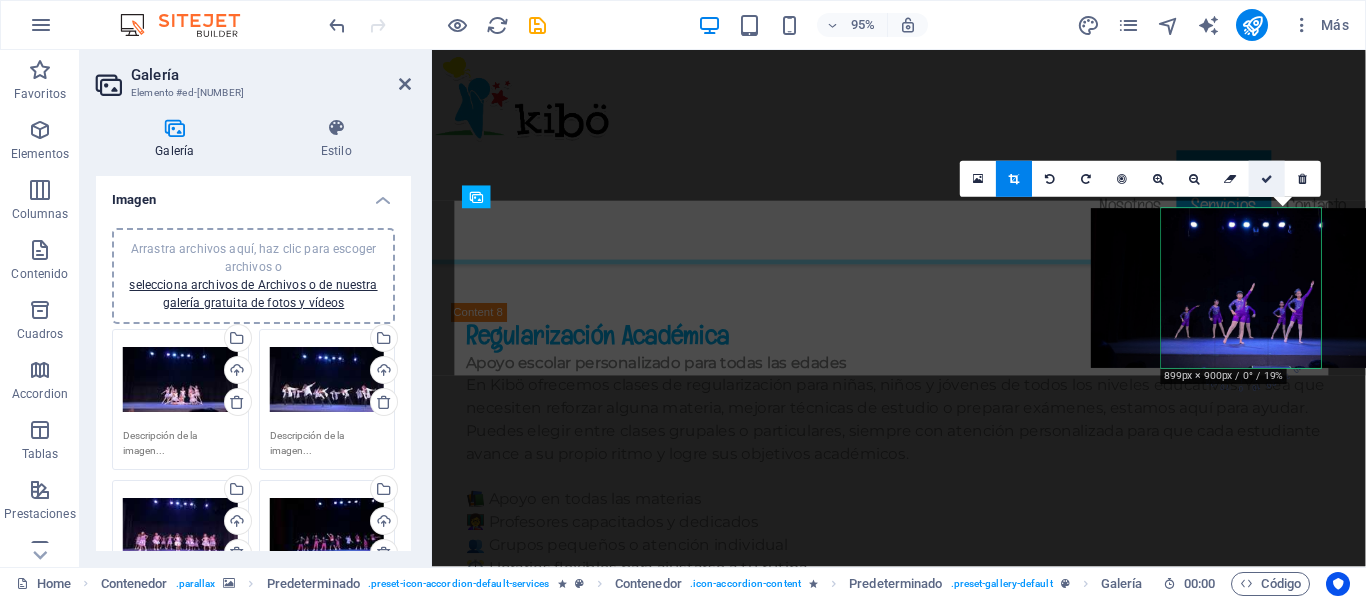 click at bounding box center [1267, 179] 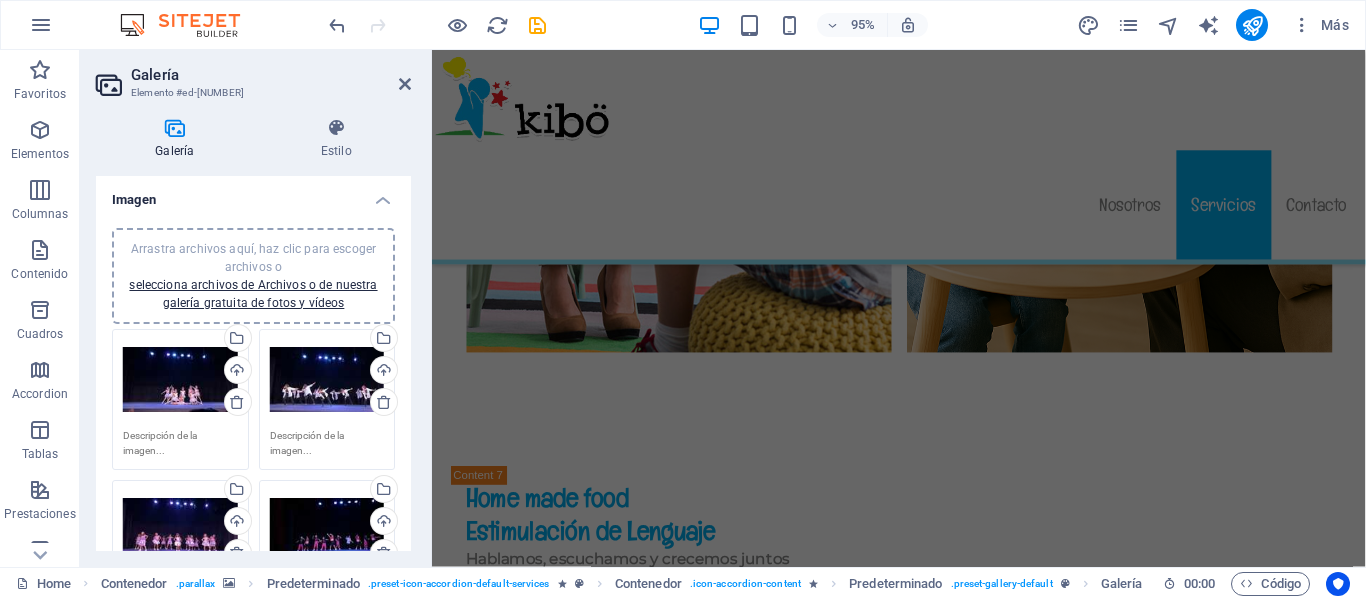 scroll, scrollTop: 10224, scrollLeft: 0, axis: vertical 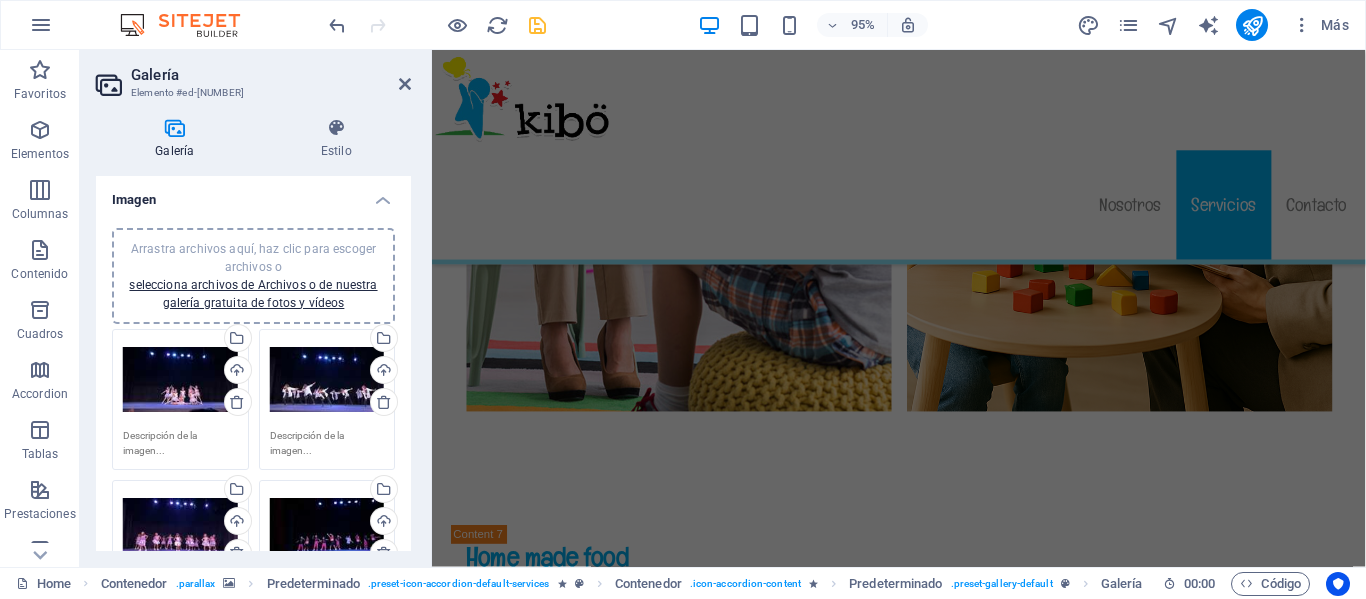 click at bounding box center (537, 25) 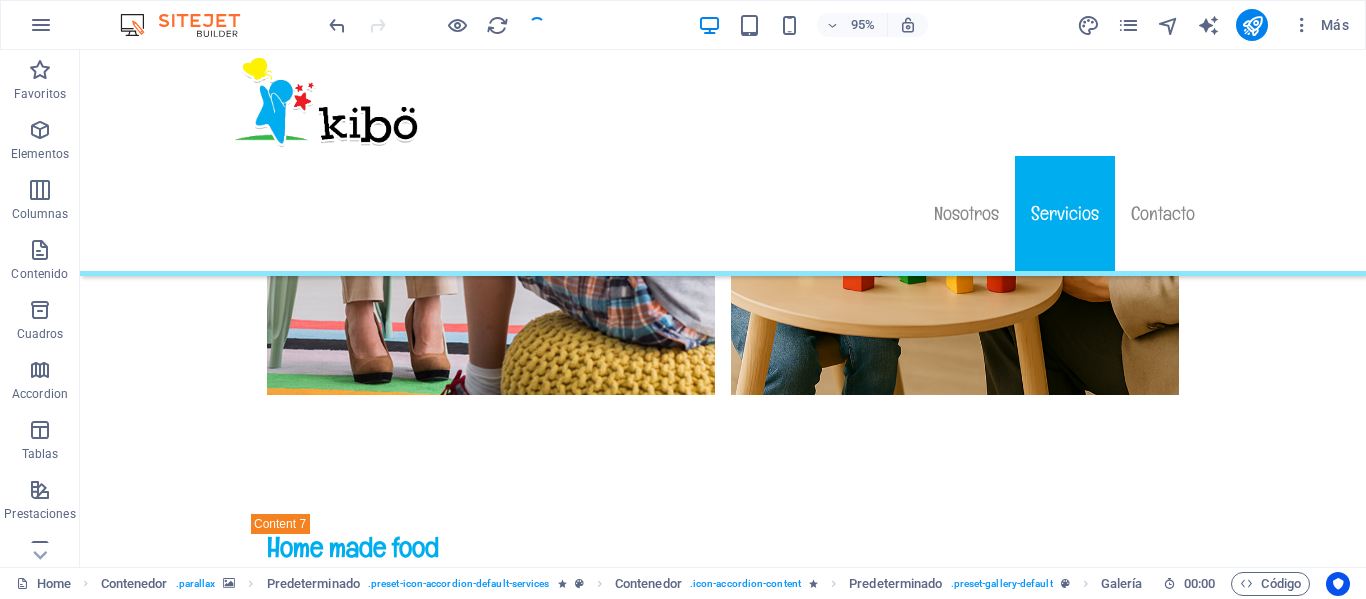 scroll, scrollTop: 11407, scrollLeft: 0, axis: vertical 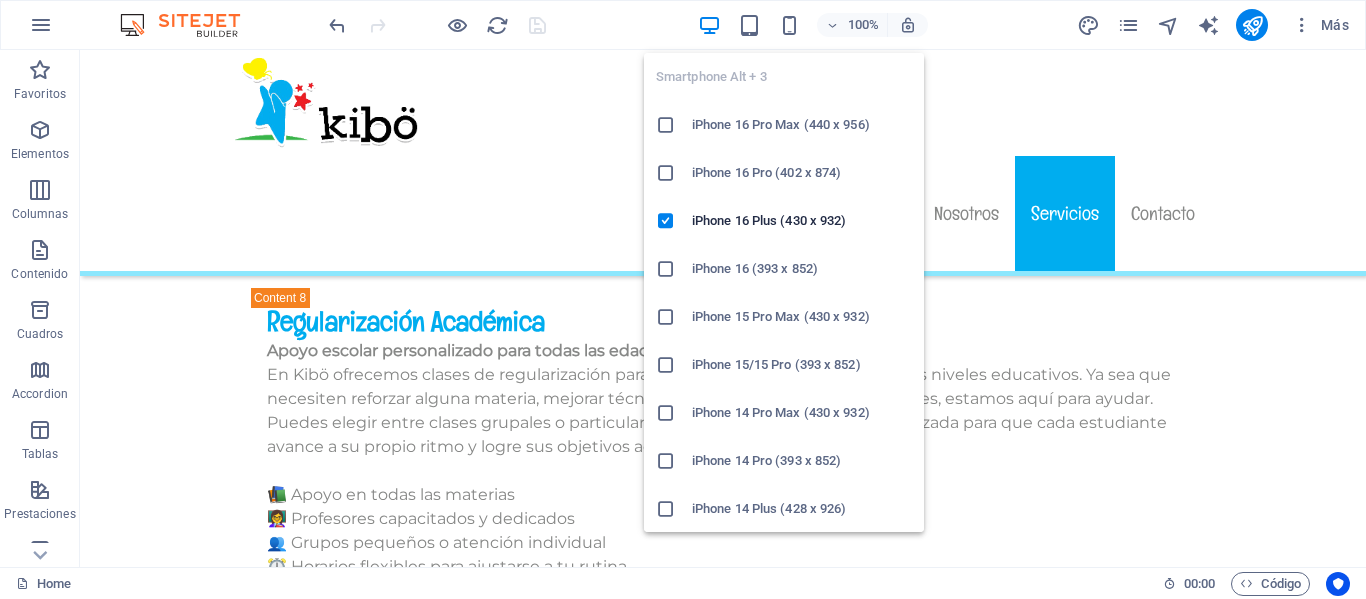 drag, startPoint x: 928, startPoint y: 120, endPoint x: 927, endPoint y: 161, distance: 41.01219 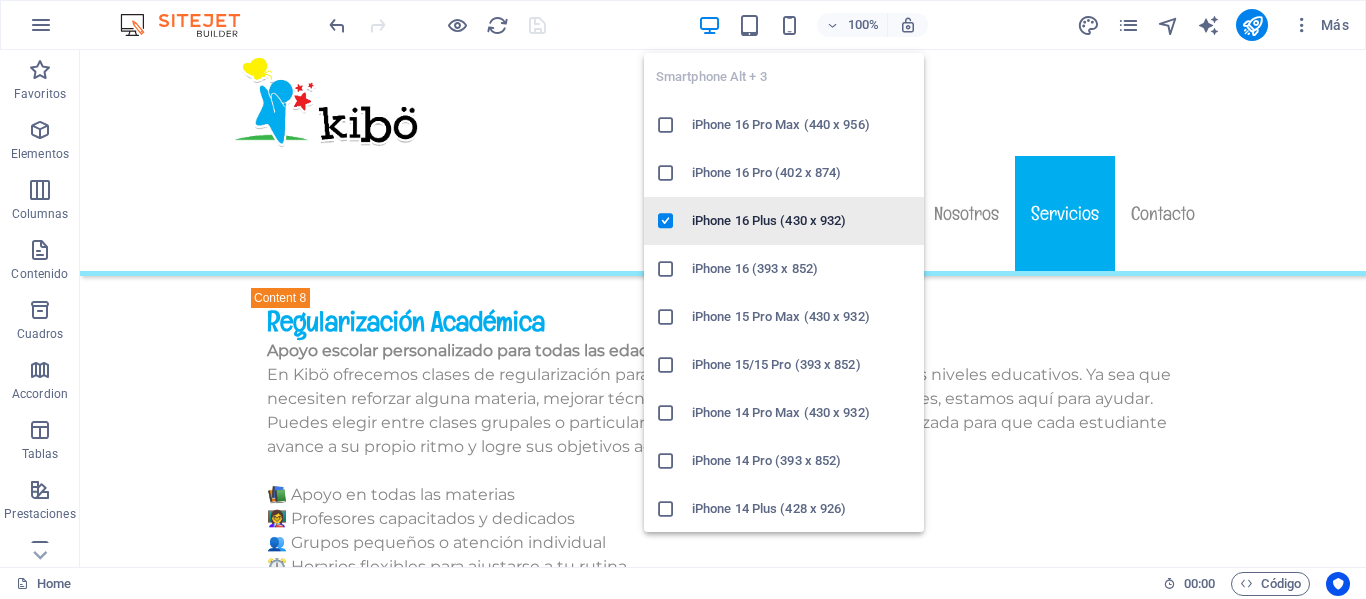 drag, startPoint x: 930, startPoint y: 147, endPoint x: 928, endPoint y: 227, distance: 80.024994 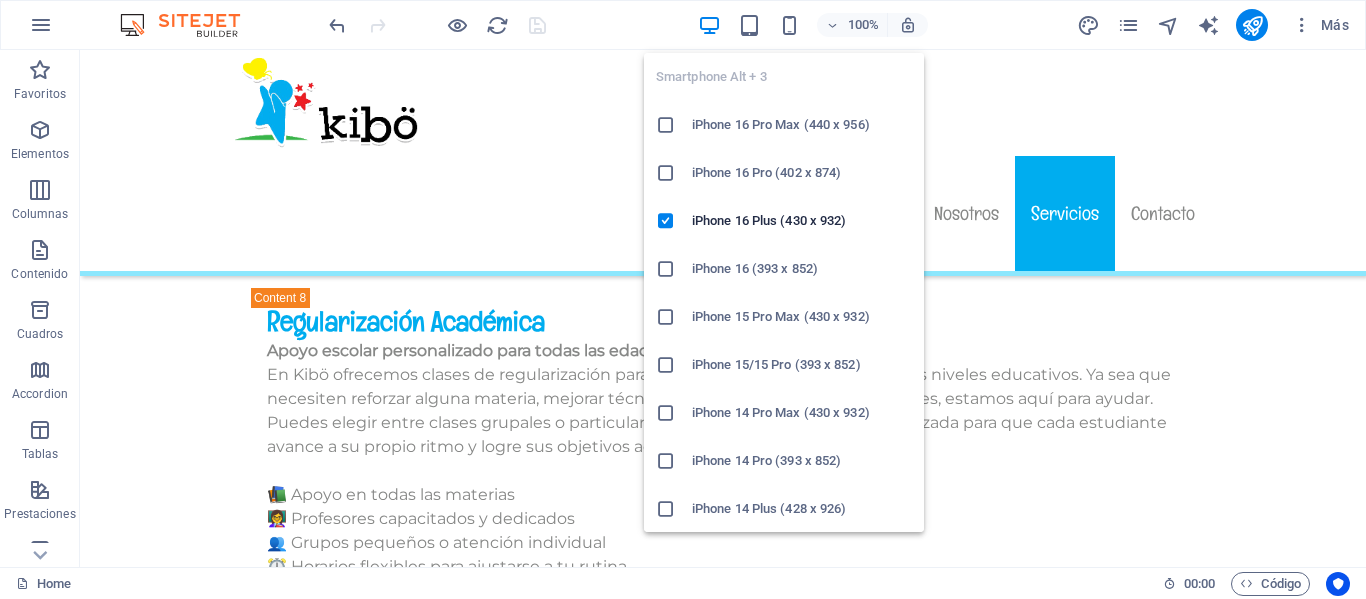 drag, startPoint x: 934, startPoint y: 186, endPoint x: 931, endPoint y: 221, distance: 35.128338 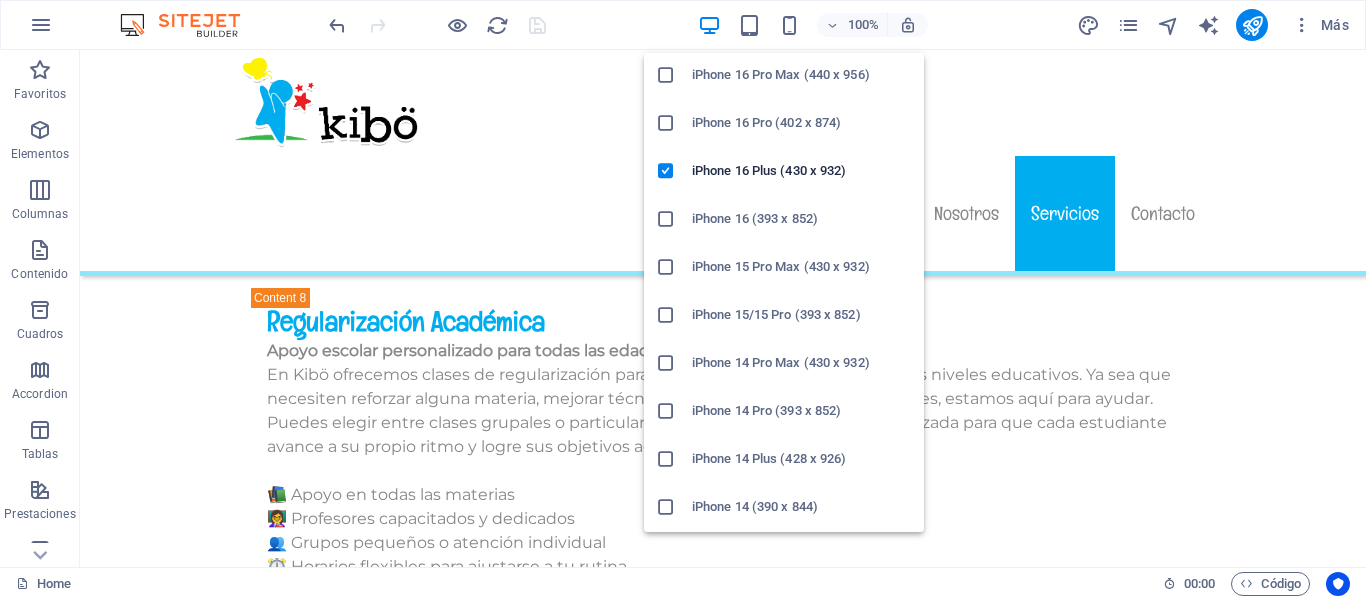 scroll, scrollTop: 0, scrollLeft: 0, axis: both 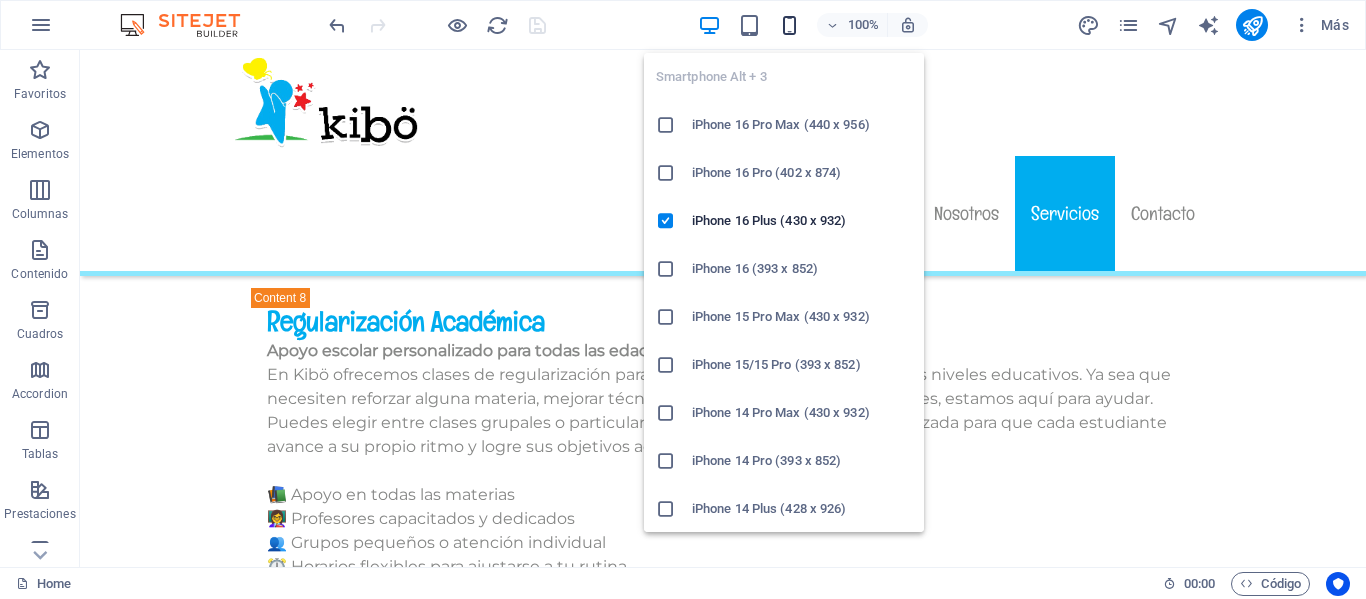 click at bounding box center (789, 25) 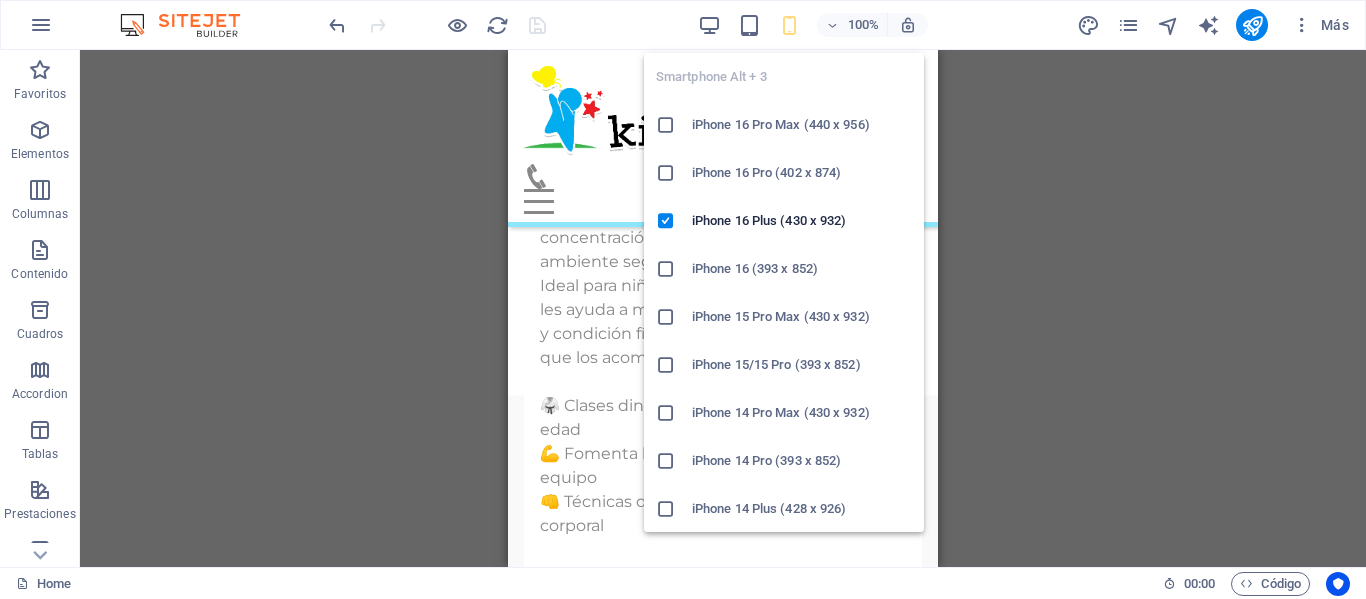 scroll, scrollTop: 11383, scrollLeft: 0, axis: vertical 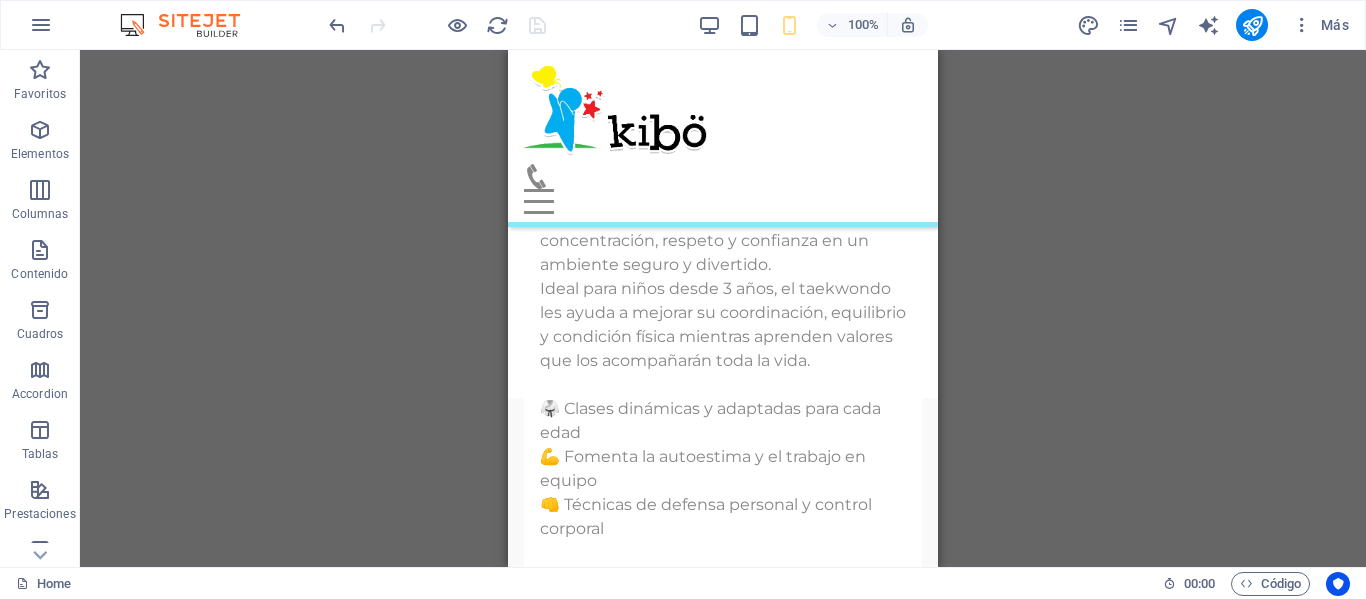click on "Arrastra y suelta un archivo para añadirlo
H2   Banner   Banner   Contenedor   H1   Galería   Contenedor   Contenedor   Predeterminado   Contenedor   Predeterminado   Contenedor   Predeterminado   Texto   Contenedor   H3   Contenedor   Barra de menús   Separador   Texto   Predeterminado   Contenedor   Contenedor   Texto   Contenedor   Logo" at bounding box center [723, 308] 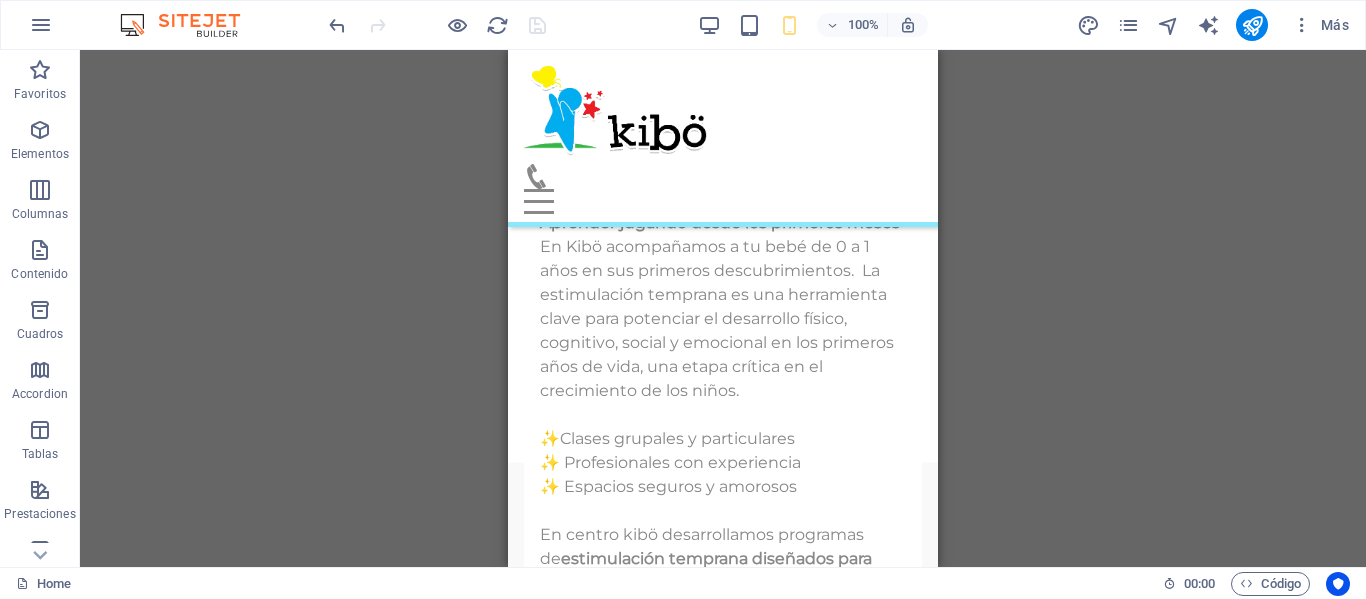 scroll, scrollTop: 4232, scrollLeft: 0, axis: vertical 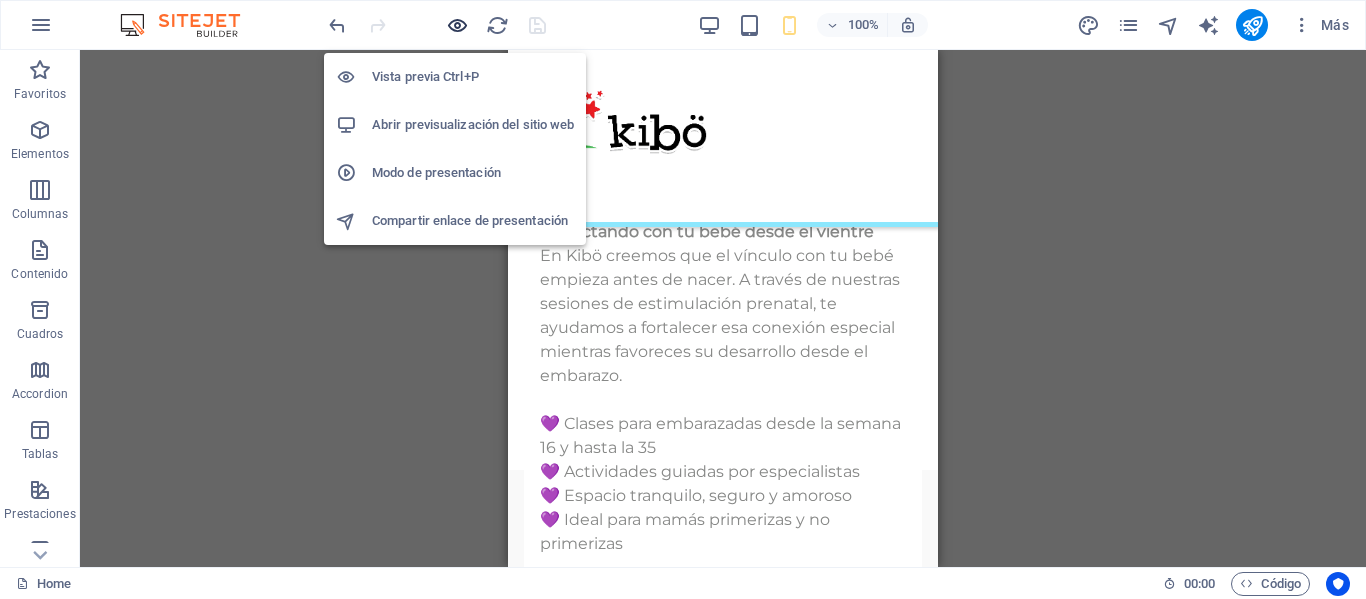 click at bounding box center (457, 25) 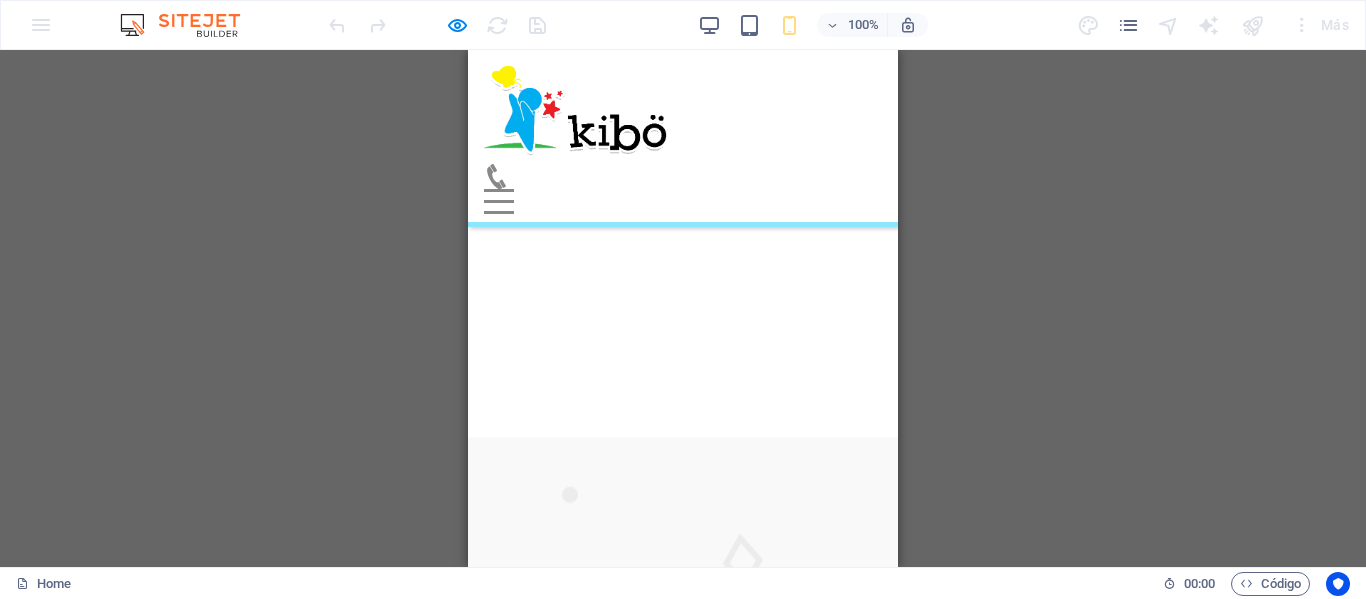 scroll, scrollTop: 0, scrollLeft: 0, axis: both 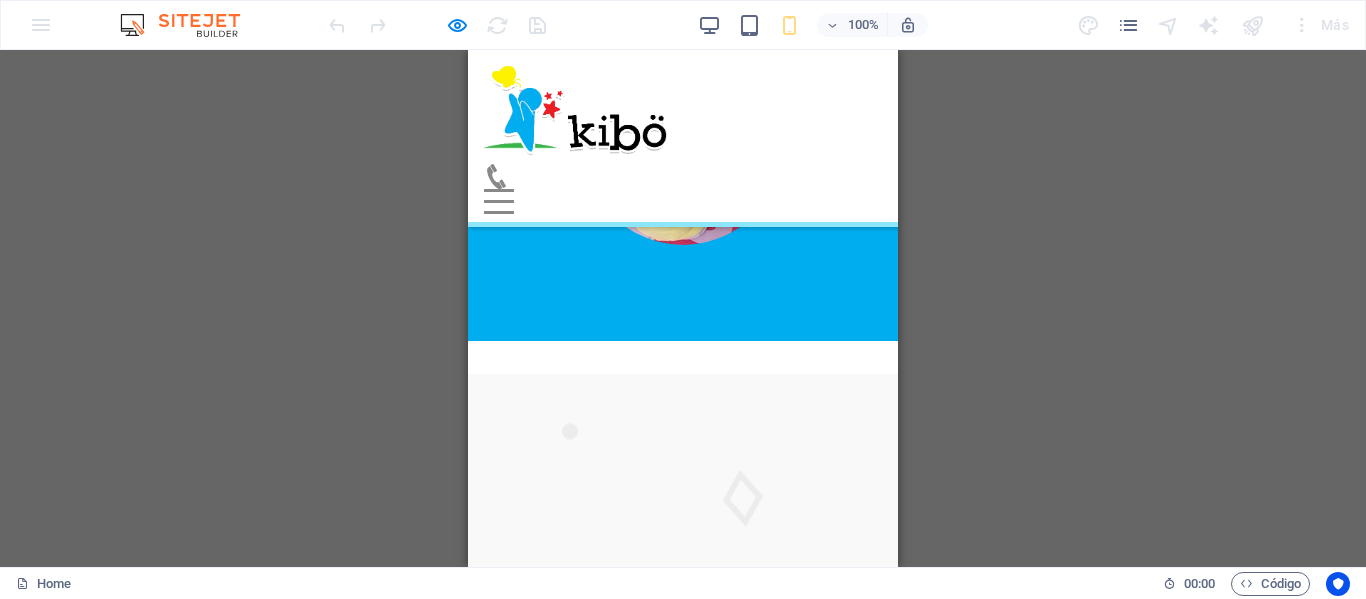 drag, startPoint x: 888, startPoint y: 76, endPoint x: 1381, endPoint y: 316, distance: 548.3147 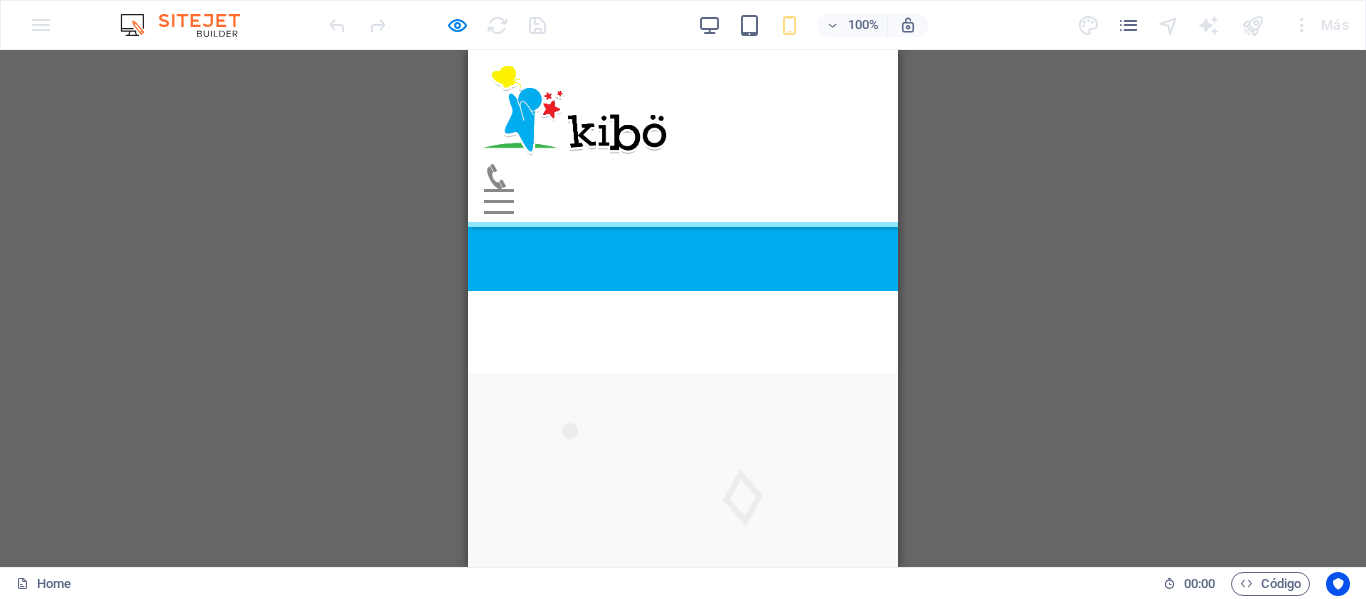 click on "Acompañamiento a la lactancia" at bounding box center [683, 1107] 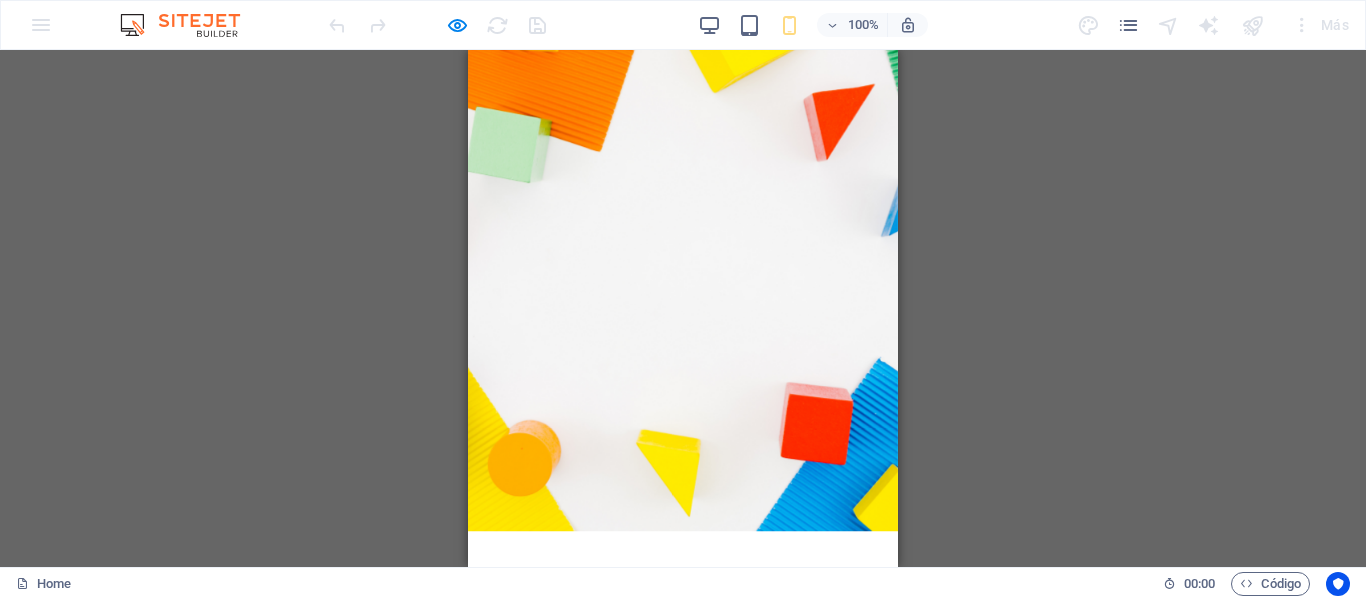 scroll, scrollTop: 0, scrollLeft: 0, axis: both 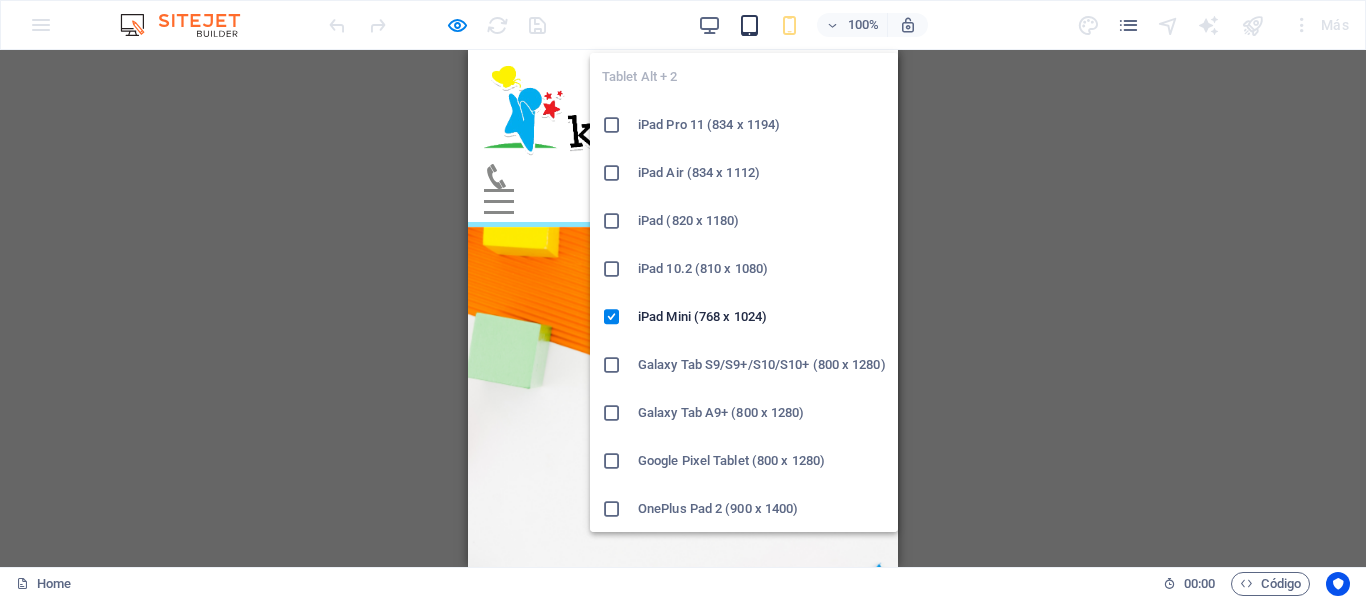 click at bounding box center [749, 25] 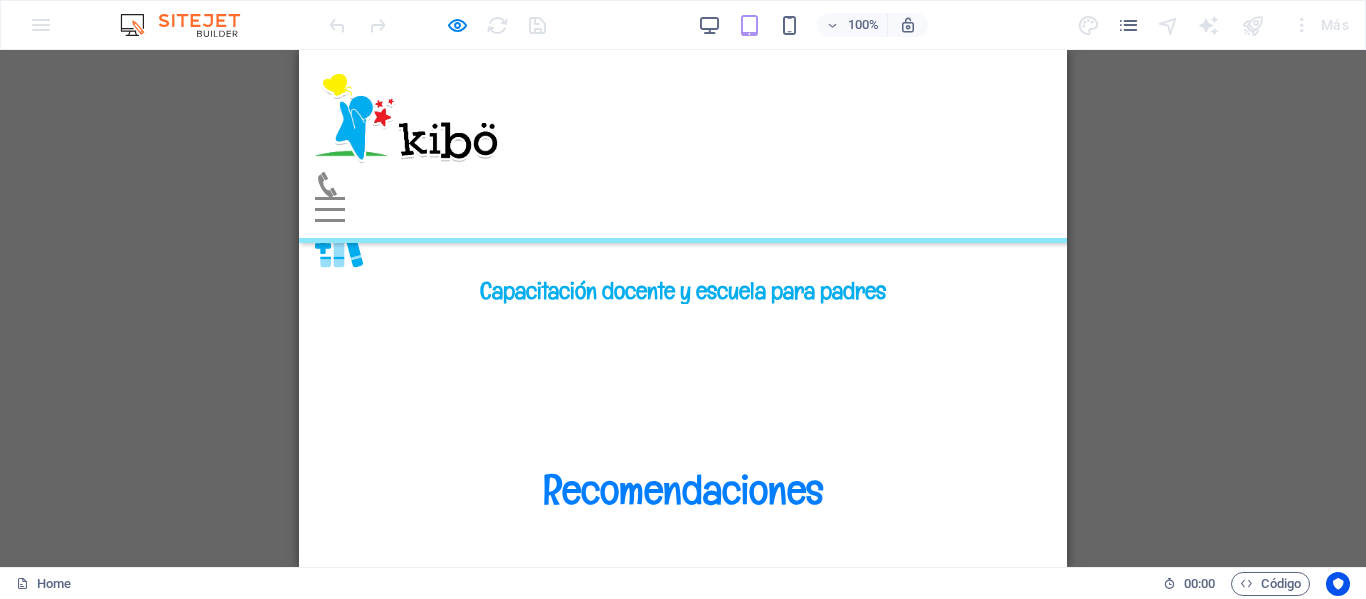 scroll, scrollTop: 5646, scrollLeft: 0, axis: vertical 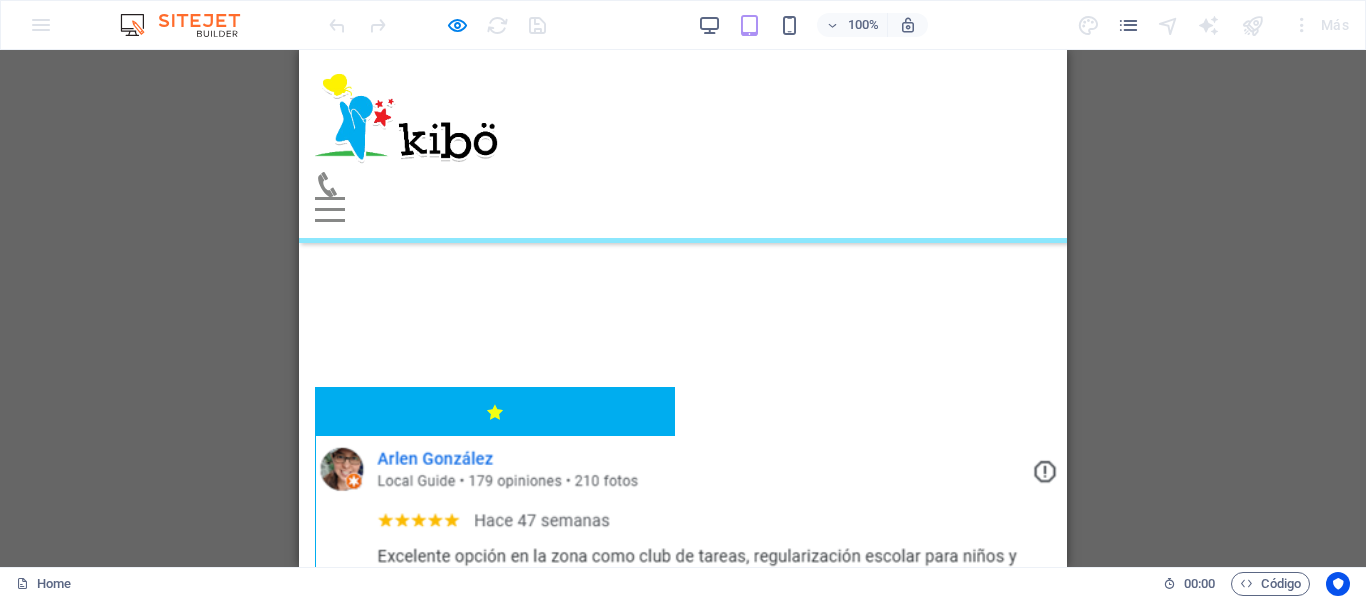 drag, startPoint x: 1059, startPoint y: 81, endPoint x: 1376, endPoint y: 543, distance: 560.29724 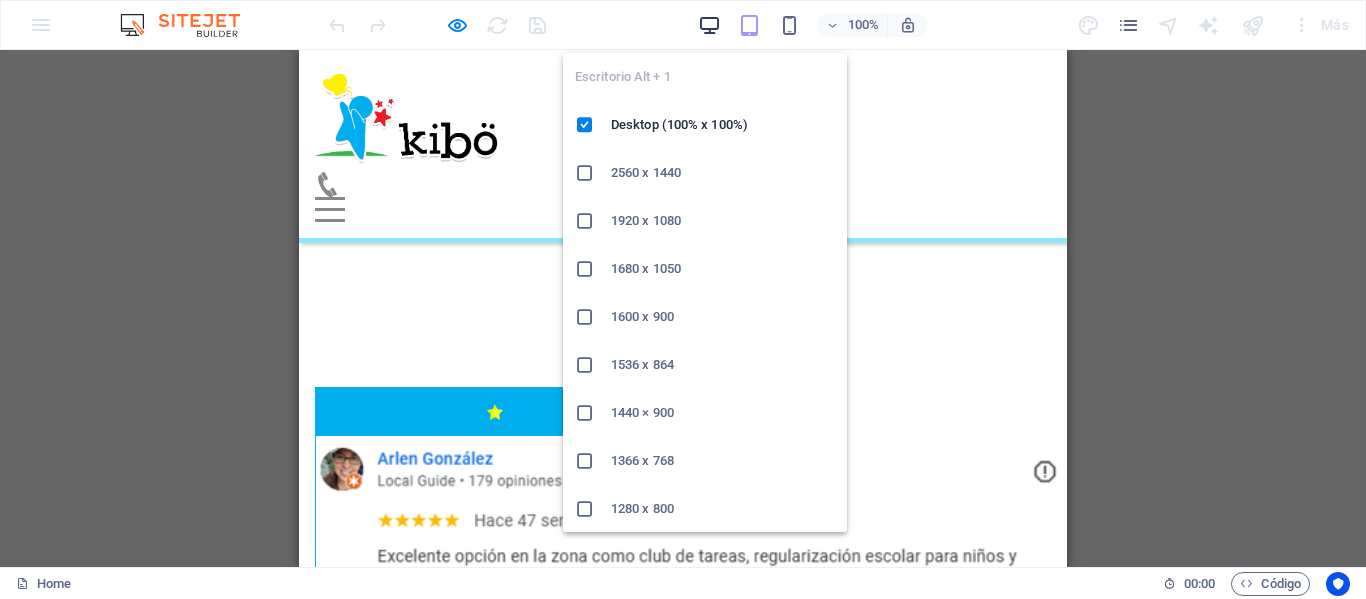click at bounding box center (709, 25) 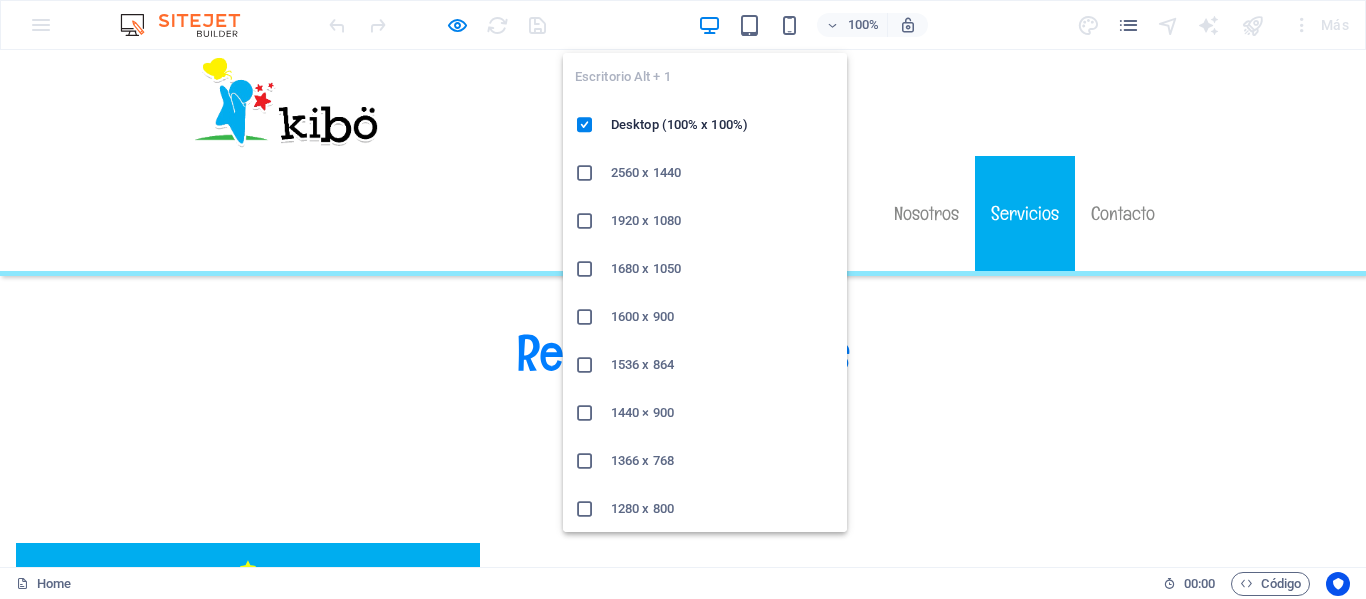 scroll, scrollTop: 5703, scrollLeft: 0, axis: vertical 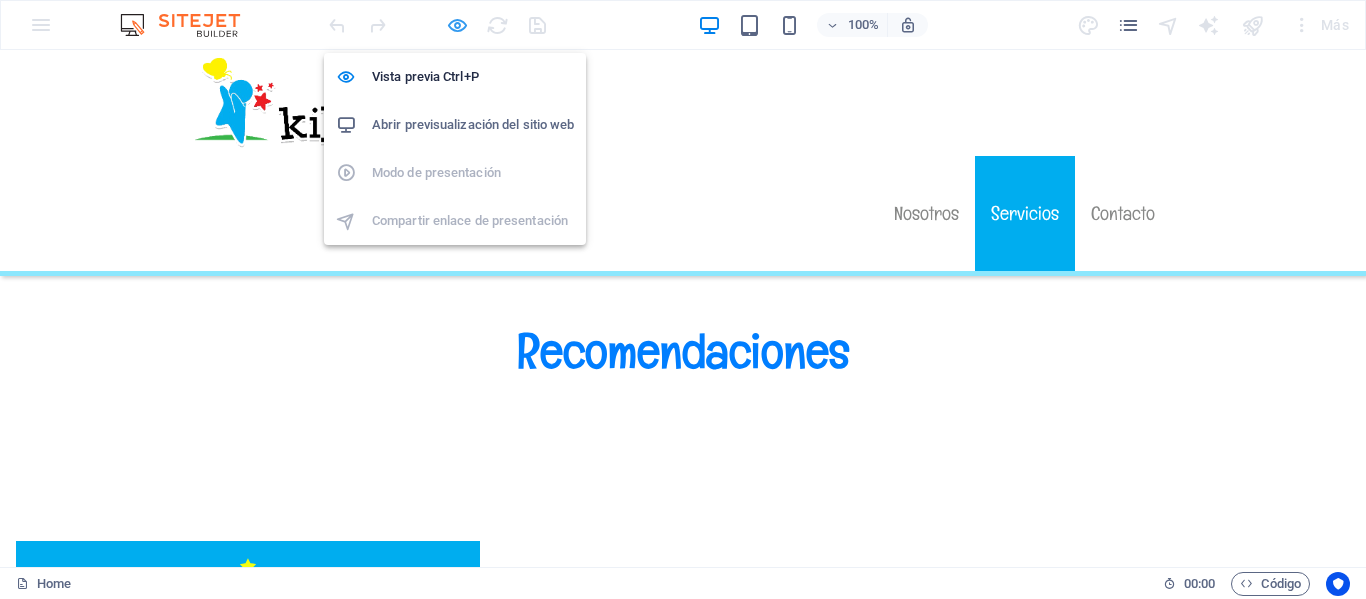 click at bounding box center [457, 25] 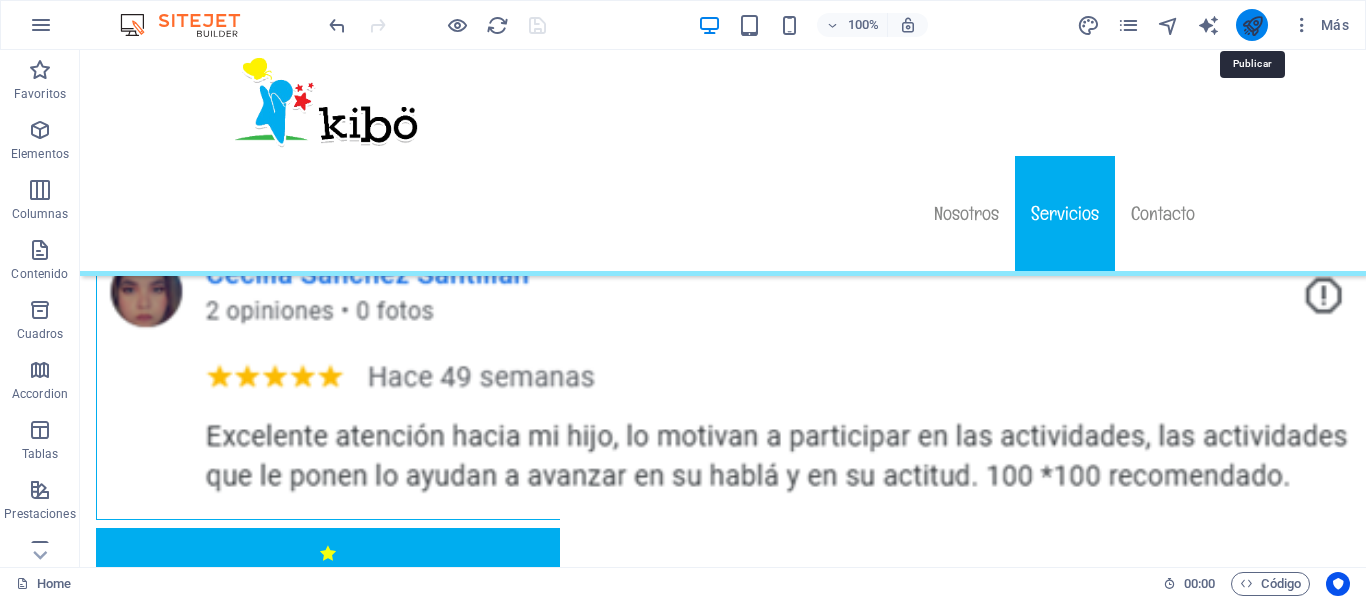 click at bounding box center (1252, 25) 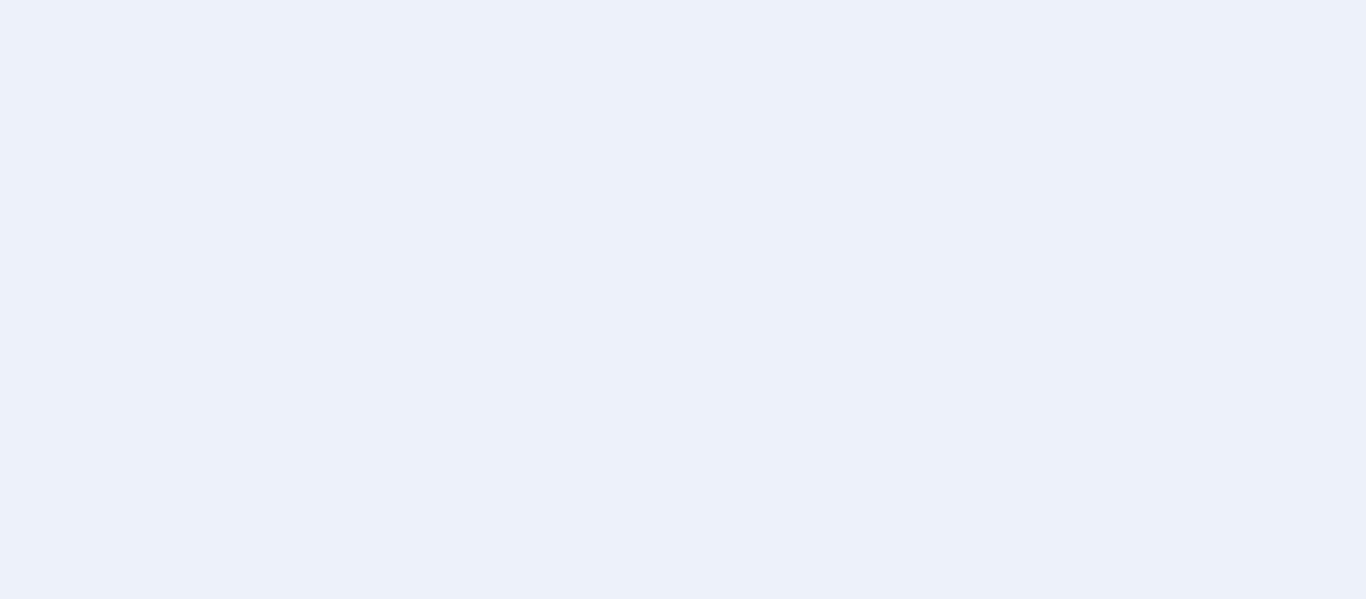 scroll, scrollTop: 0, scrollLeft: 0, axis: both 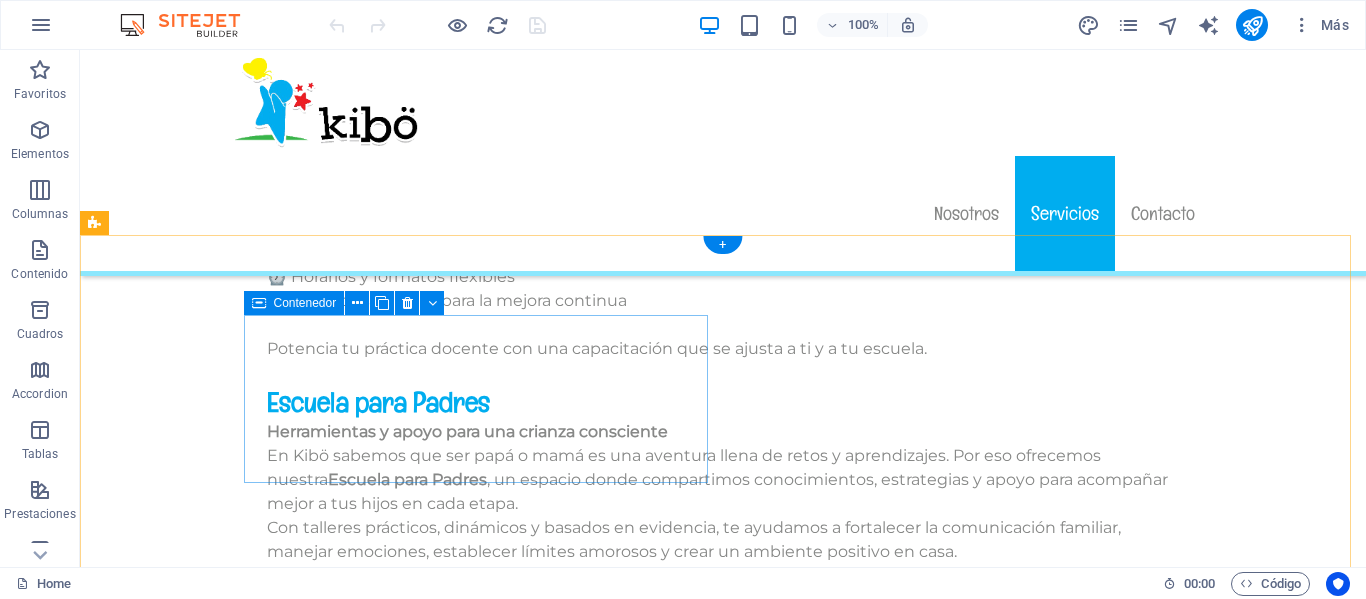 click at bounding box center [328, 1781] 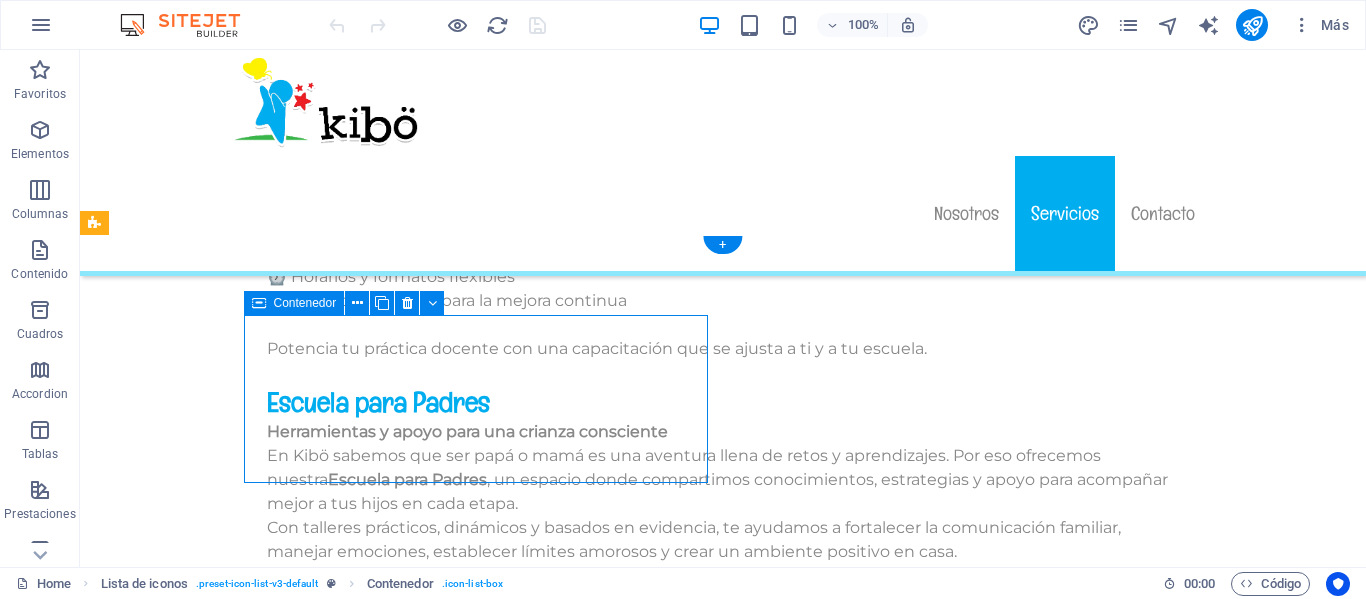click at bounding box center [328, 1781] 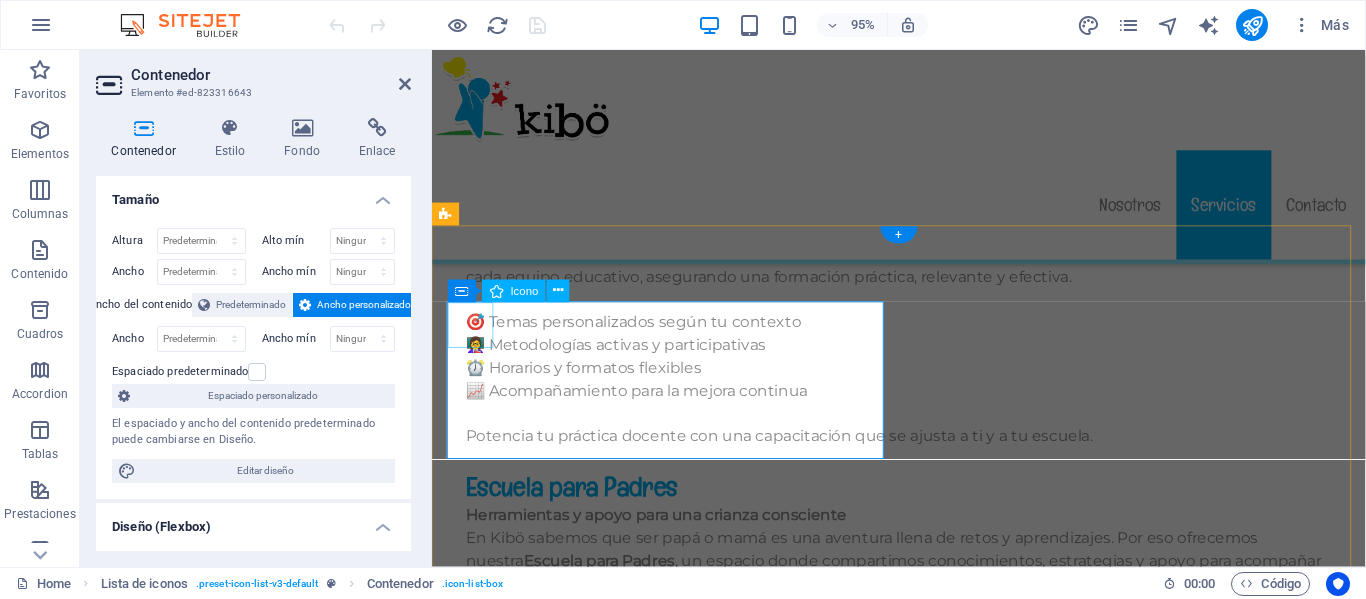 scroll, scrollTop: 13217, scrollLeft: 0, axis: vertical 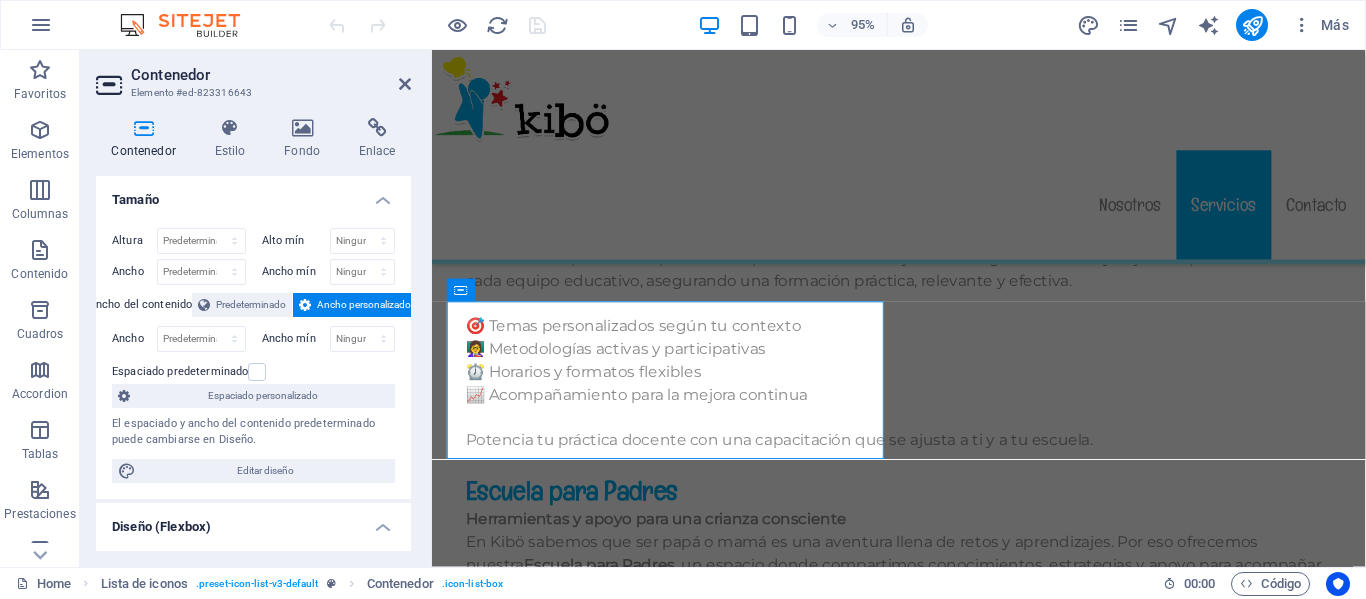 drag, startPoint x: 409, startPoint y: 261, endPoint x: 24, endPoint y: 103, distance: 416.15982 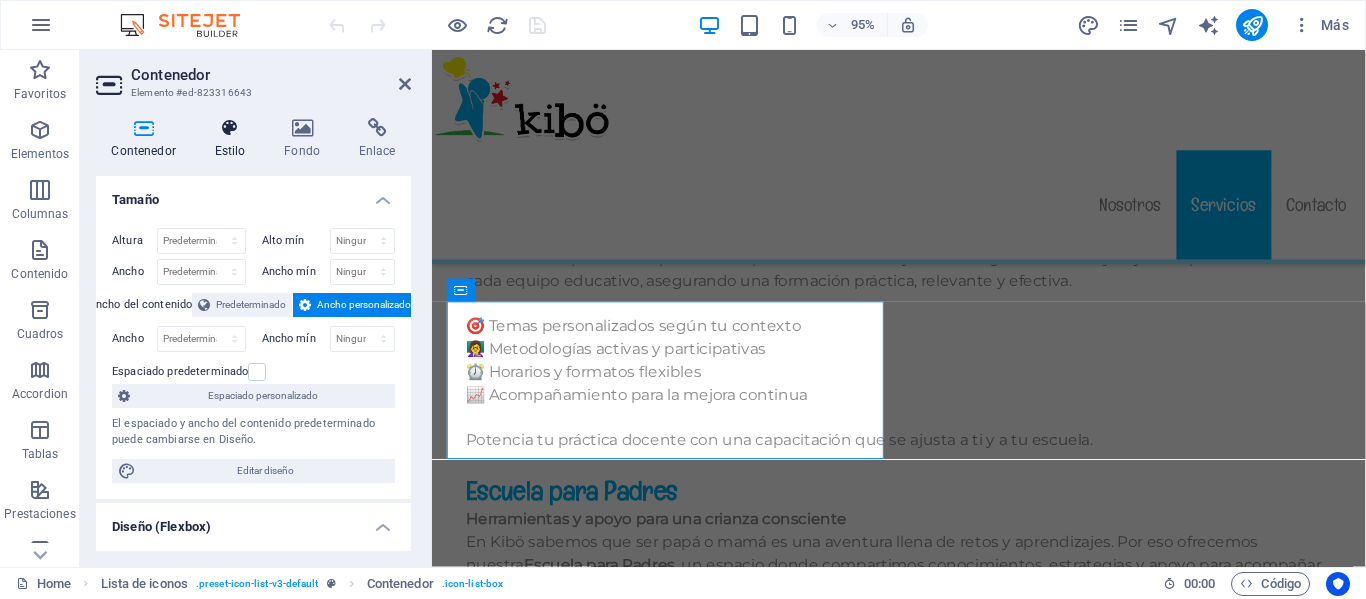 click on "Estilo" at bounding box center [234, 139] 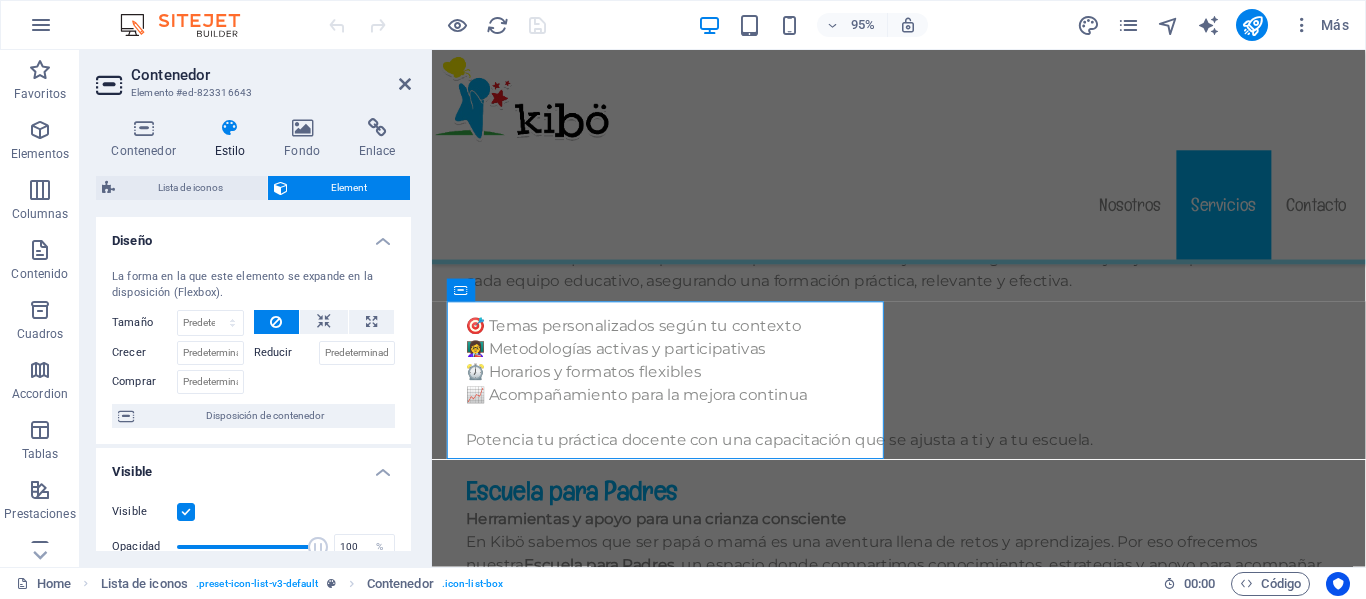 drag, startPoint x: 406, startPoint y: 315, endPoint x: 409, endPoint y: 367, distance: 52.086468 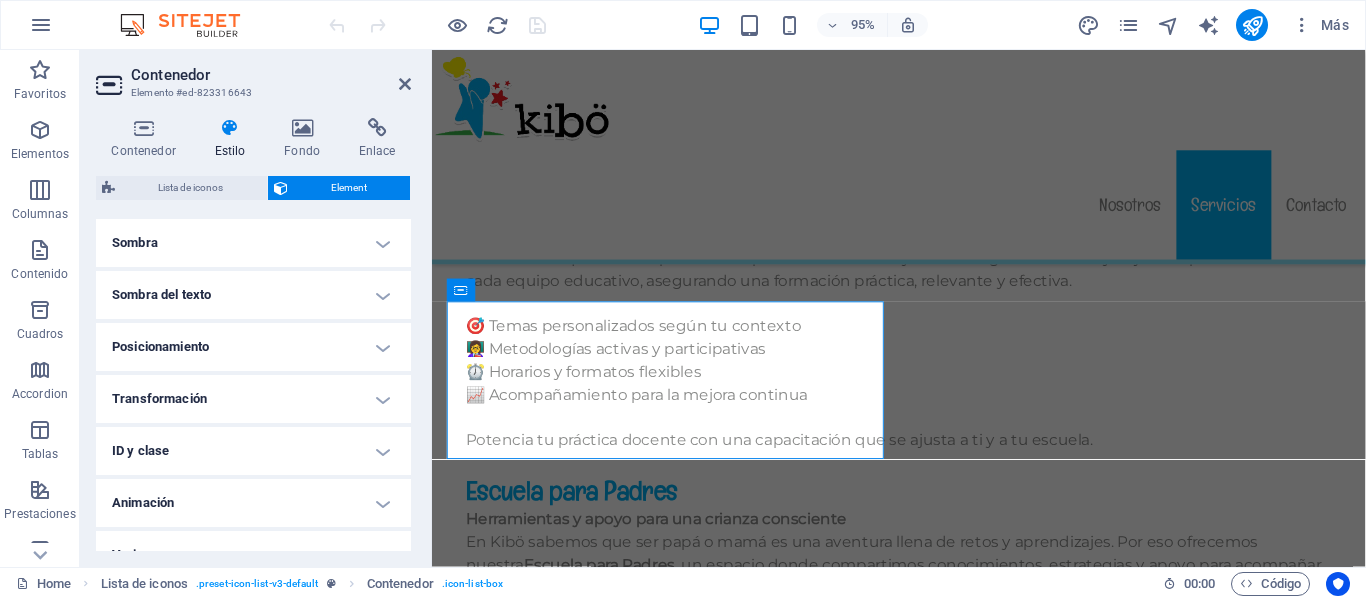scroll, scrollTop: 528, scrollLeft: 0, axis: vertical 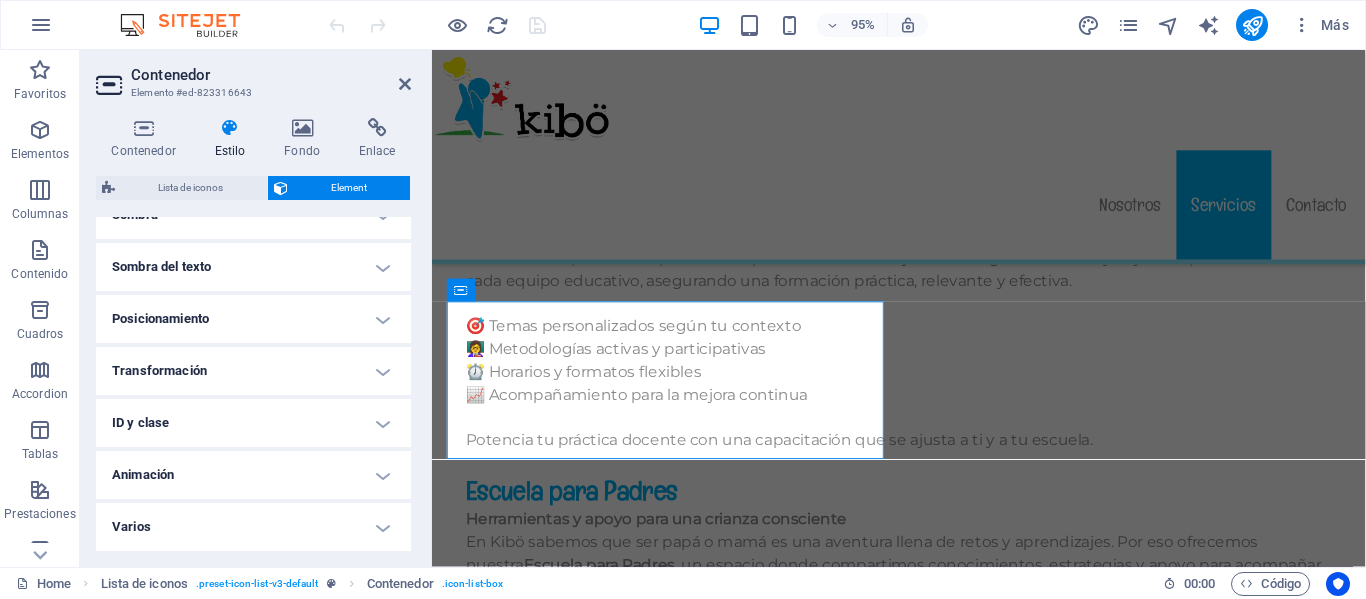 drag, startPoint x: 407, startPoint y: 333, endPoint x: -1, endPoint y: 539, distance: 457.0558 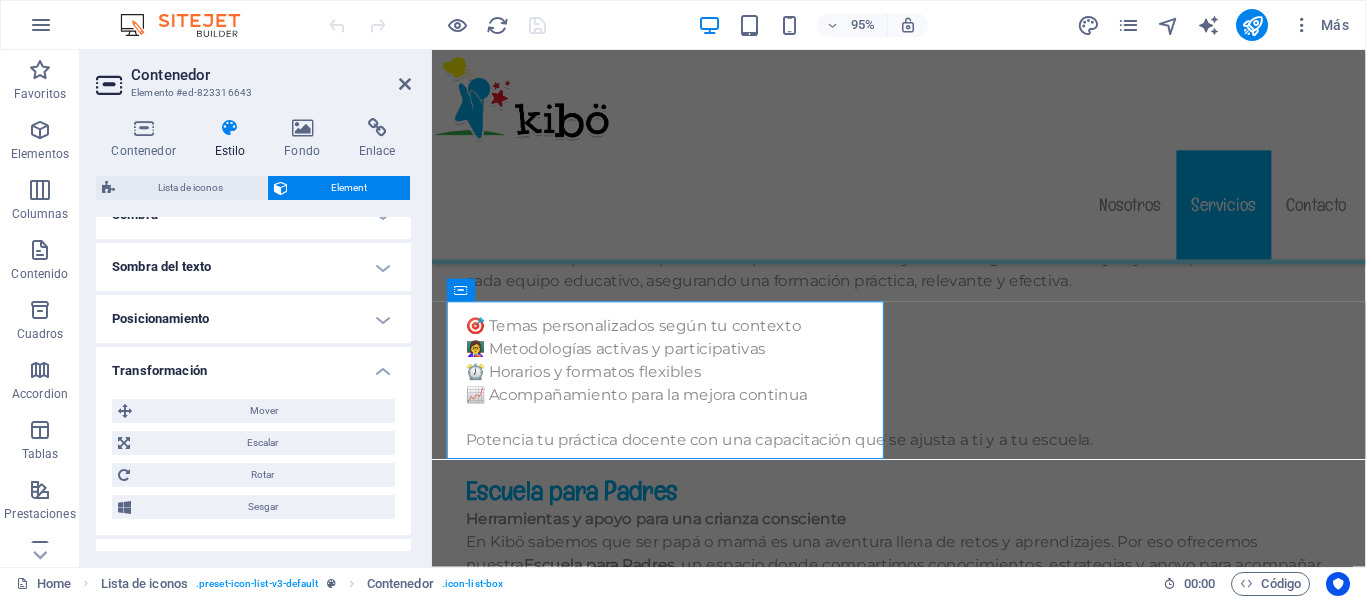 click on "Transformación" at bounding box center [253, 365] 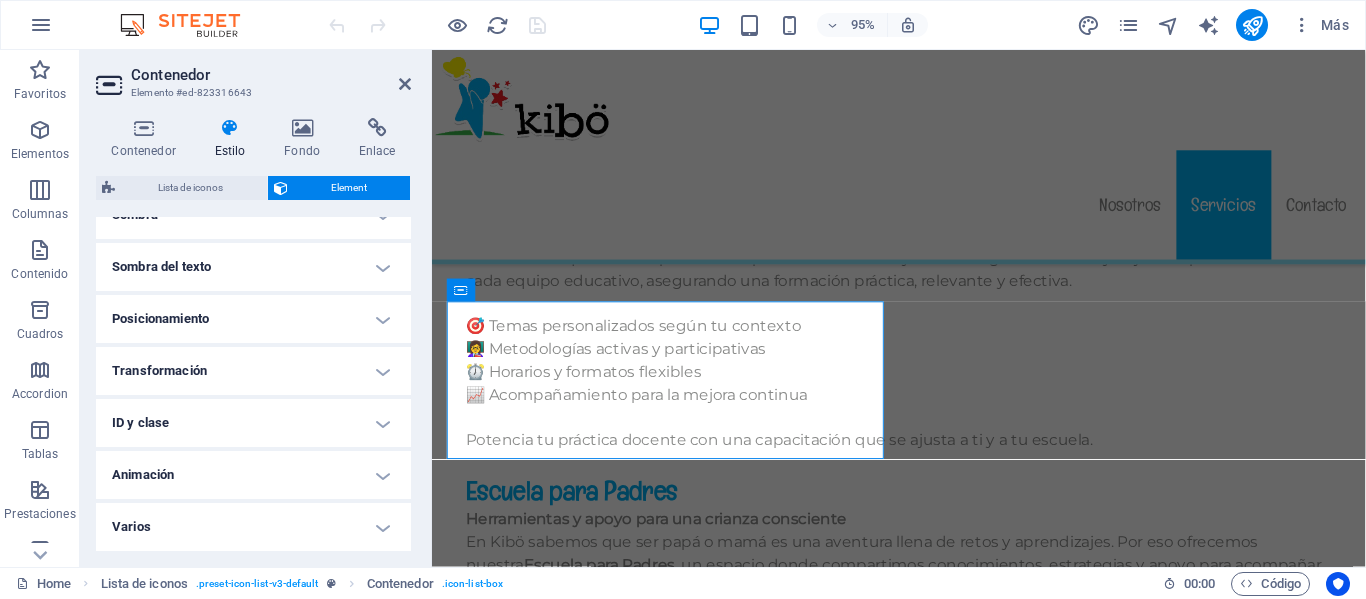 click on "Animación" at bounding box center [253, 475] 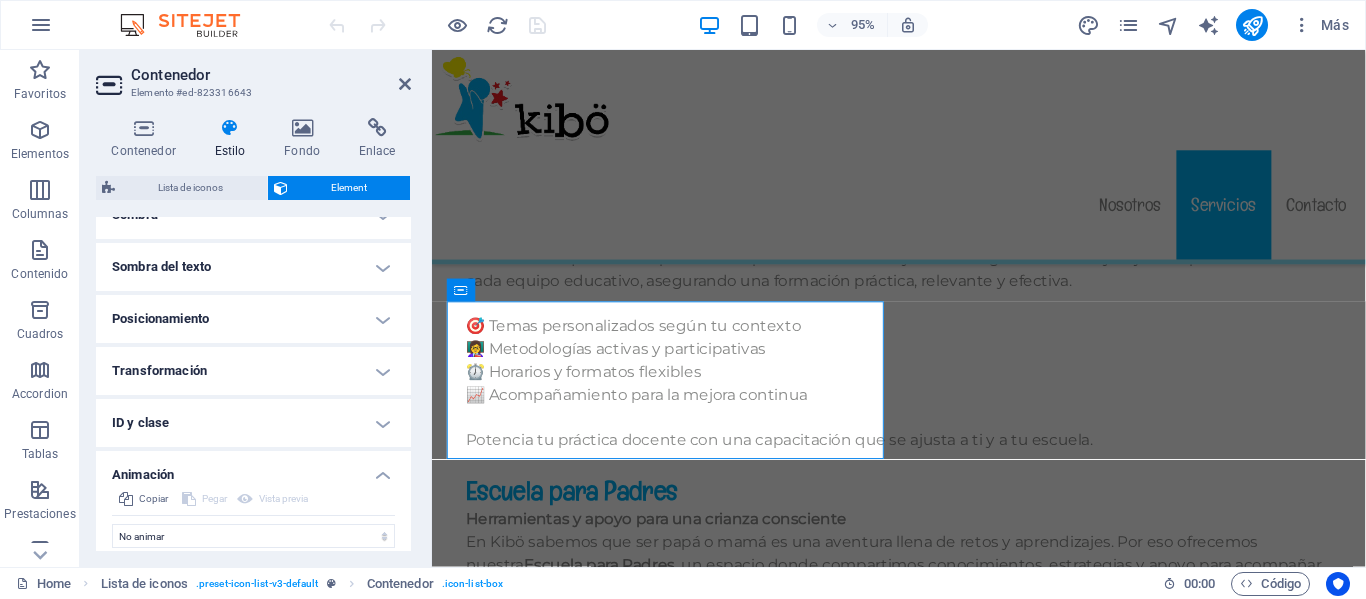 scroll, scrollTop: 593, scrollLeft: 0, axis: vertical 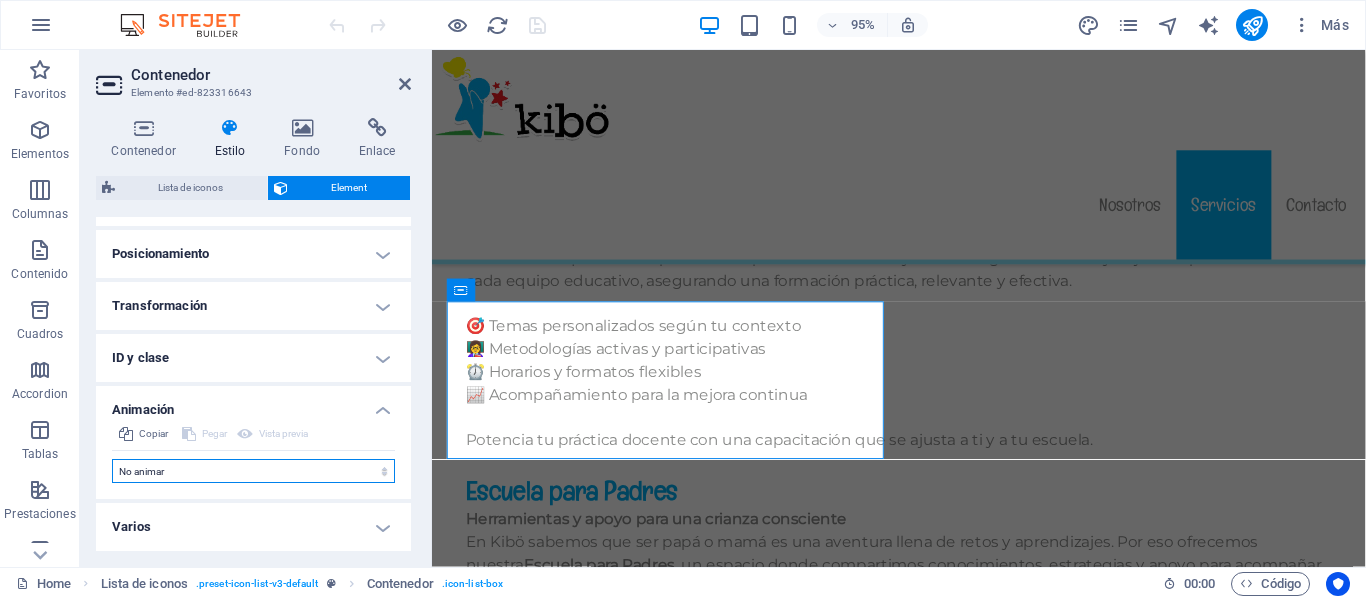 click on "No animar Mostrar / Ocultar Subir/bajar Acercar/alejar Deslizar de izquierda a derecha Deslizar de derecha a izquierda Deslizar de arriba a abajo Deslizar de abajo a arriba Pulsación Parpadeo Abrir como superposición" at bounding box center (253, 471) 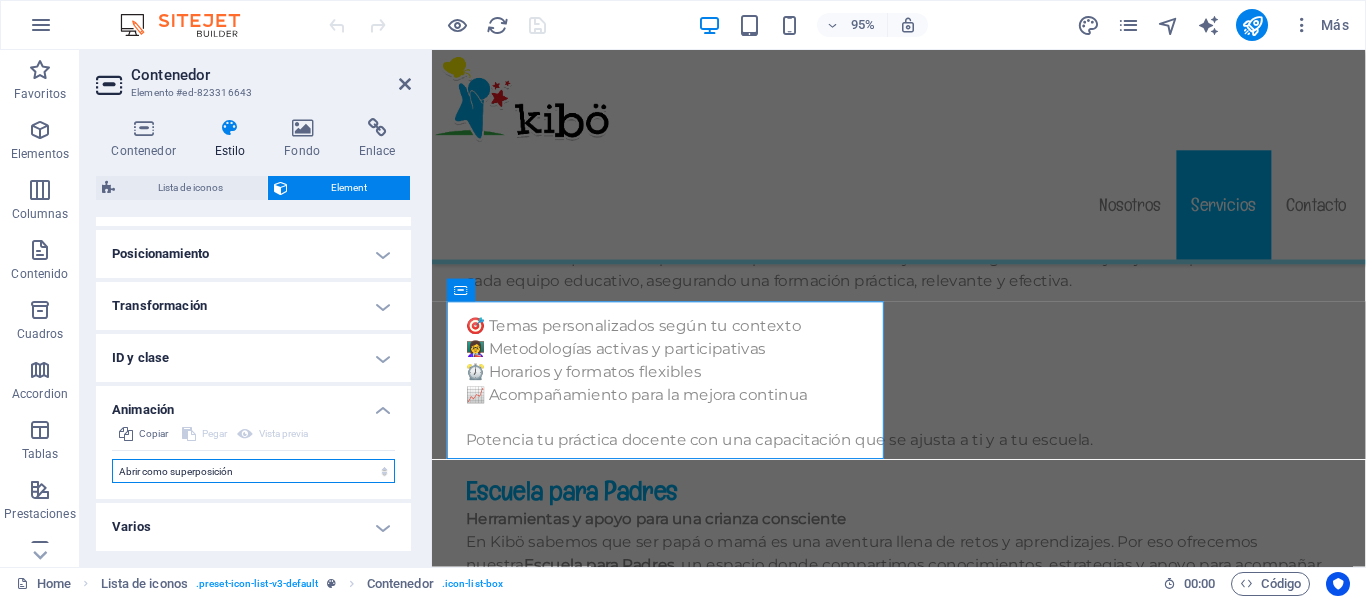 click on "No animar Mostrar / Ocultar Subir/bajar Acercar/alejar Deslizar de izquierda a derecha Deslizar de derecha a izquierda Deslizar de arriba a abajo Deslizar de abajo a arriba Pulsación Parpadeo Abrir como superposición" at bounding box center (253, 471) 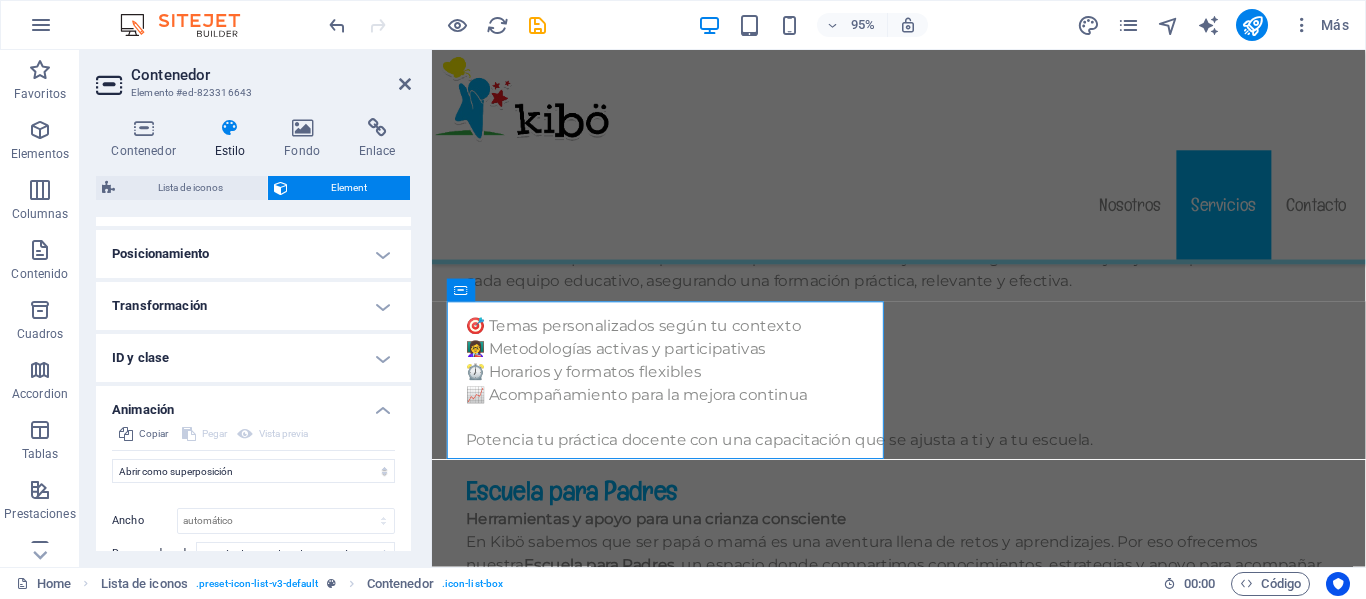 drag, startPoint x: 406, startPoint y: 459, endPoint x: 408, endPoint y: 514, distance: 55.03635 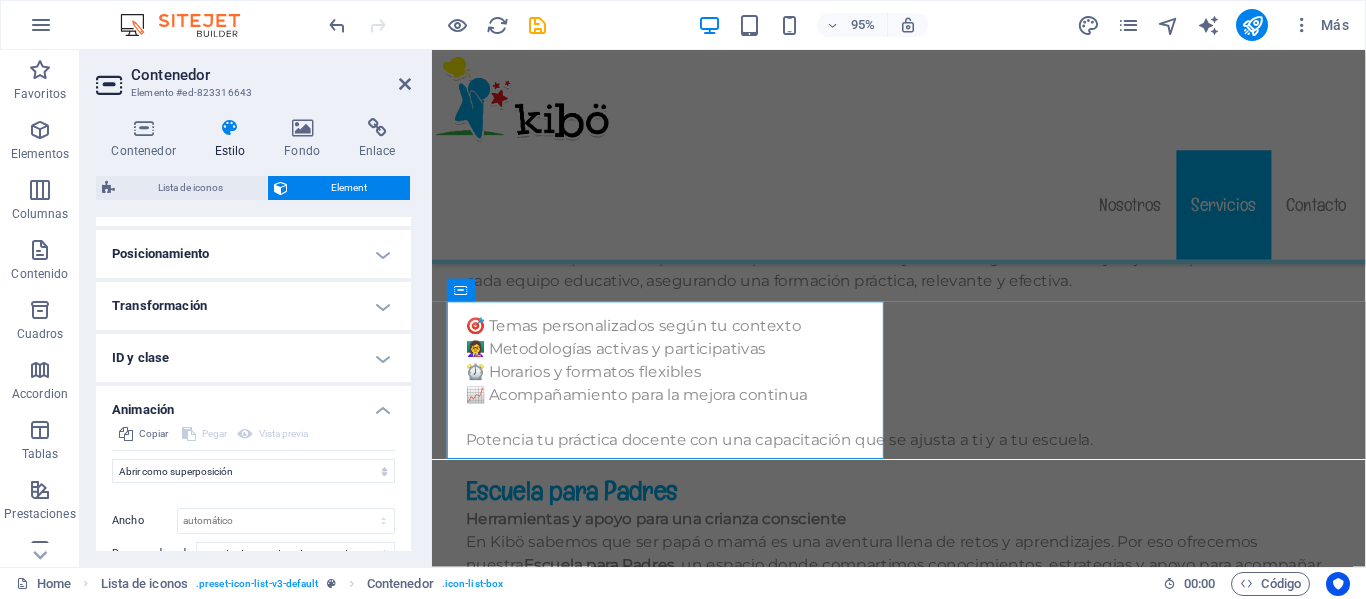 click on "Diseño La forma en la que este elemento se expande en la disposición (Flexbox). Tamaño Predeterminado automático px % 1/1 1/2 1/3 1/4 1/5 1/6 1/7 1/8 1/9 1/10 Crecer Reducir Comprar Disposición de contenedor Visible Visible Opacidad 100 % Desbordamiento Espaciado Margen Predeterminado automático px % rem vw vh Personalizado Personalizado automático px % rem vw vh automático px % rem vw vh automático px % rem vw vh automático px % rem vw vh Espaciado Predeterminado px rem % vh vw Personalizado Personalizado px rem % vh vw px rem % vh vw px rem % vh vw px rem % vh vw Borde Estilo              - Ancho 1 automático px rem % vh vw Personalizado Personalizado 1 automático px rem % vh vw 1 automático px rem % vh vw 1 automático px rem % vh vw 1 automático px rem % vh vw  - Color Esquinas redondeadas En el caso de imágenes y superposición de fondo, el desbordamiento debe estar oculto para que así las esquinas redondas sean visibles Predeterminado px rem % vh vw Personalizado Personalizado" at bounding box center (253, 384) 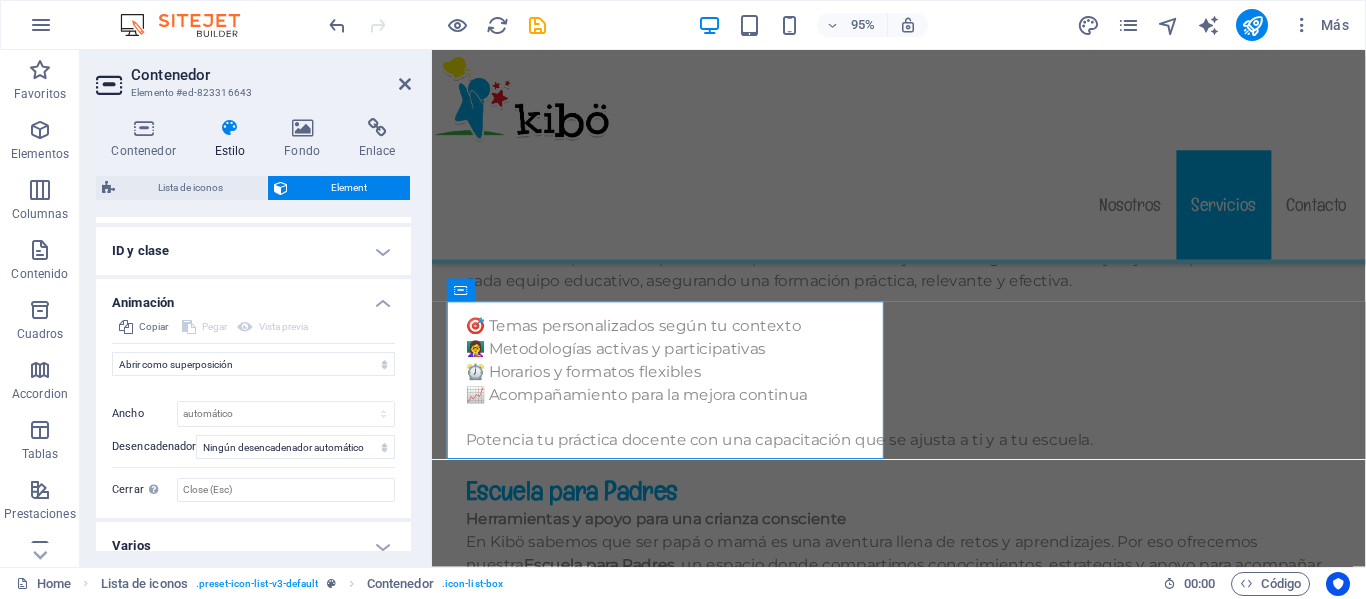 scroll, scrollTop: 703, scrollLeft: 0, axis: vertical 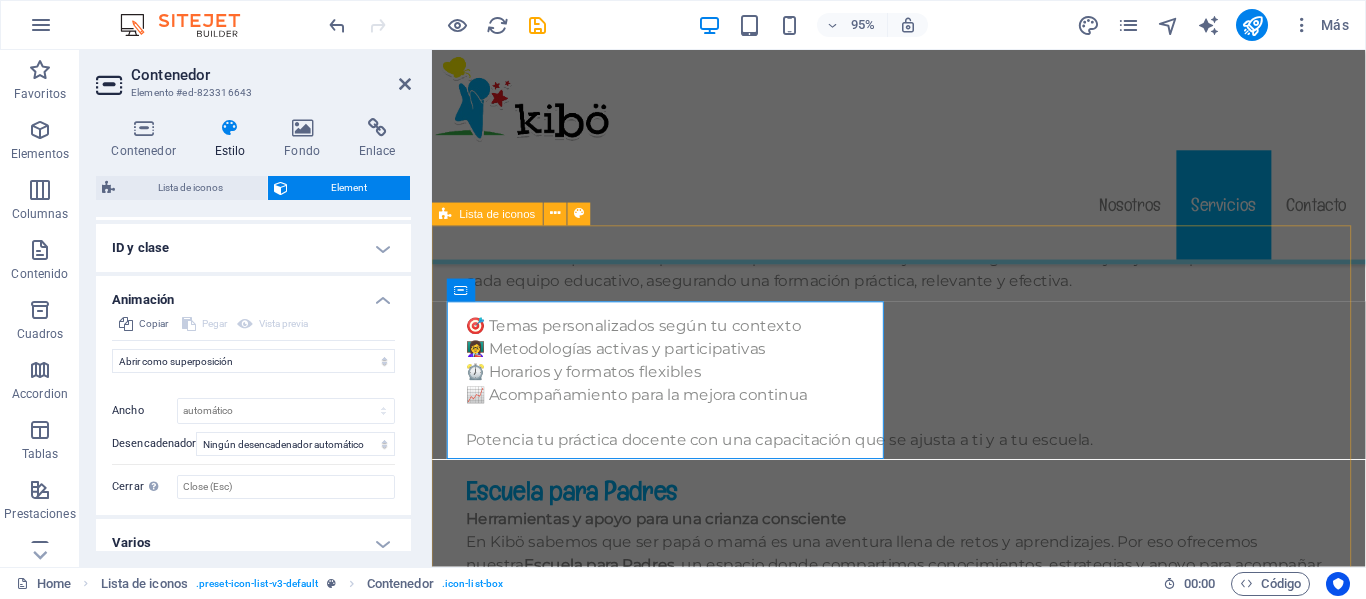 click at bounding box center (923, 3152) 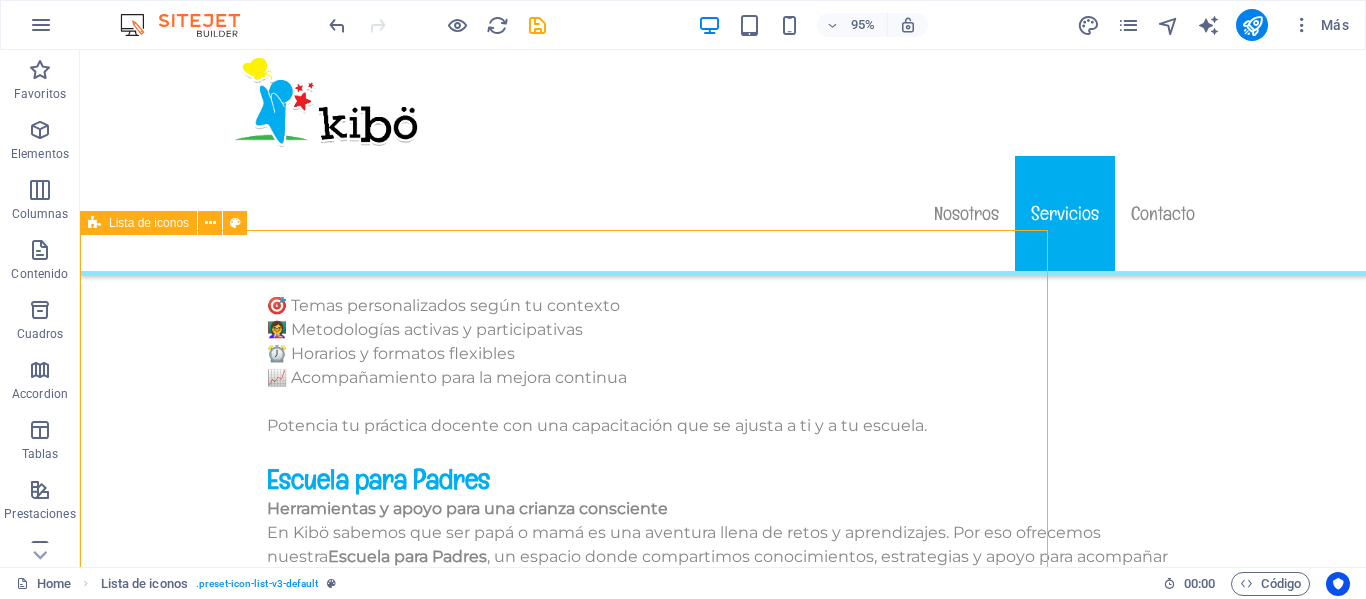 scroll, scrollTop: 13222, scrollLeft: 0, axis: vertical 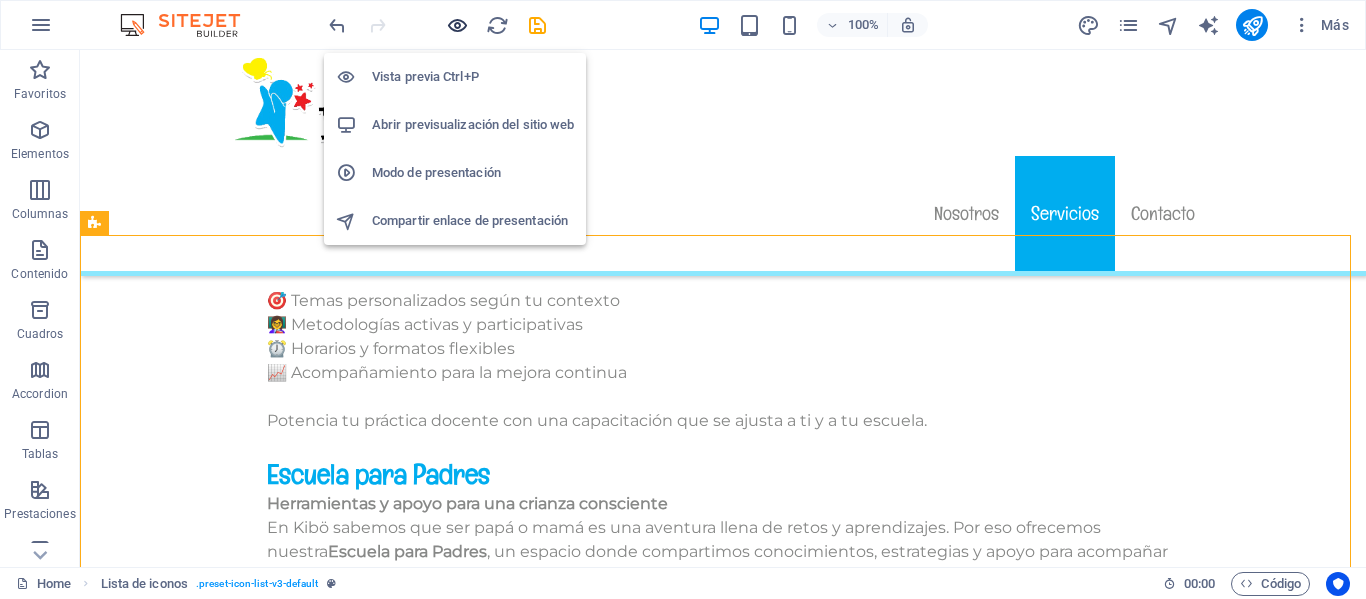 click at bounding box center [457, 25] 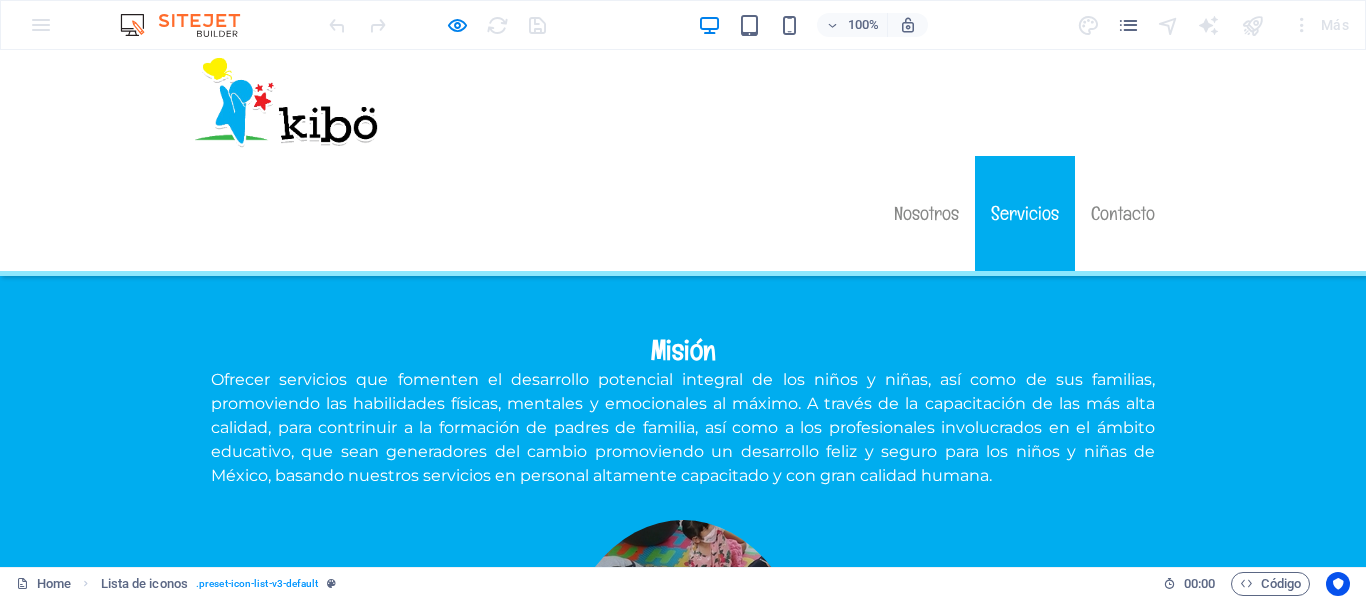 scroll, scrollTop: 2076, scrollLeft: 0, axis: vertical 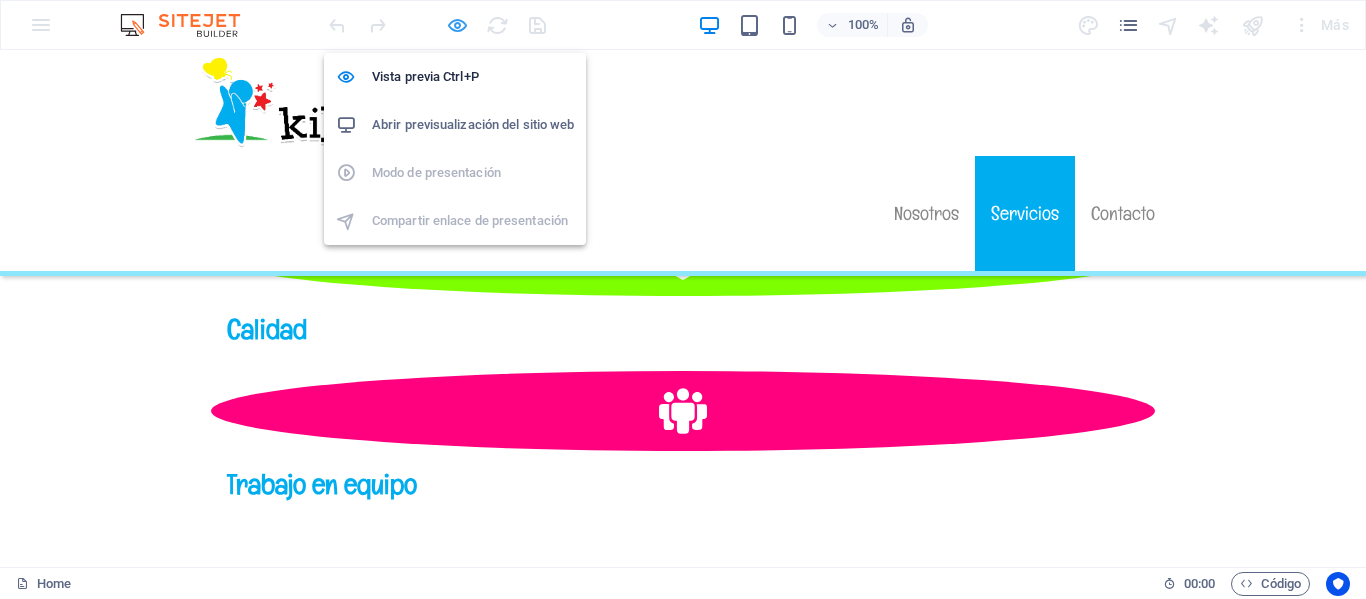click at bounding box center [457, 25] 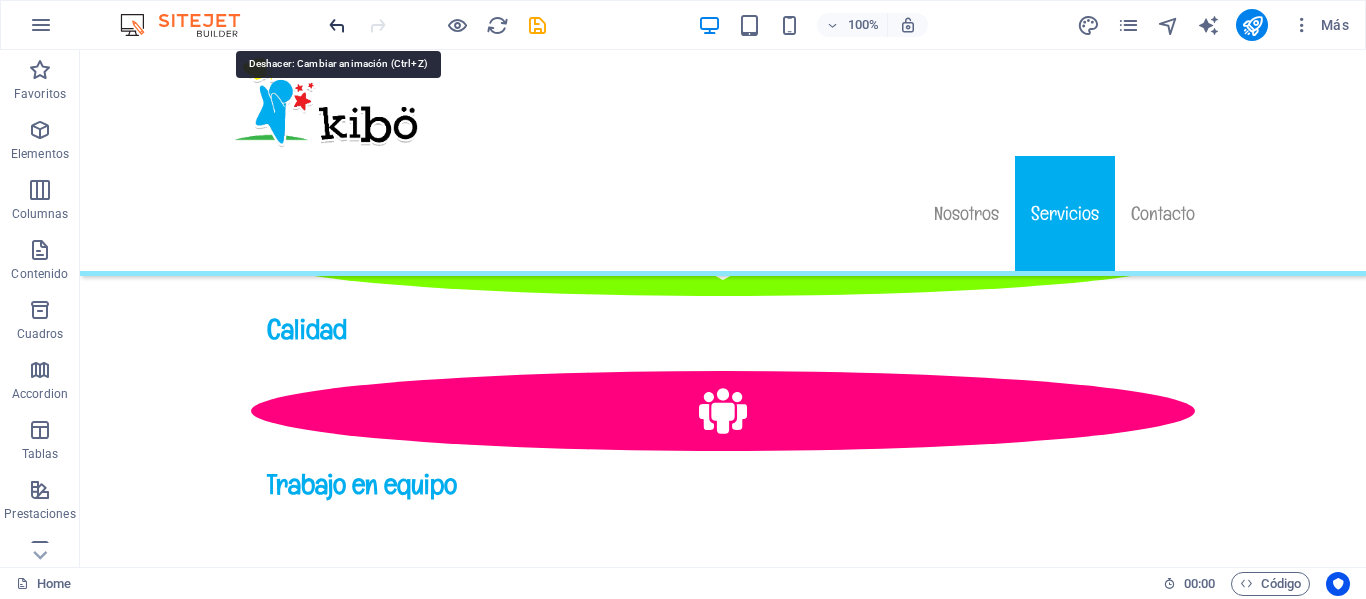 click at bounding box center (337, 25) 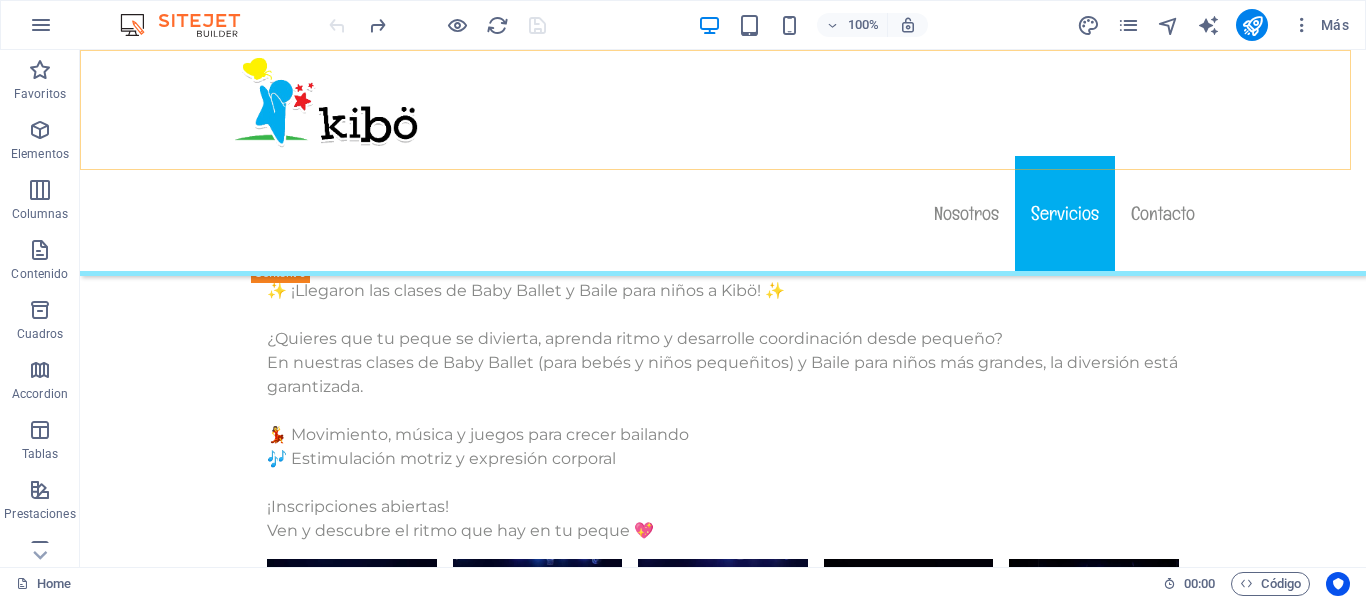 scroll, scrollTop: 13313, scrollLeft: 0, axis: vertical 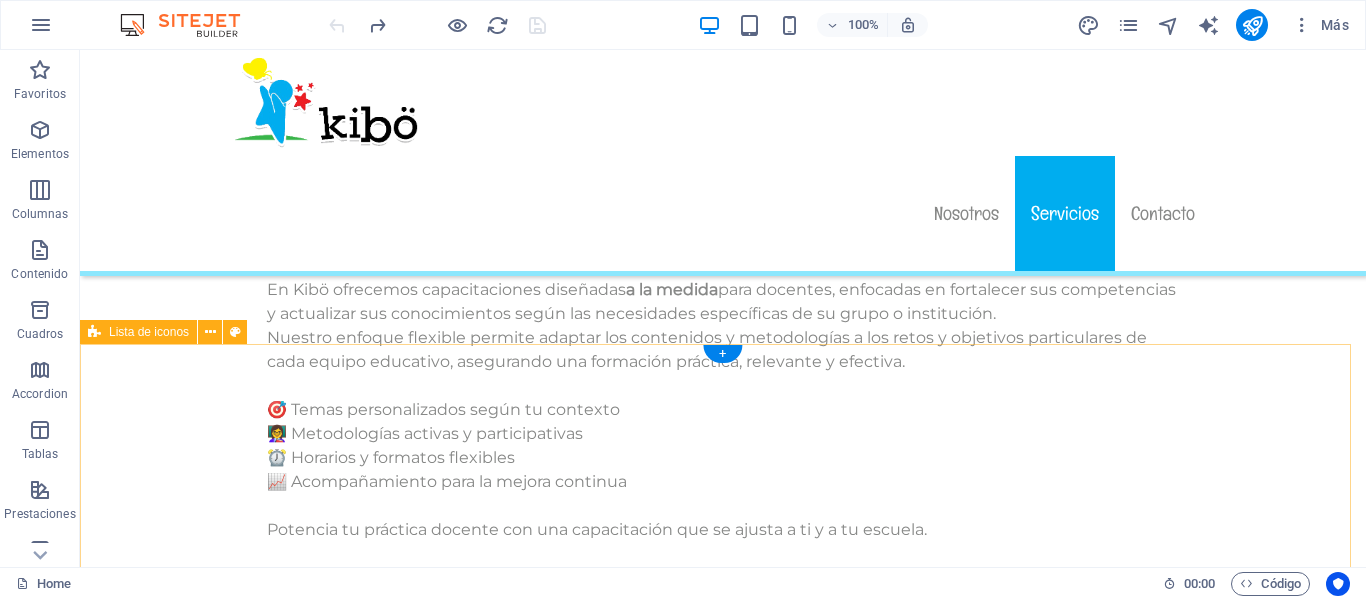 click at bounding box center (723, 3577) 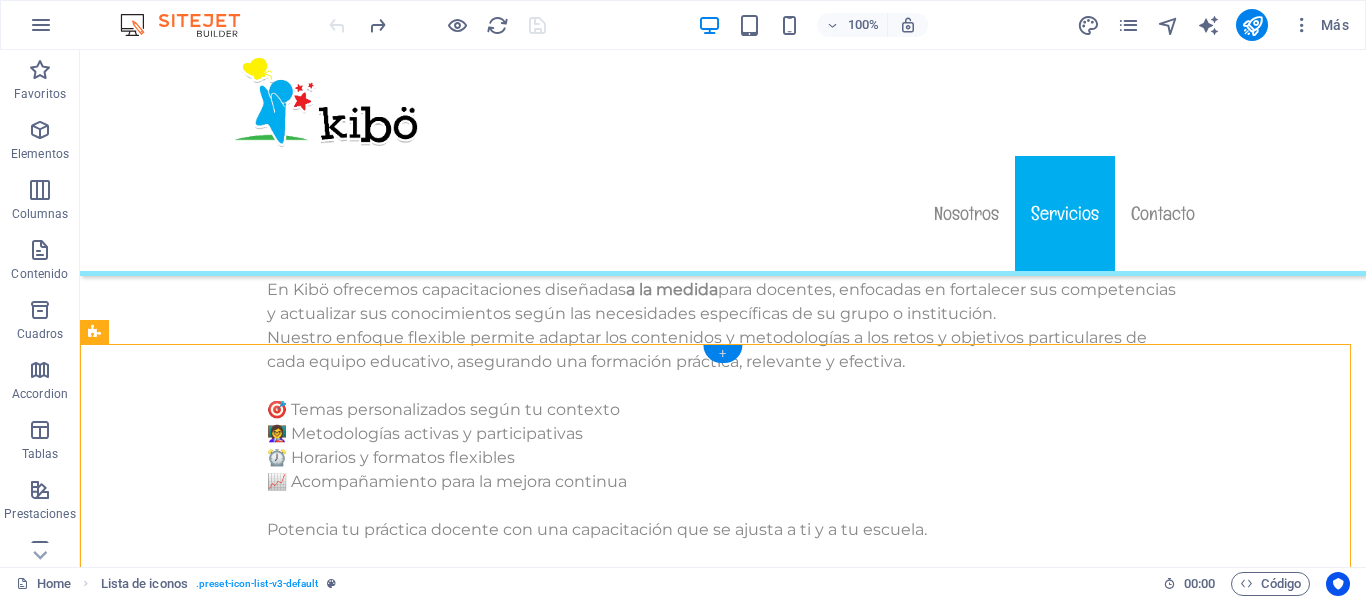 click on "+" at bounding box center [722, 354] 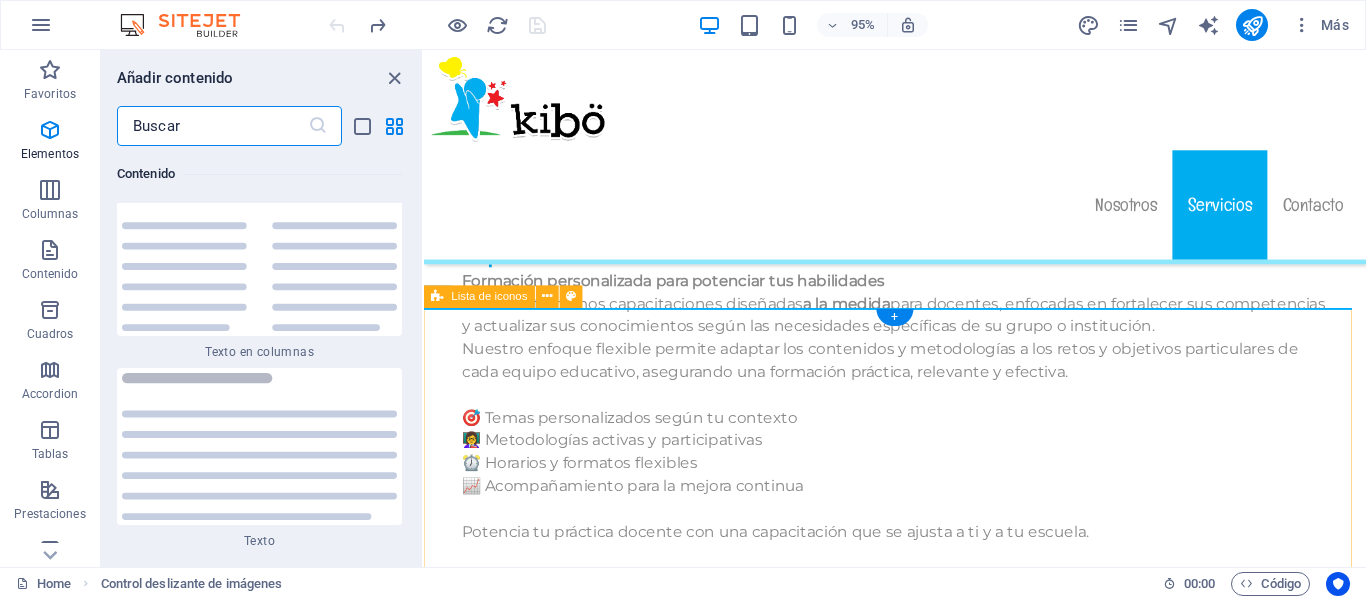 scroll, scrollTop: 6808, scrollLeft: 0, axis: vertical 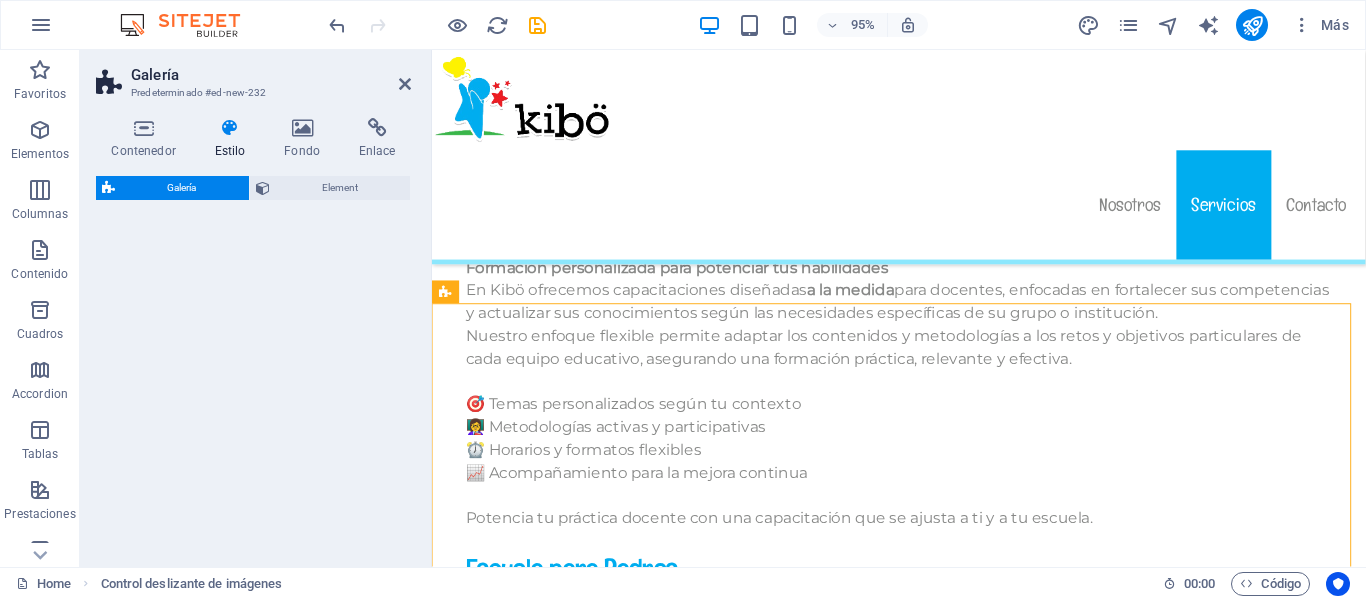 select on "rem" 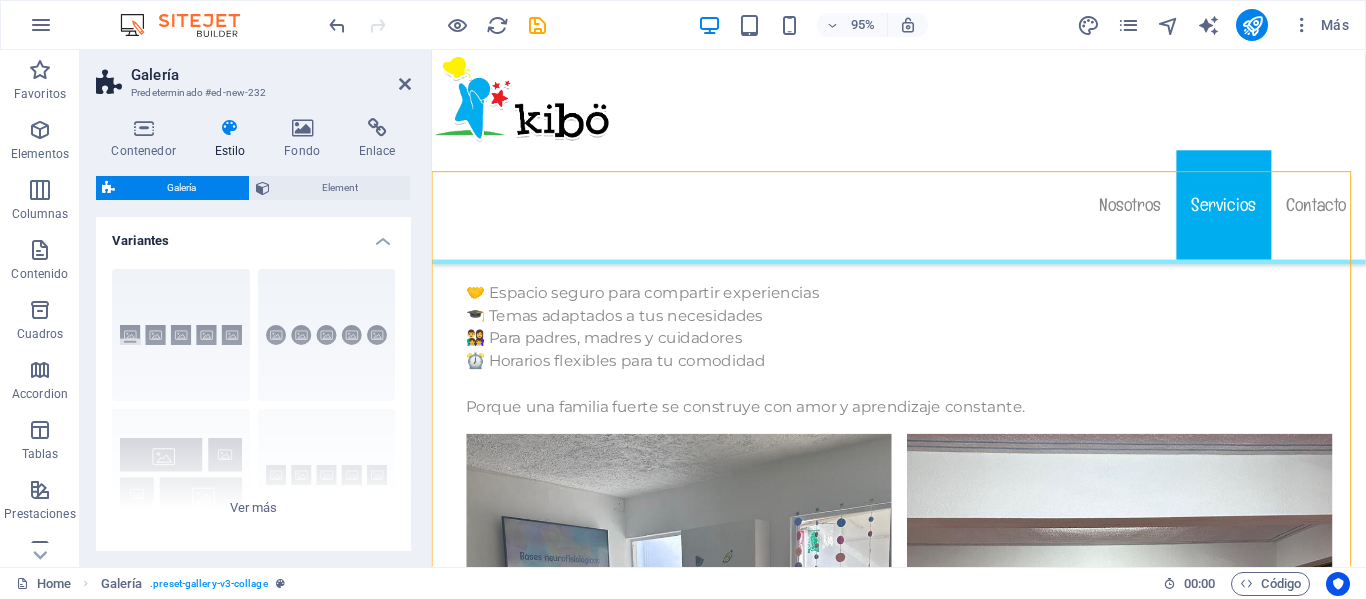 scroll, scrollTop: 13274, scrollLeft: 0, axis: vertical 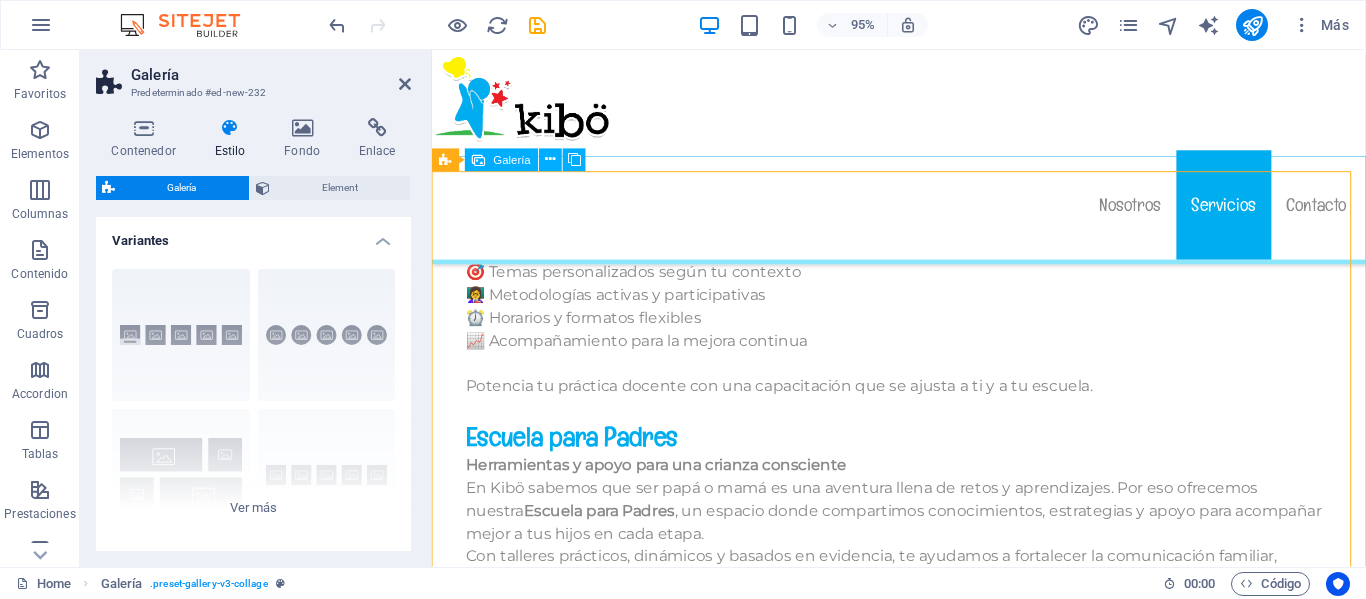 click at bounding box center [746, 1691] 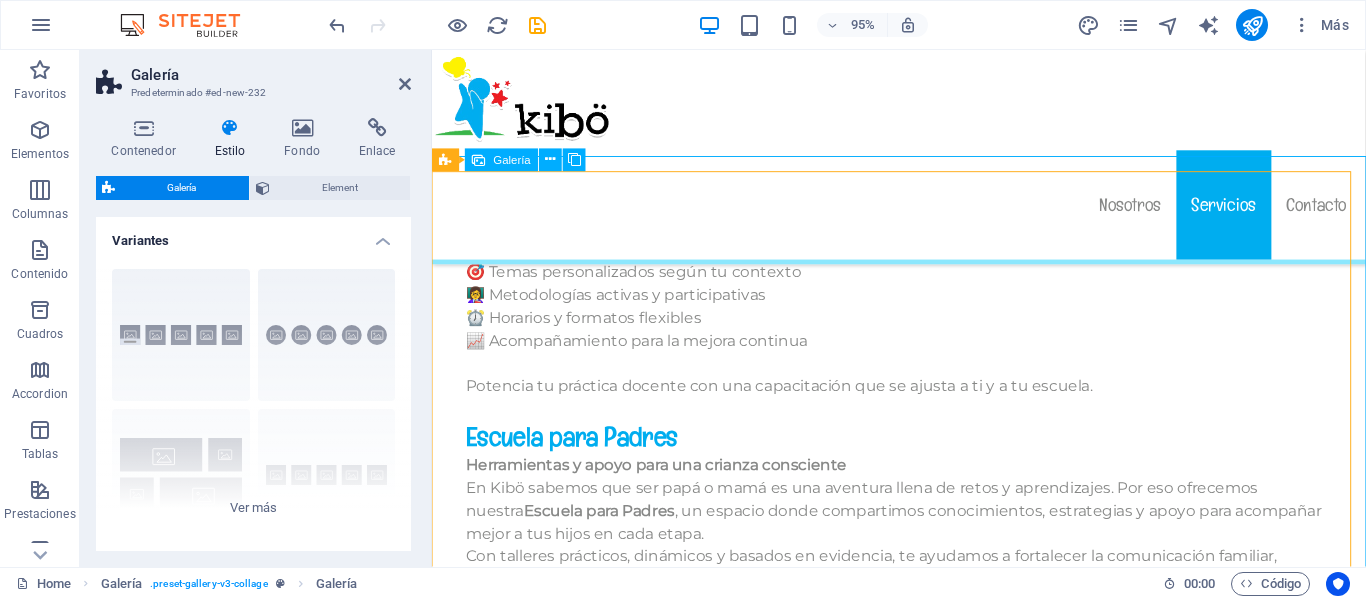 click at bounding box center [746, 1691] 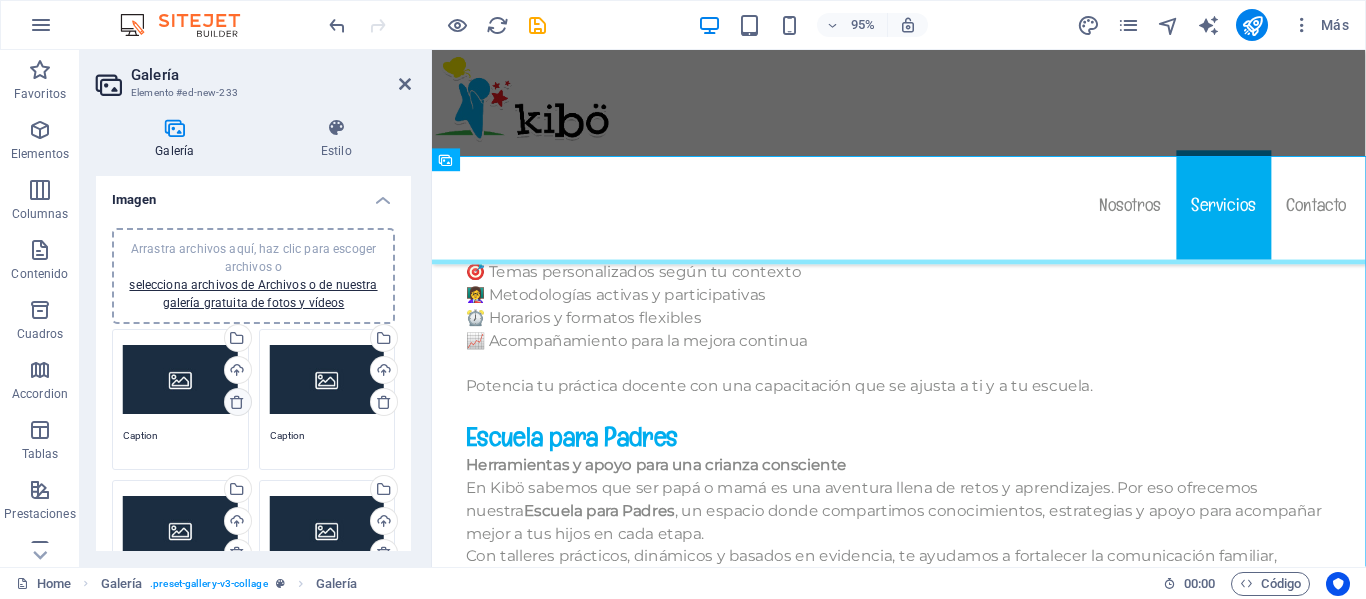click at bounding box center [237, 402] 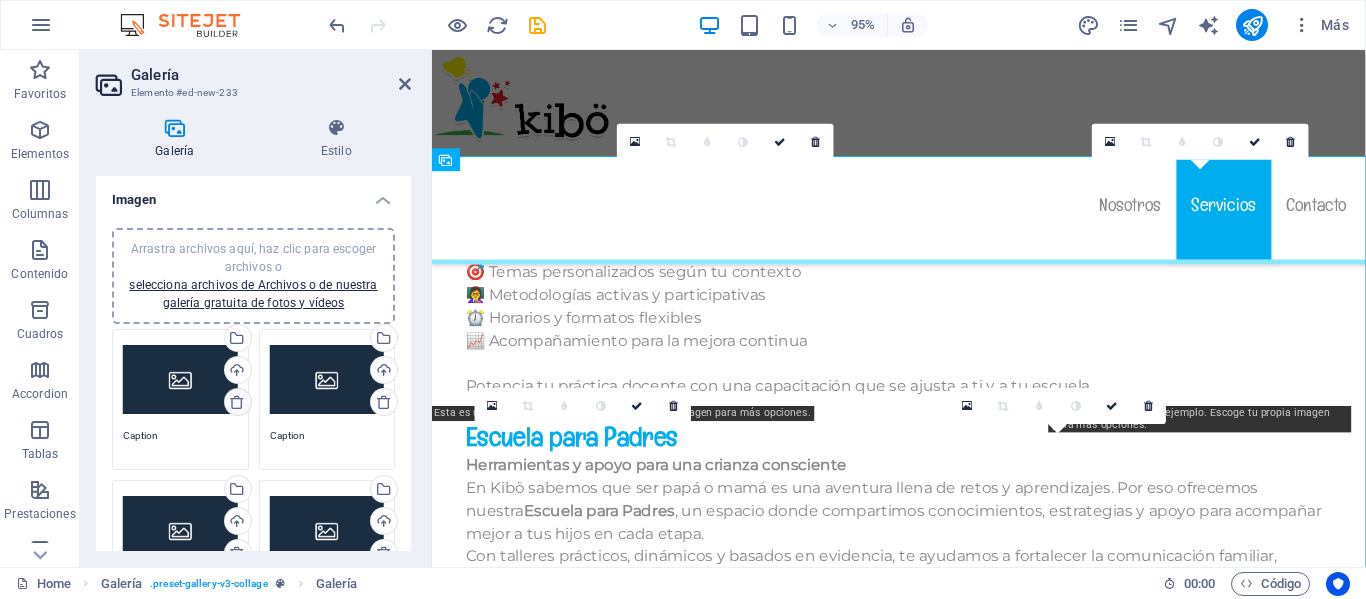 click at bounding box center (237, 402) 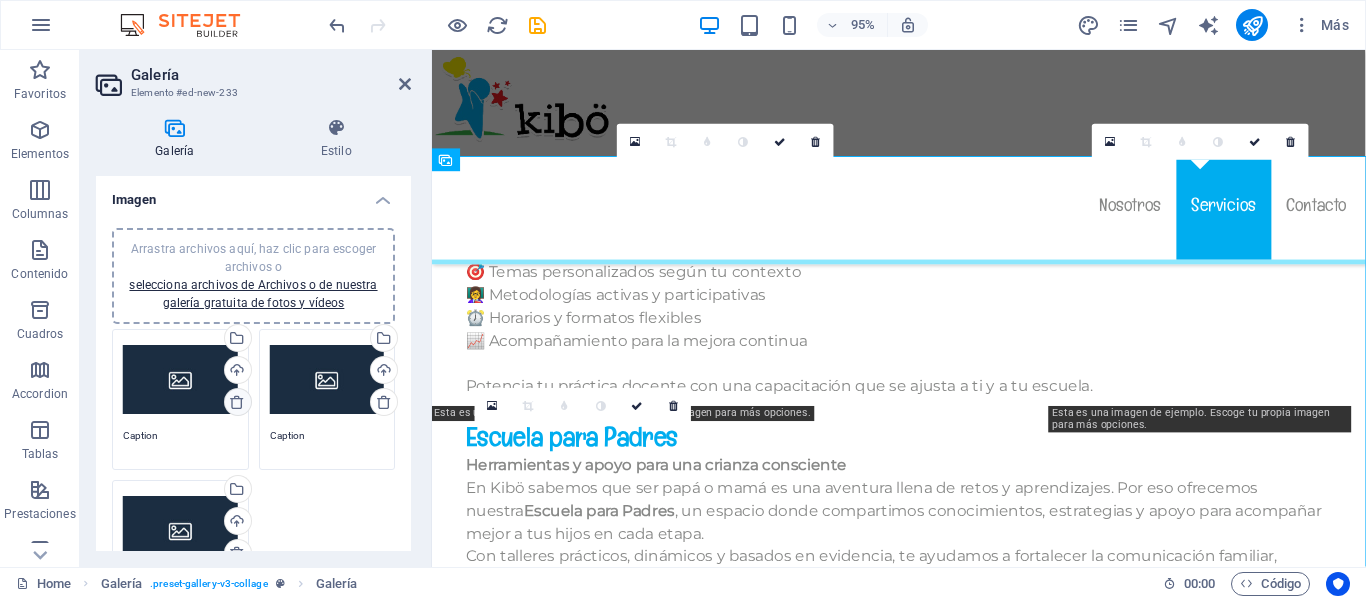 click at bounding box center [237, 402] 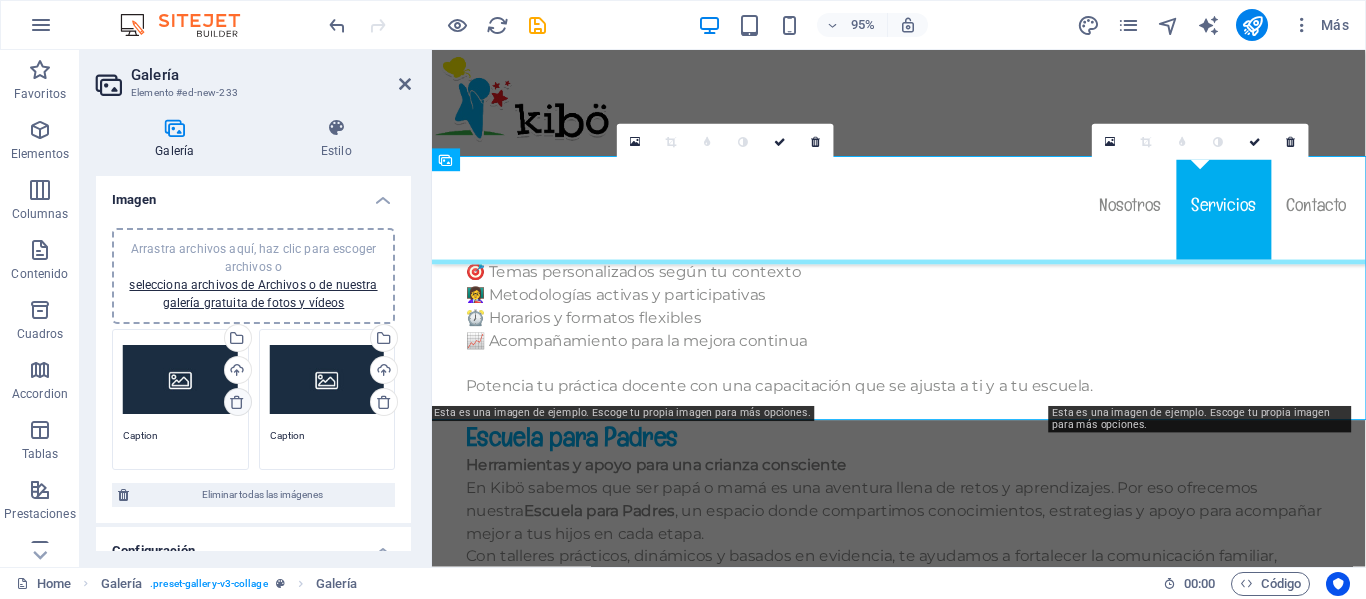 click at bounding box center (237, 402) 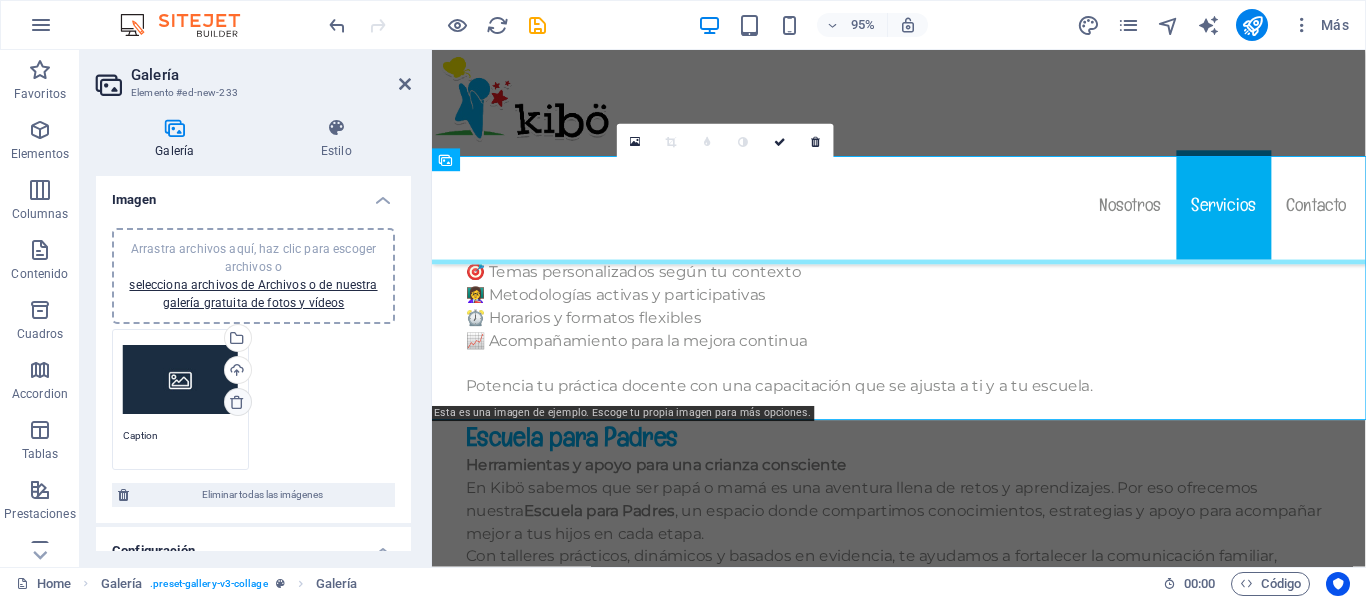 click at bounding box center [237, 402] 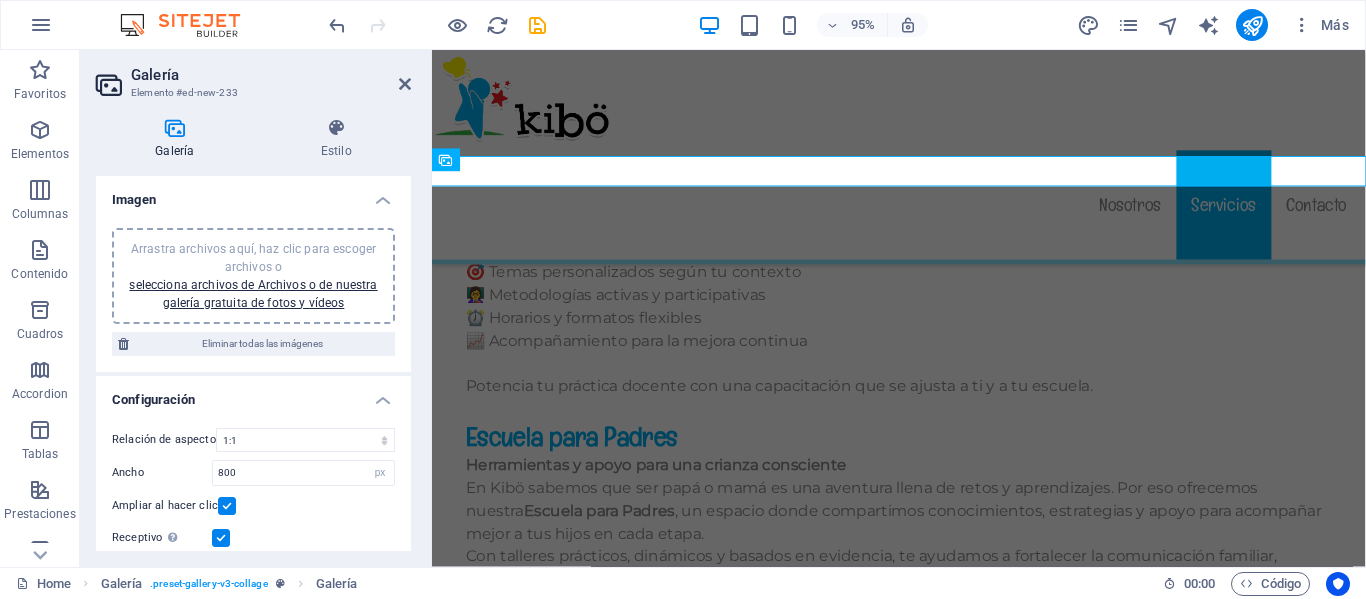 click on "Arrastra archivos aquí, haz clic para escoger archivos o  selecciona archivos de Archivos o de nuestra galería gratuita de fotos y vídeos" at bounding box center (253, 276) 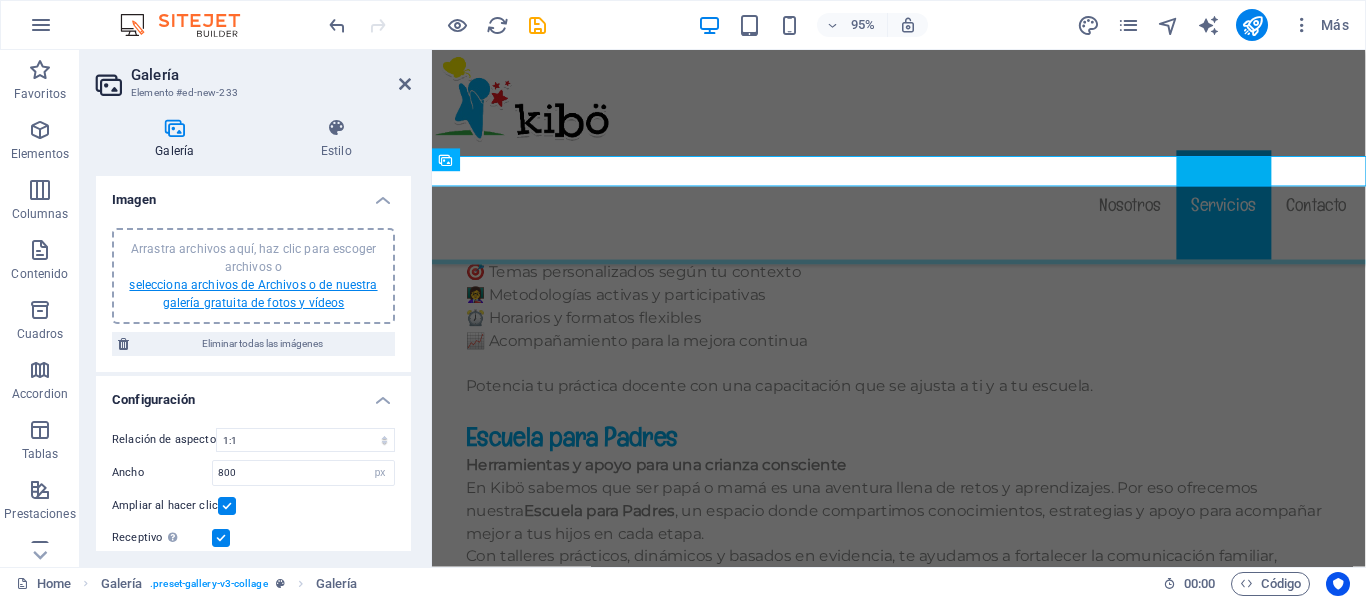 click on "selecciona archivos de Archivos o de nuestra galería gratuita de fotos y vídeos" at bounding box center (253, 294) 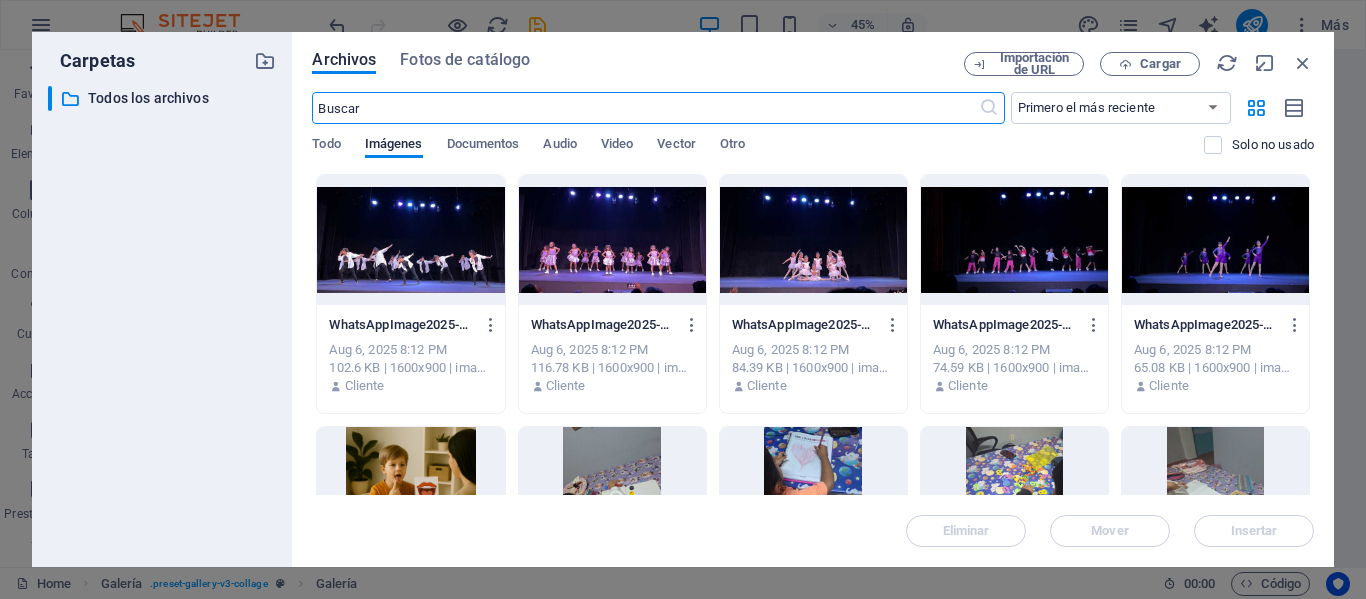 scroll, scrollTop: 13385, scrollLeft: 0, axis: vertical 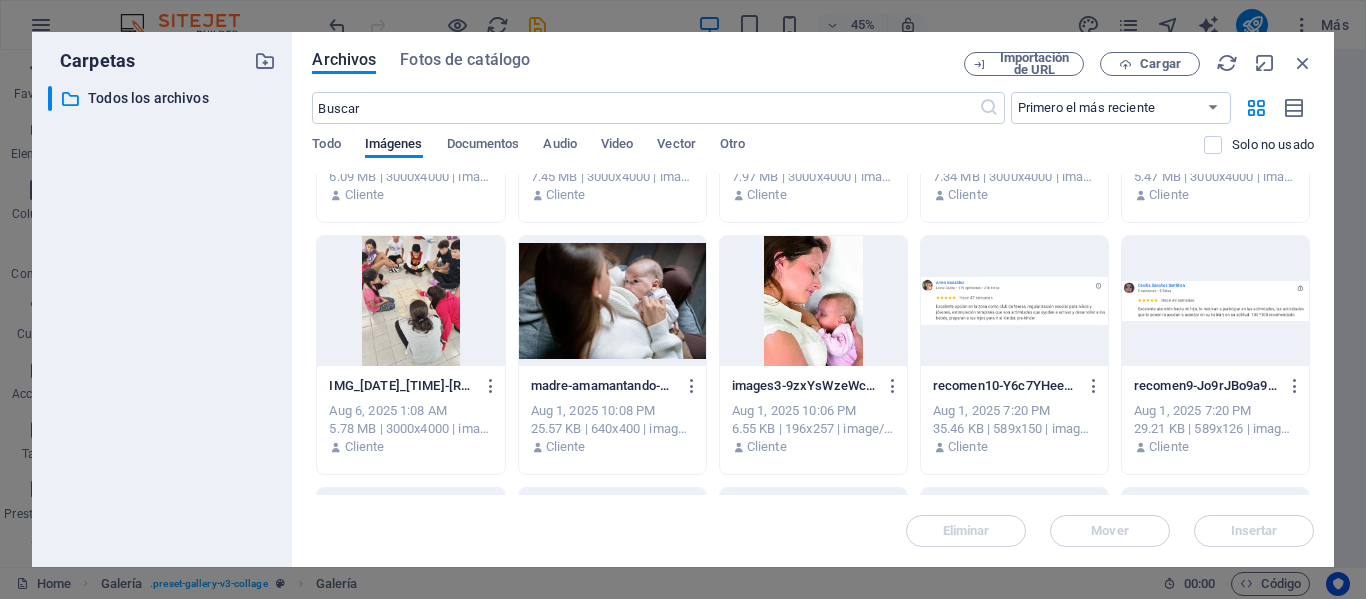 click at bounding box center [1014, 301] 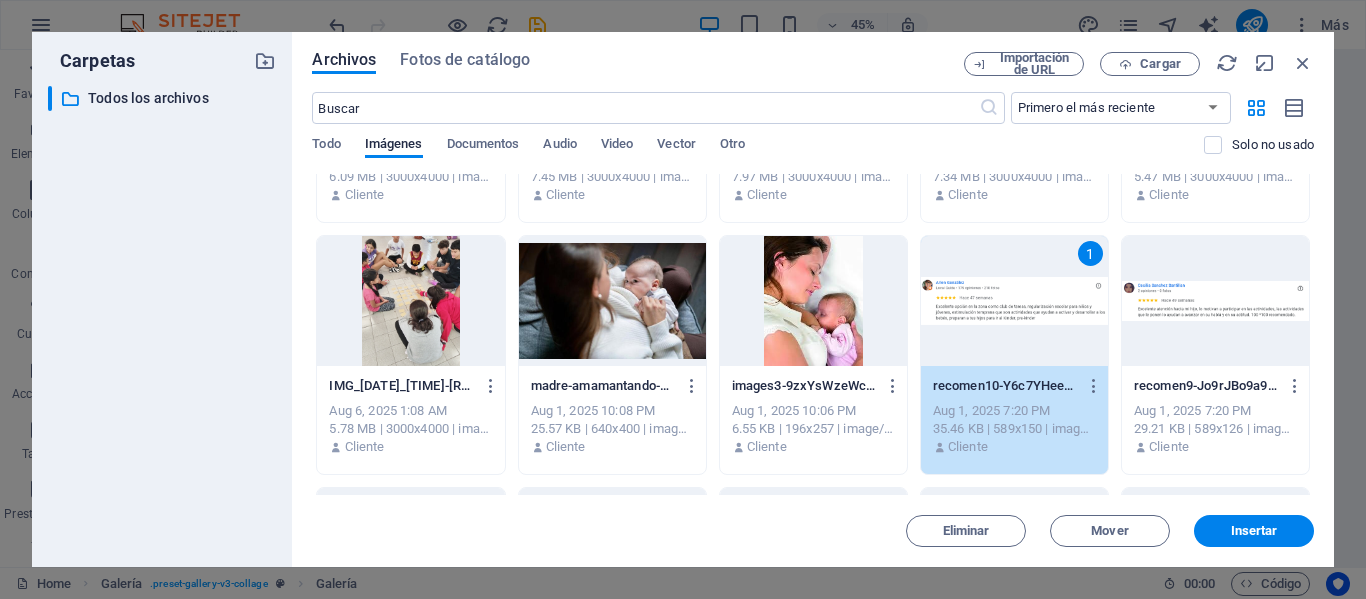 click at bounding box center [1215, 301] 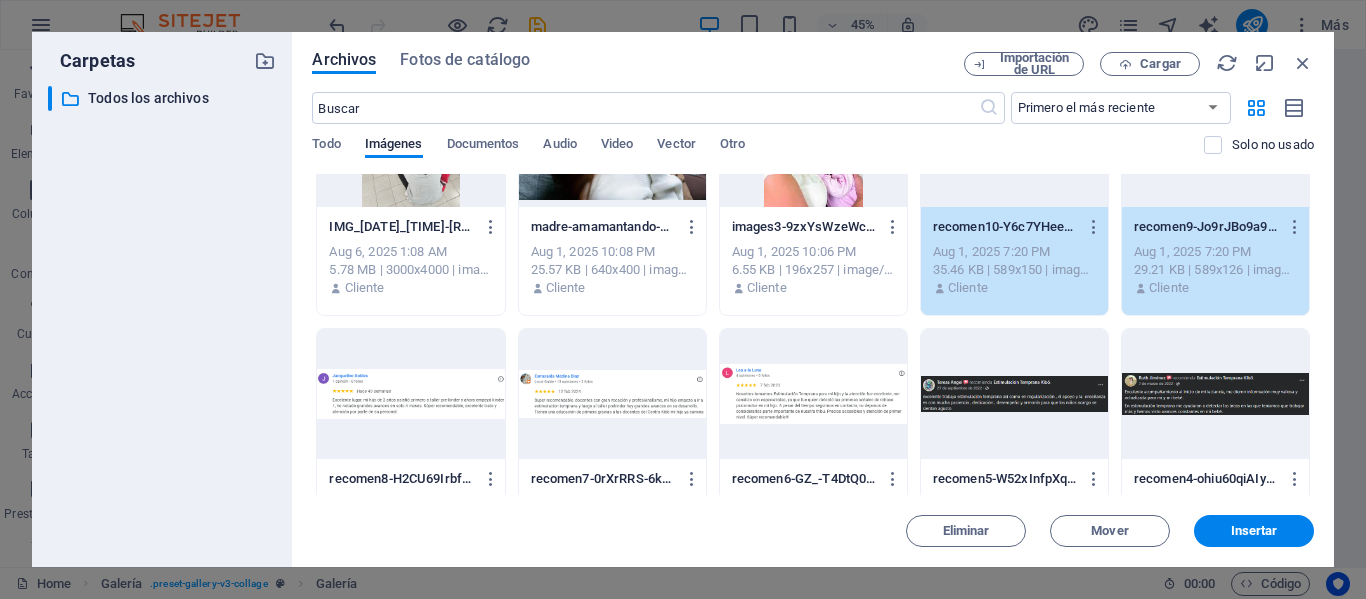 scroll, scrollTop: 1144, scrollLeft: 0, axis: vertical 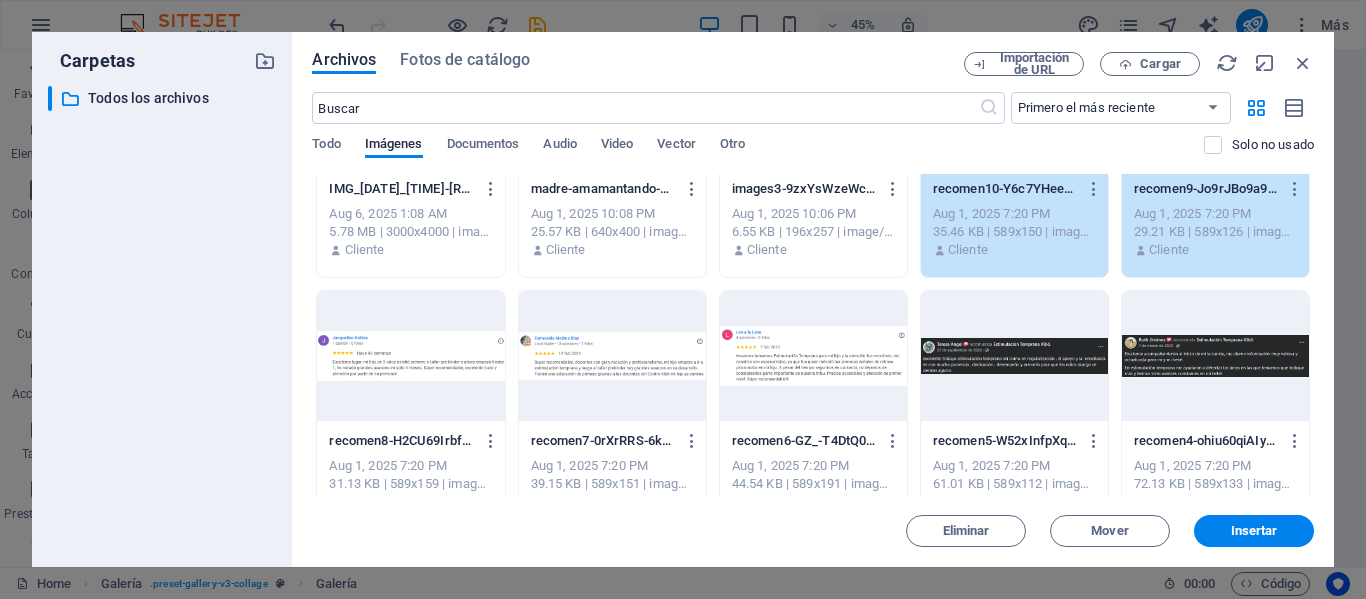 click at bounding box center (410, 356) 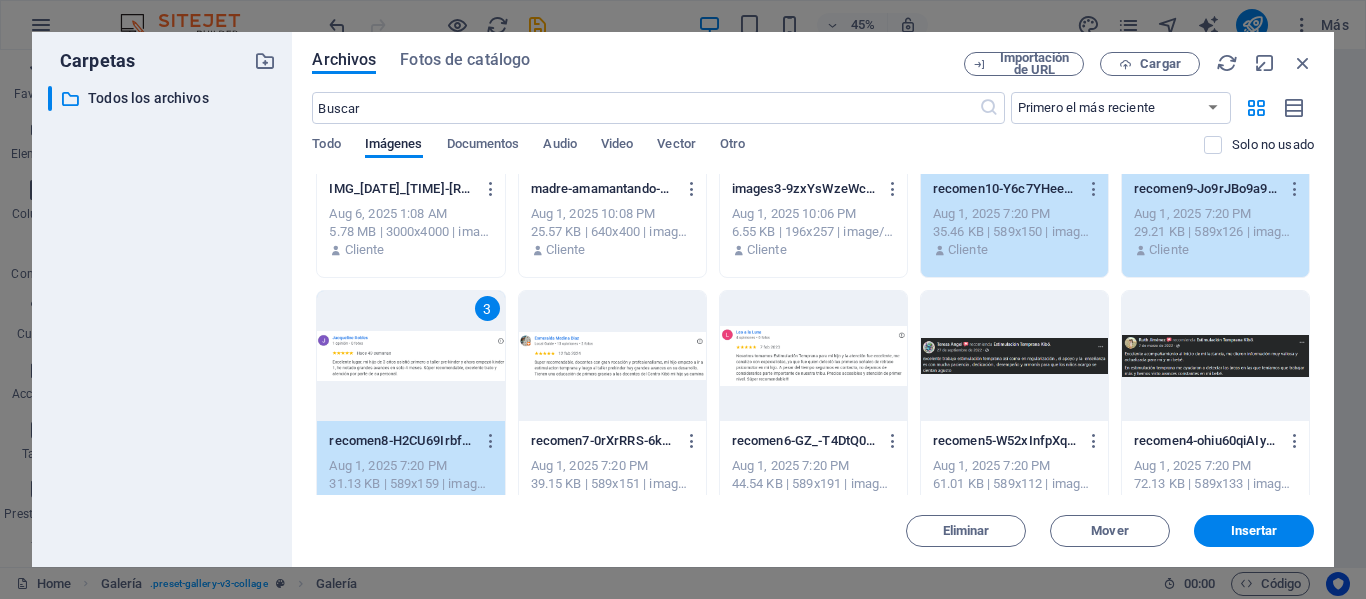 click at bounding box center [612, 356] 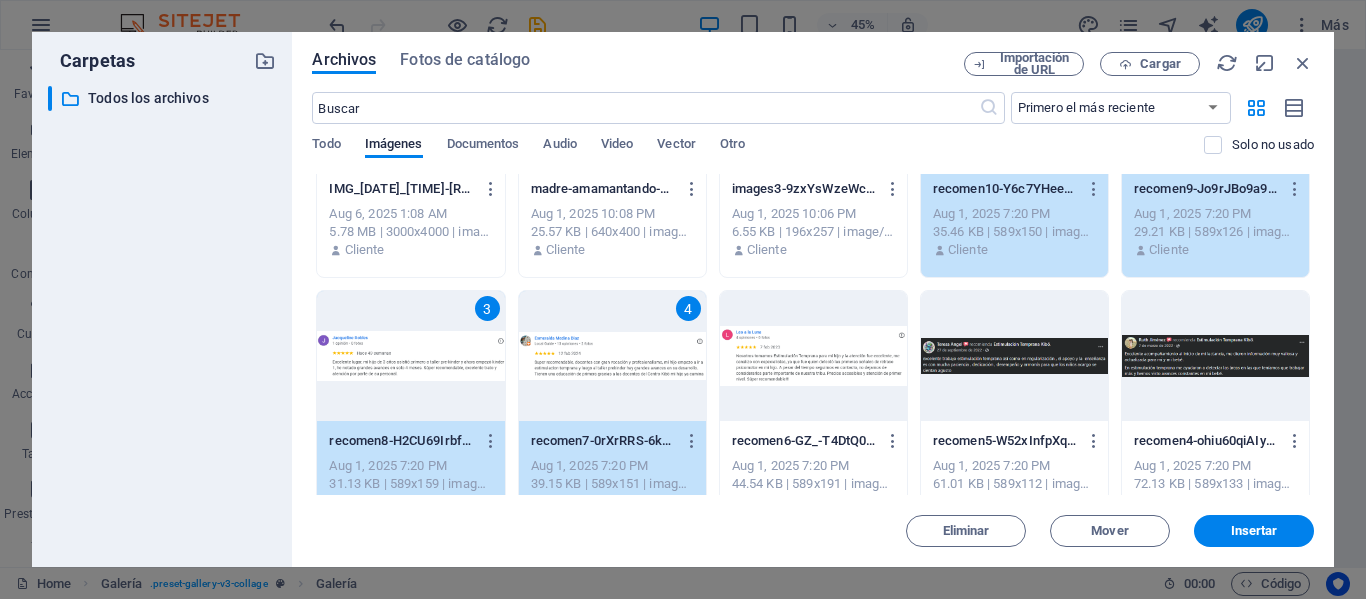 click at bounding box center (813, 356) 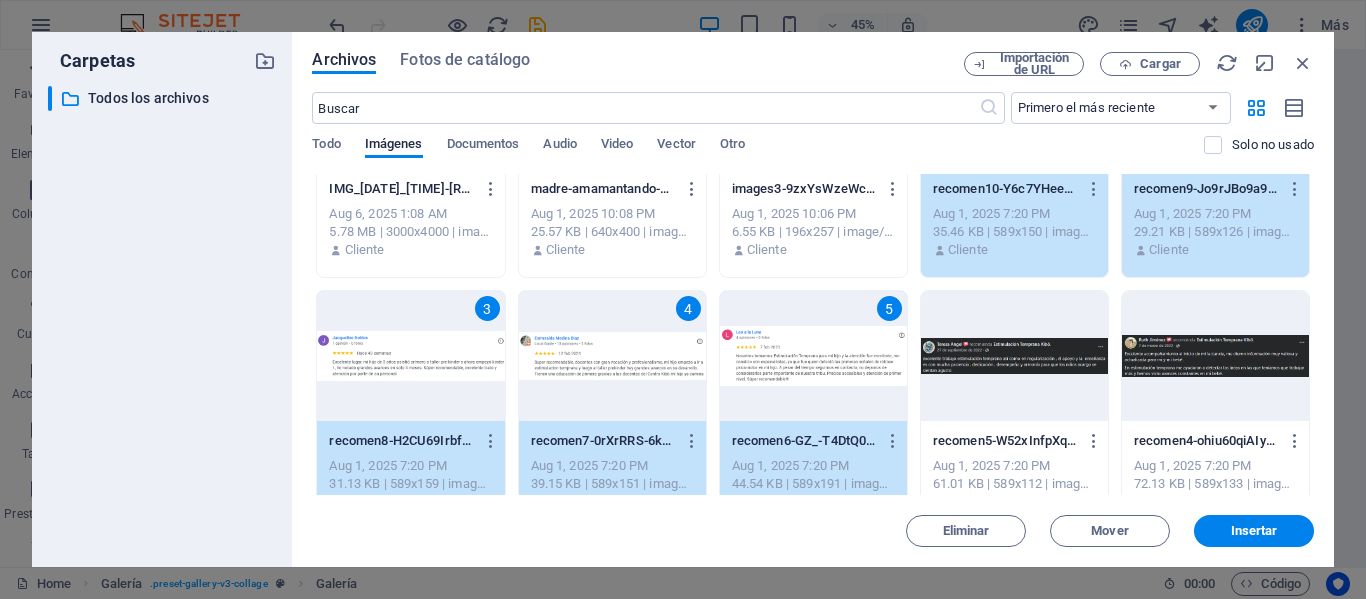 click at bounding box center [1014, 356] 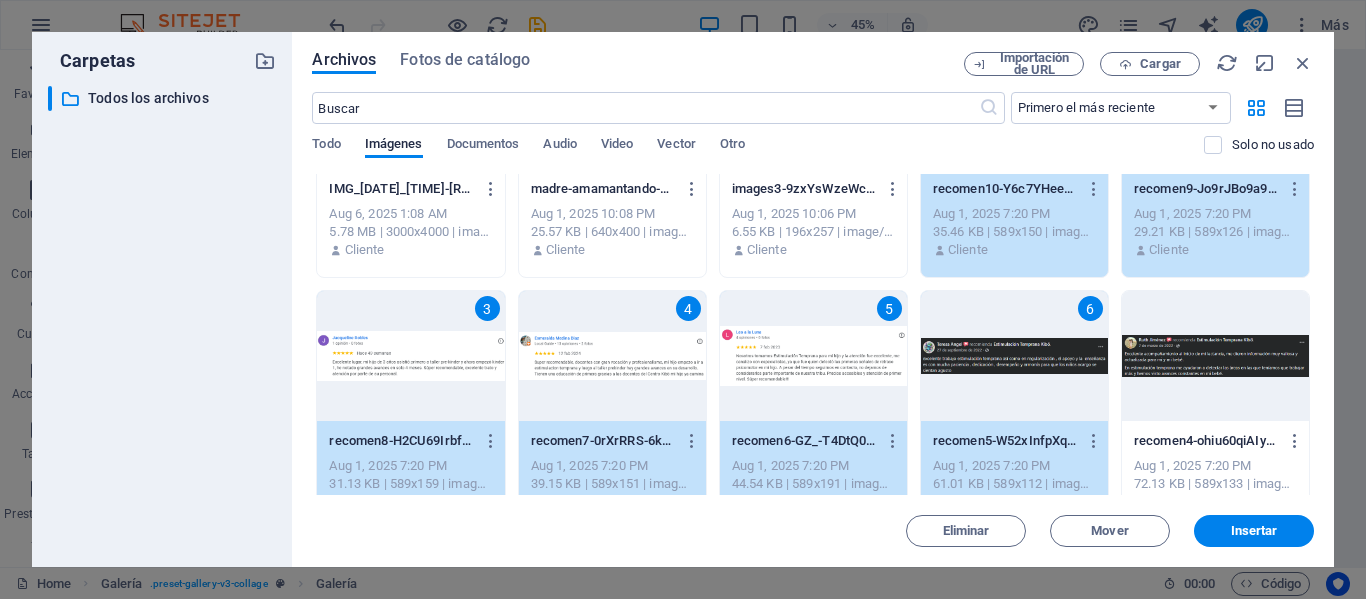 click at bounding box center [1215, 356] 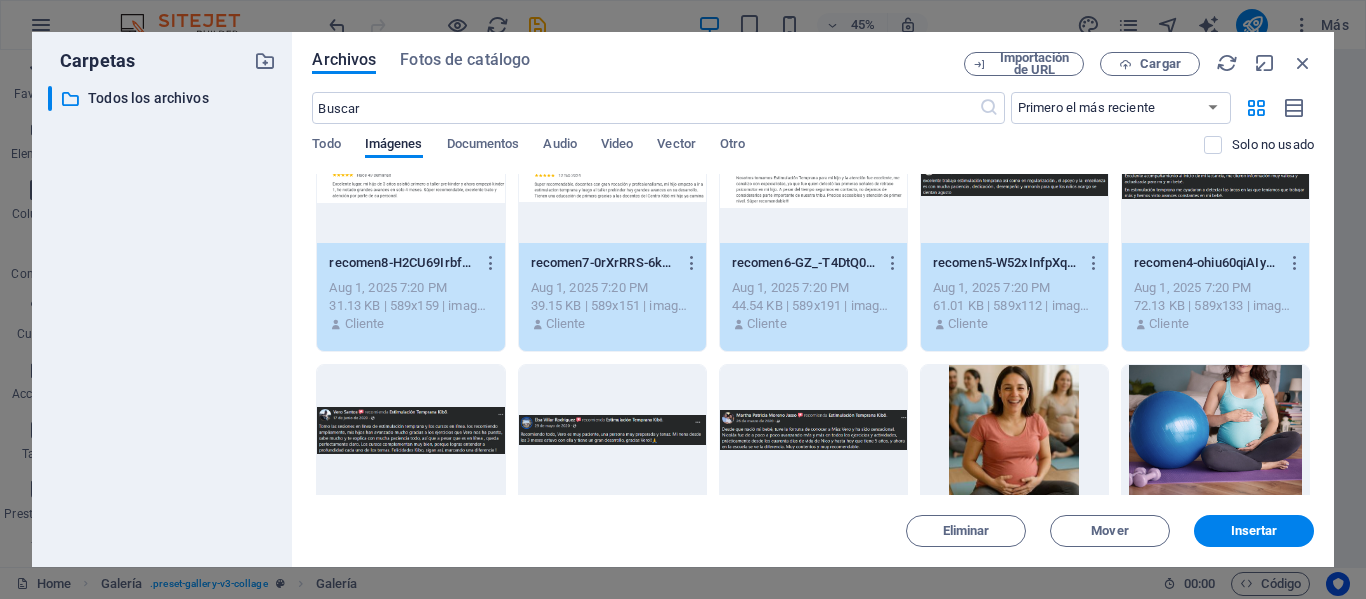 scroll, scrollTop: 1407, scrollLeft: 0, axis: vertical 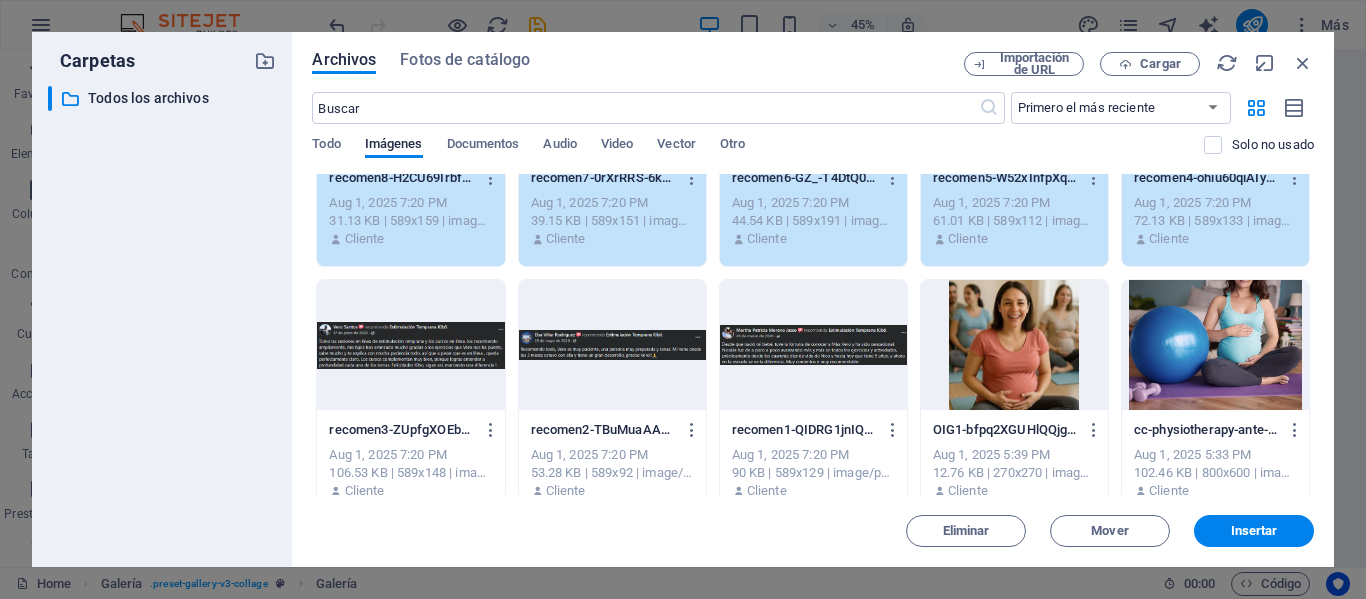 click at bounding box center [410, 345] 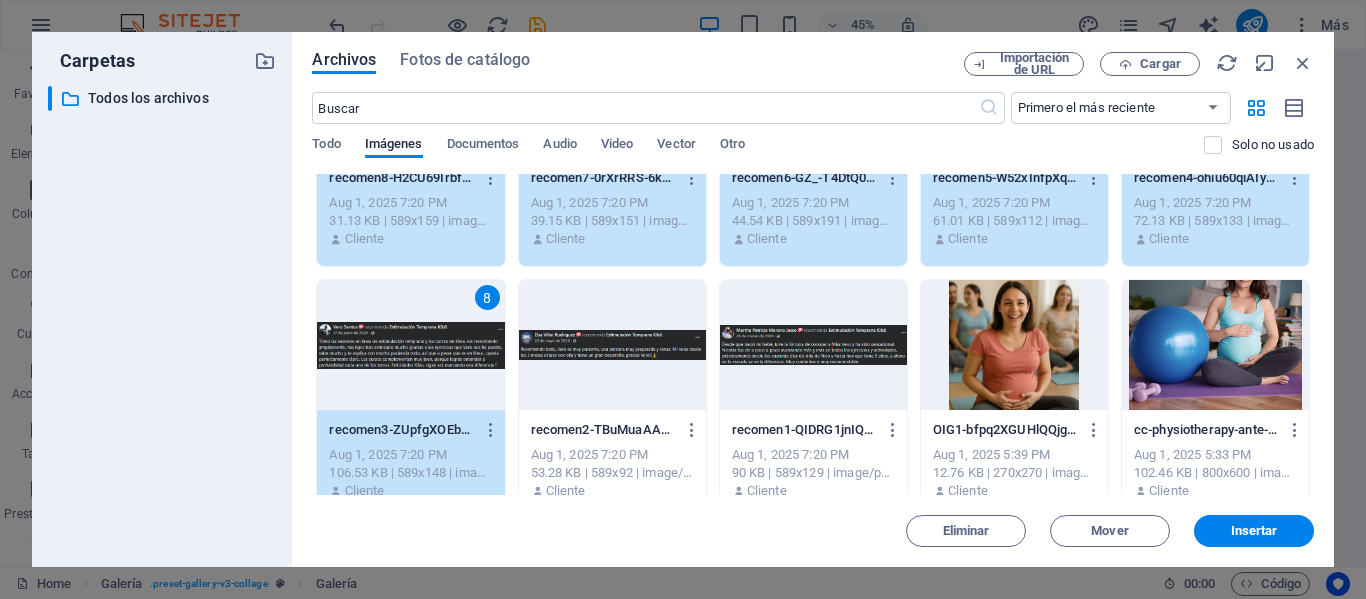 click at bounding box center (612, 345) 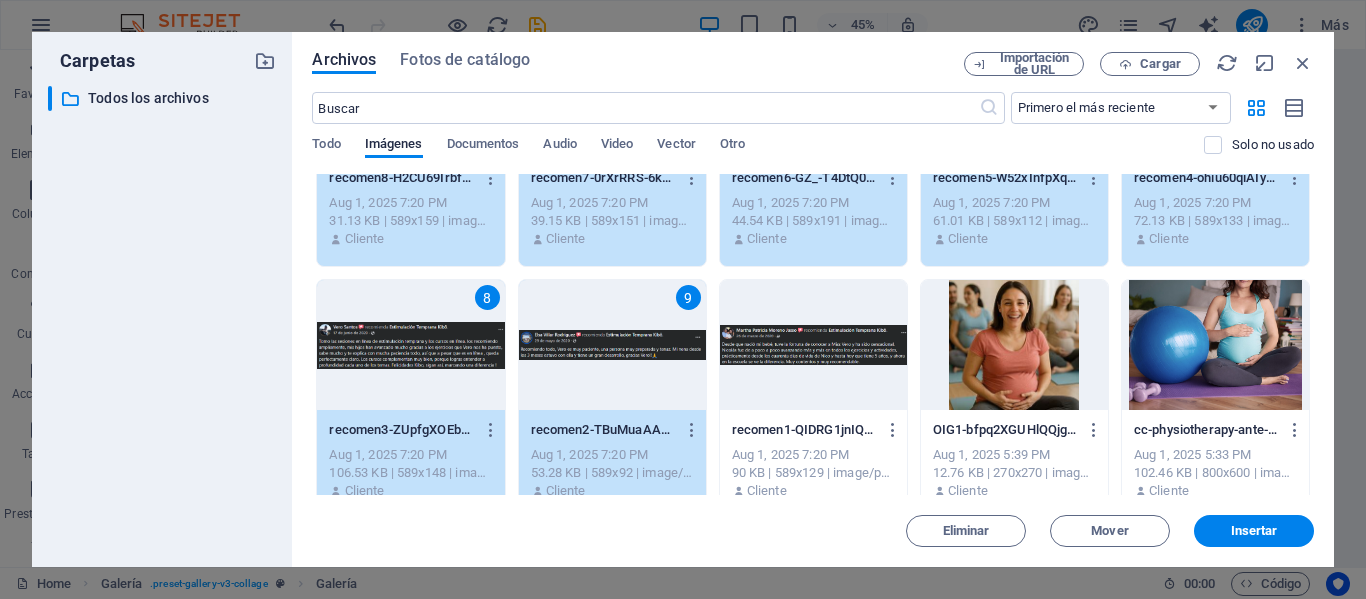 click at bounding box center (813, 345) 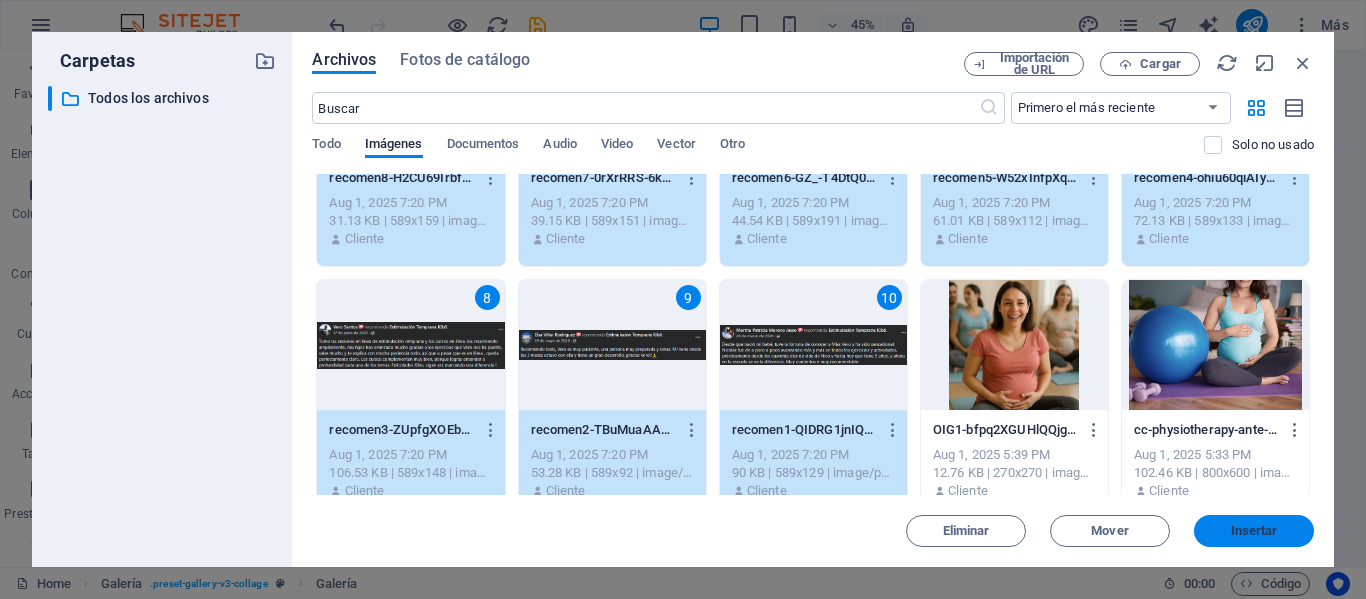 click on "Insertar" at bounding box center (1254, 531) 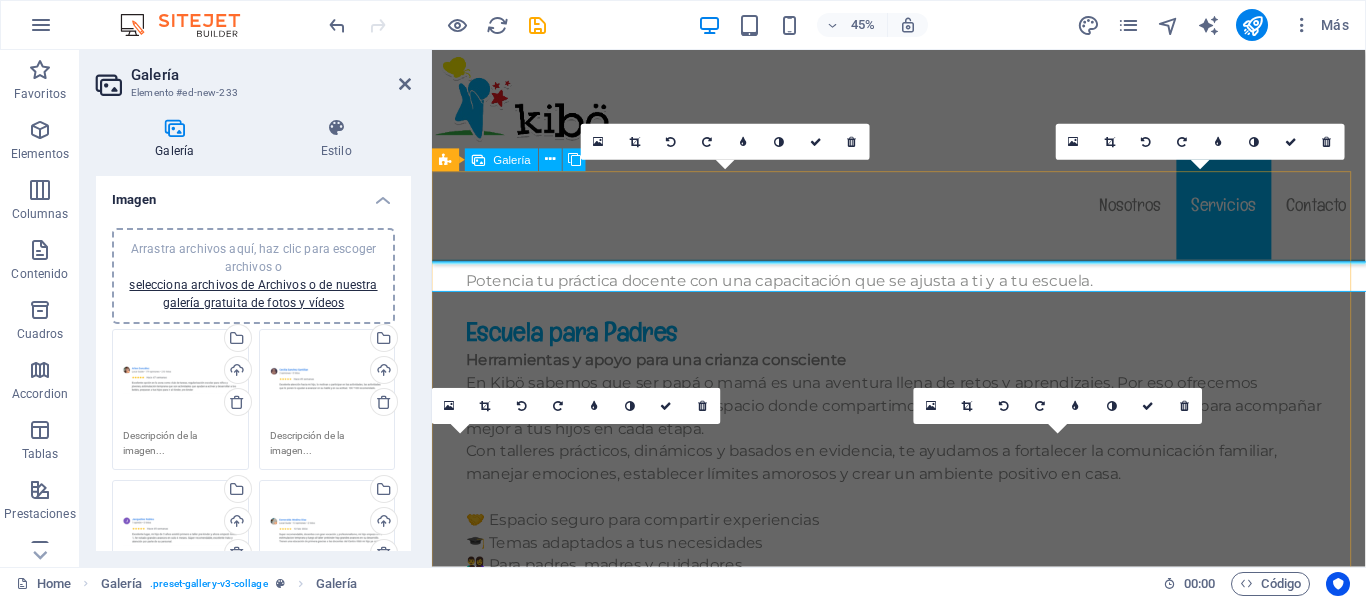 scroll, scrollTop: 13274, scrollLeft: 0, axis: vertical 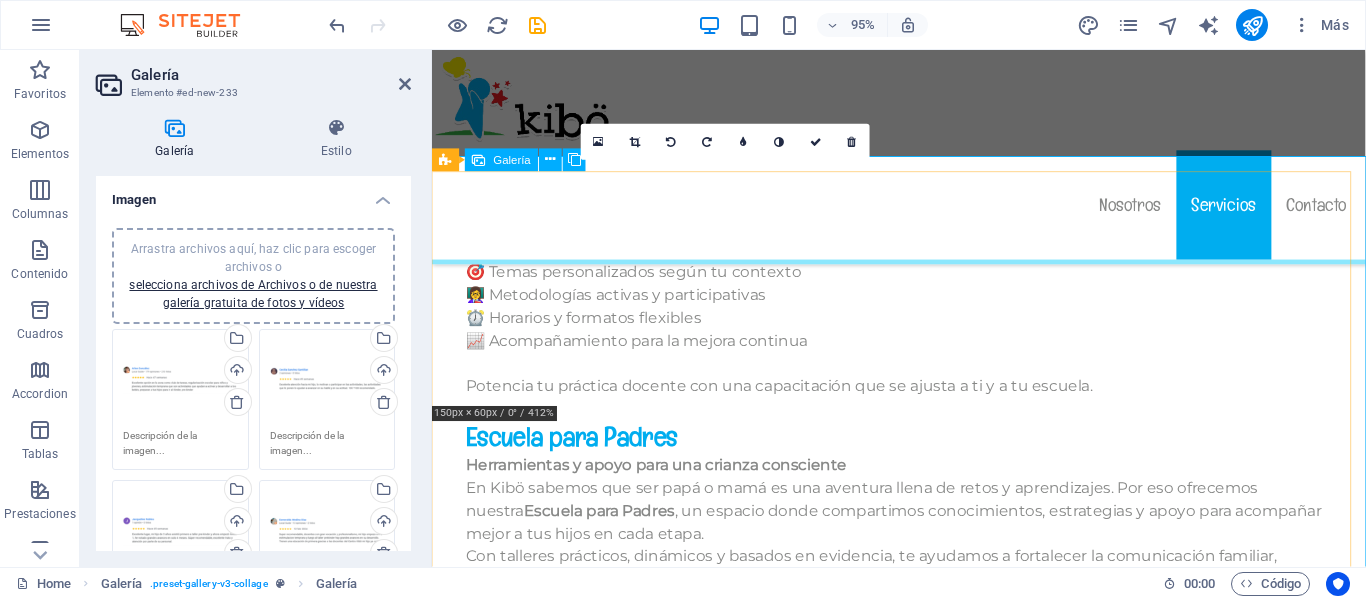 click at bounding box center (746, 1691) 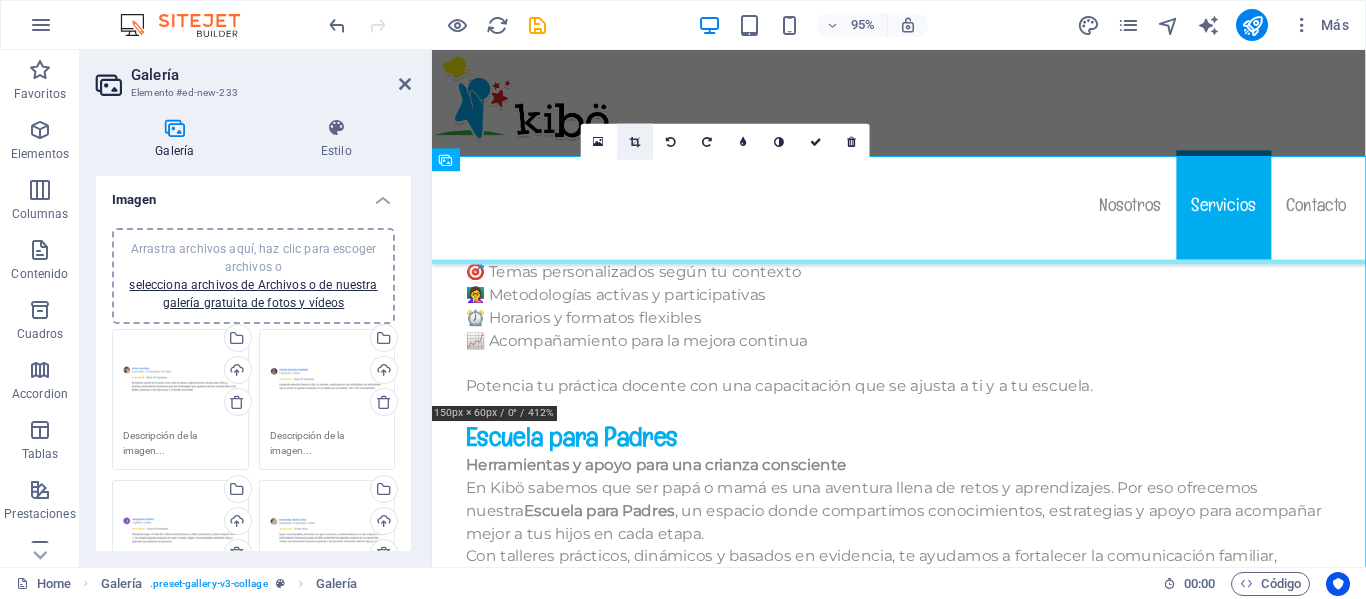 click at bounding box center [635, 142] 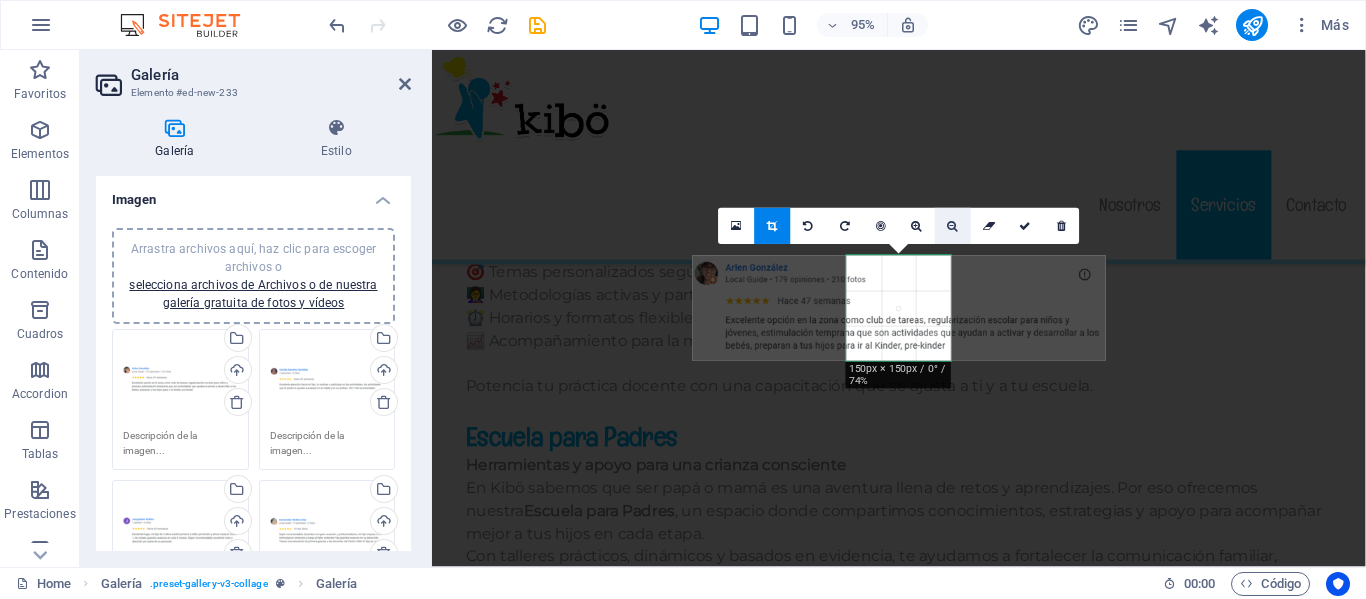 click at bounding box center [953, 226] 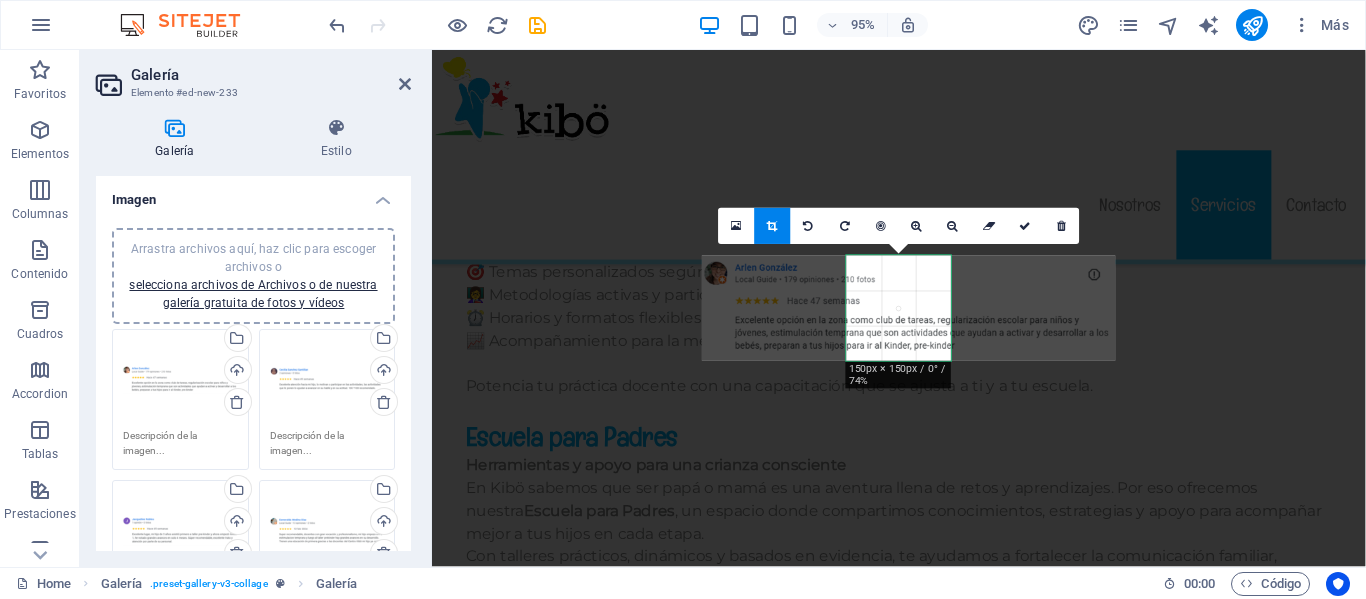 click at bounding box center (908, 308) 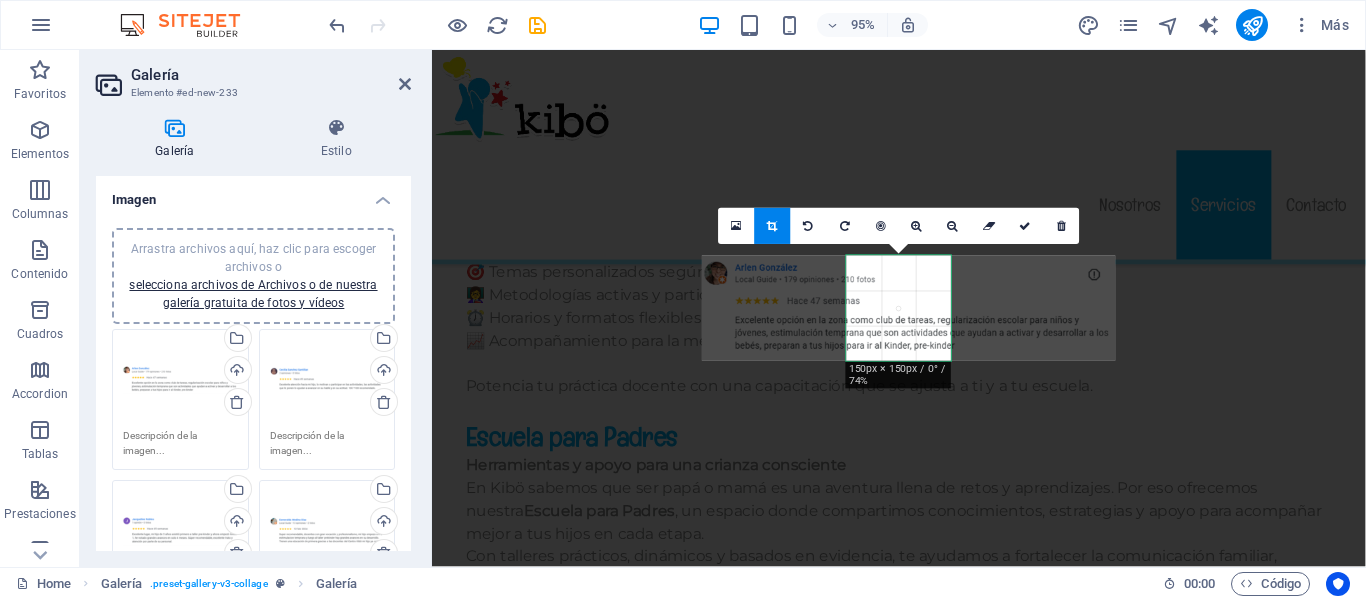 drag, startPoint x: 765, startPoint y: 224, endPoint x: 92, endPoint y: 21, distance: 702.9495 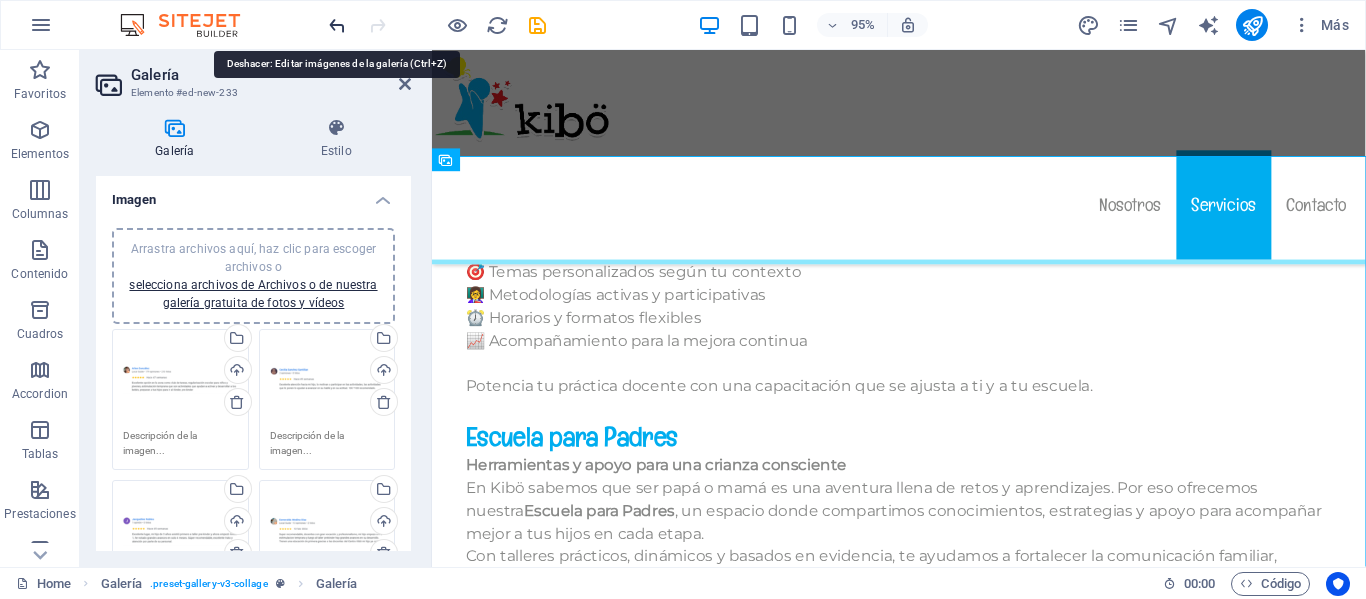 click at bounding box center [337, 25] 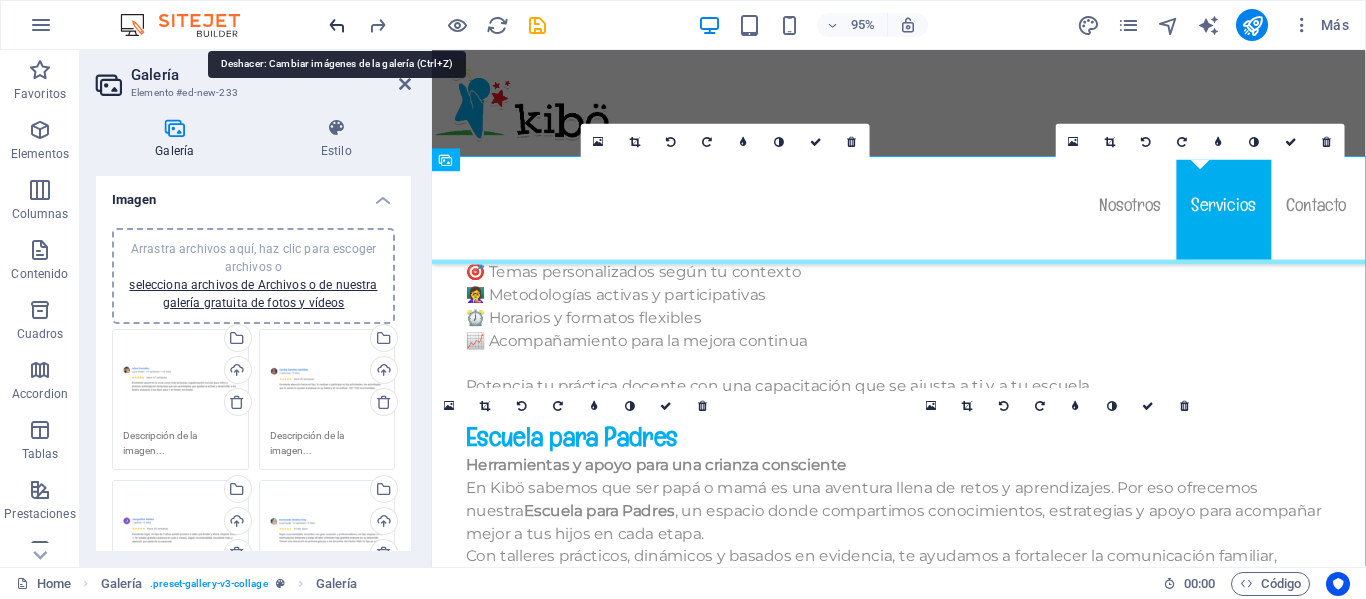 click at bounding box center [337, 25] 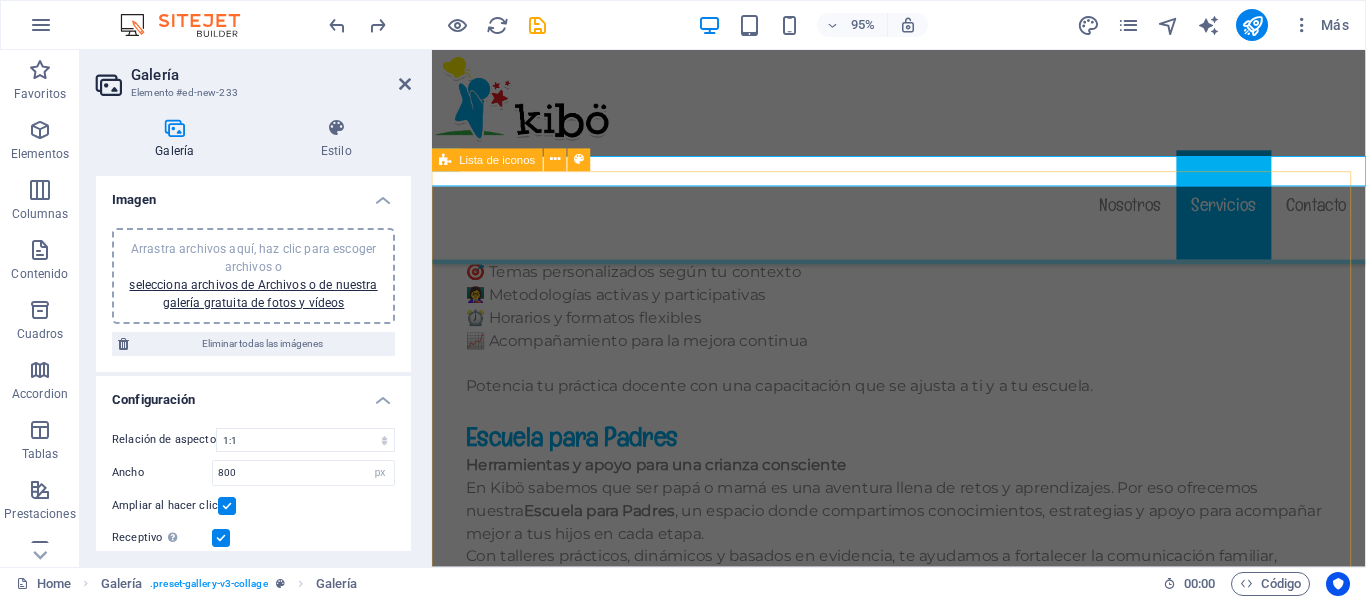 click at bounding box center (923, 3095) 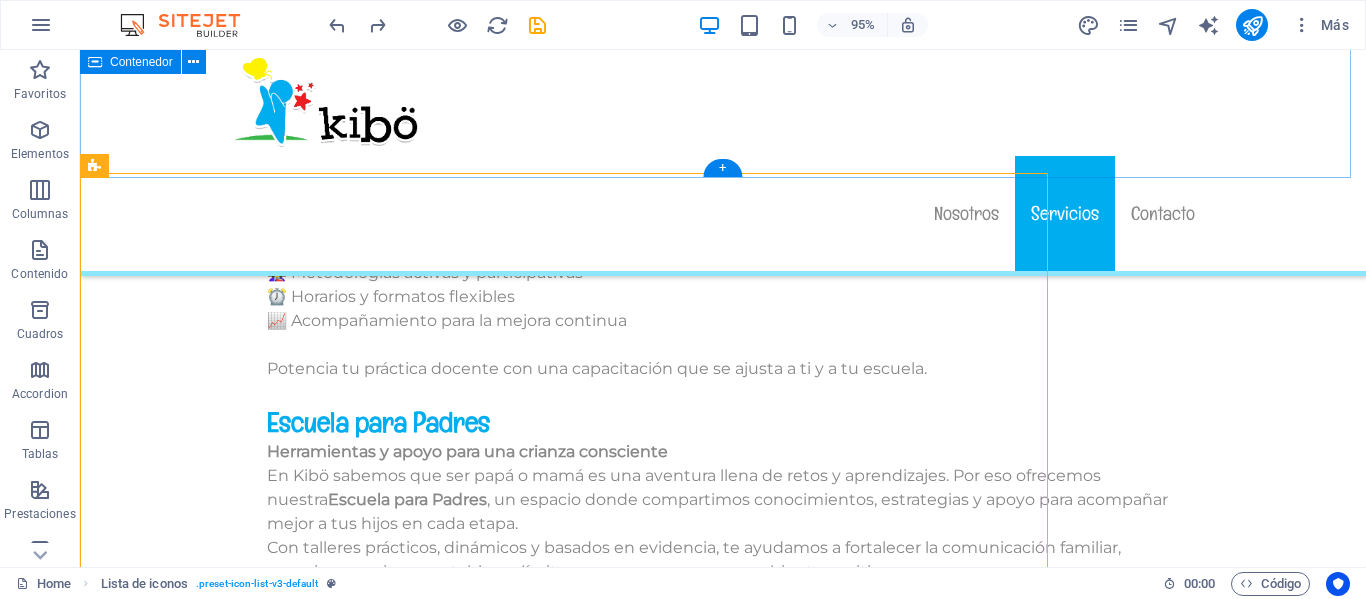 scroll, scrollTop: 13279, scrollLeft: 0, axis: vertical 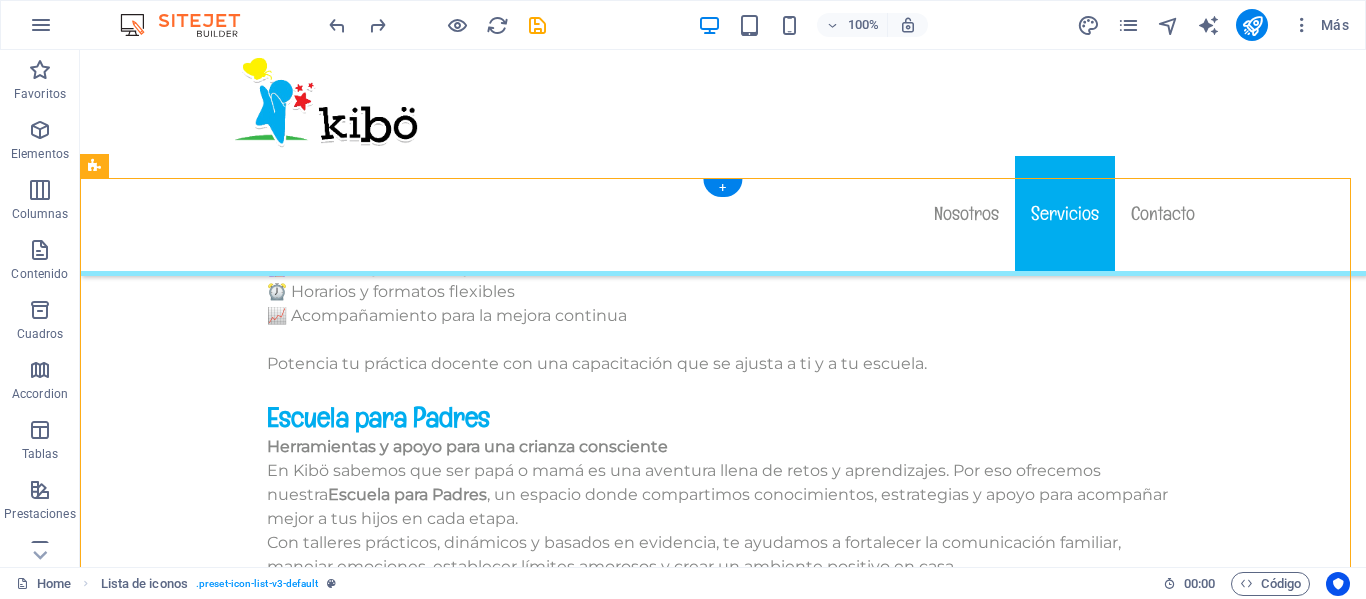click on "+" at bounding box center [722, 188] 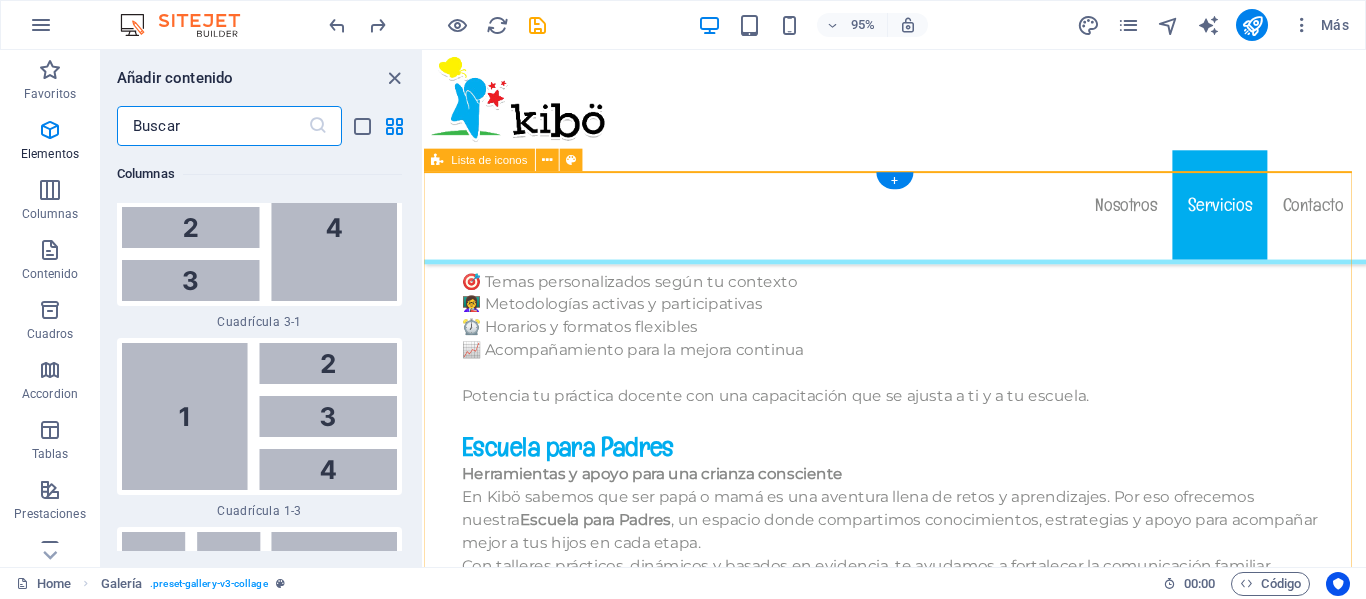 scroll, scrollTop: 6808, scrollLeft: 0, axis: vertical 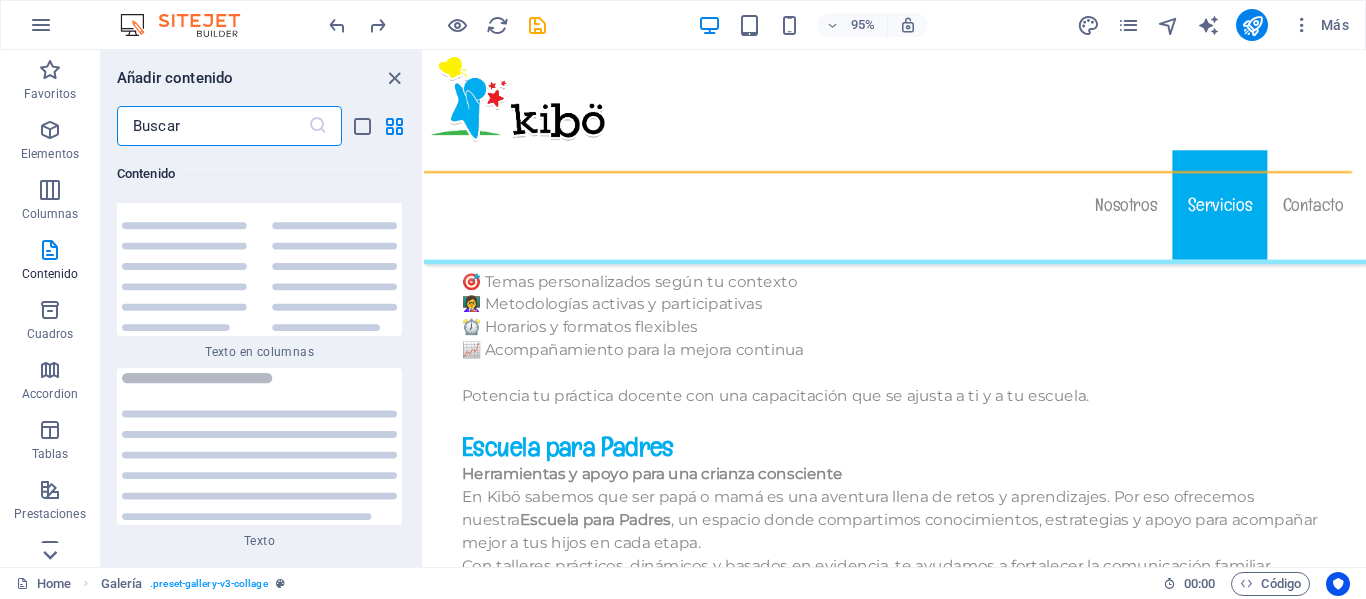 click 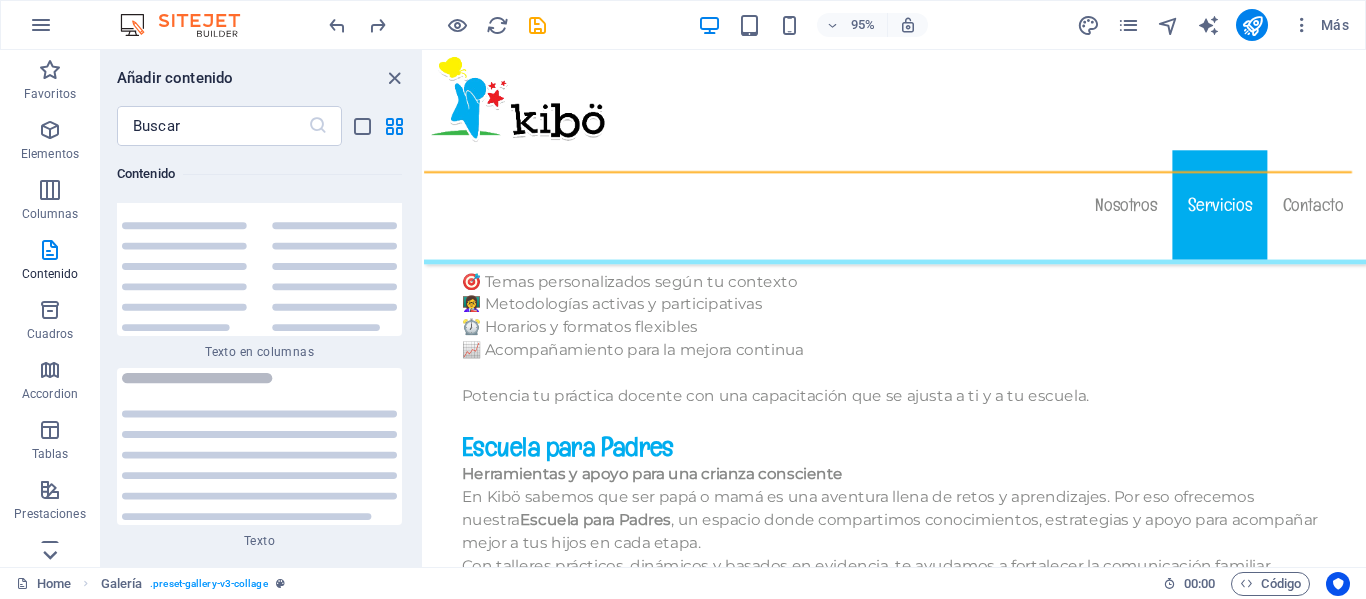 scroll, scrollTop: 383, scrollLeft: 0, axis: vertical 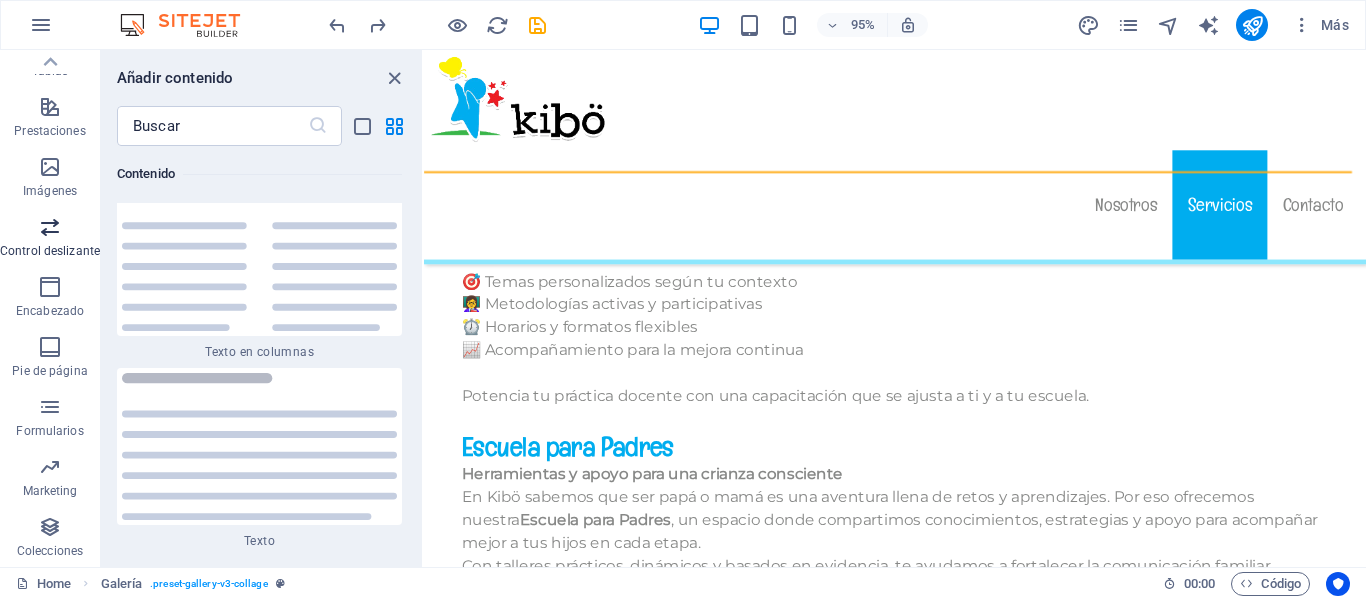 click on "Control deslizante" at bounding box center (50, 239) 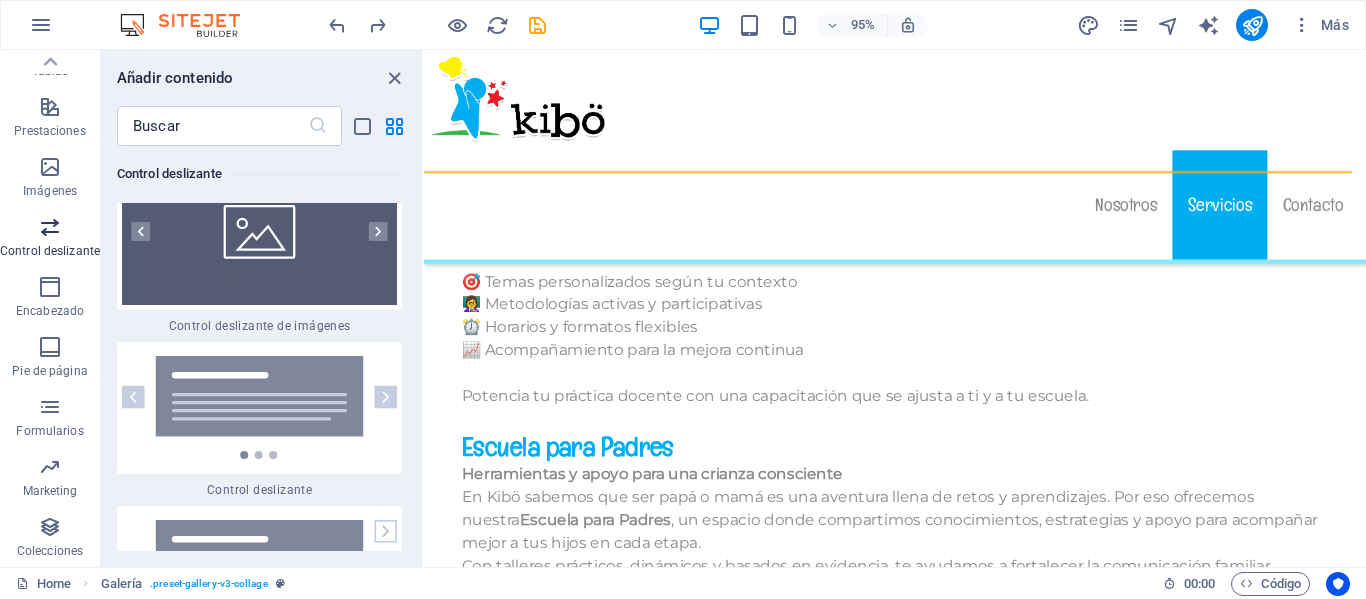 scroll, scrollTop: 22772, scrollLeft: 0, axis: vertical 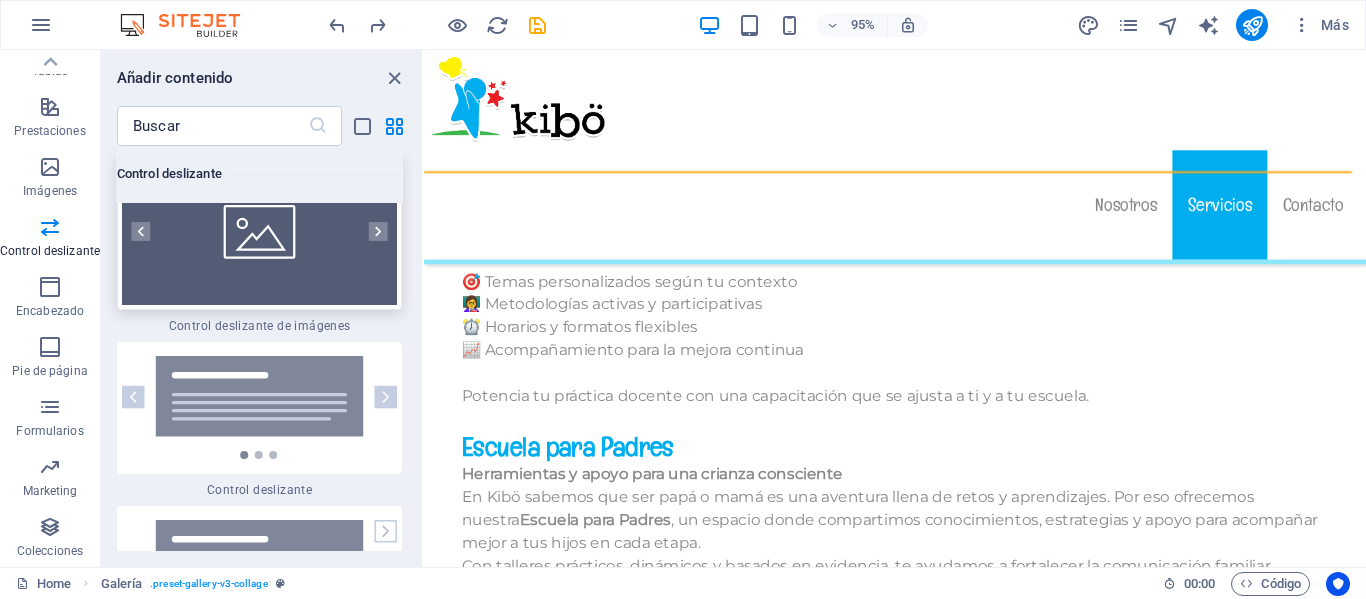 click at bounding box center [259, 231] 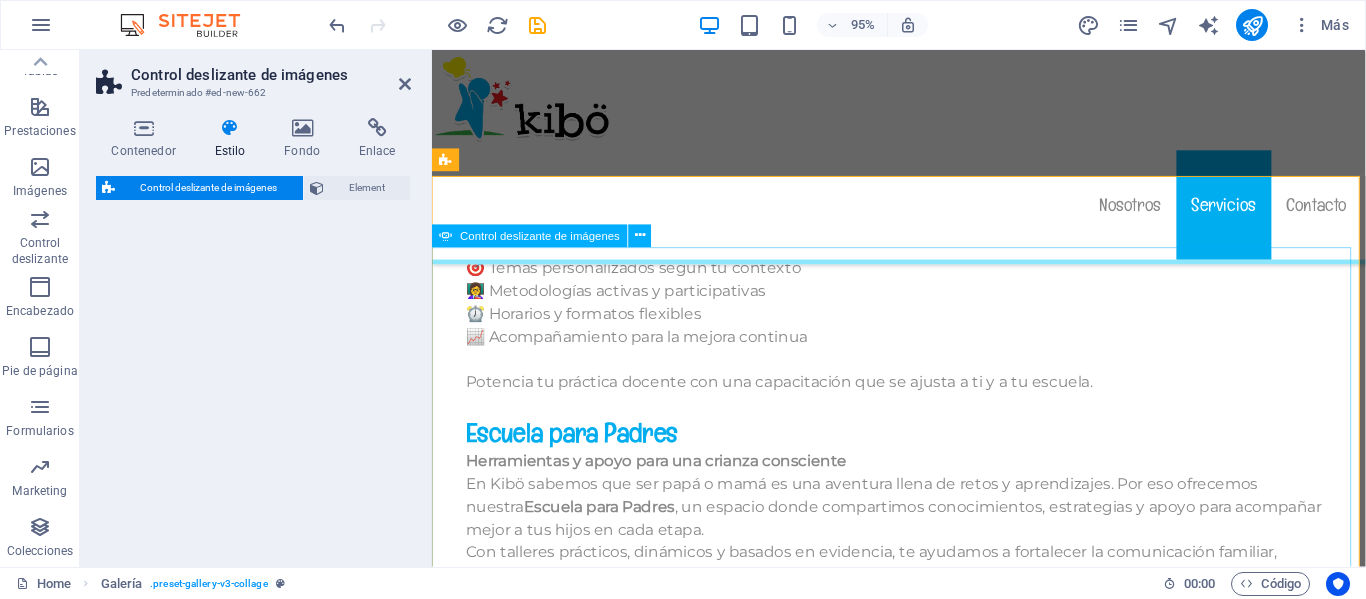 select on "rem" 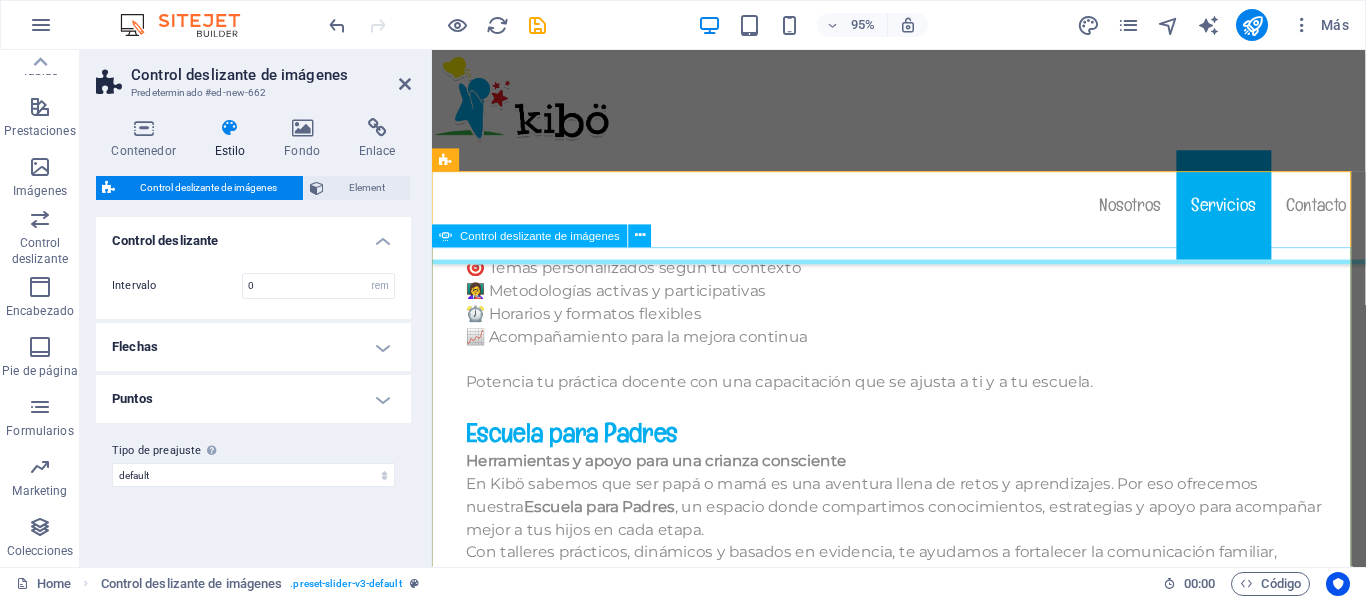 scroll, scrollTop: 13274, scrollLeft: 0, axis: vertical 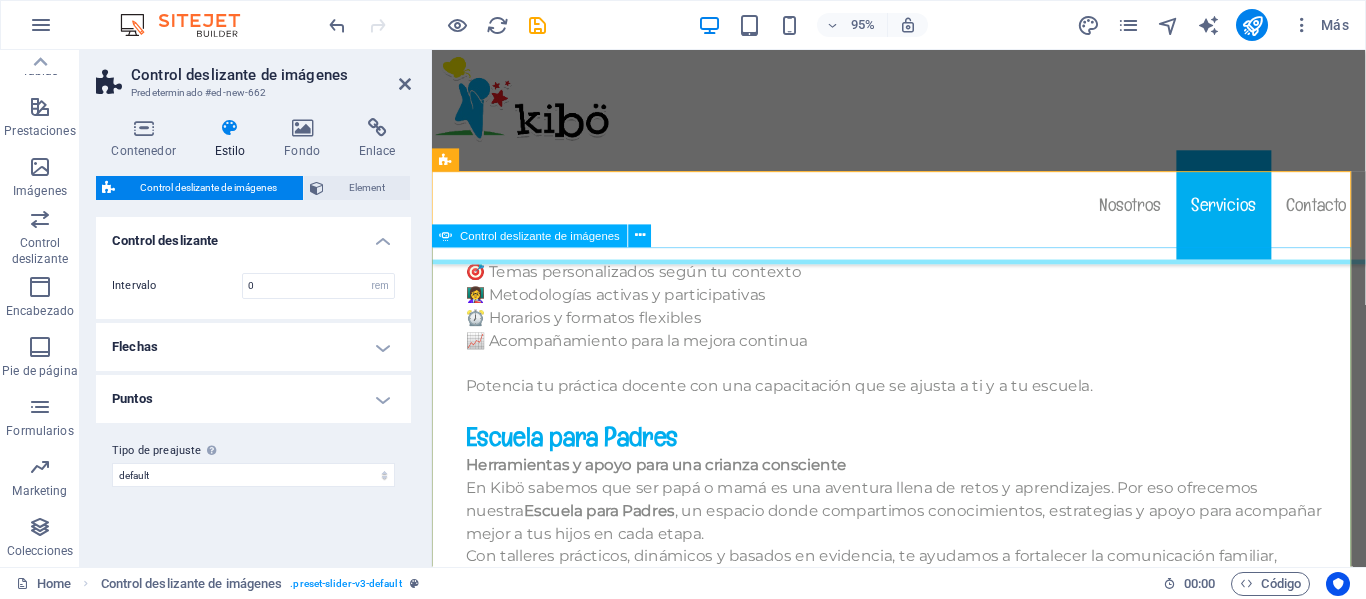 click at bounding box center (-20, 2337) 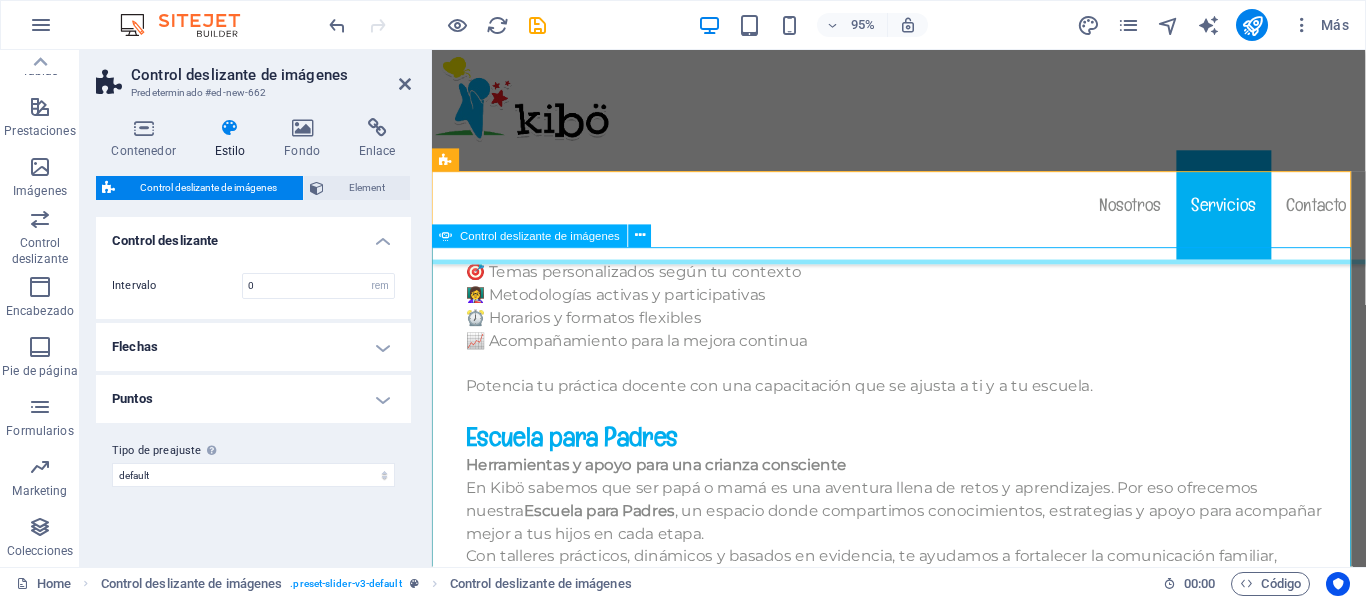 click at bounding box center (-20, 2337) 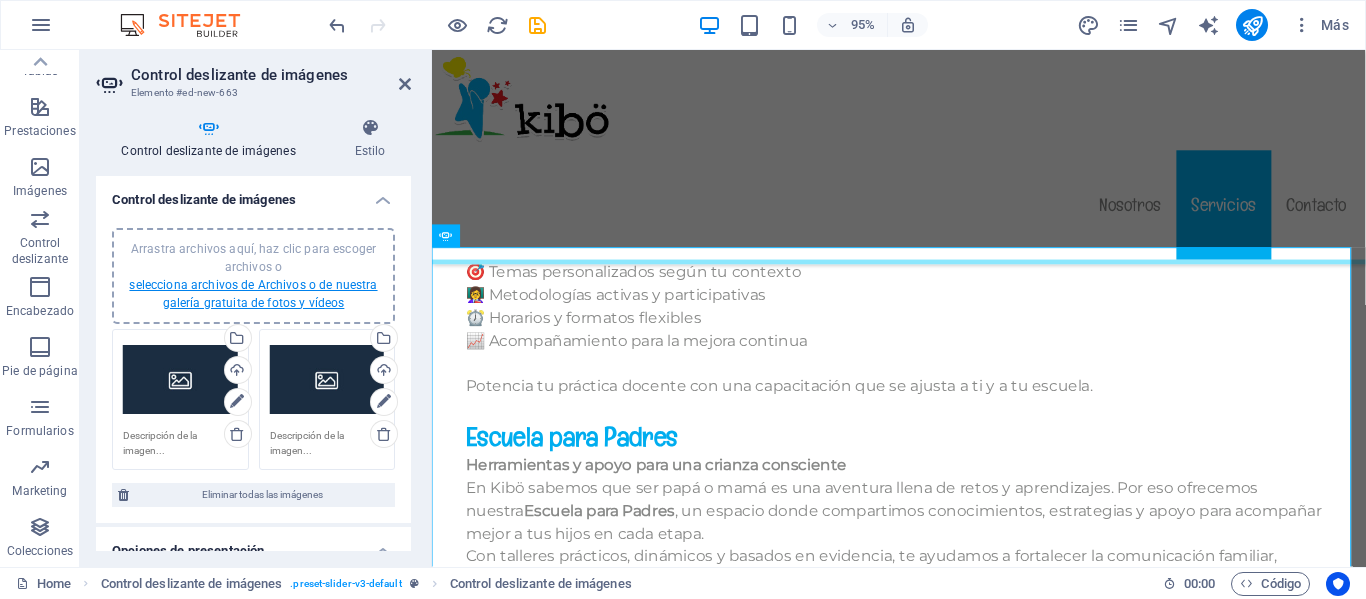 click on "selecciona archivos de Archivos o de nuestra galería gratuita de fotos y vídeos" at bounding box center [253, 294] 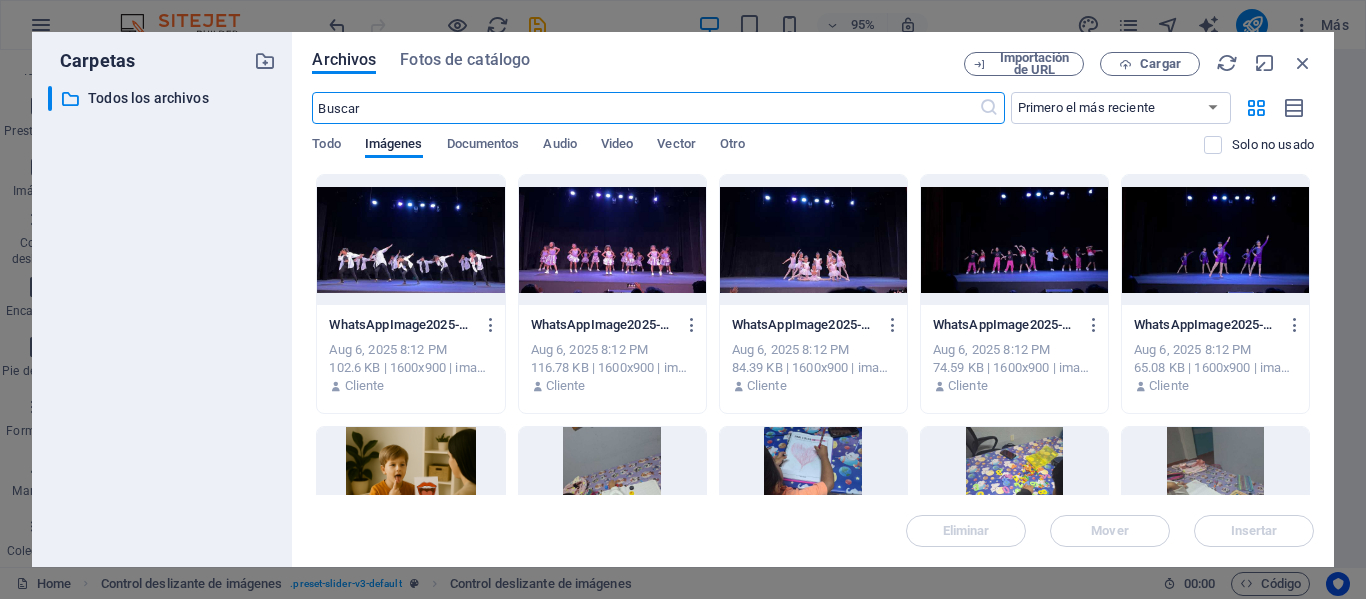 scroll, scrollTop: 13385, scrollLeft: 0, axis: vertical 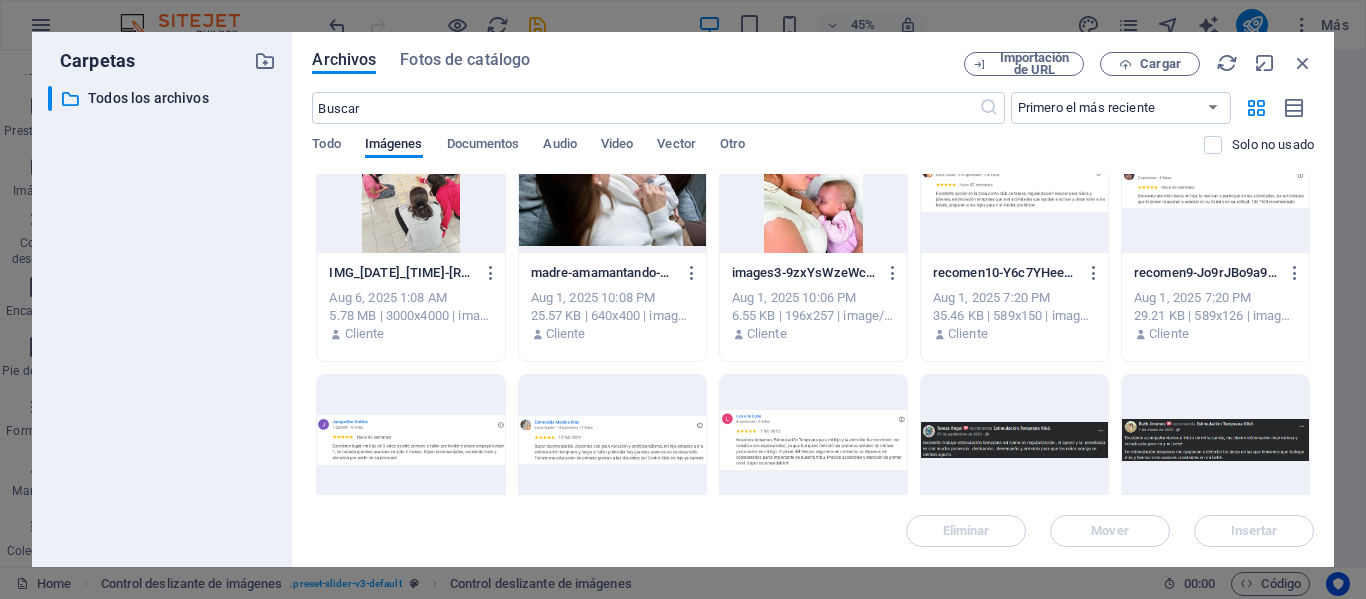 click at bounding box center [1014, 188] 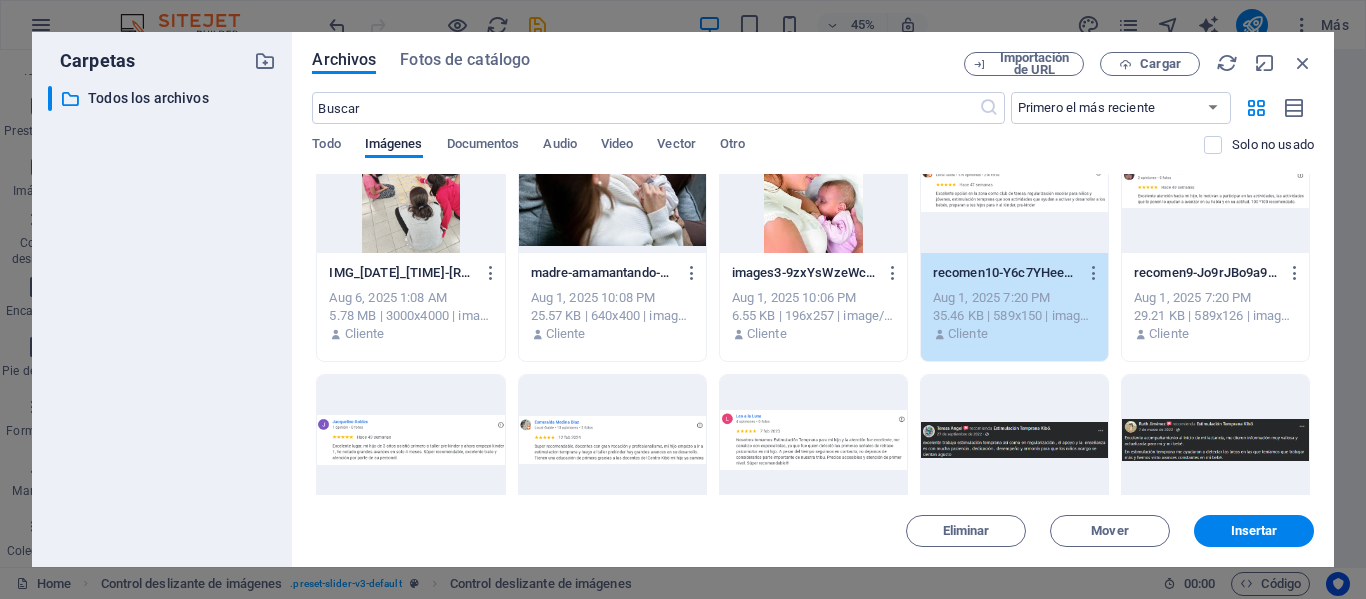 click at bounding box center (1215, 188) 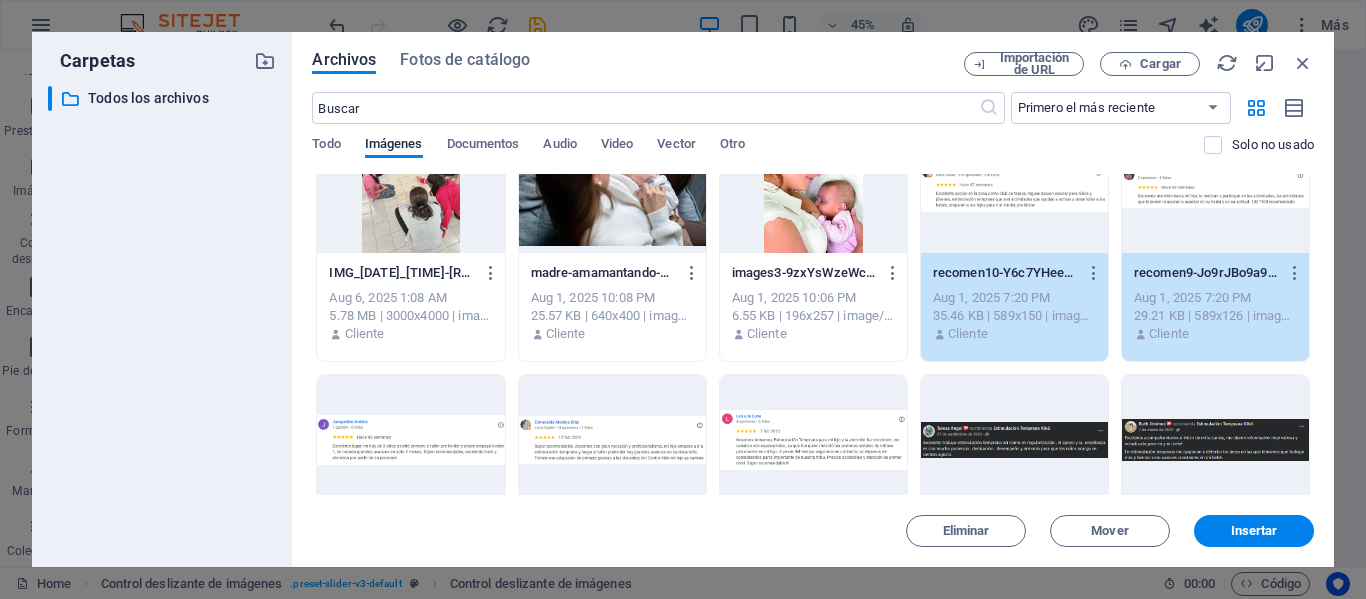 click at bounding box center (410, 440) 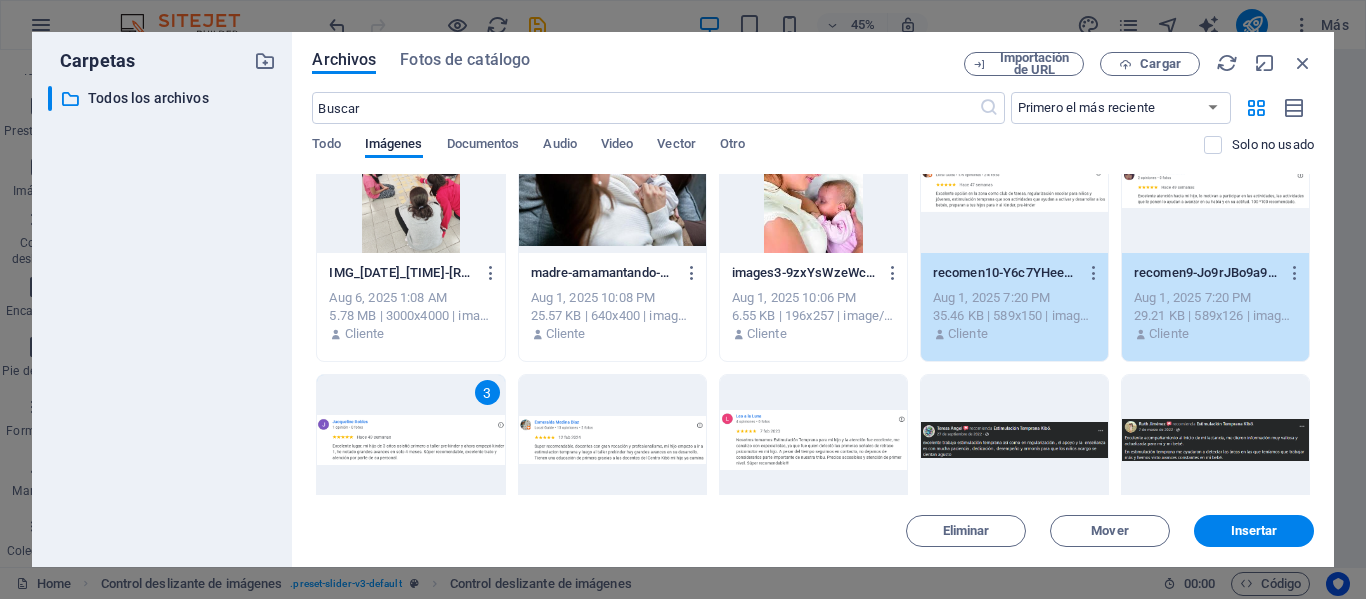 click at bounding box center (612, 440) 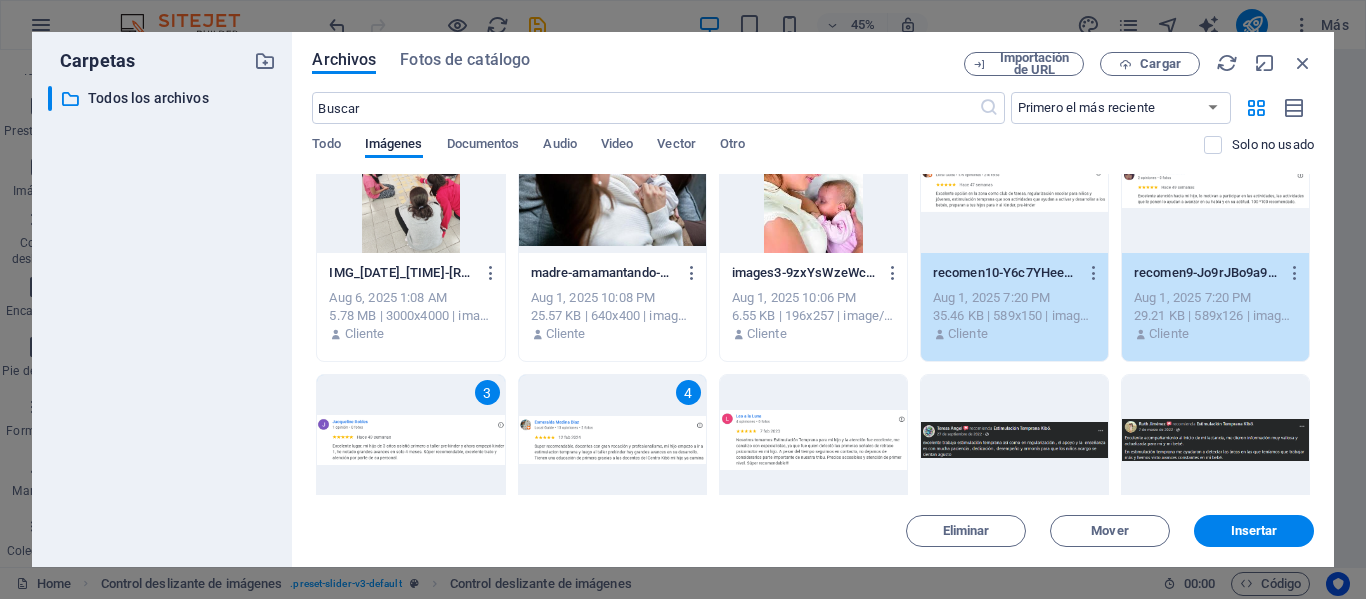 drag, startPoint x: 742, startPoint y: 448, endPoint x: 789, endPoint y: 451, distance: 47.095646 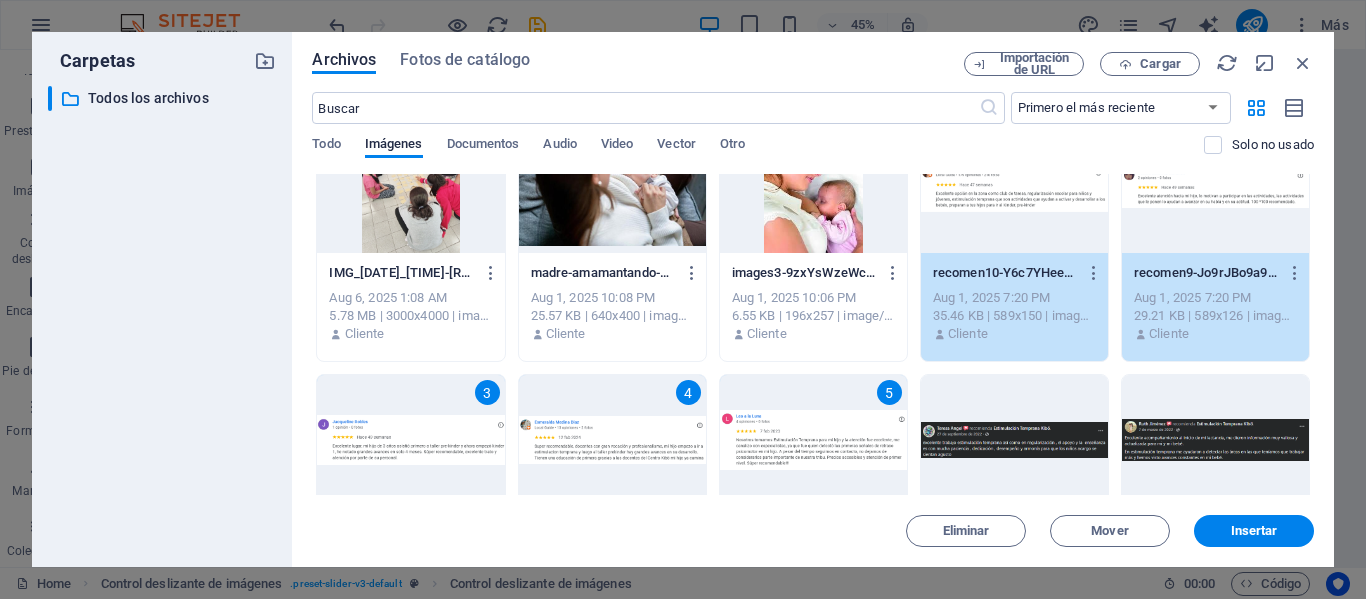 click at bounding box center [1014, 440] 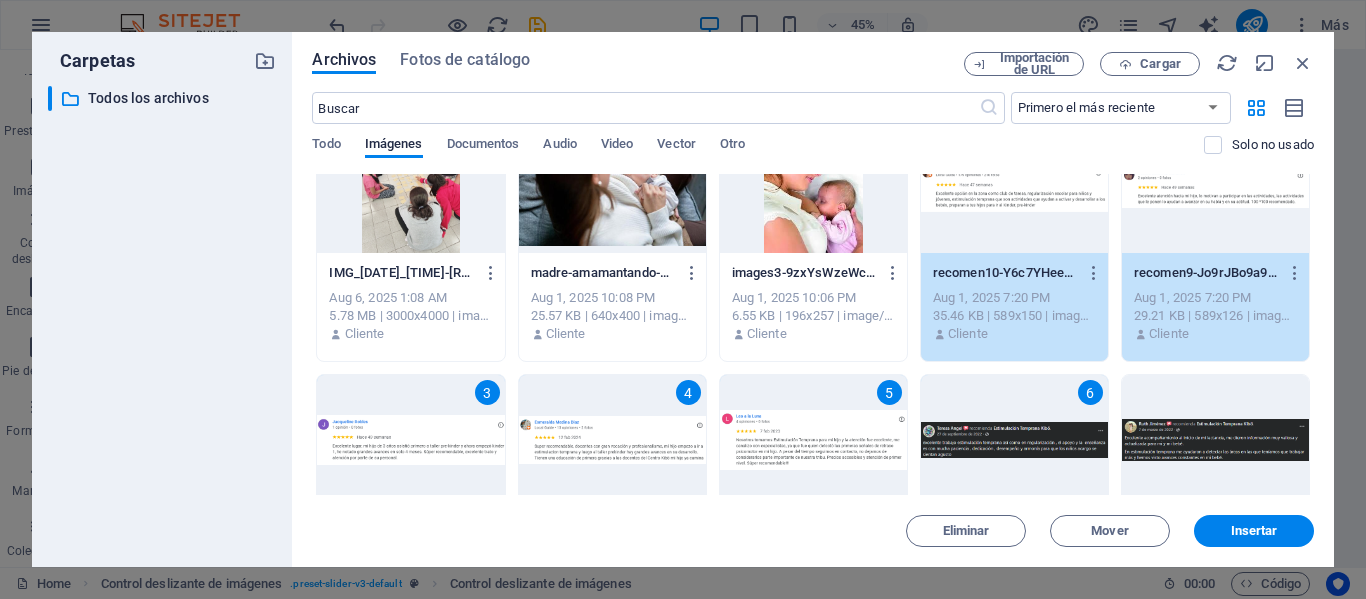 click at bounding box center (1215, 440) 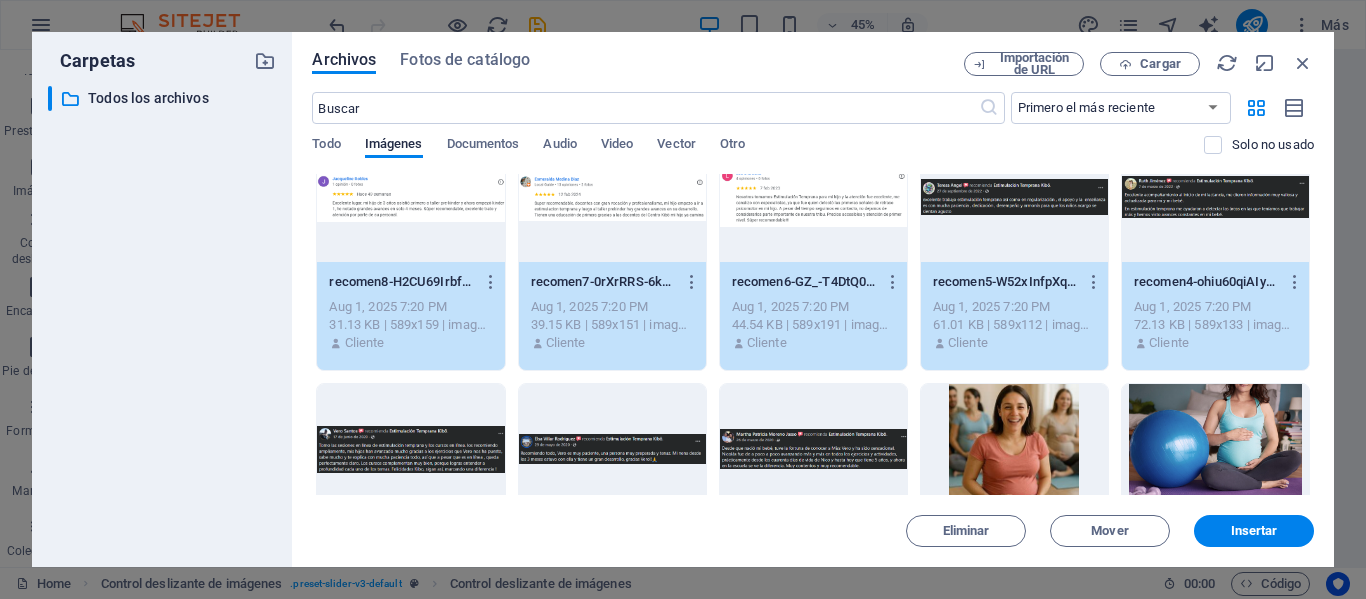 scroll, scrollTop: 1350, scrollLeft: 0, axis: vertical 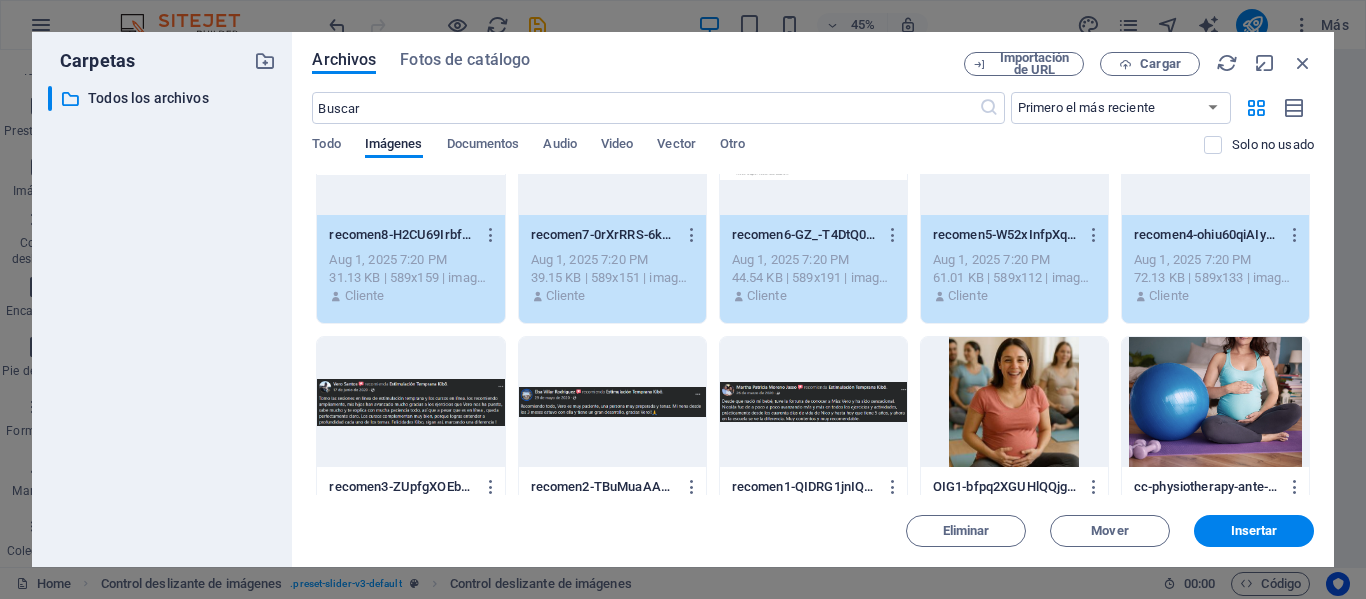 click at bounding box center [410, 402] 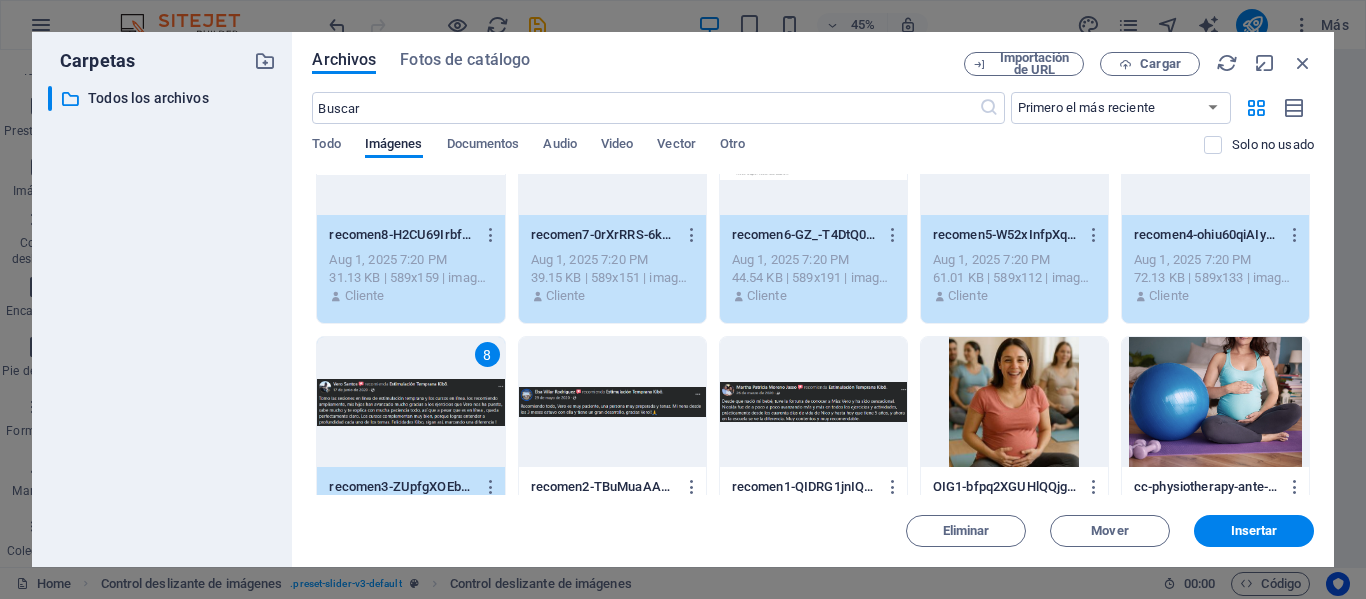 click at bounding box center [612, 402] 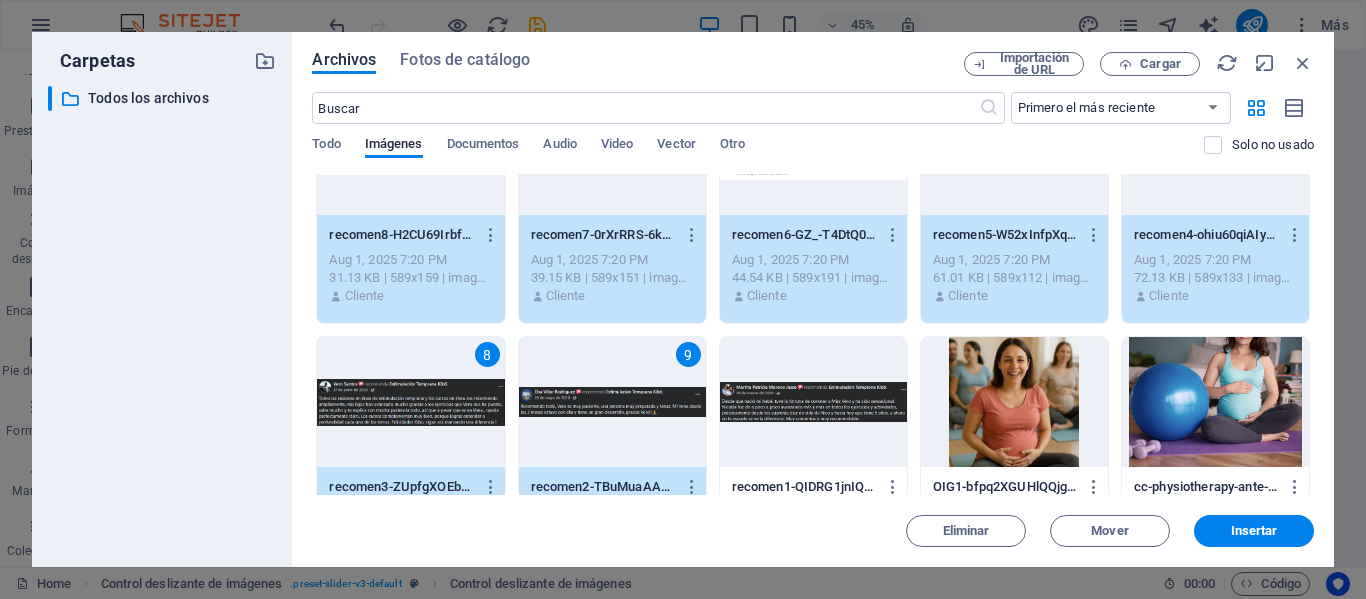 click at bounding box center (813, 402) 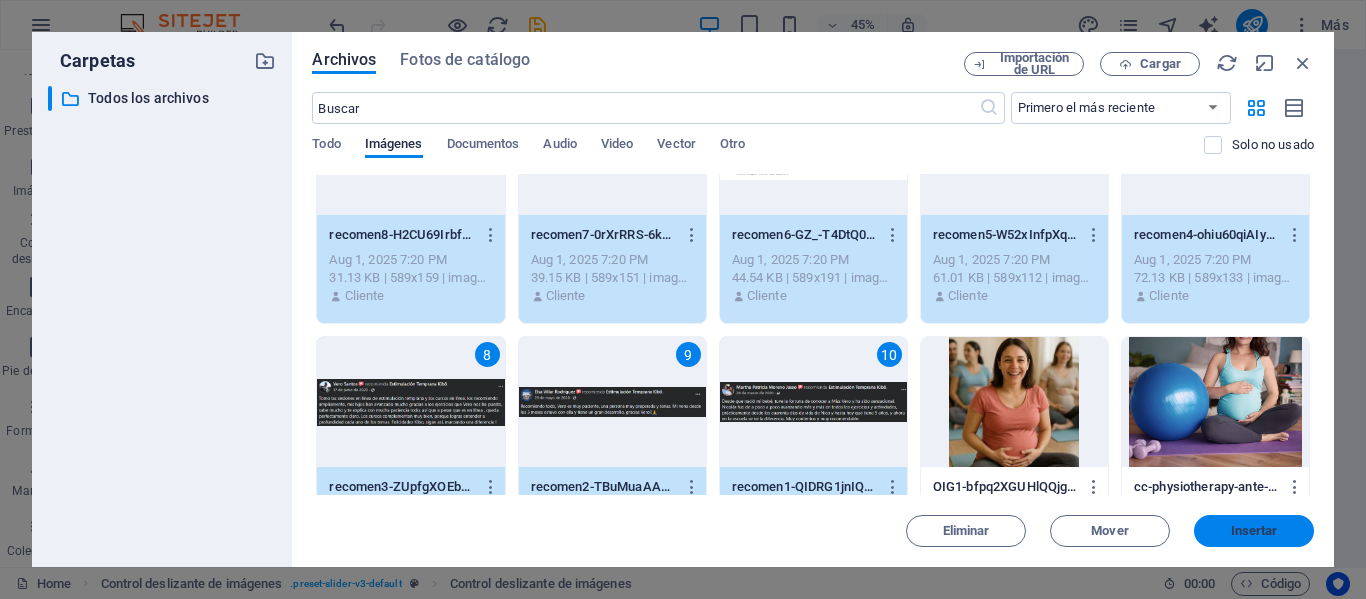 click on "Insertar" at bounding box center [1254, 531] 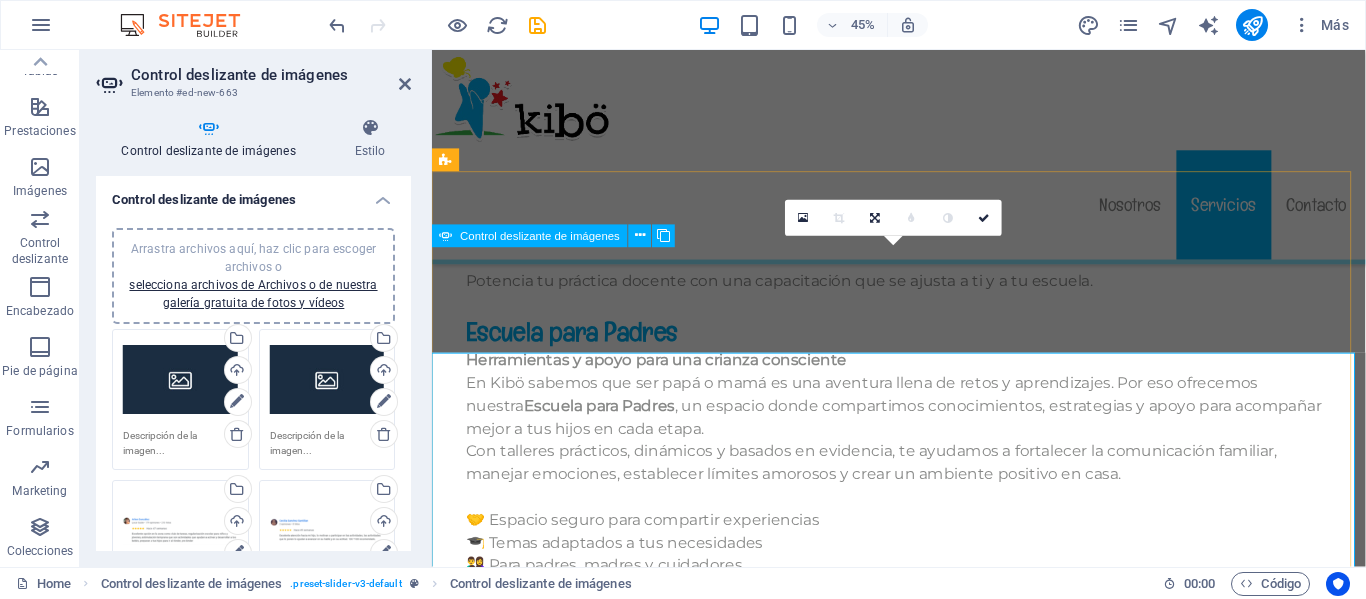 scroll, scrollTop: 13274, scrollLeft: 0, axis: vertical 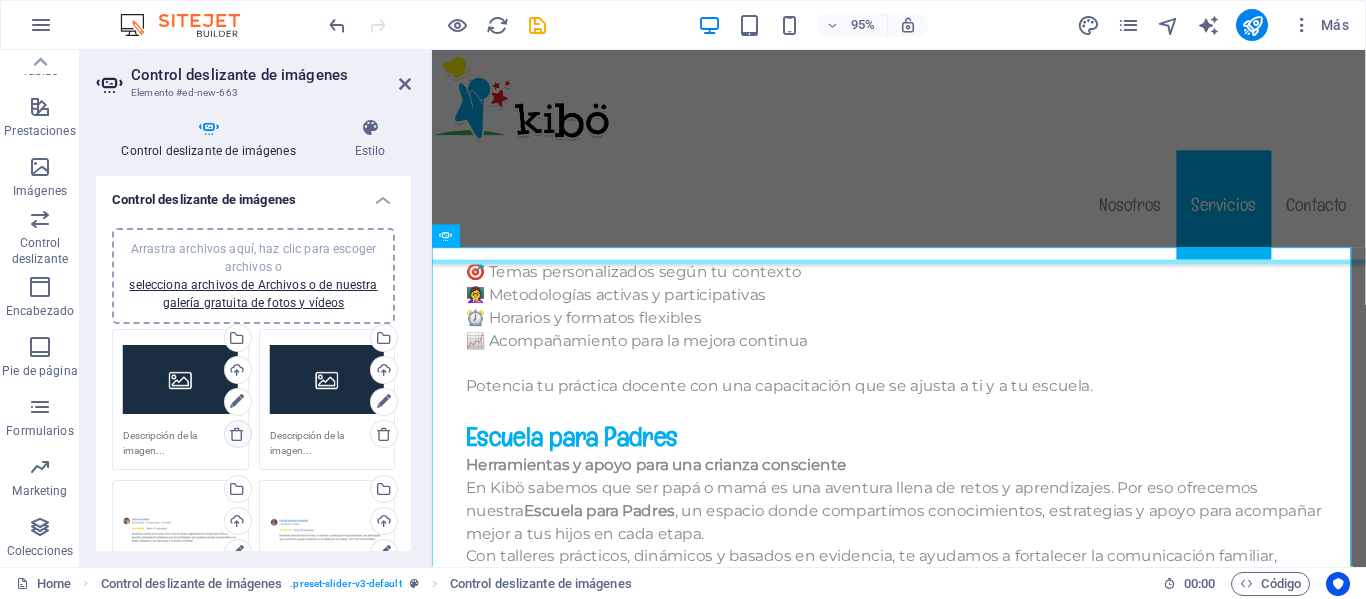 click at bounding box center [237, 434] 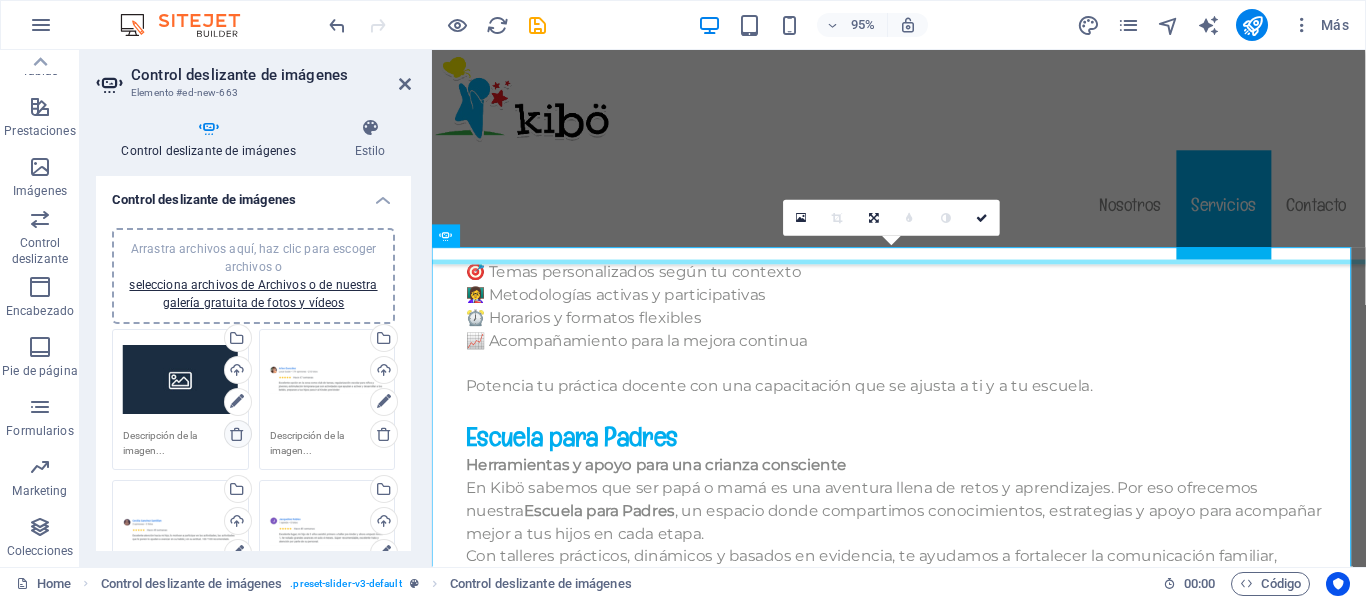 click at bounding box center [237, 434] 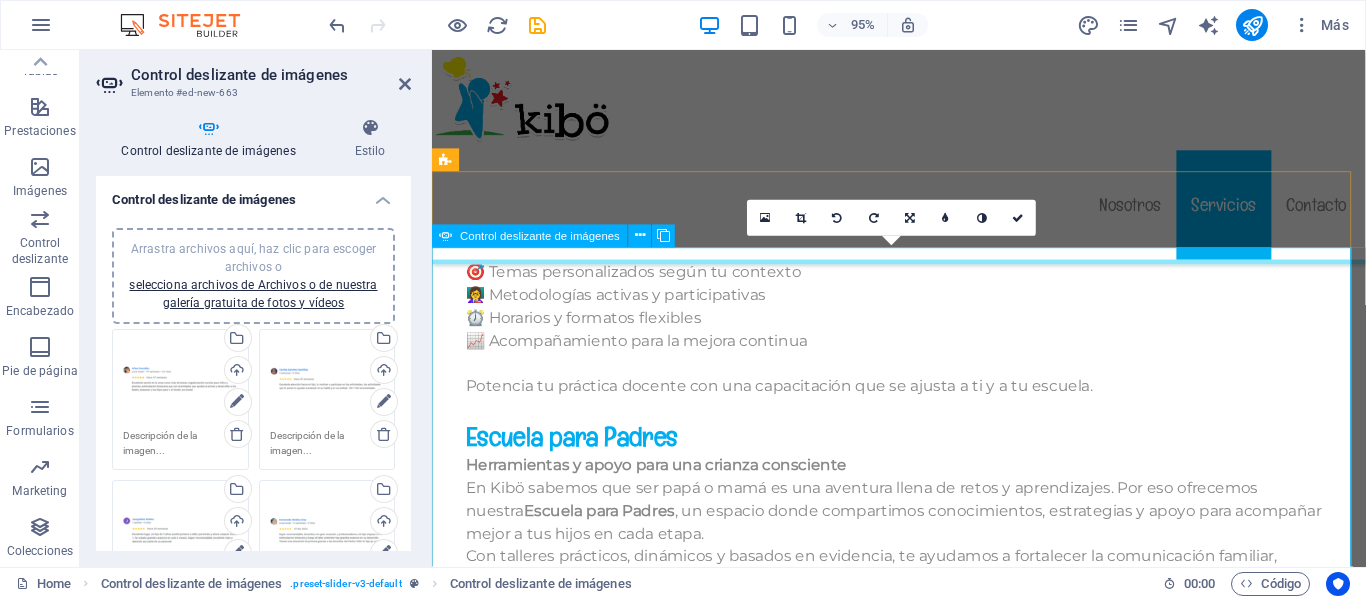 click at bounding box center [-238, 2053] 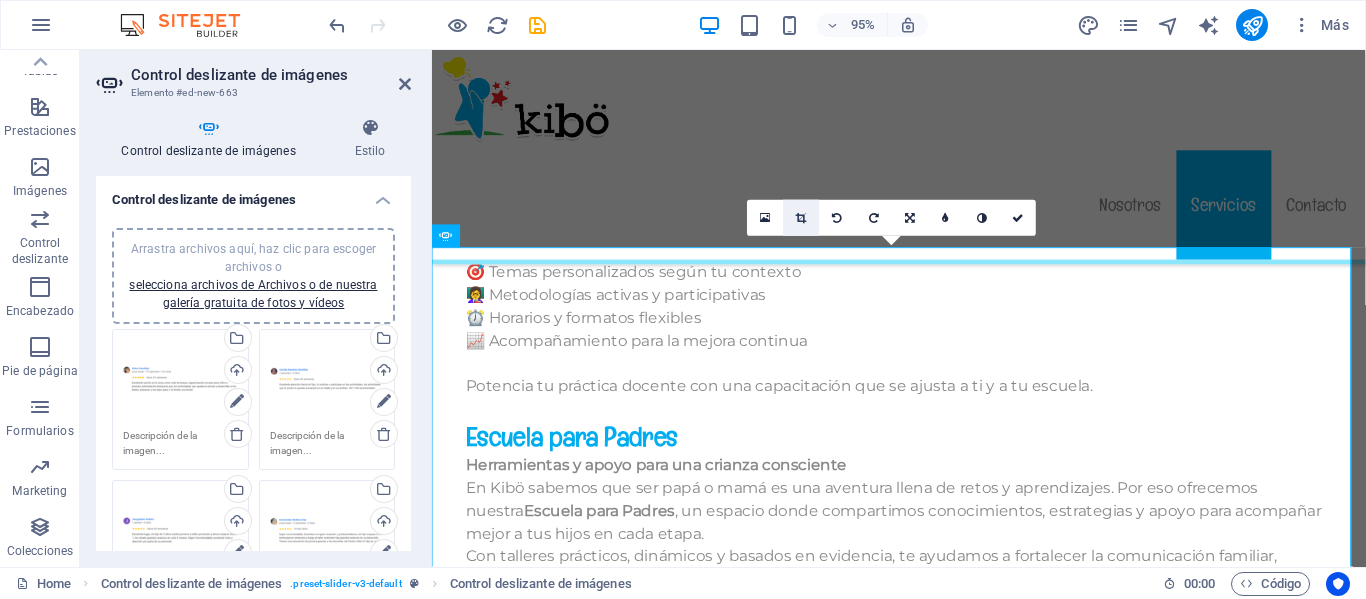 click at bounding box center (802, 218) 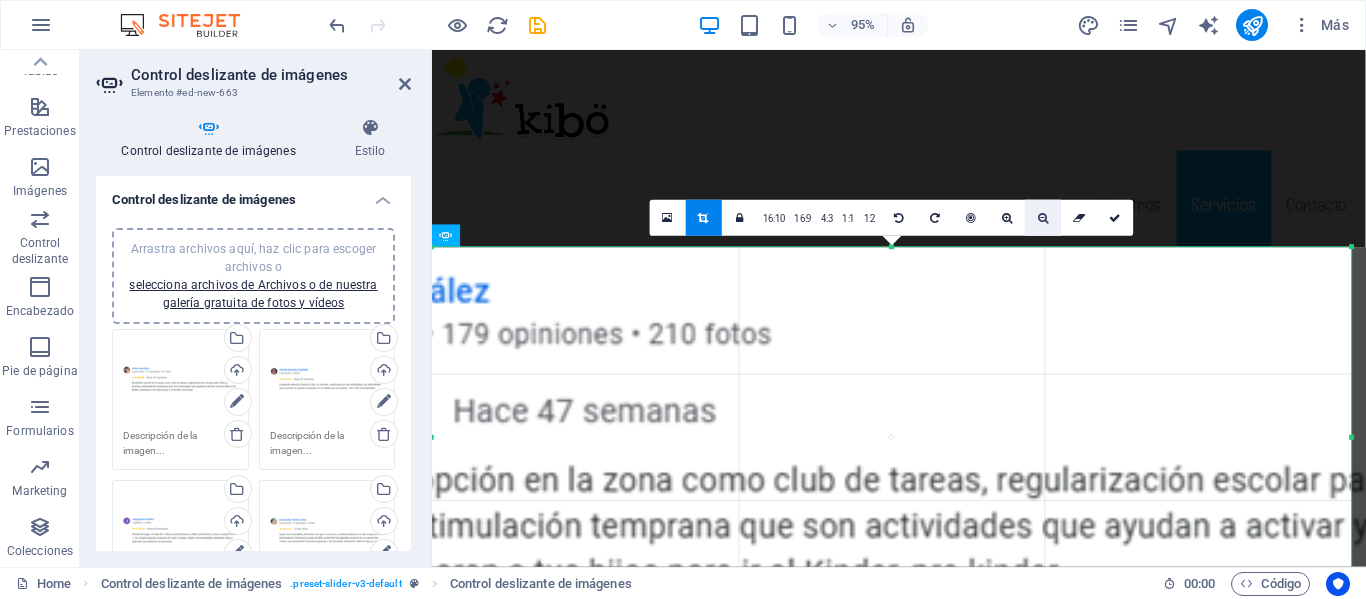 click at bounding box center [1043, 217] 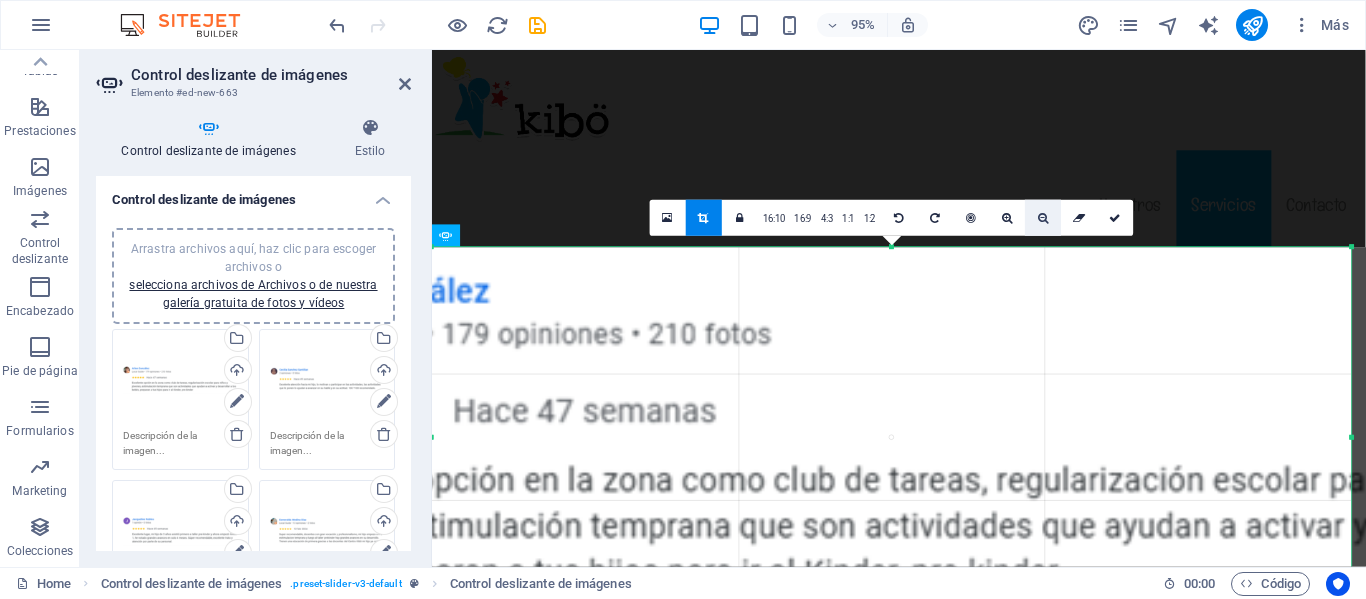 click at bounding box center (1043, 217) 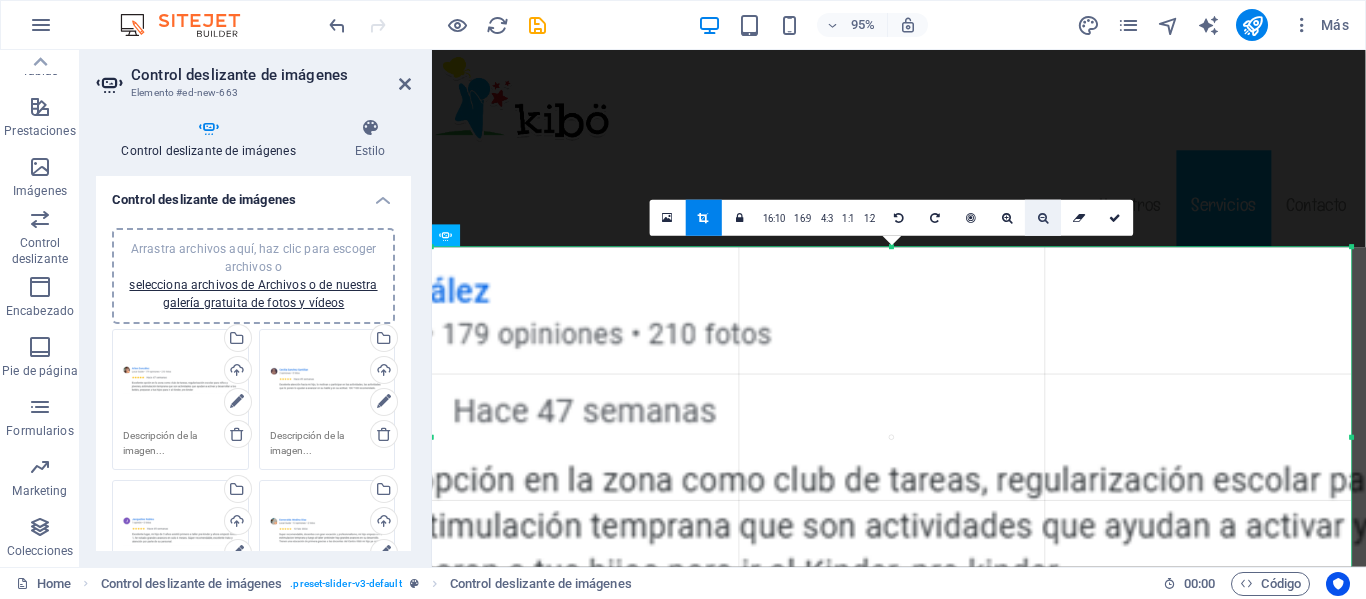 click at bounding box center (1043, 217) 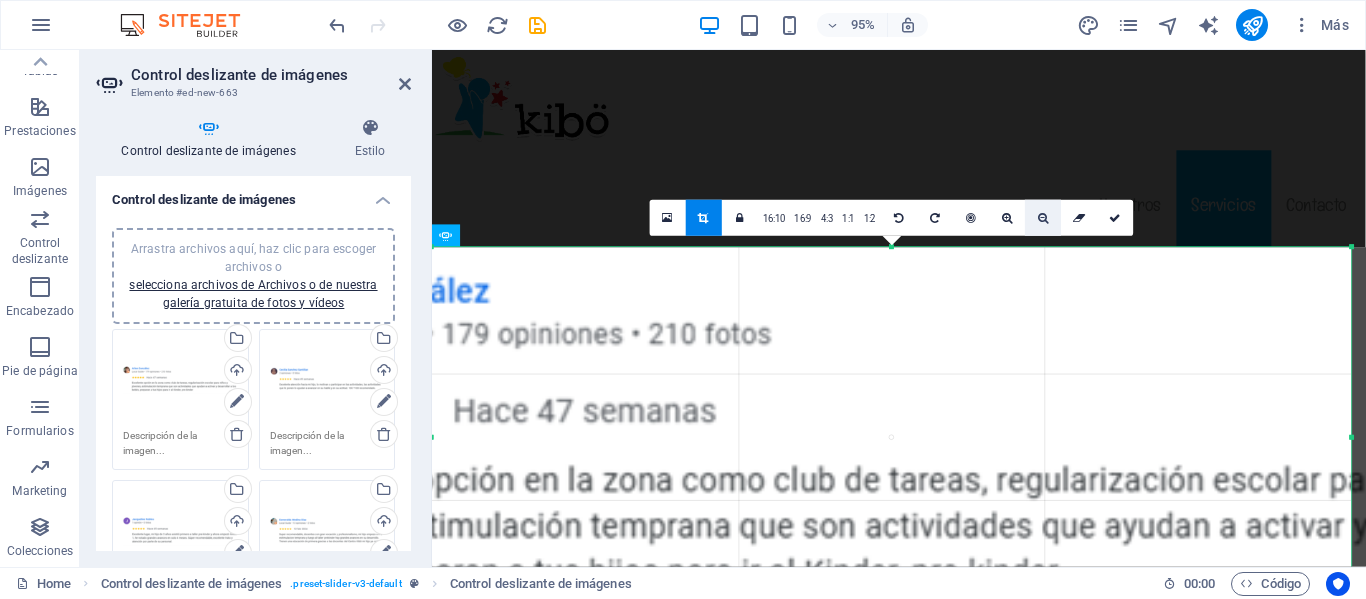 click at bounding box center (1043, 217) 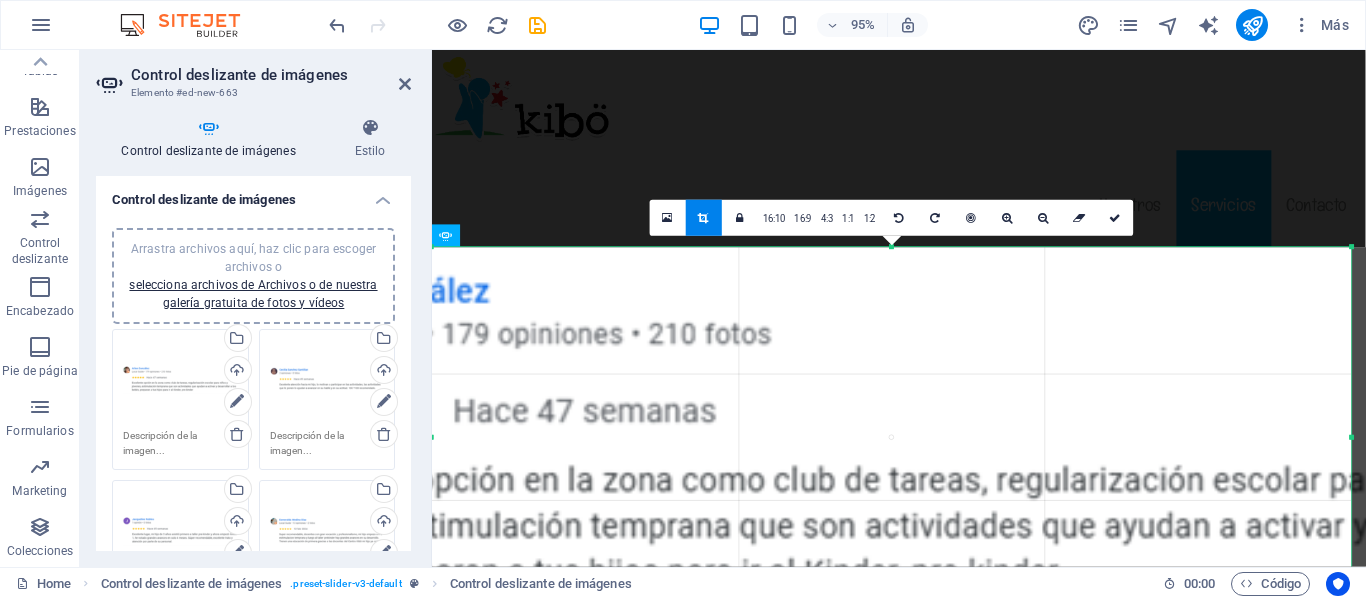 click at bounding box center [892, 437] 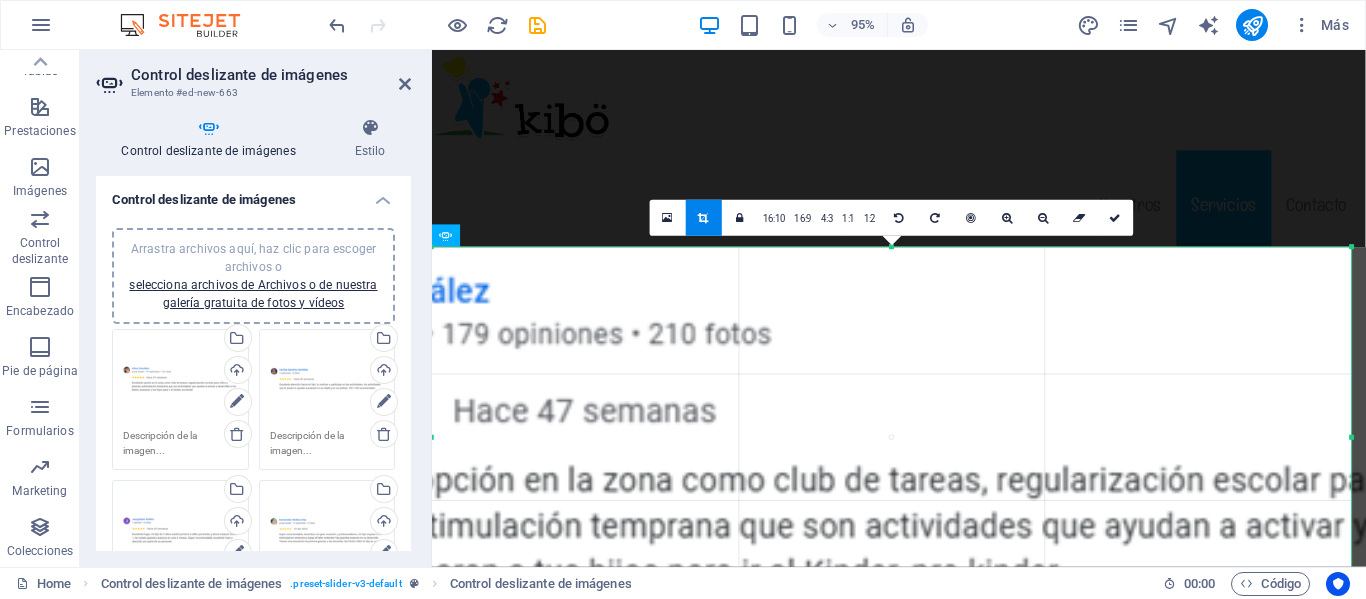 click at bounding box center (892, 437) 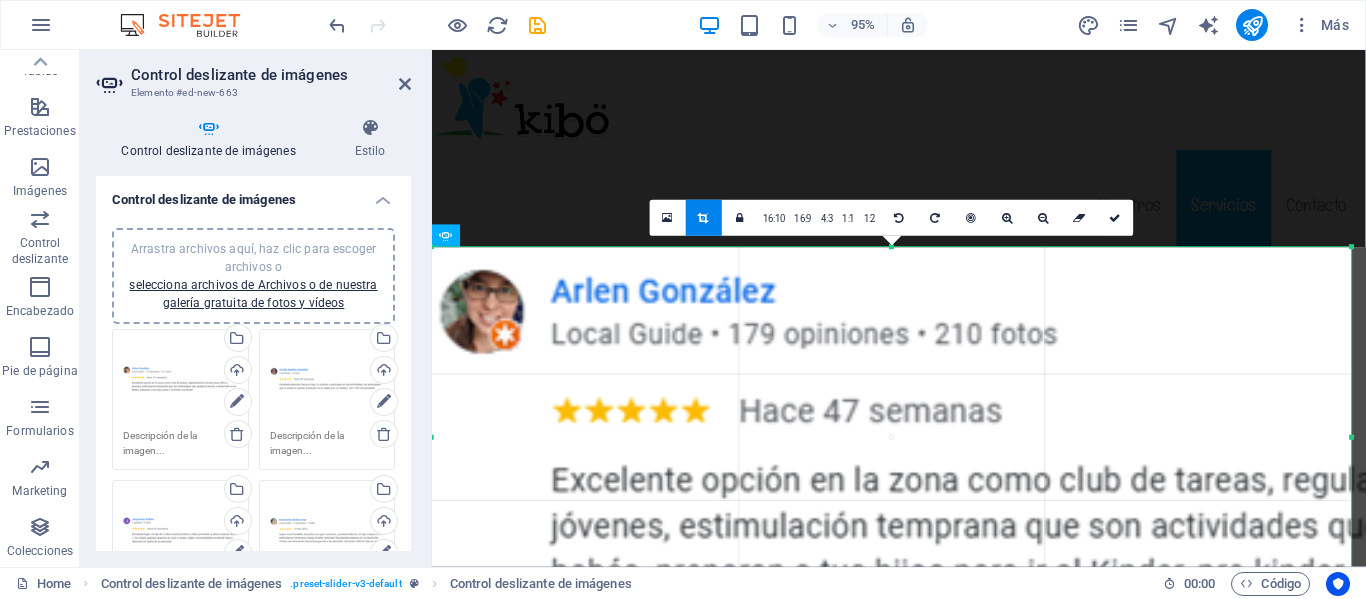drag, startPoint x: 562, startPoint y: 468, endPoint x: 845, endPoint y: 473, distance: 283.04416 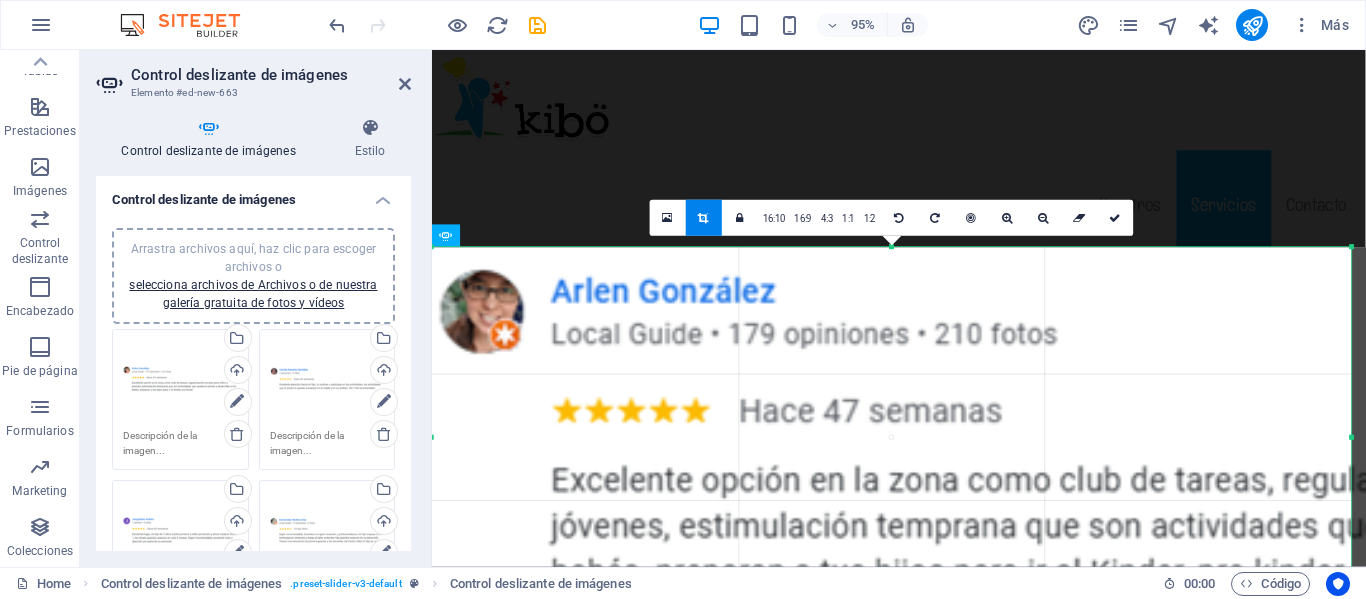 click at bounding box center (1178, 437) 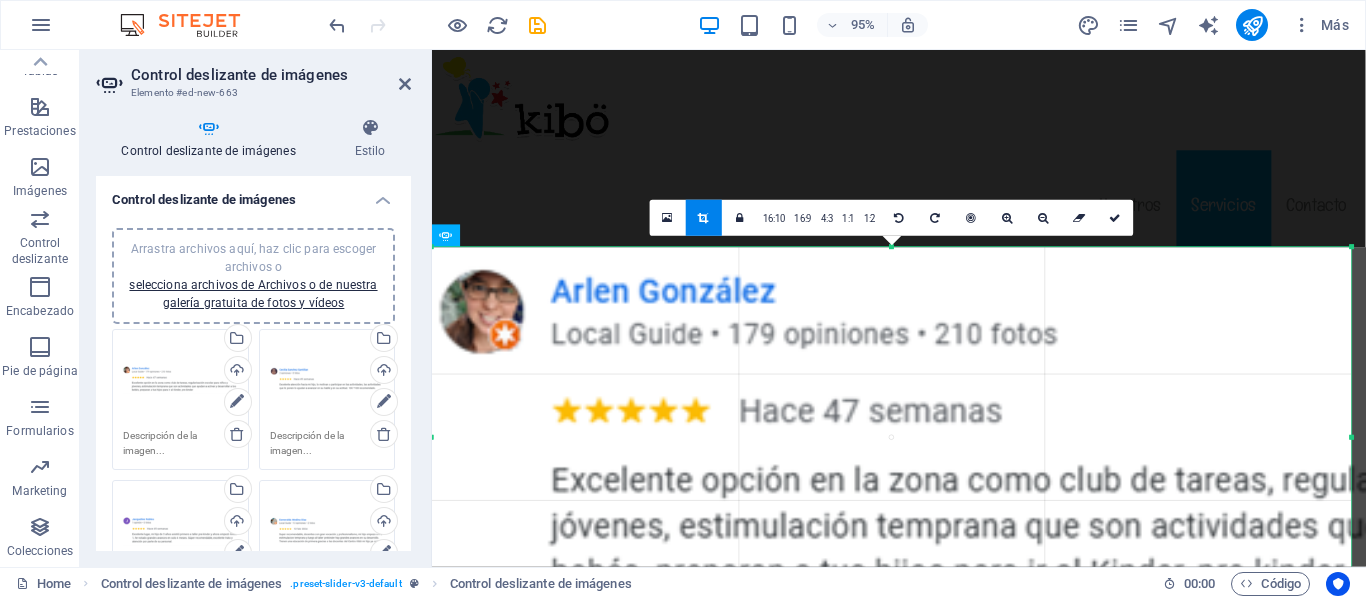 click at bounding box center (1178, 437) 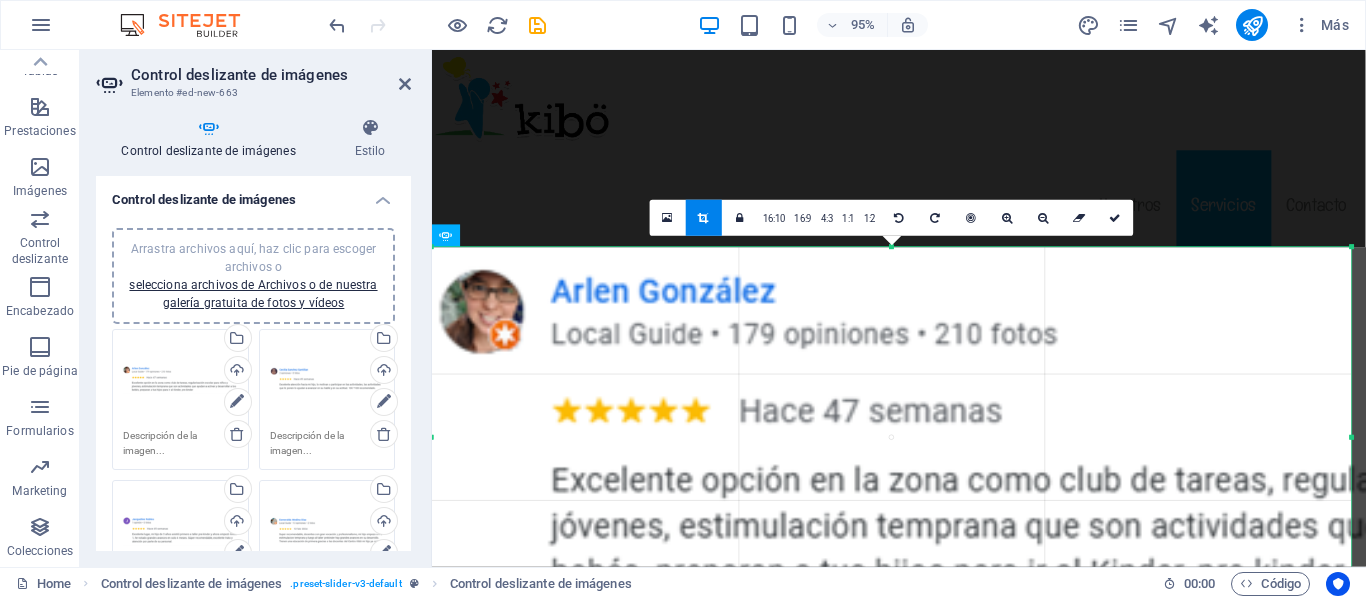 click at bounding box center (1178, 437) 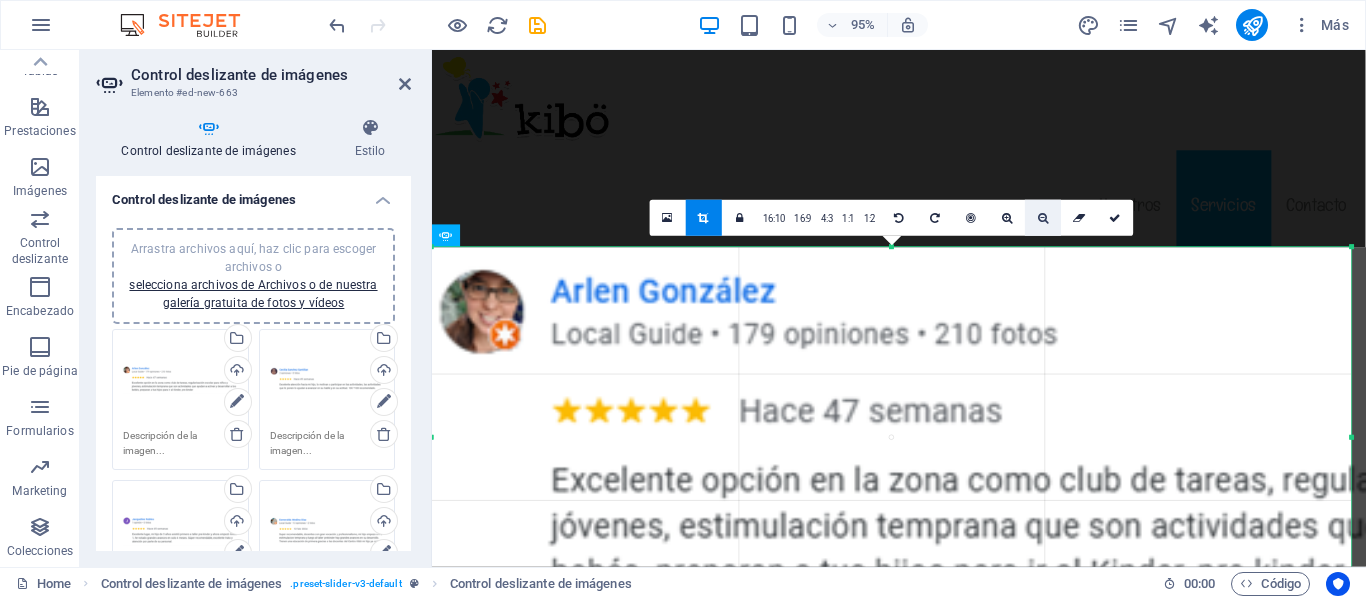 click at bounding box center [1043, 218] 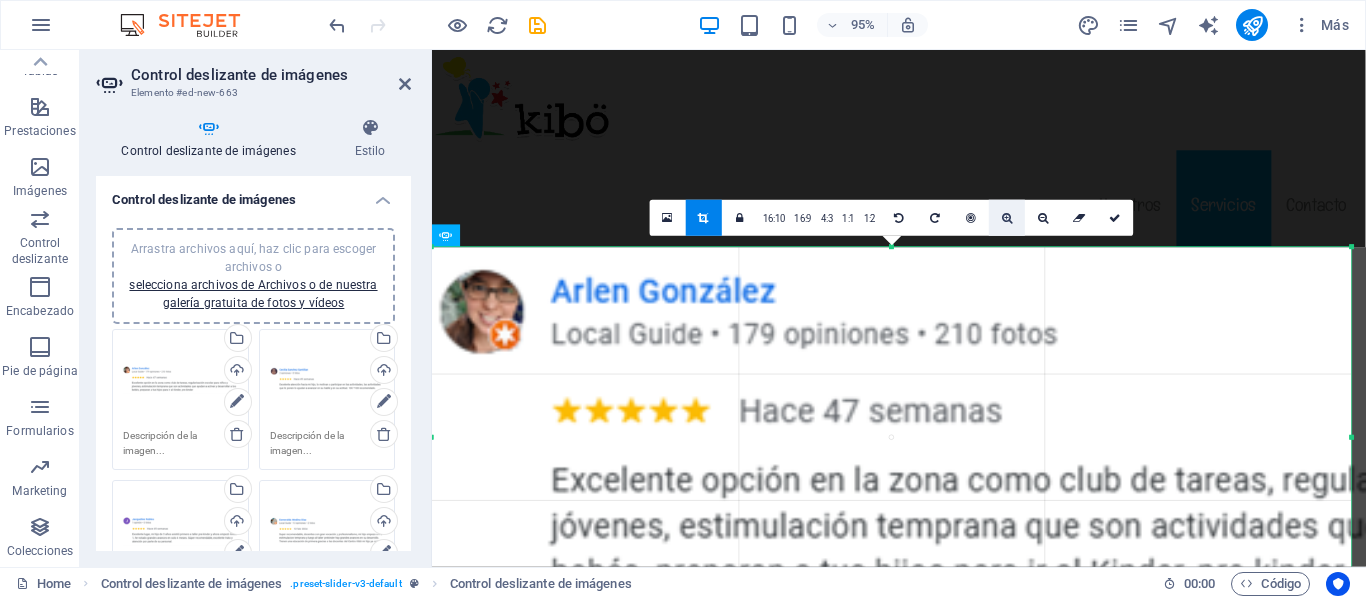 click at bounding box center (1007, 217) 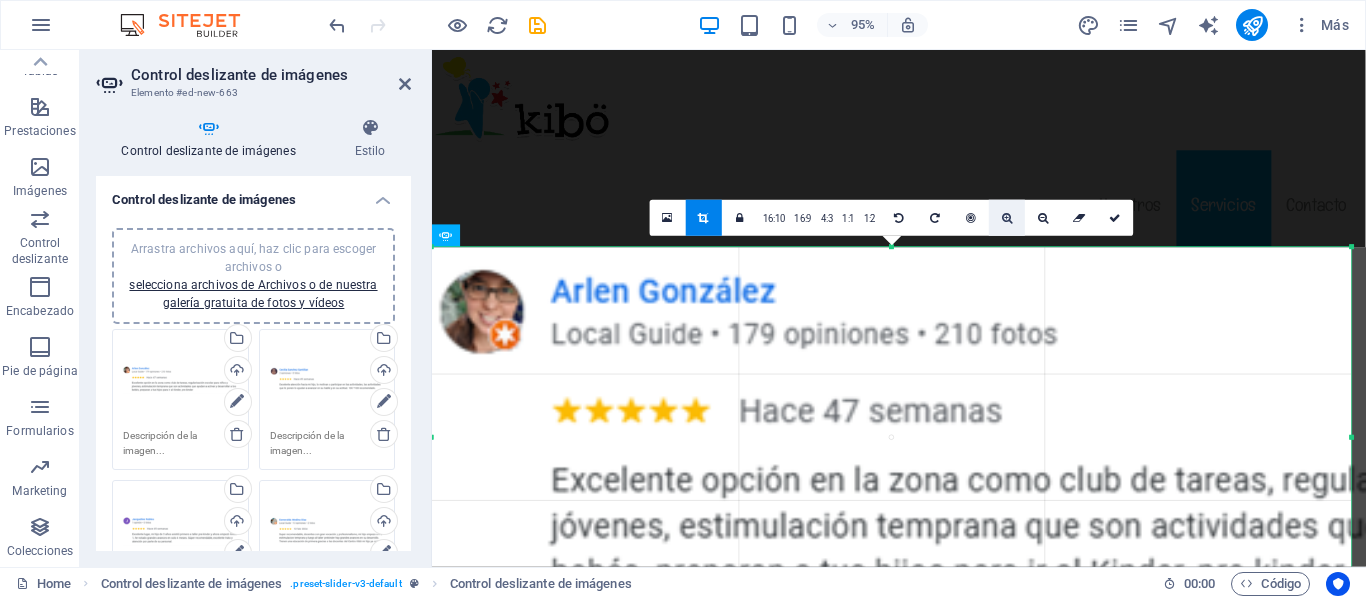 click at bounding box center (1007, 217) 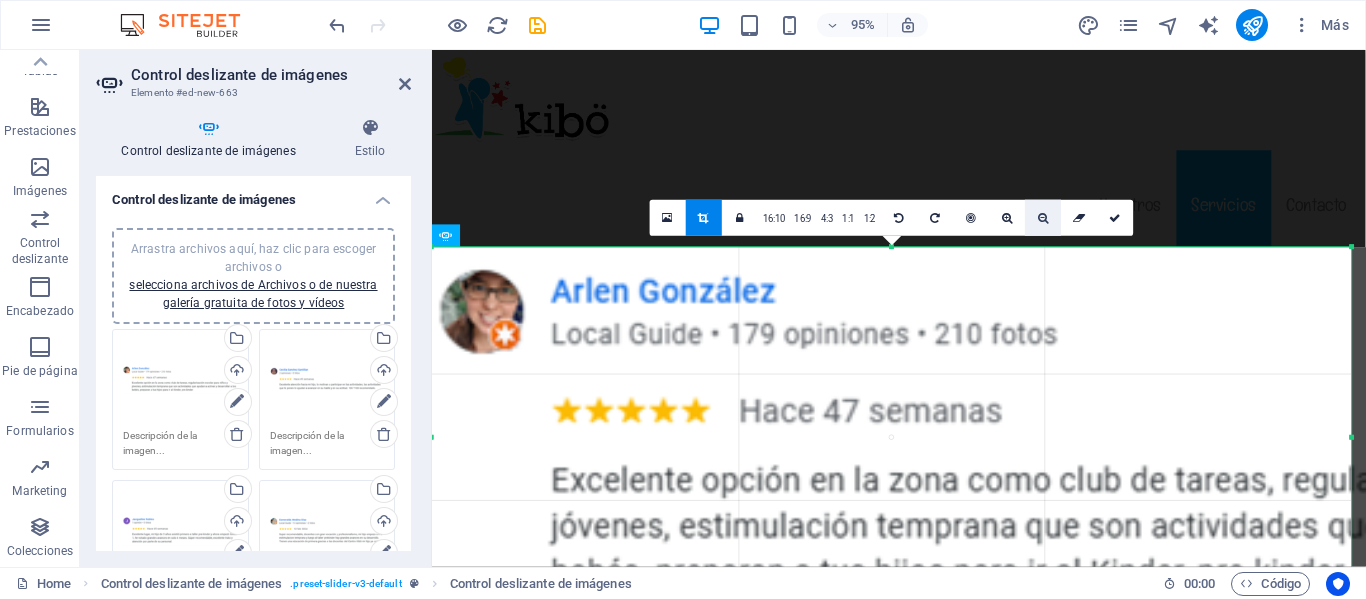 click at bounding box center (1043, 218) 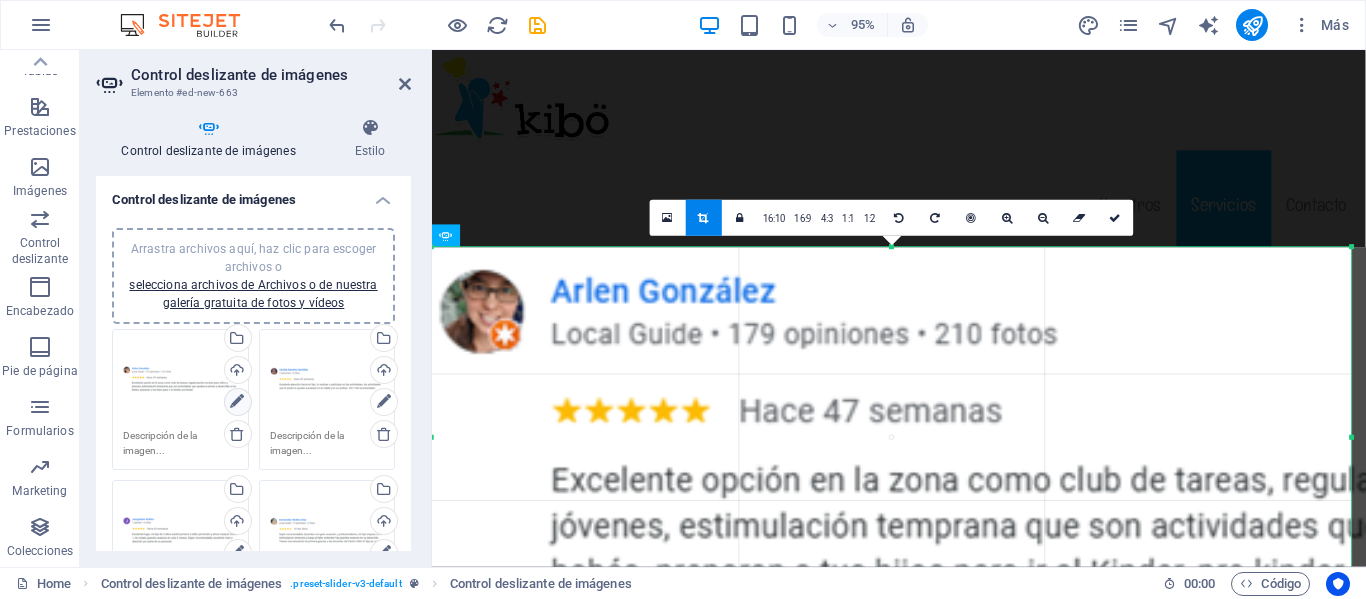 click at bounding box center [237, 402] 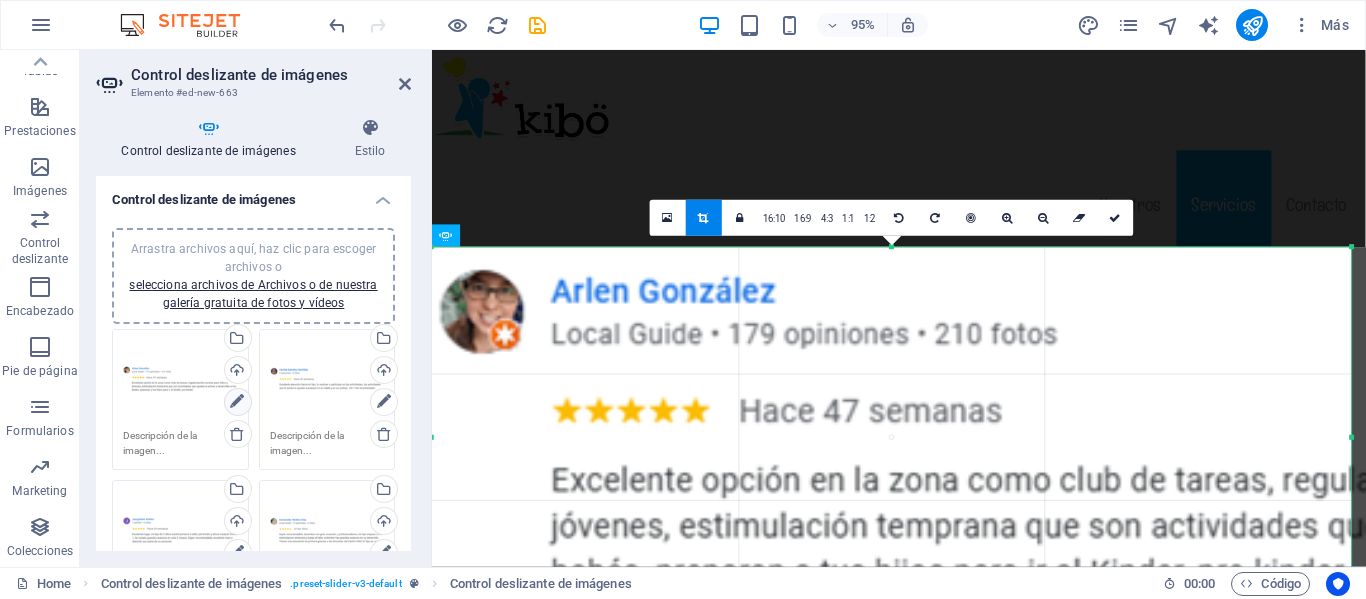 click at bounding box center (237, 402) 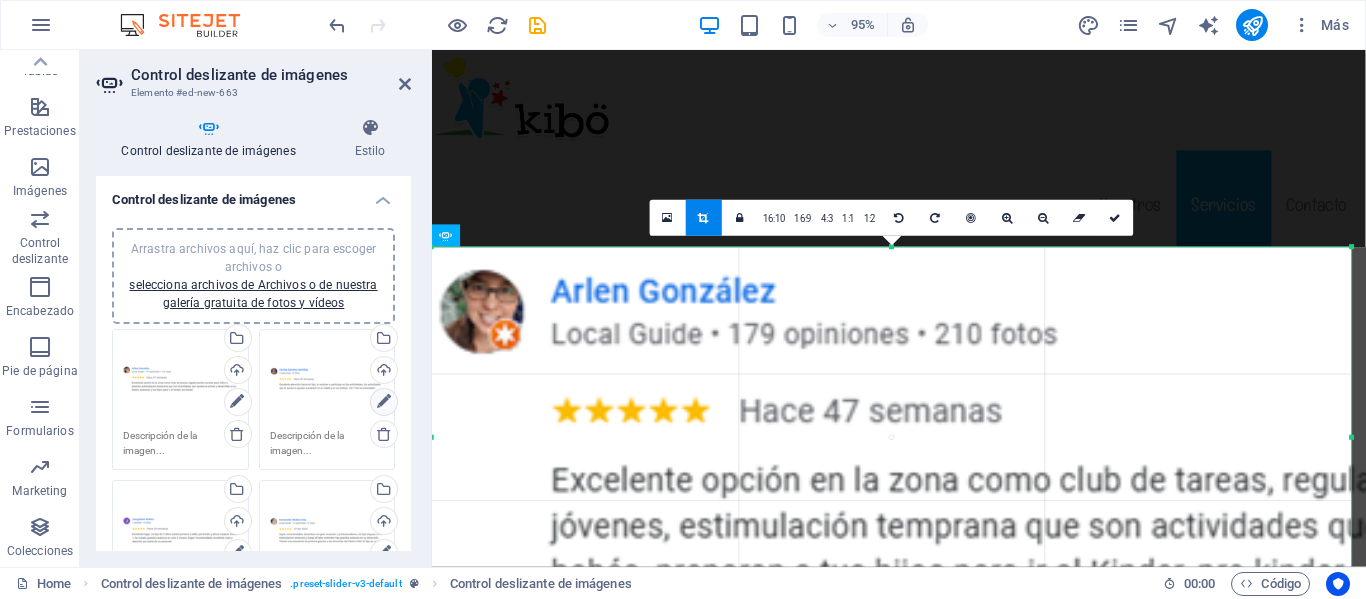 click at bounding box center [384, 402] 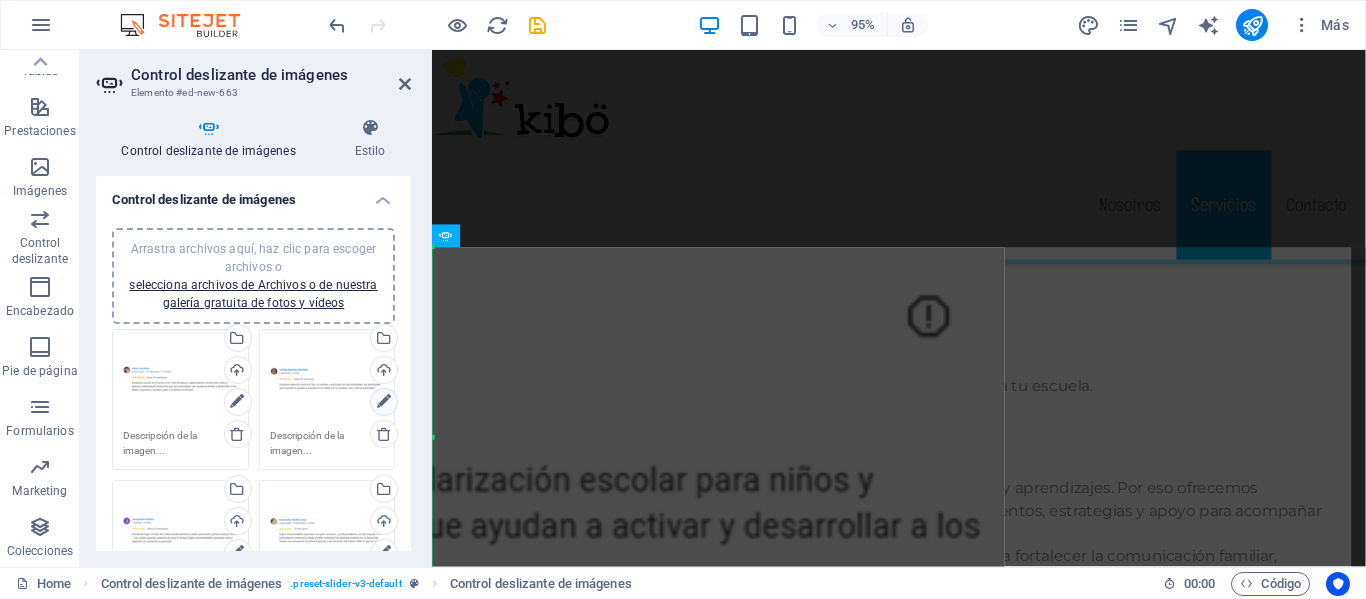 click at bounding box center [384, 402] 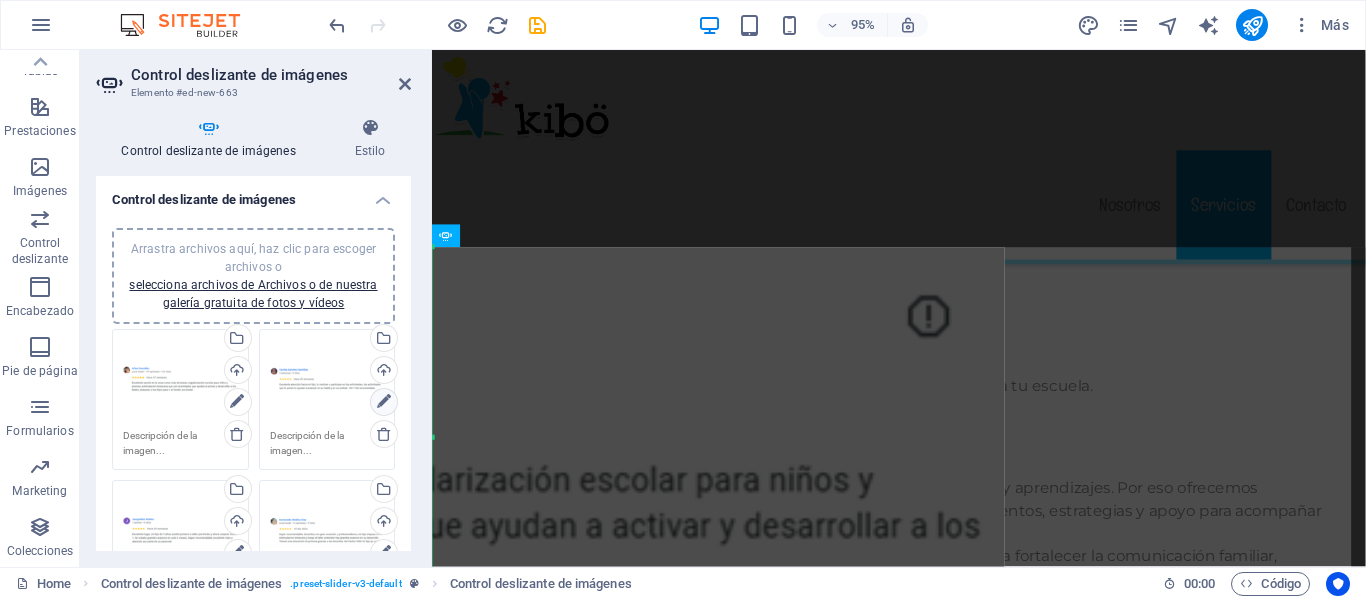 click at bounding box center [384, 402] 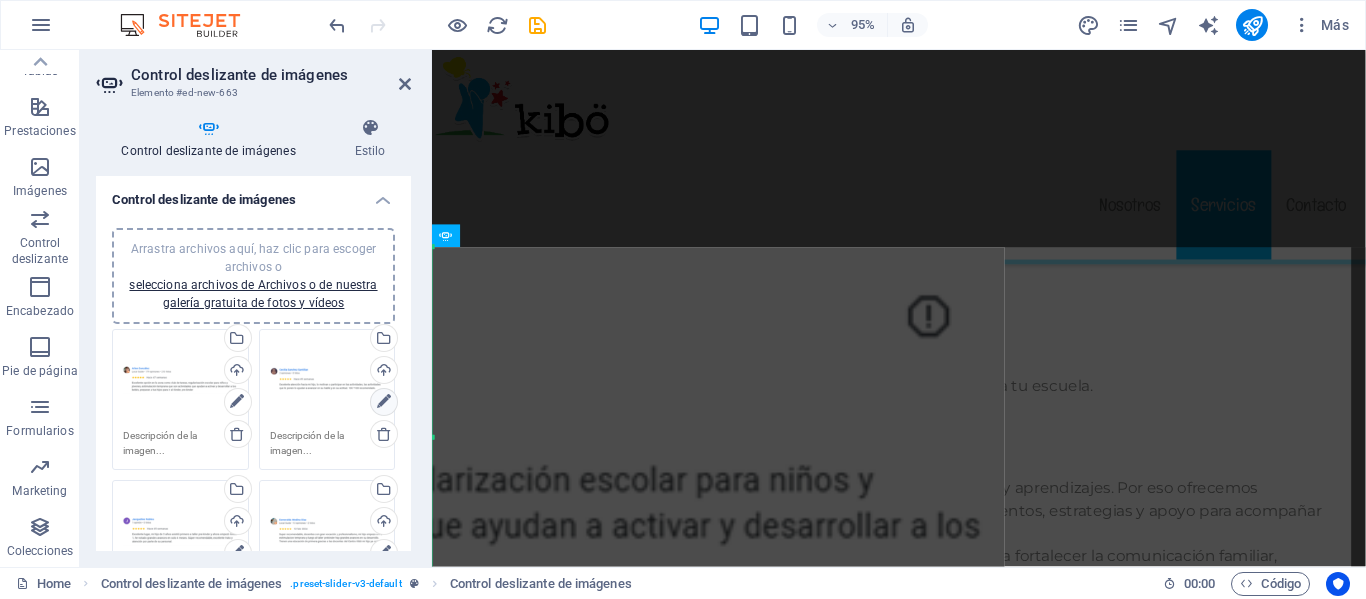 click at bounding box center [384, 402] 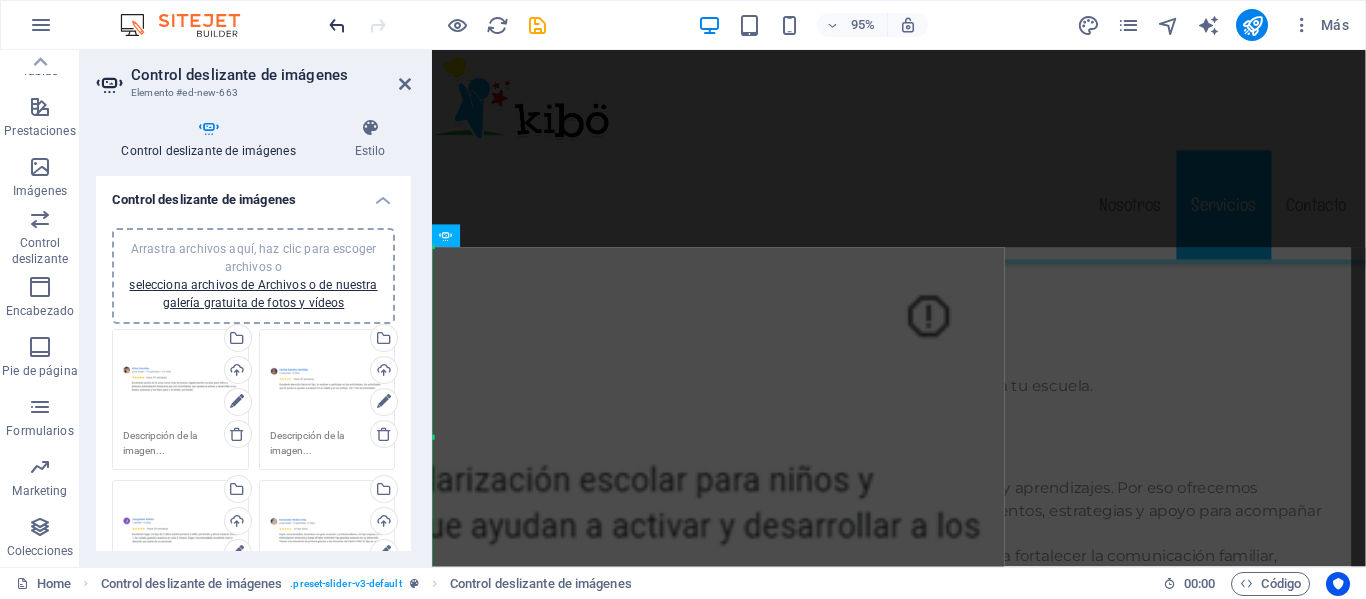 click at bounding box center [337, 25] 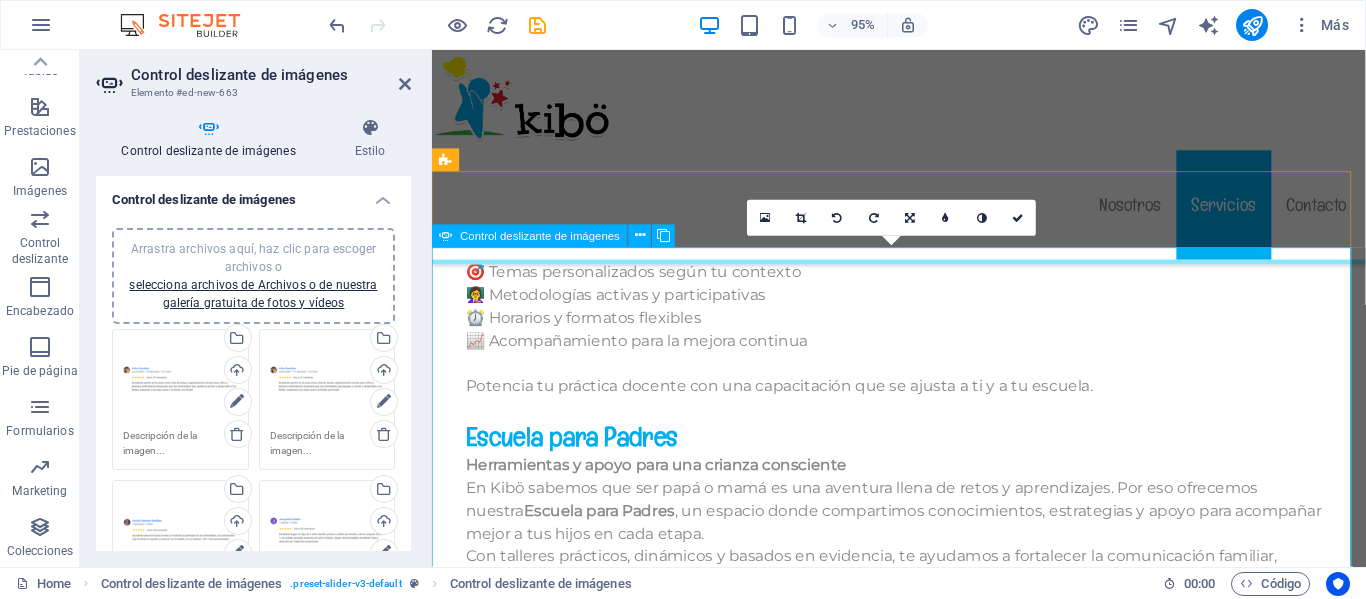 click at bounding box center (-1206, 2297) 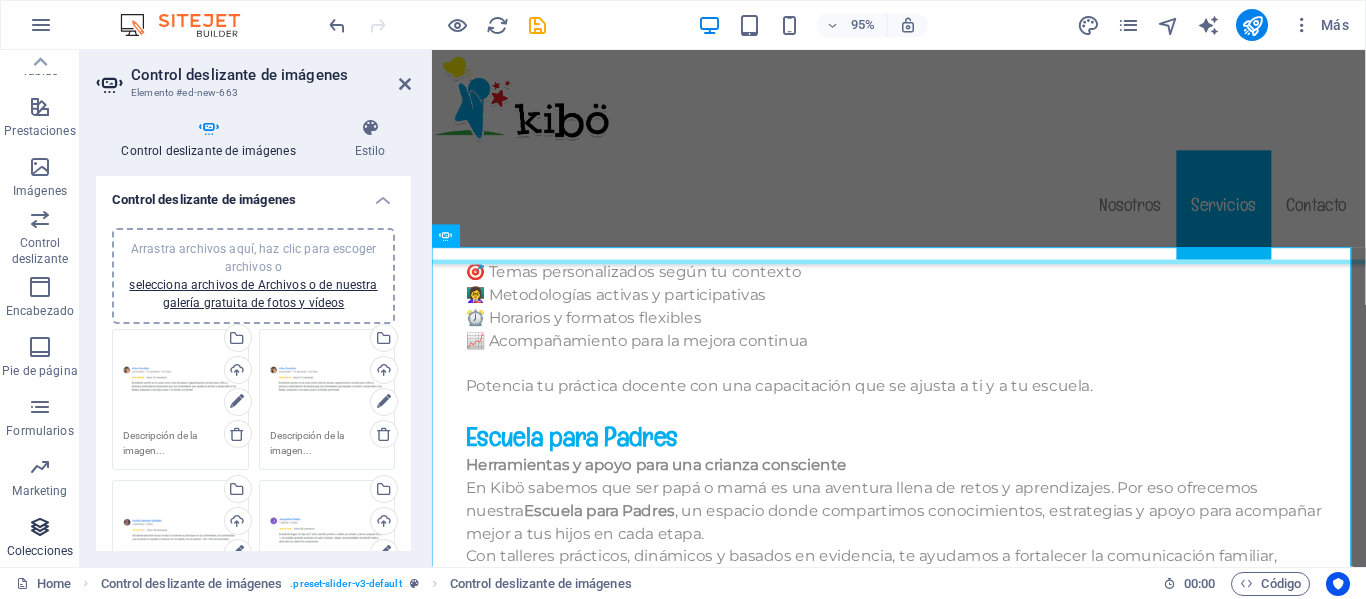click on "Colecciones" at bounding box center (40, 539) 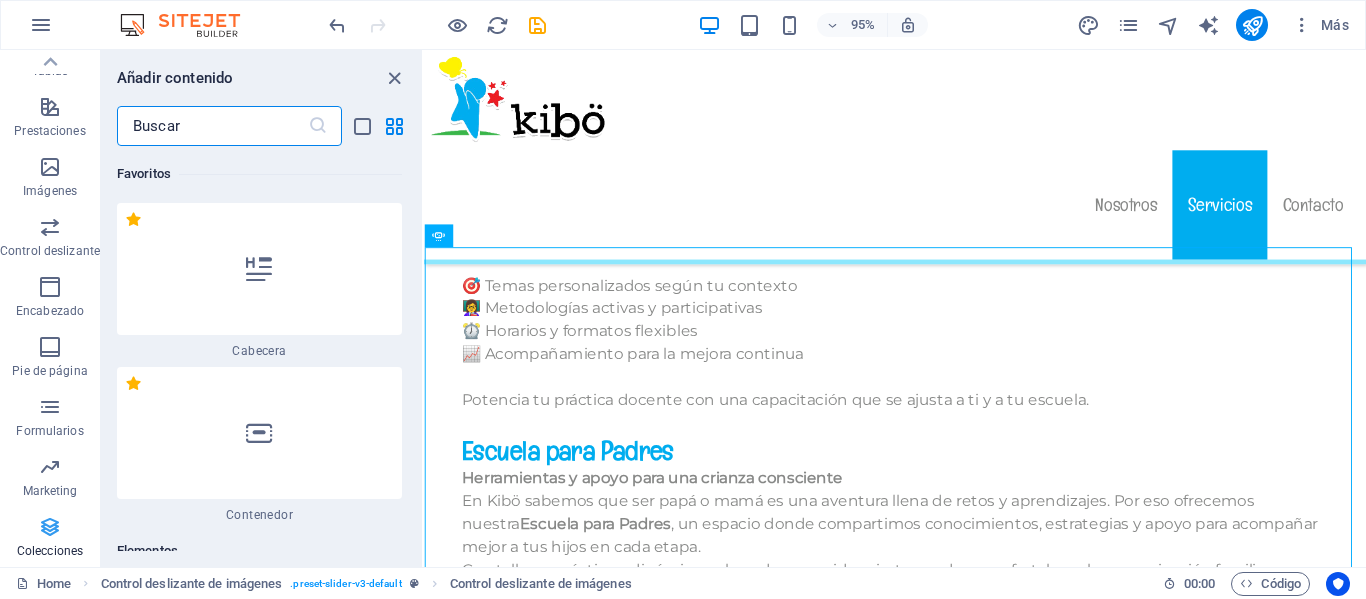 scroll, scrollTop: 13279, scrollLeft: 0, axis: vertical 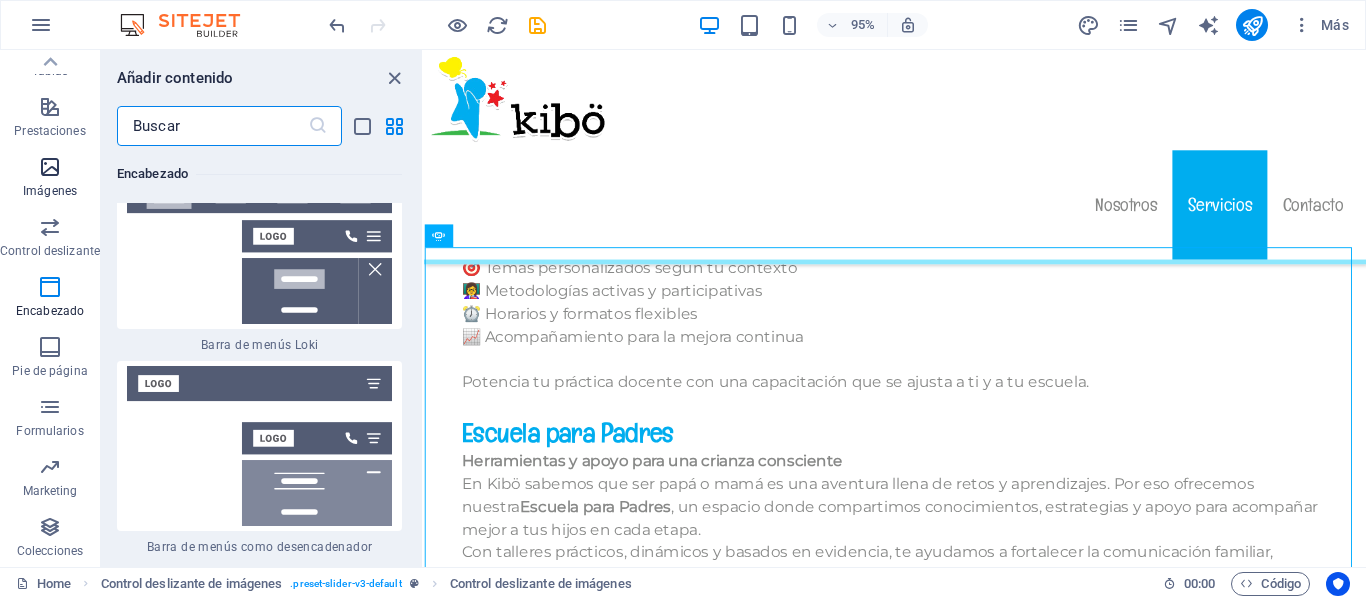 click on "Imágenes" at bounding box center [50, 179] 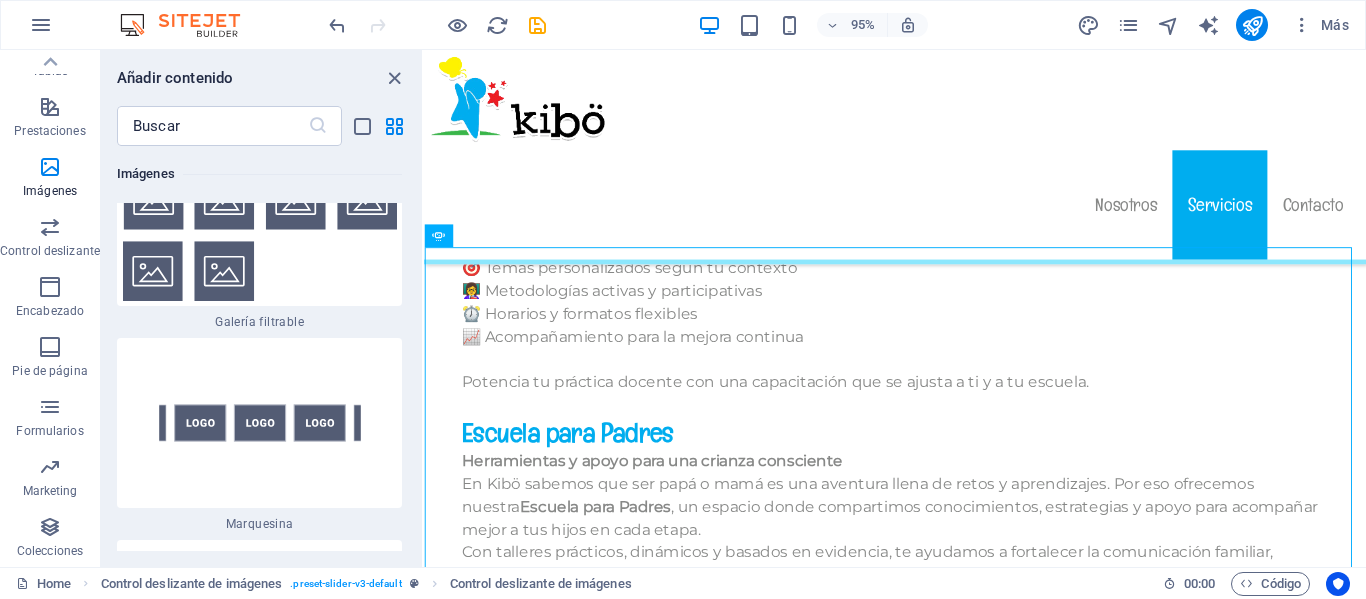 scroll, scrollTop: 21129, scrollLeft: 0, axis: vertical 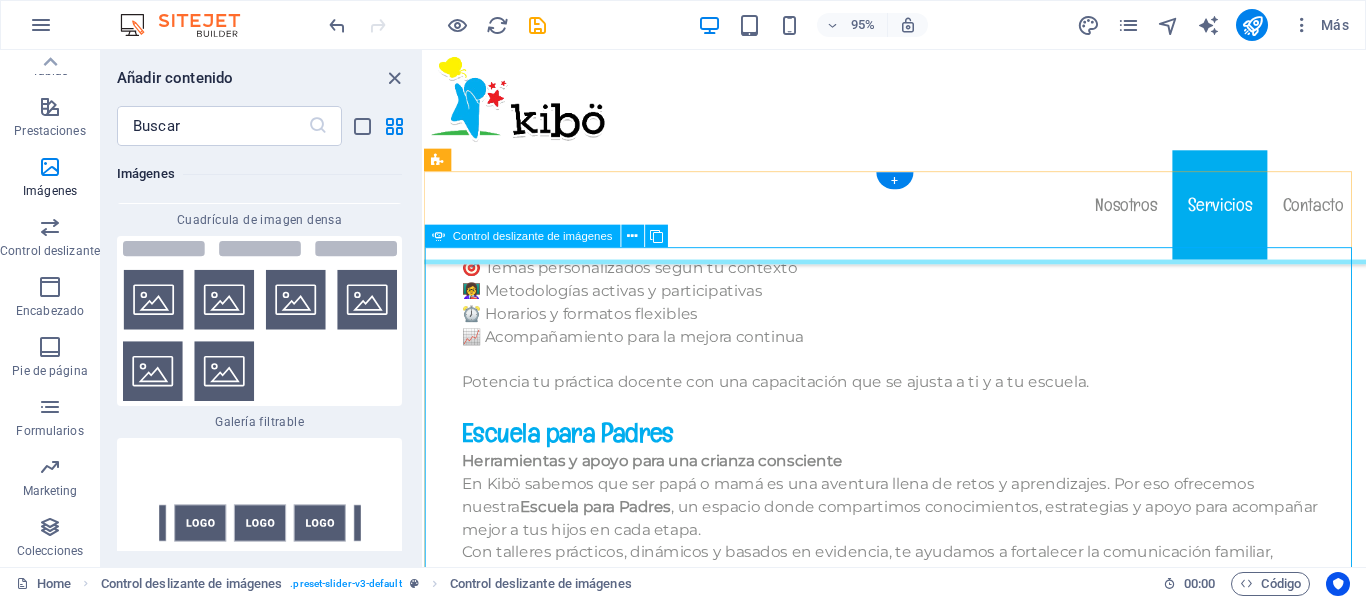 click at bounding box center [-4154, 3024] 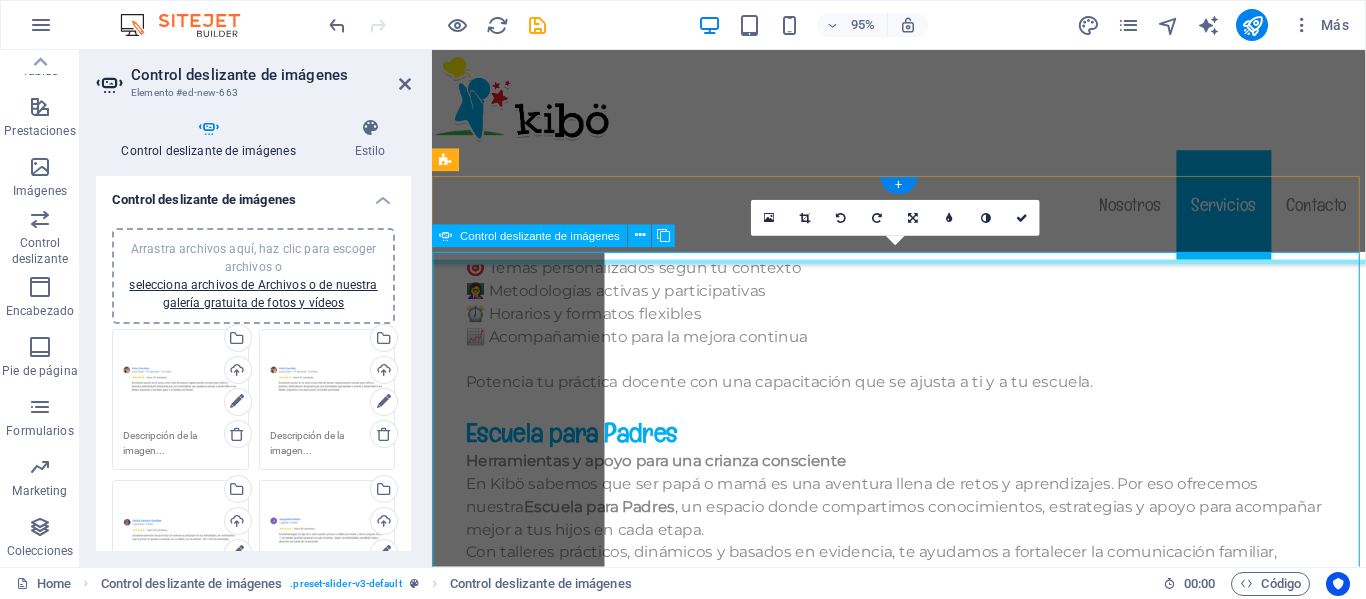 scroll, scrollTop: 13274, scrollLeft: 0, axis: vertical 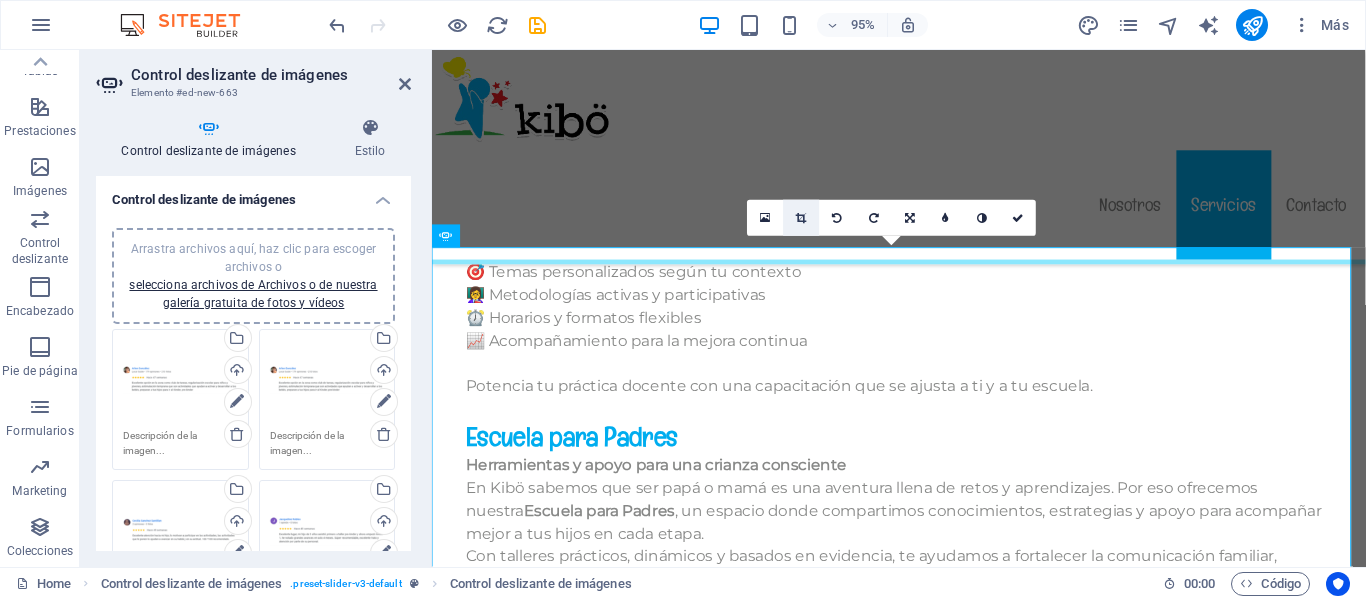click at bounding box center [802, 218] 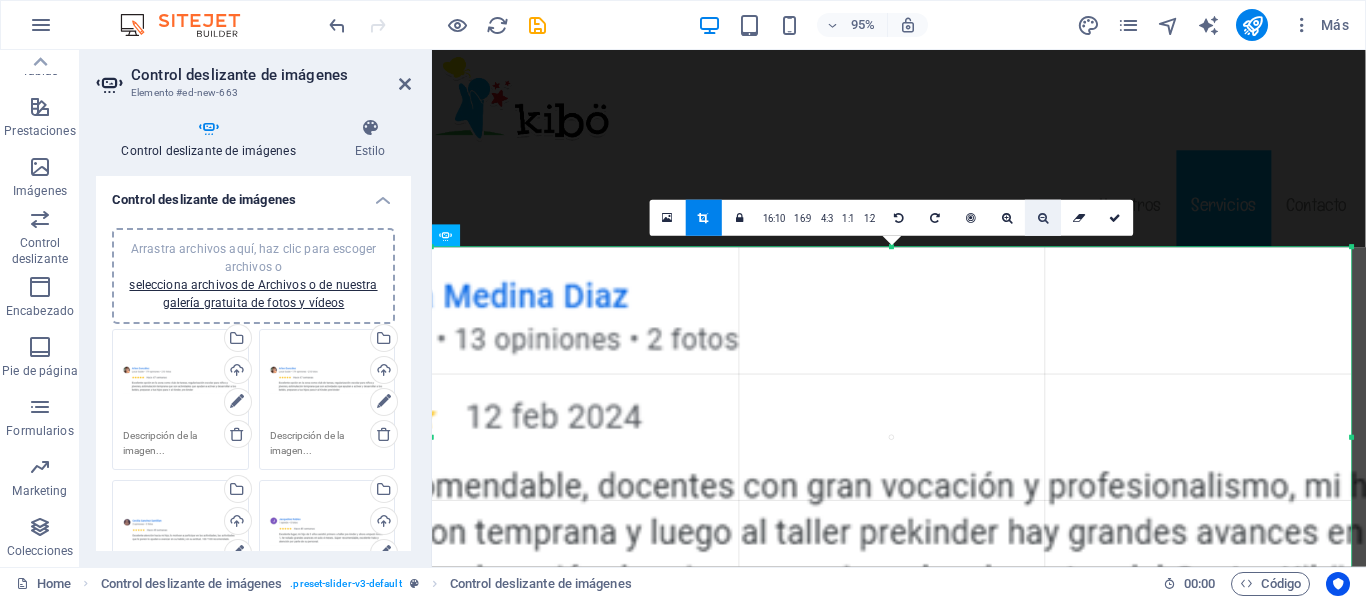 click at bounding box center [1043, 218] 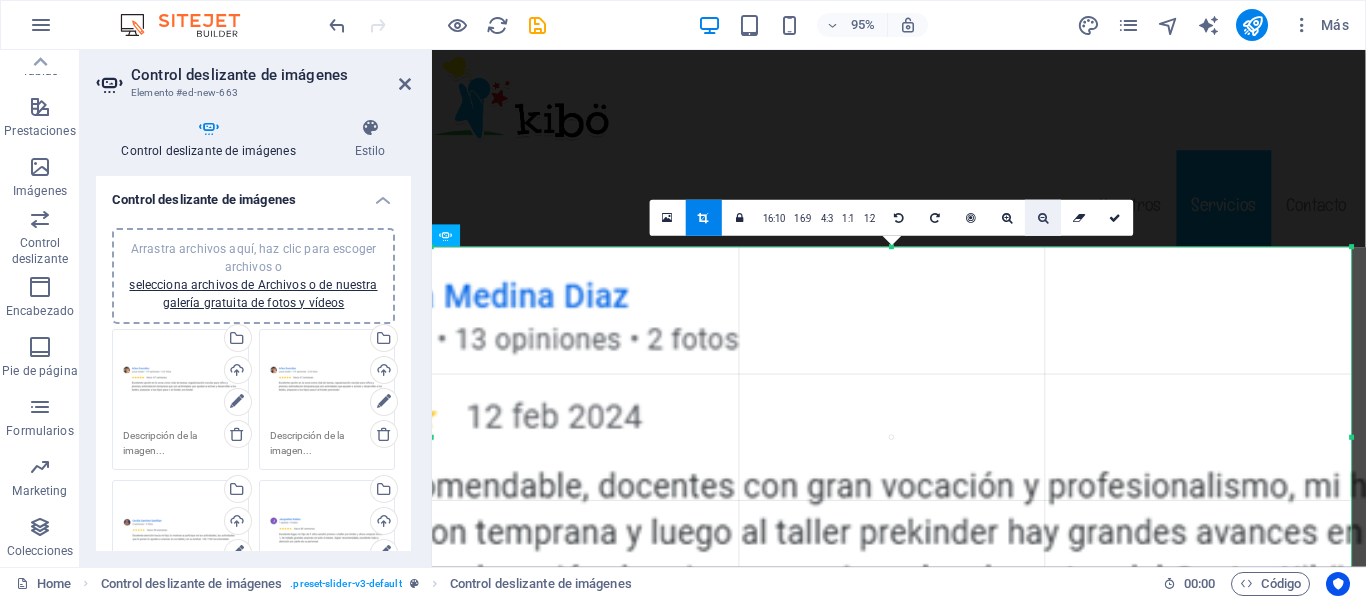 click at bounding box center [1043, 218] 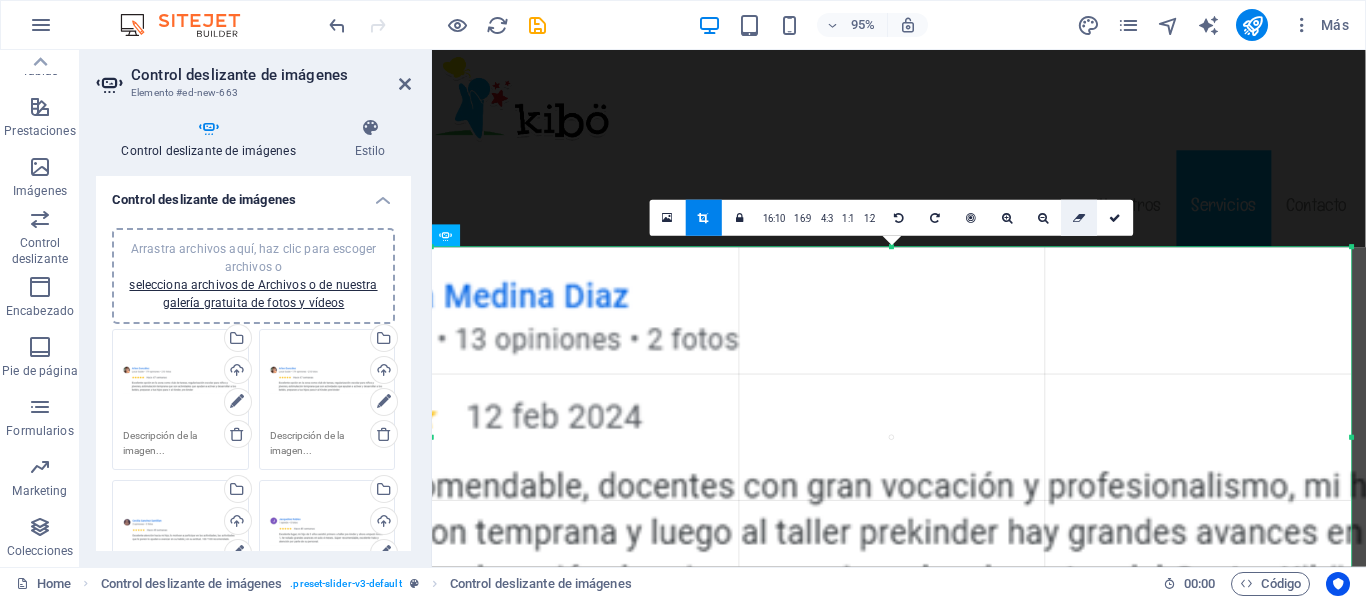 click at bounding box center [1079, 218] 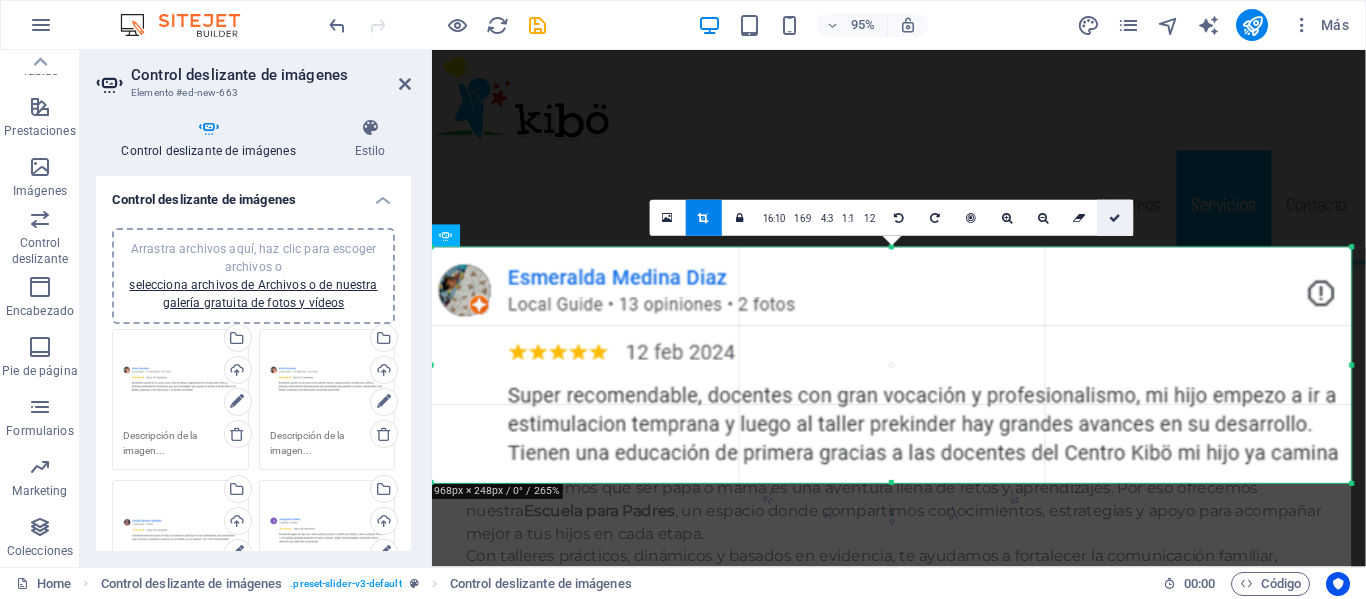 click at bounding box center [1115, 218] 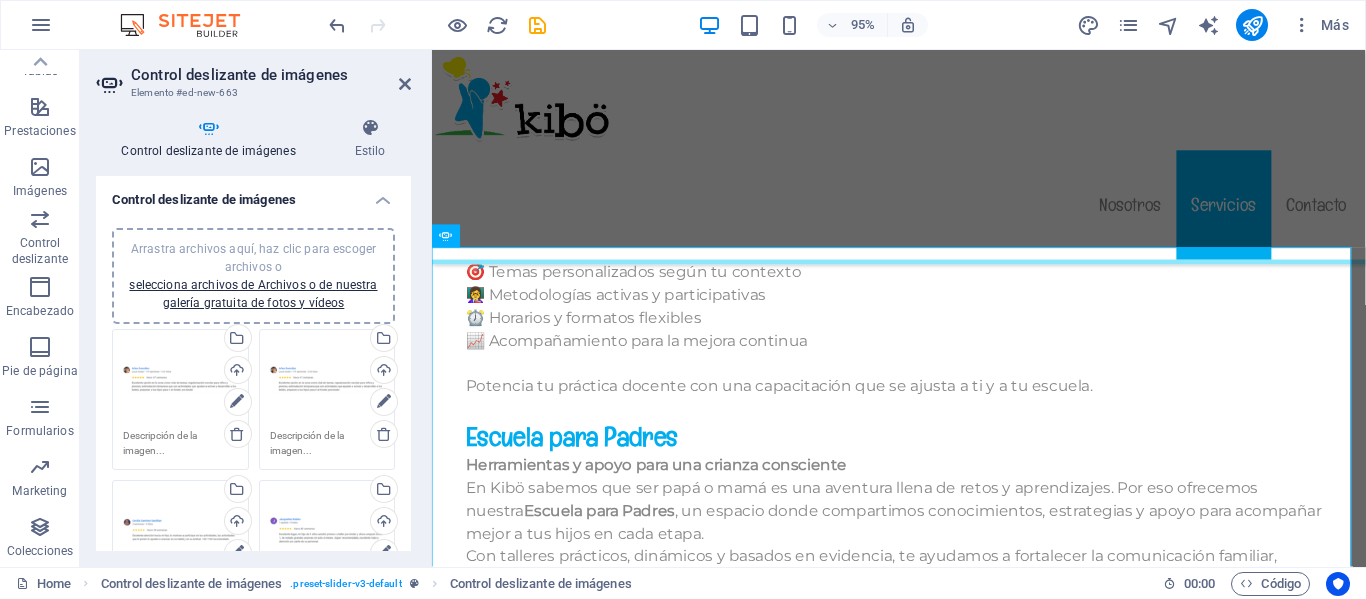 click on "Arrastra archivos aquí, haz clic para escoger archivos o  selecciona archivos de Archivos o de nuestra galería gratuita de fotos y vídeos" at bounding box center [180, 380] 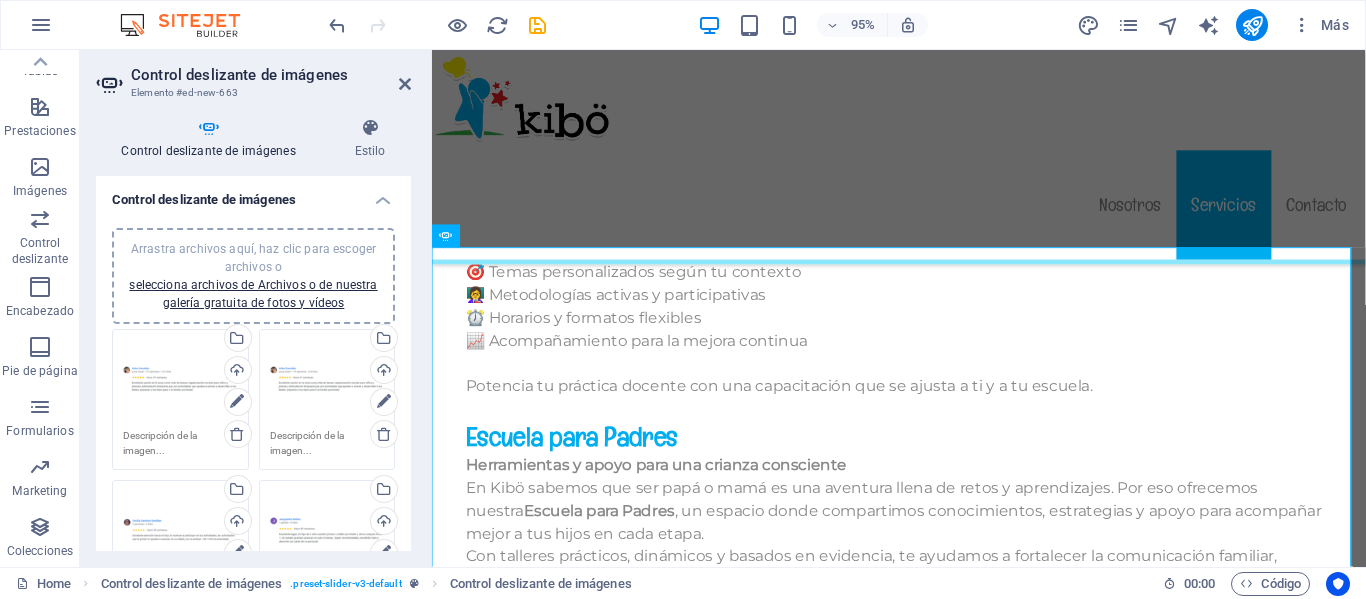 scroll, scrollTop: 13385, scrollLeft: 0, axis: vertical 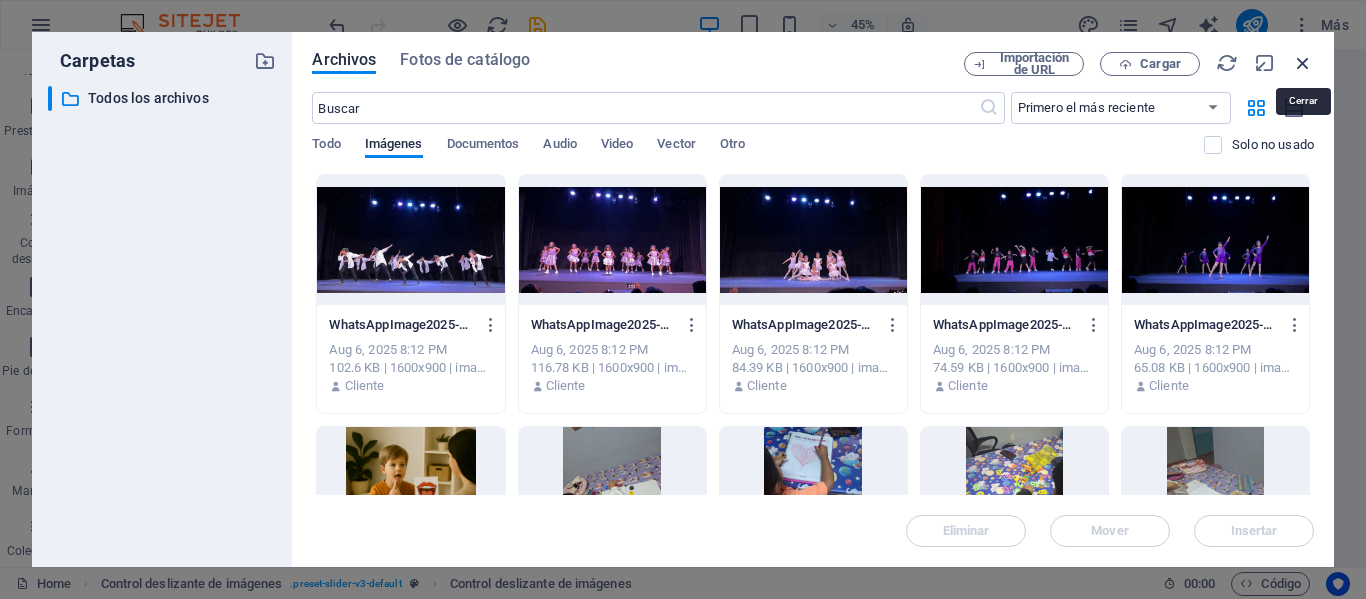click at bounding box center (1303, 63) 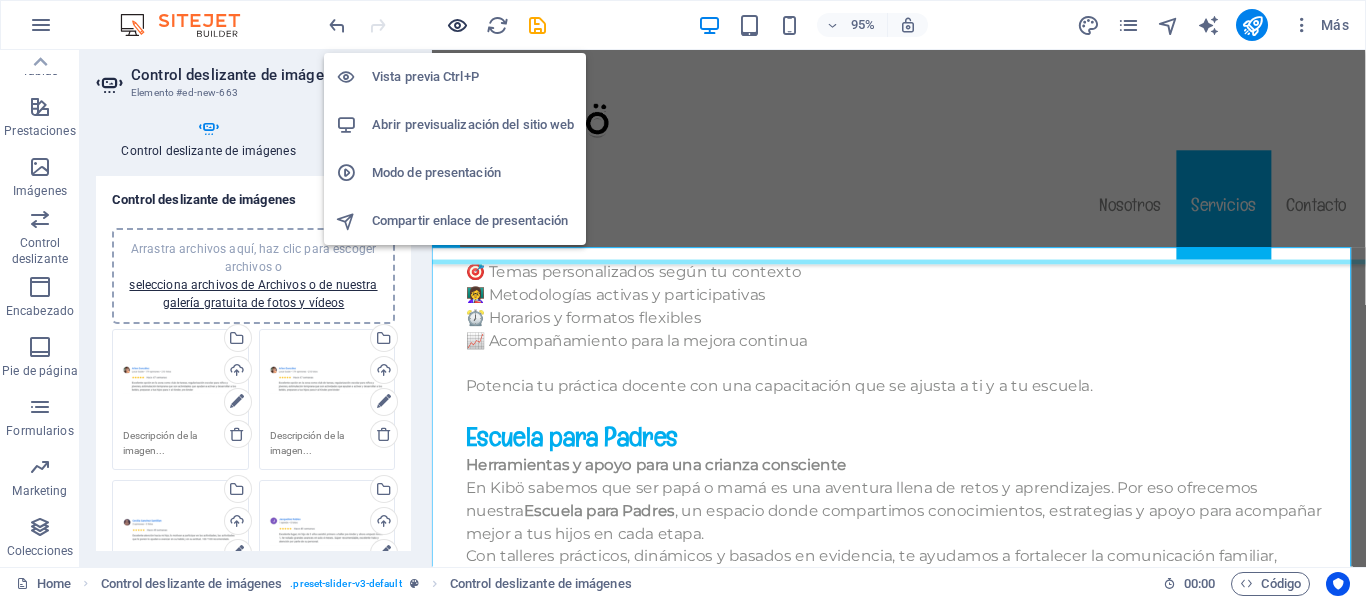 click at bounding box center (457, 25) 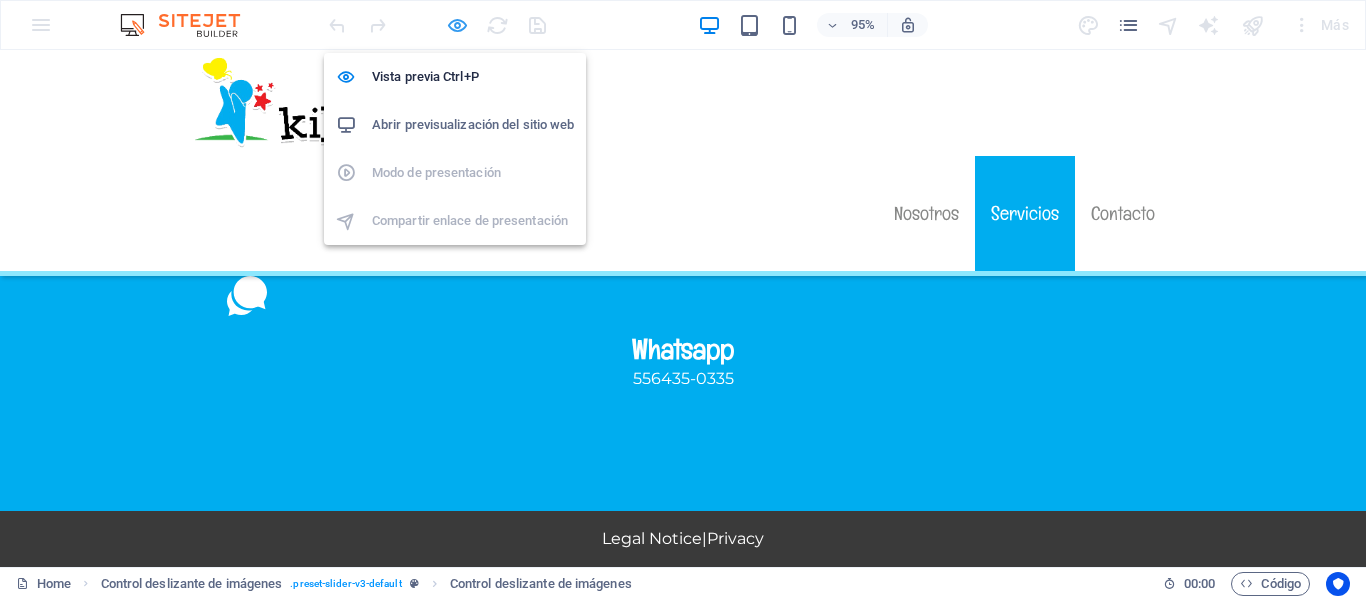 scroll, scrollTop: 3095, scrollLeft: 0, axis: vertical 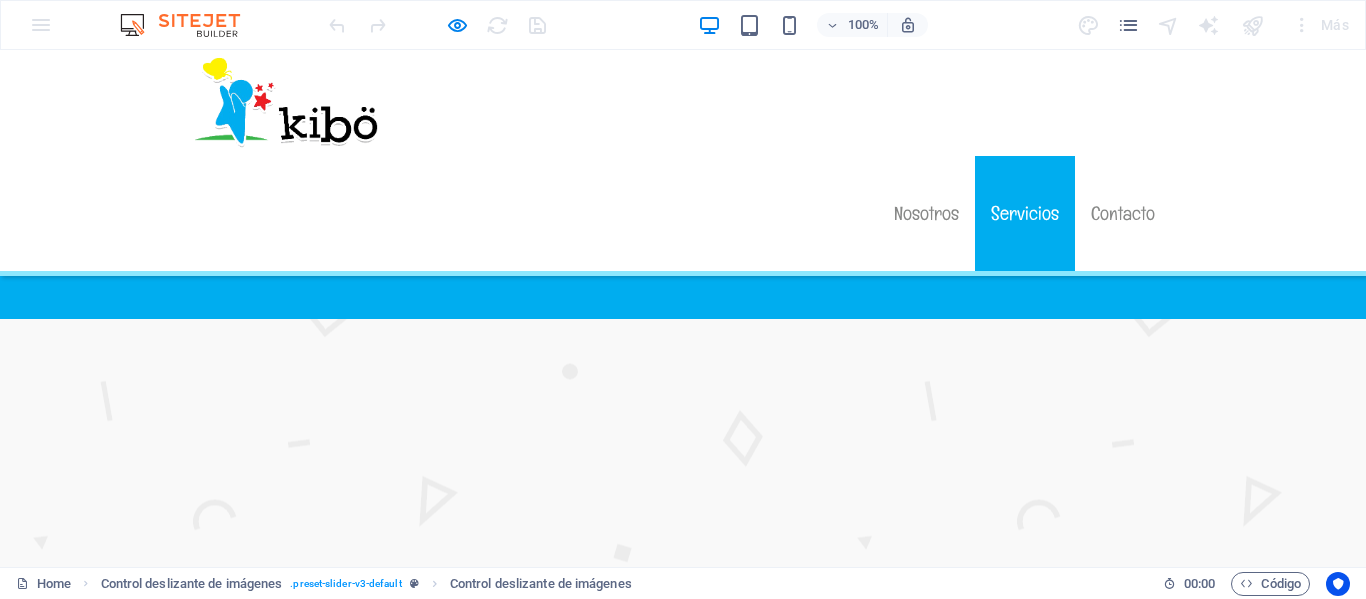click at bounding box center (-4391, 3666) 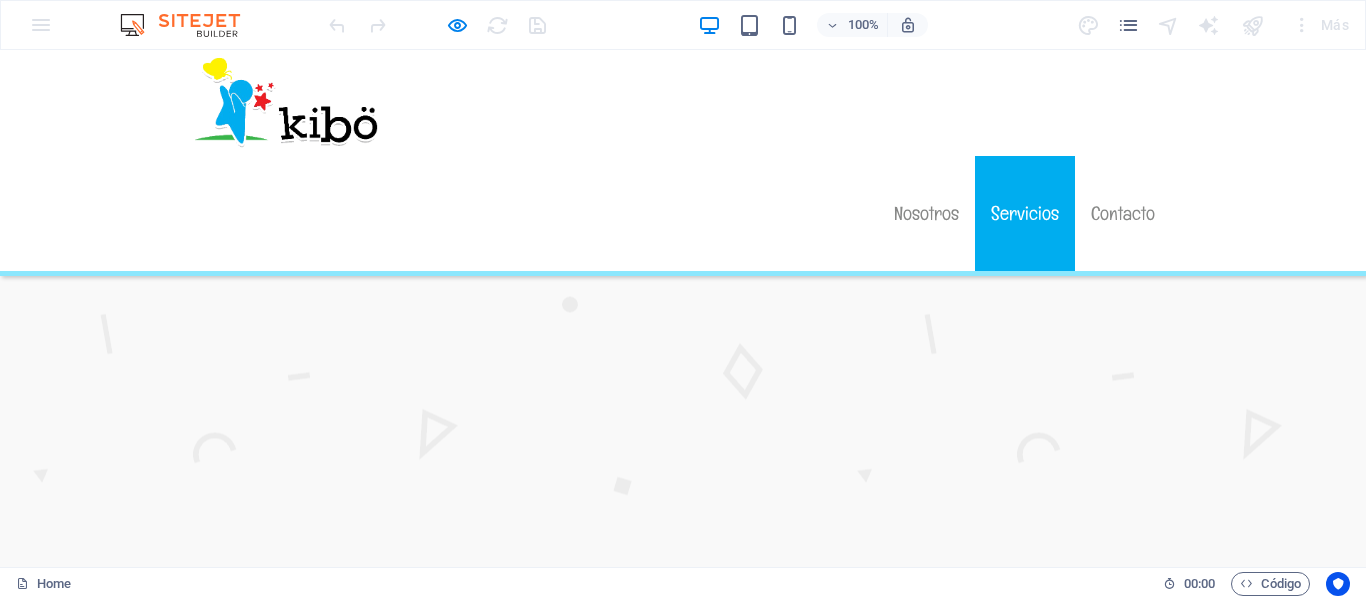 scroll, scrollTop: 3122, scrollLeft: 0, axis: vertical 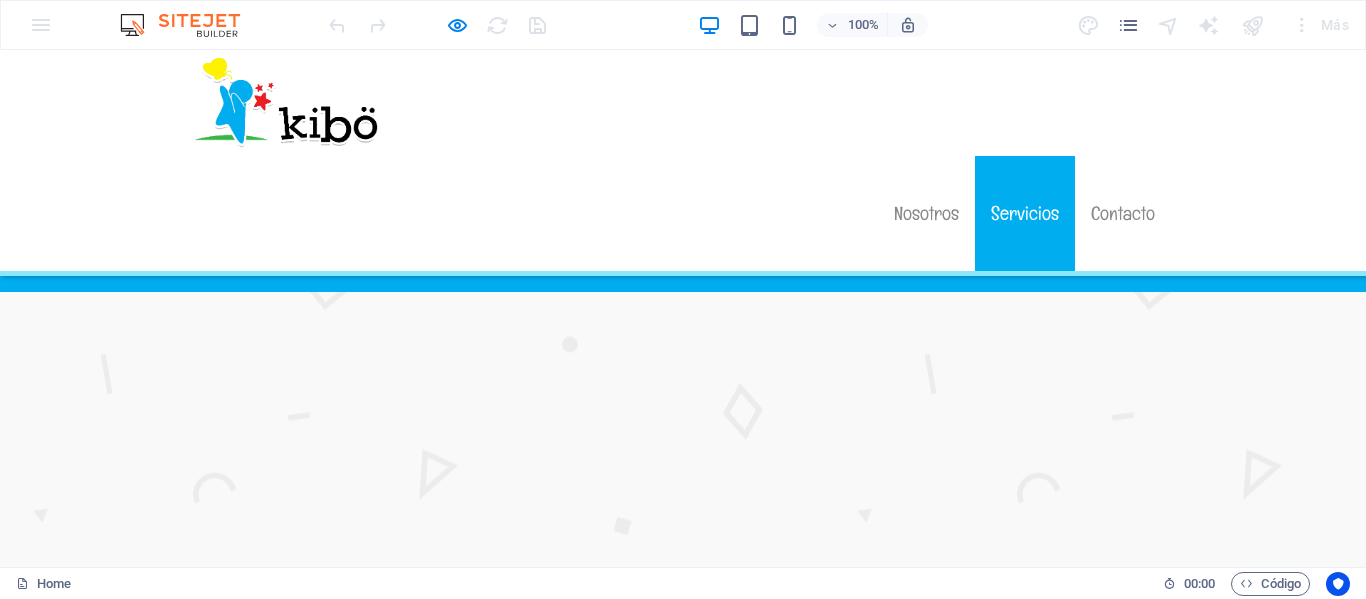 click at bounding box center (-8295, 4567) 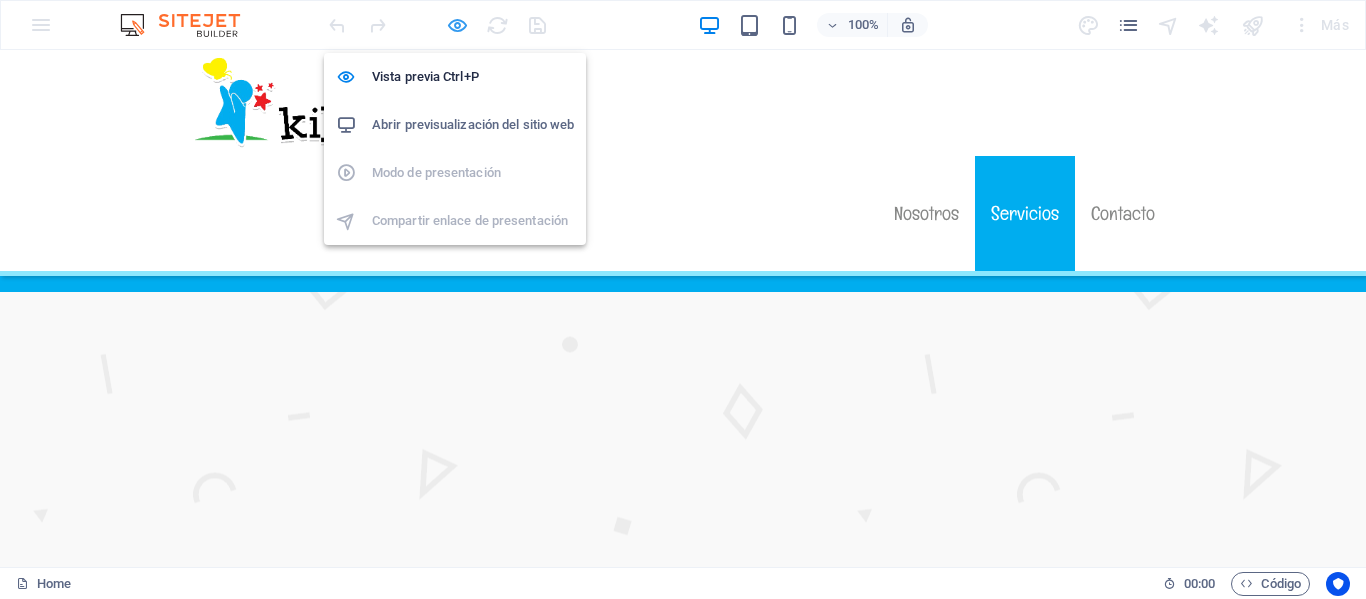 click at bounding box center [457, 25] 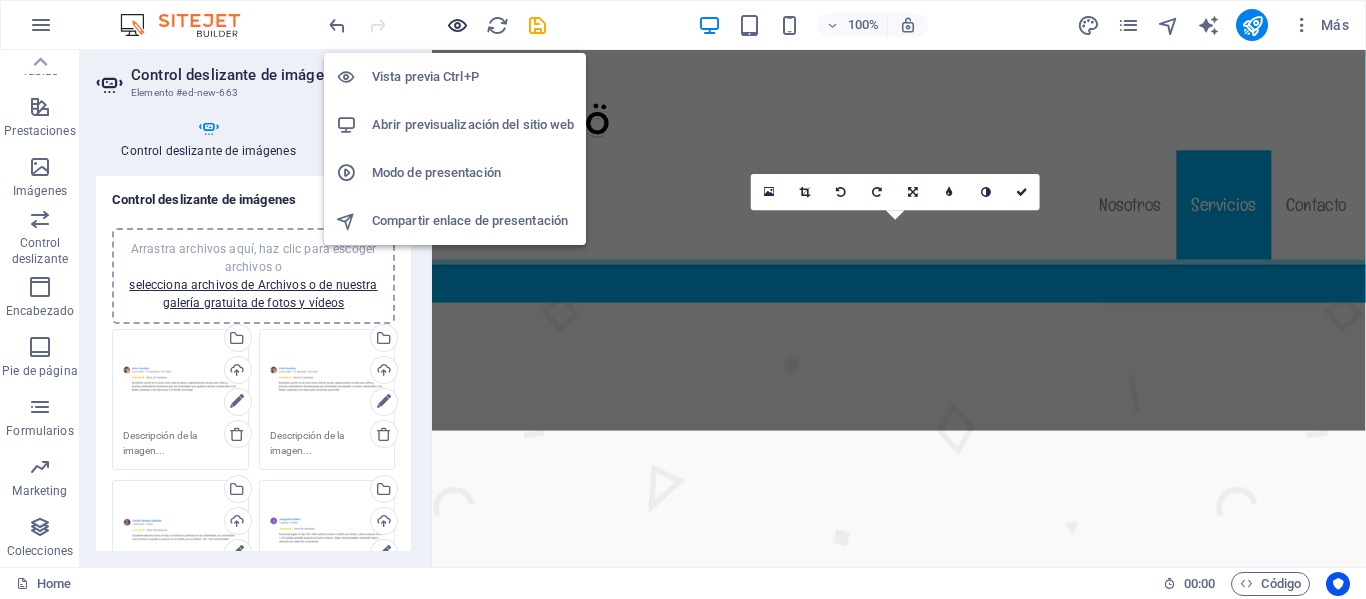 scroll, scrollTop: 13301, scrollLeft: 0, axis: vertical 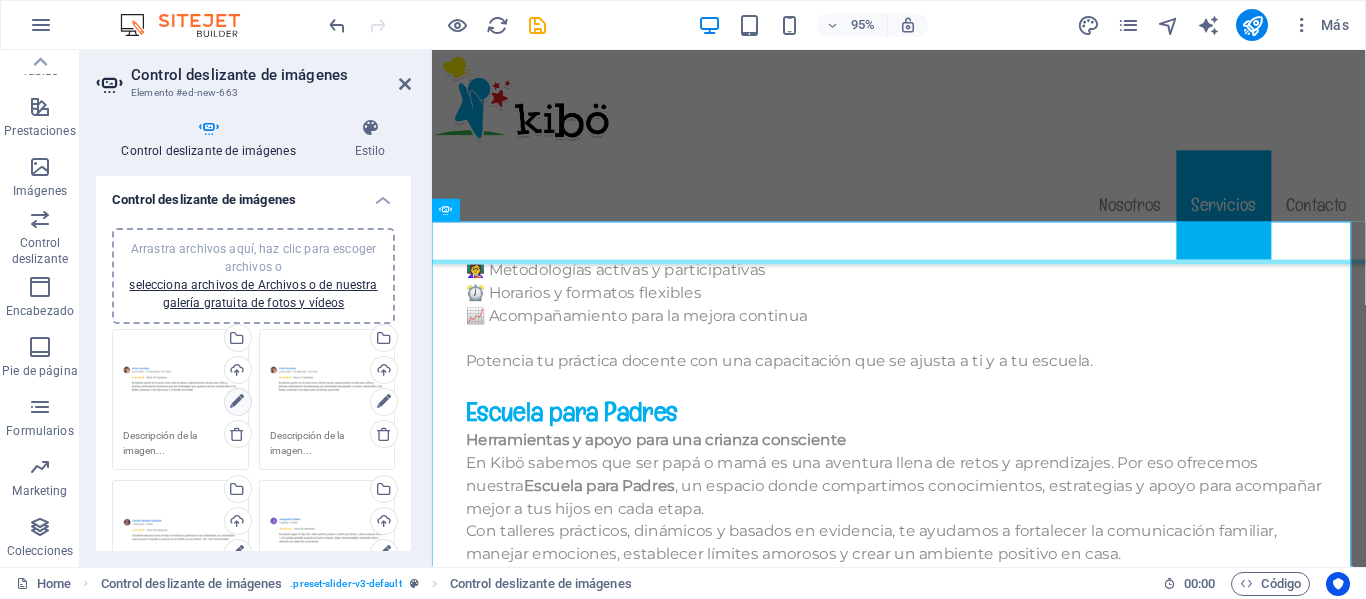 click at bounding box center [237, 402] 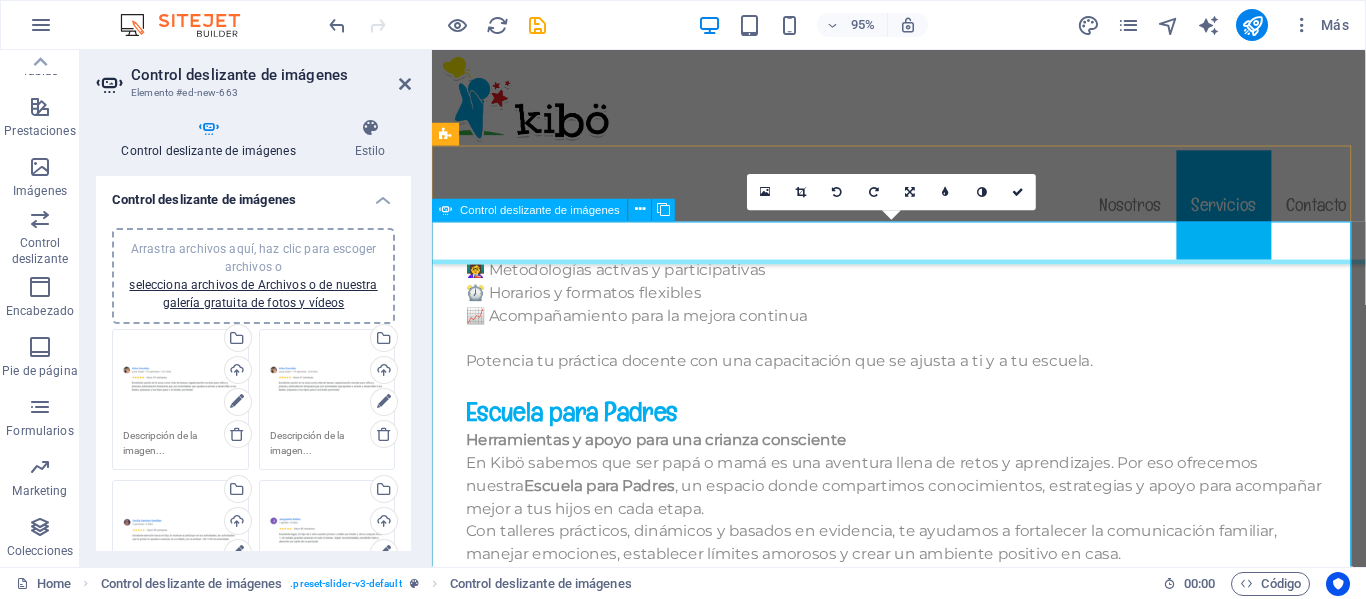 click at bounding box center [-238, 2027] 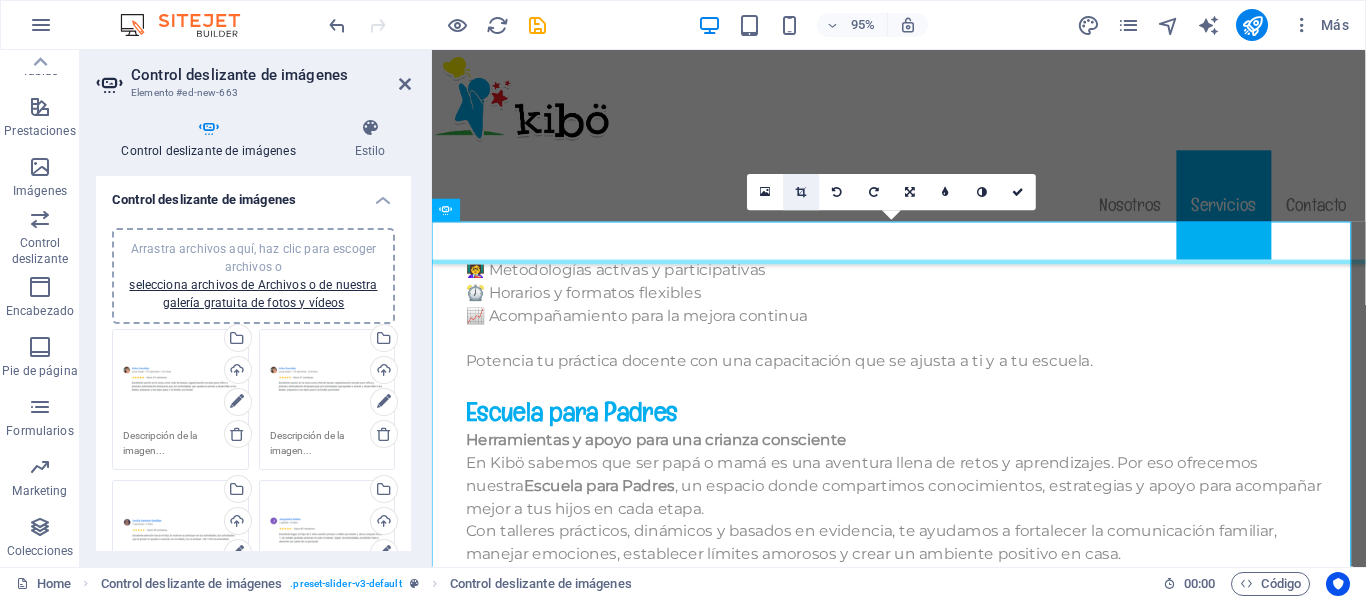click at bounding box center (802, 192) 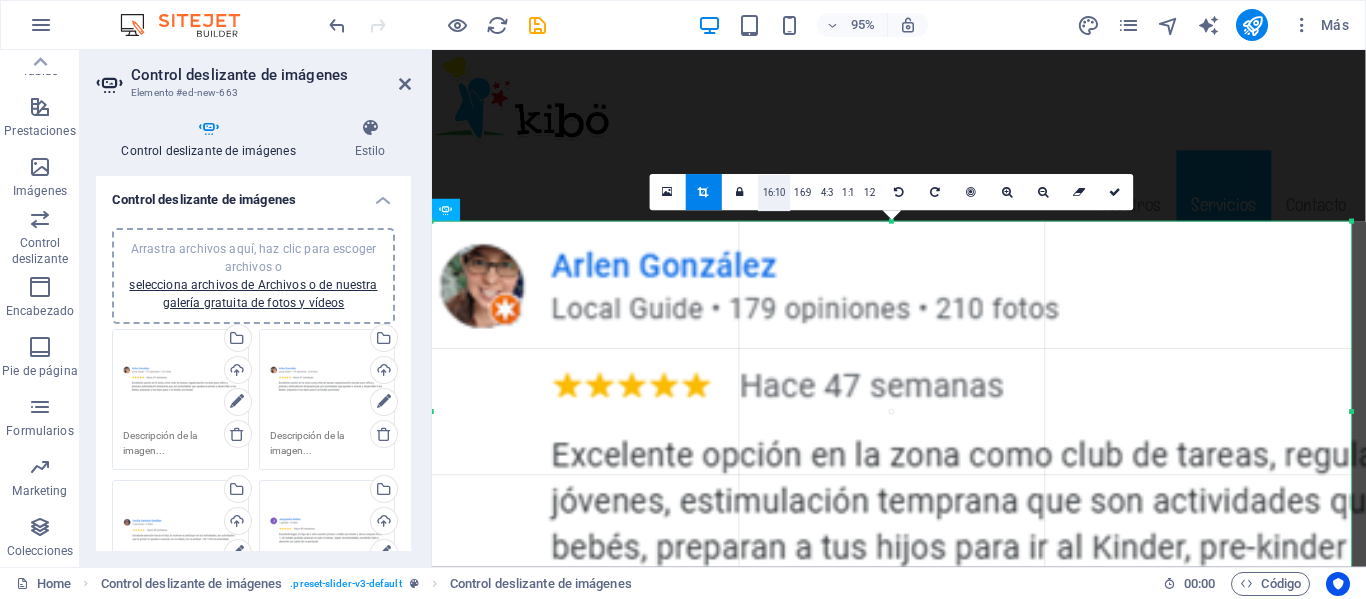 click on "16:10" at bounding box center [774, 193] 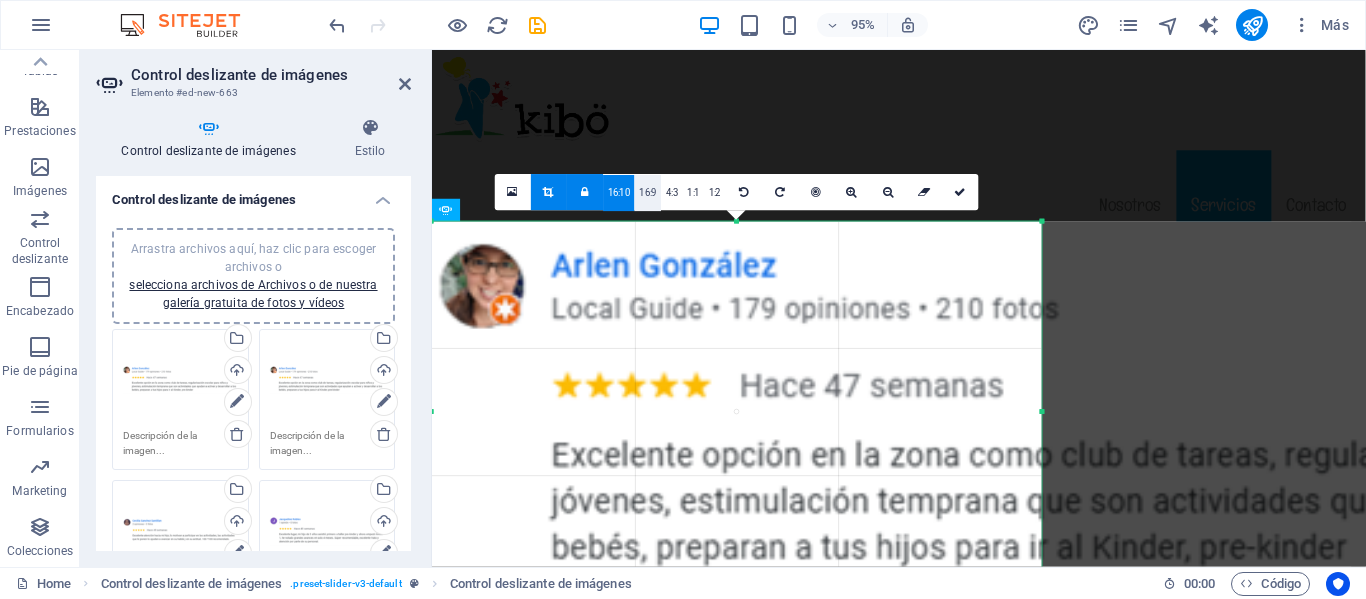click on "16:10 16:9 4:3 1:1 1:2" at bounding box center (646, 192) 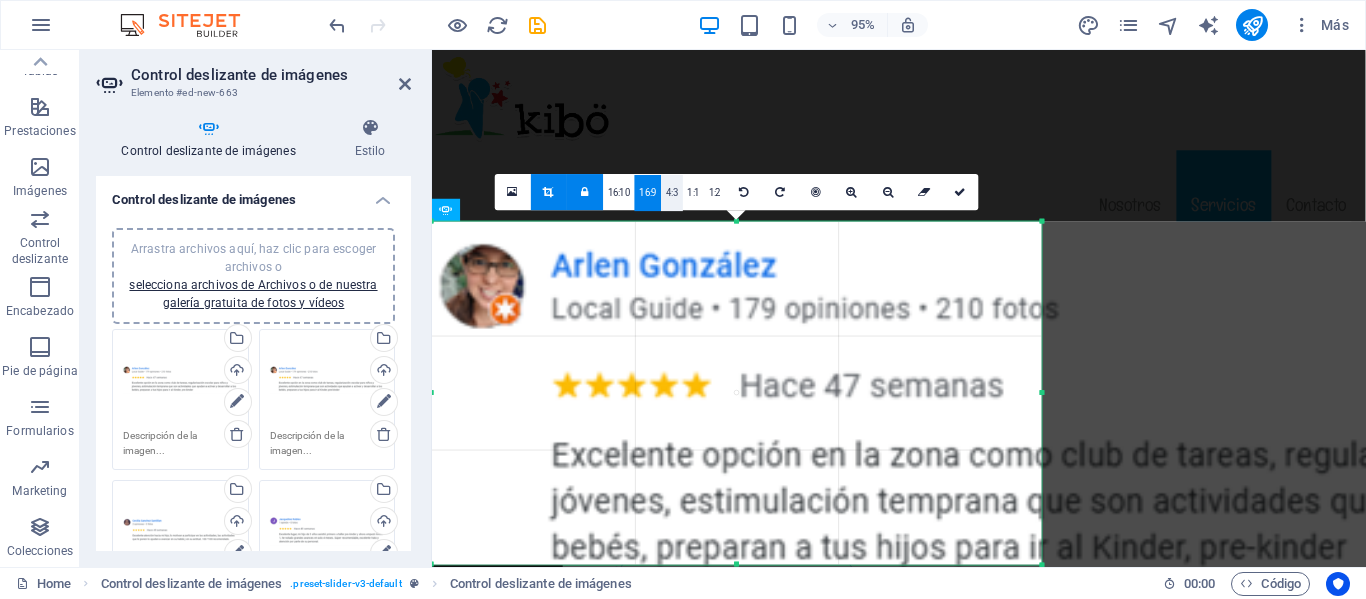 click on "4:3" at bounding box center [672, 193] 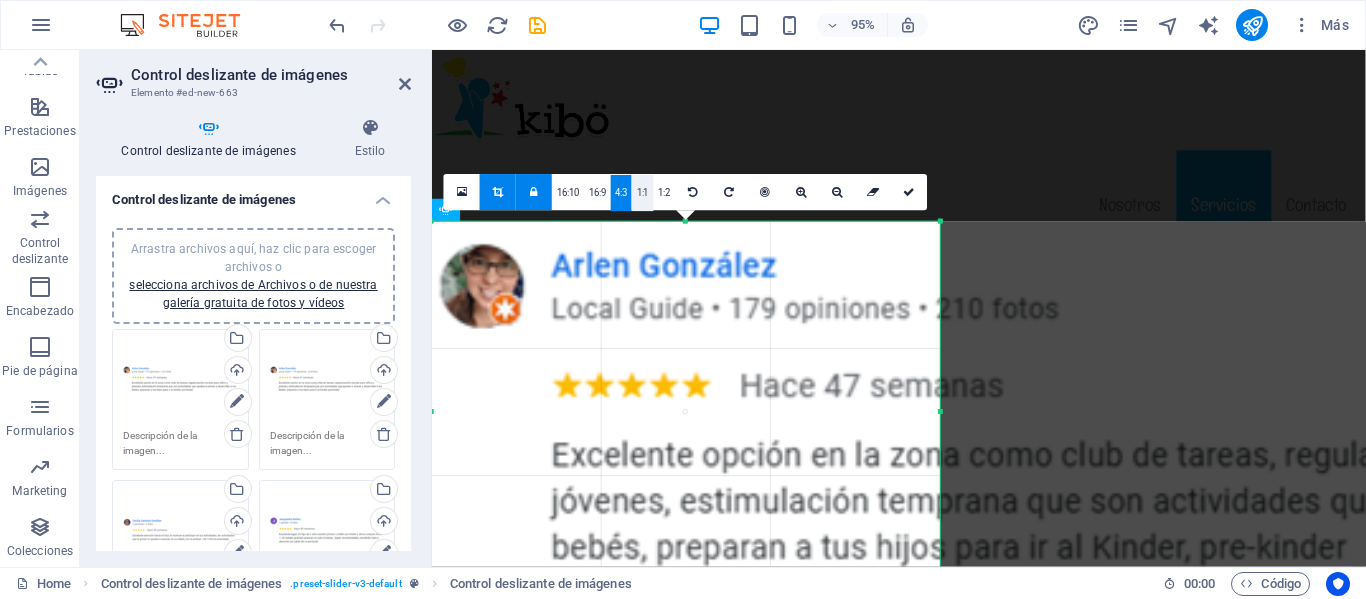 click on "1:1" at bounding box center [642, 193] 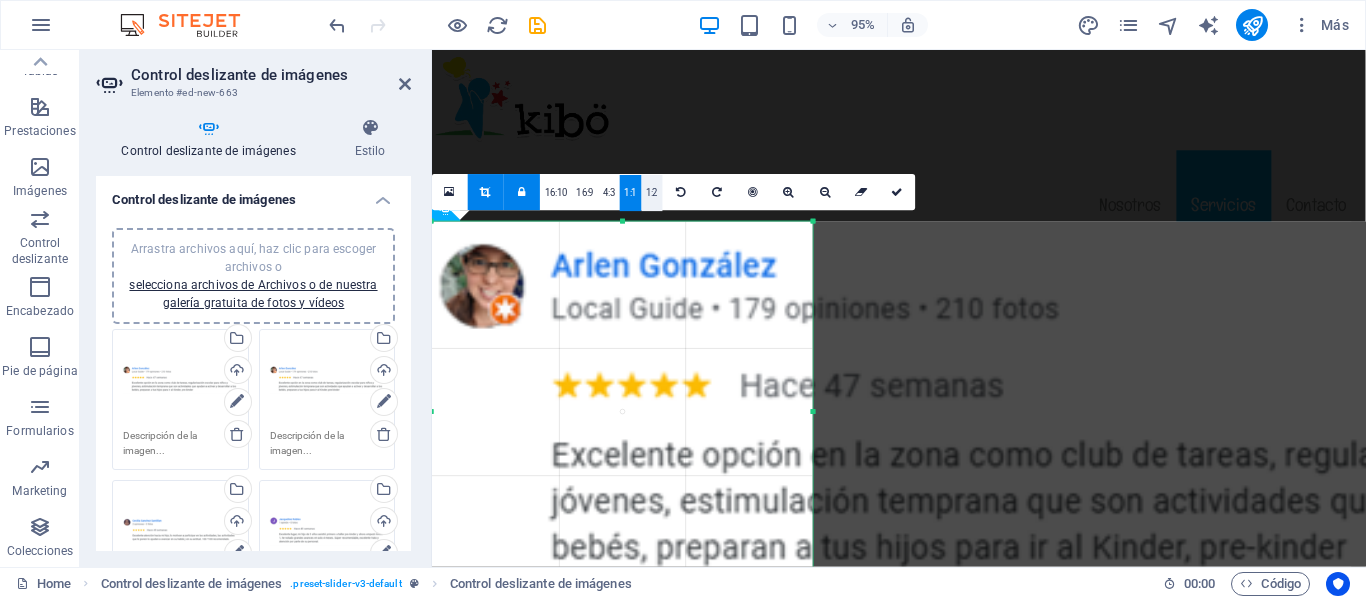 click on "1:2" at bounding box center (651, 193) 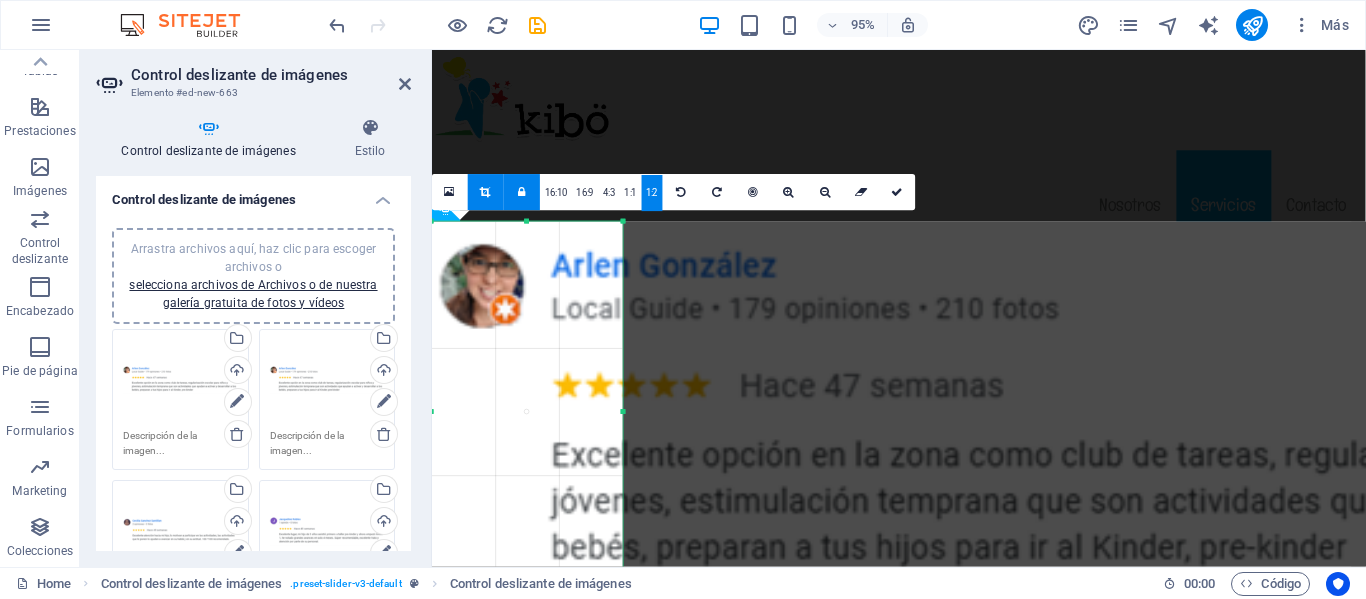 click at bounding box center [522, 192] 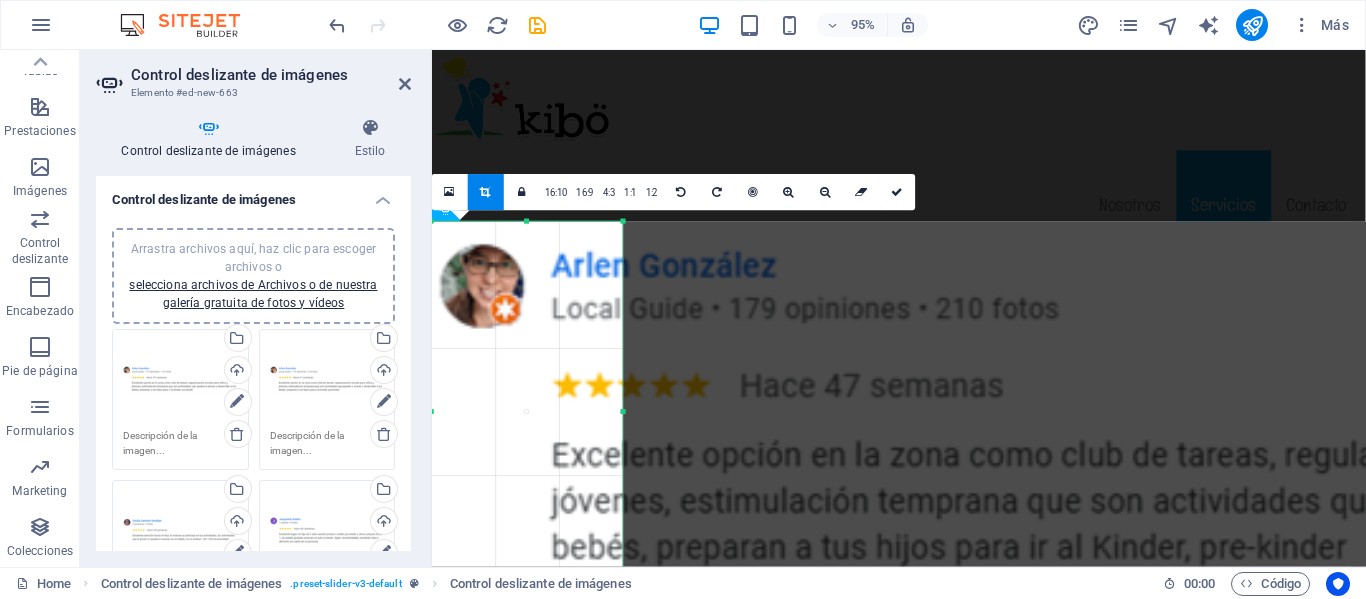 click at bounding box center [486, 192] 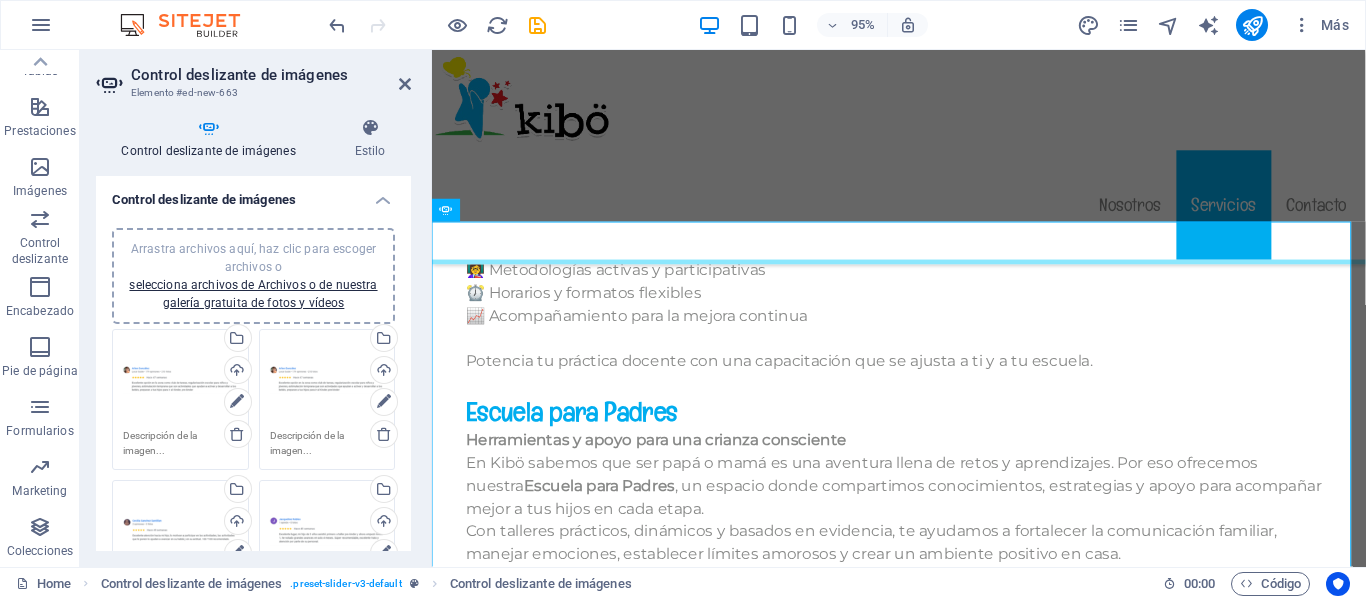 click on "95% Más" at bounding box center [683, 25] 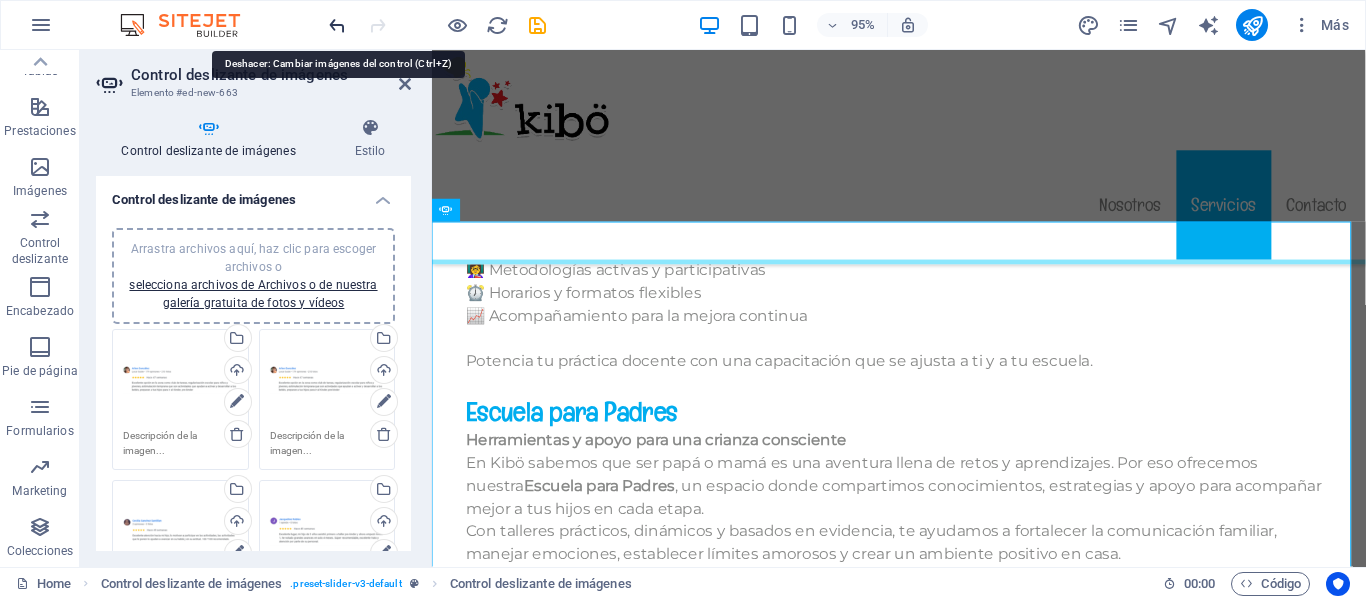 click at bounding box center (337, 25) 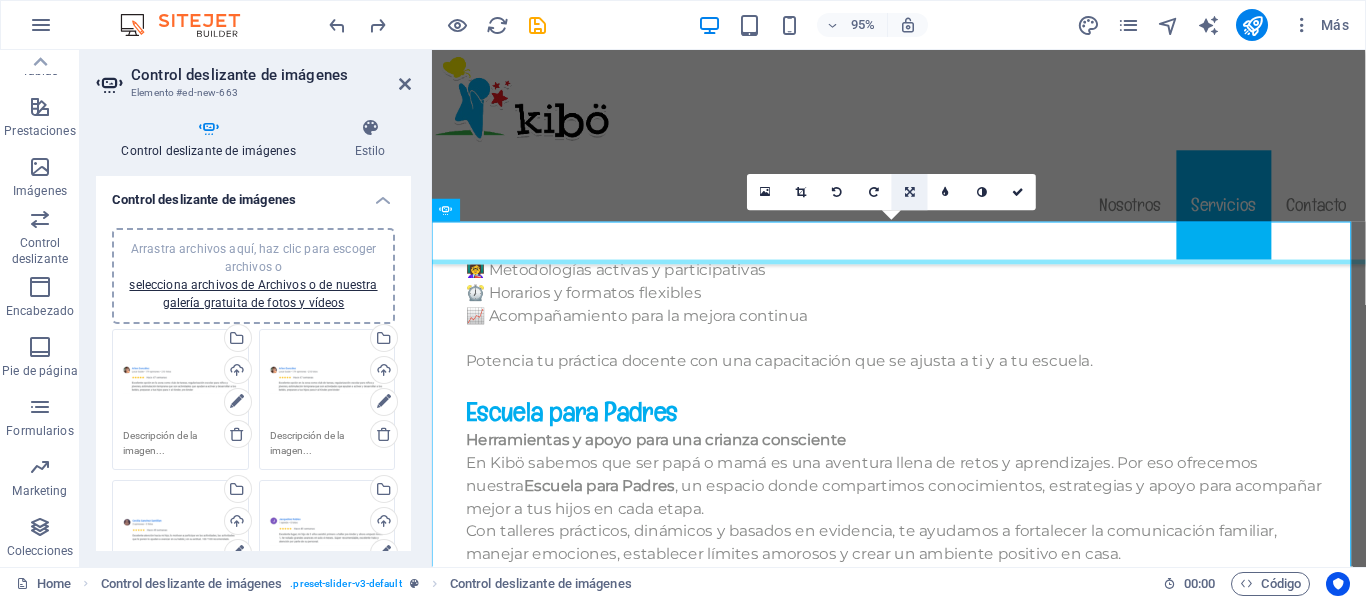 click at bounding box center (910, 192) 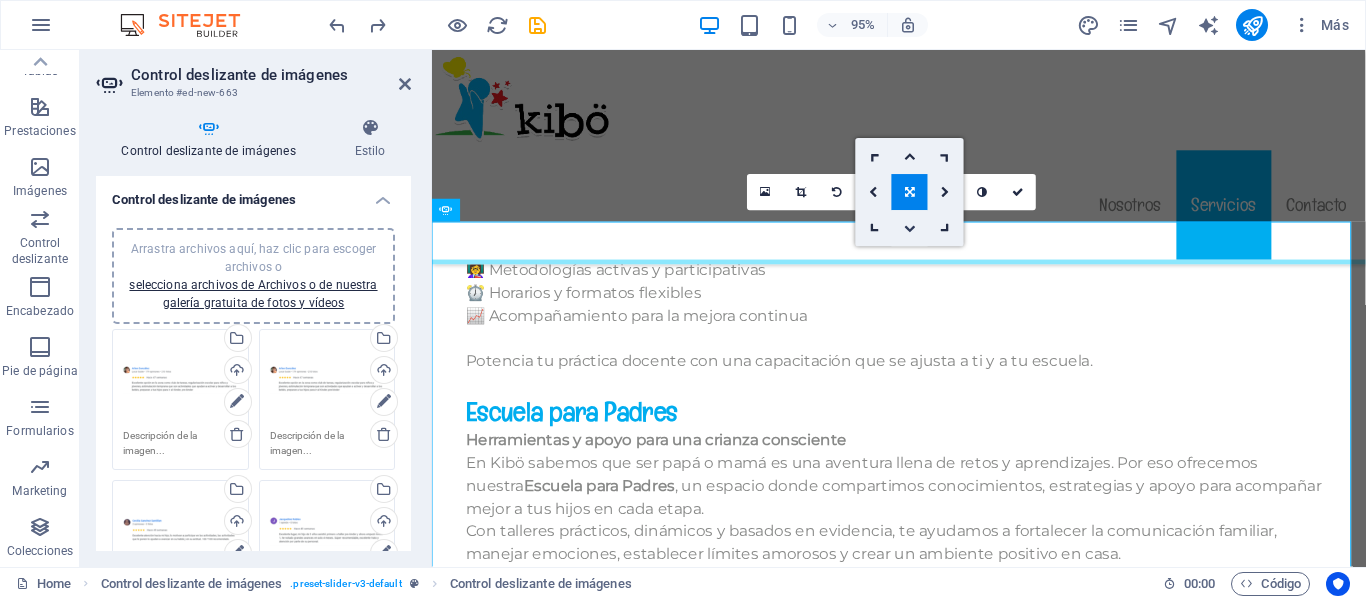 click at bounding box center (910, 228) 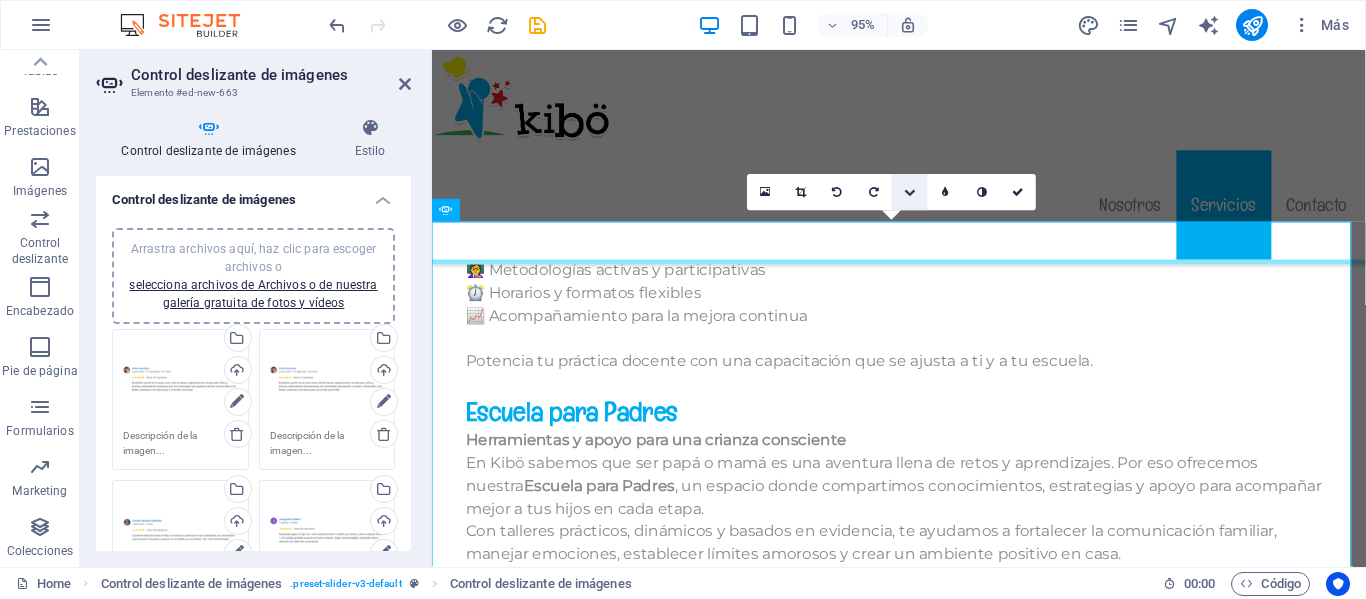click at bounding box center (910, 192) 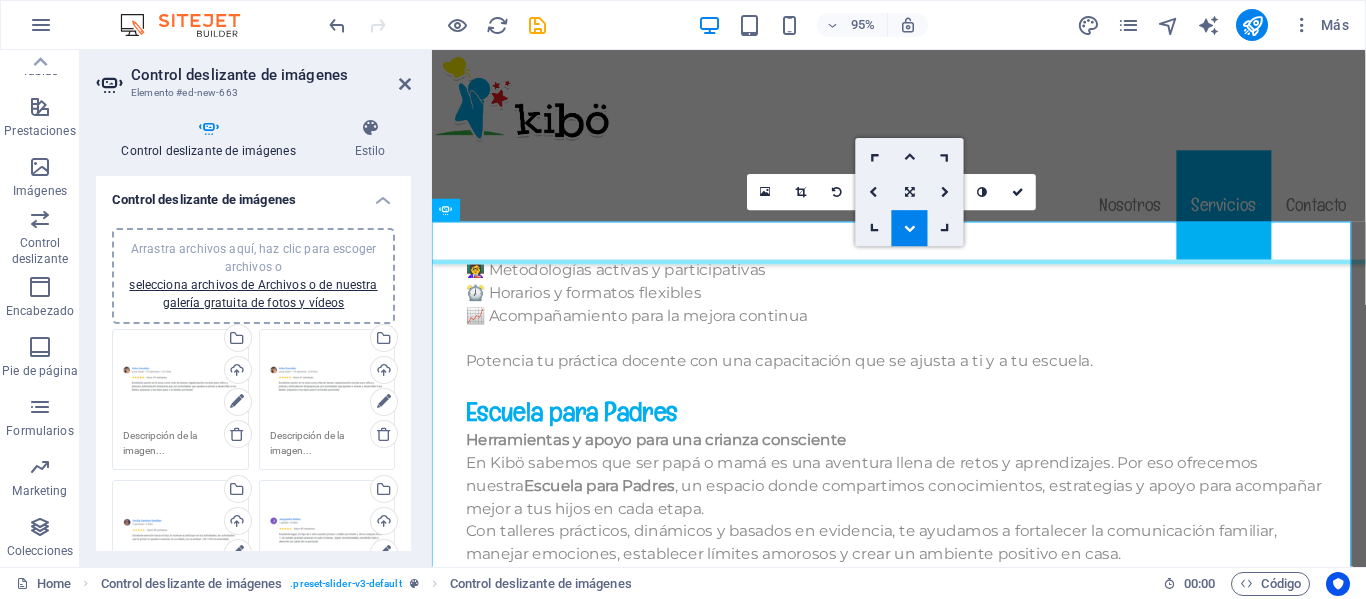 click at bounding box center (910, 192) 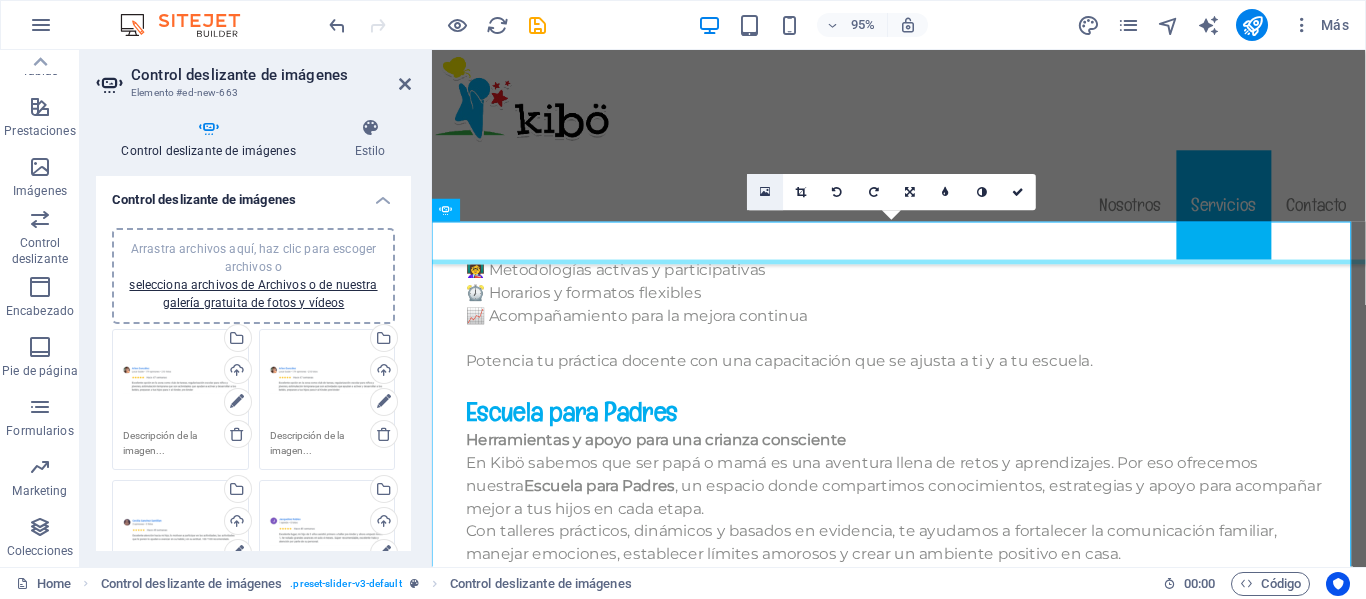 click at bounding box center (765, 192) 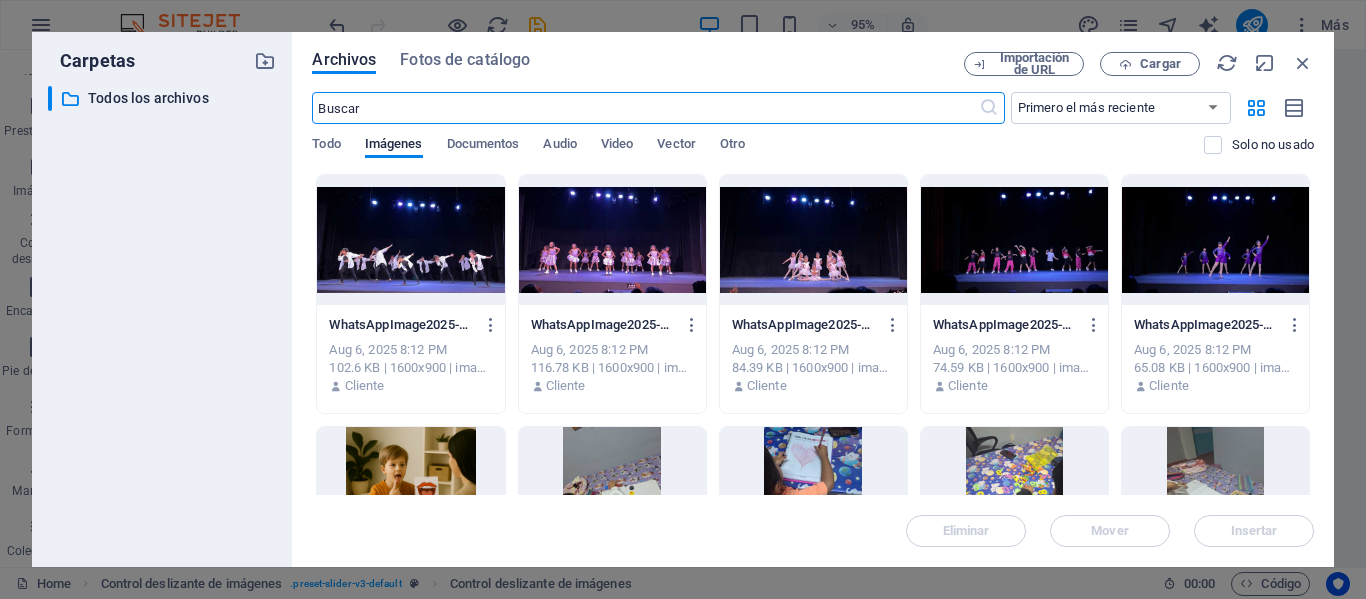 scroll, scrollTop: 13412, scrollLeft: 0, axis: vertical 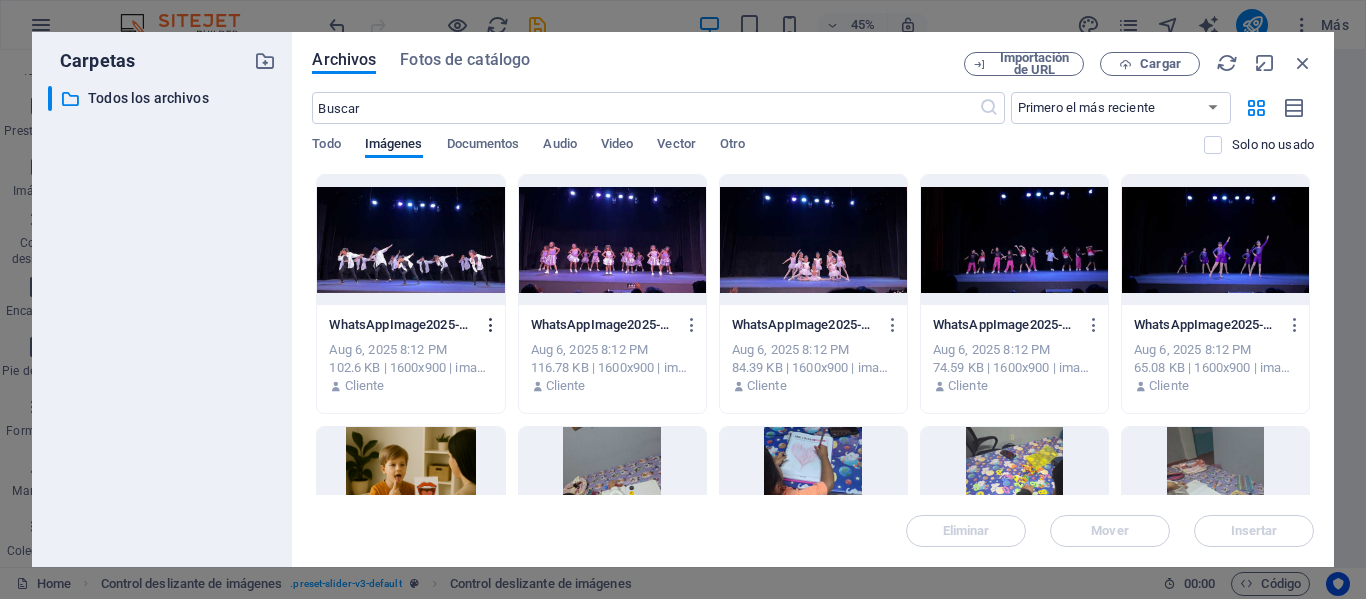 click at bounding box center [491, 325] 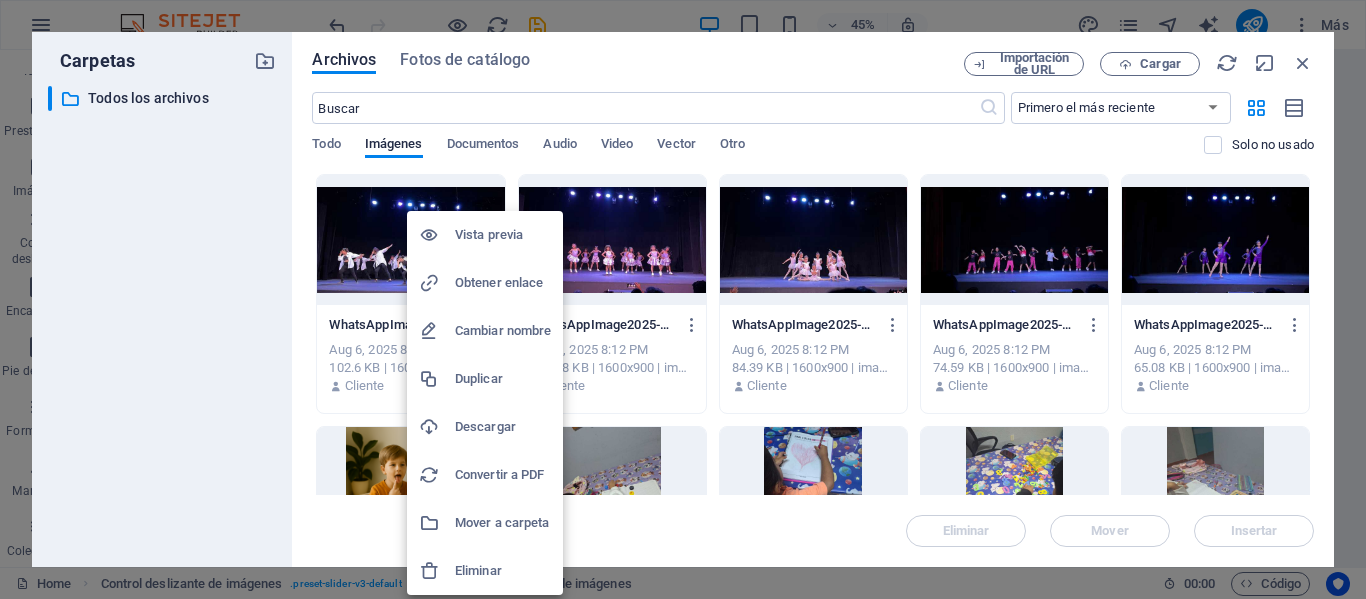 click at bounding box center (683, 299) 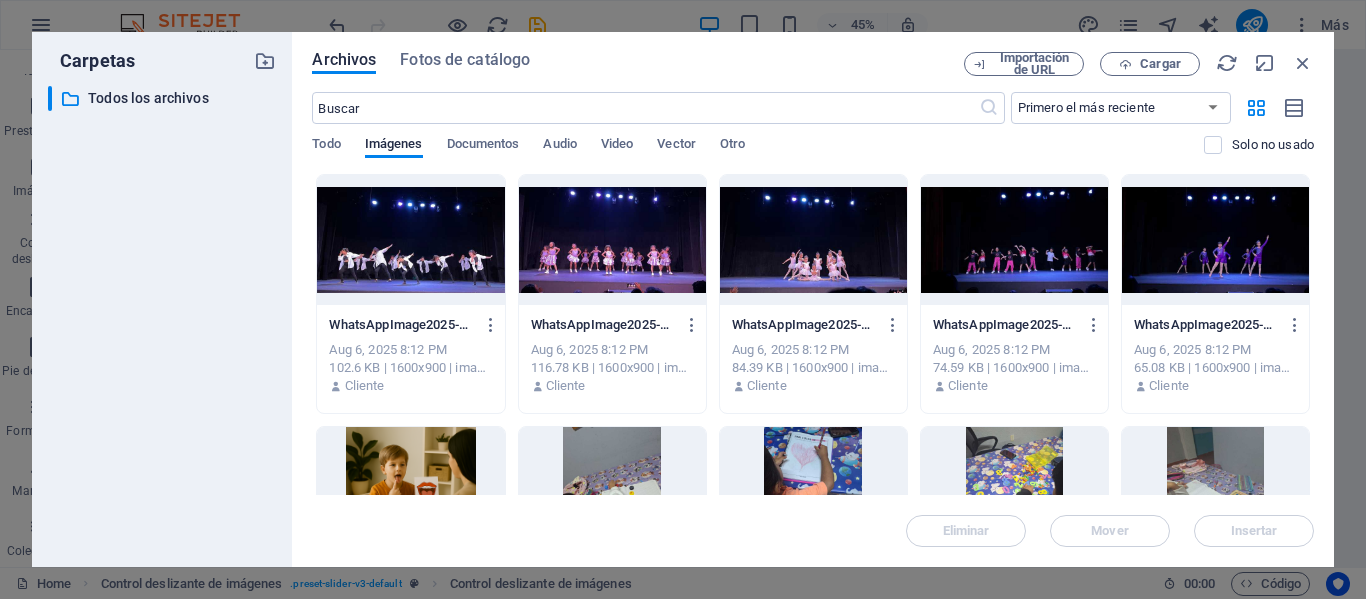 click at bounding box center [1303, 63] 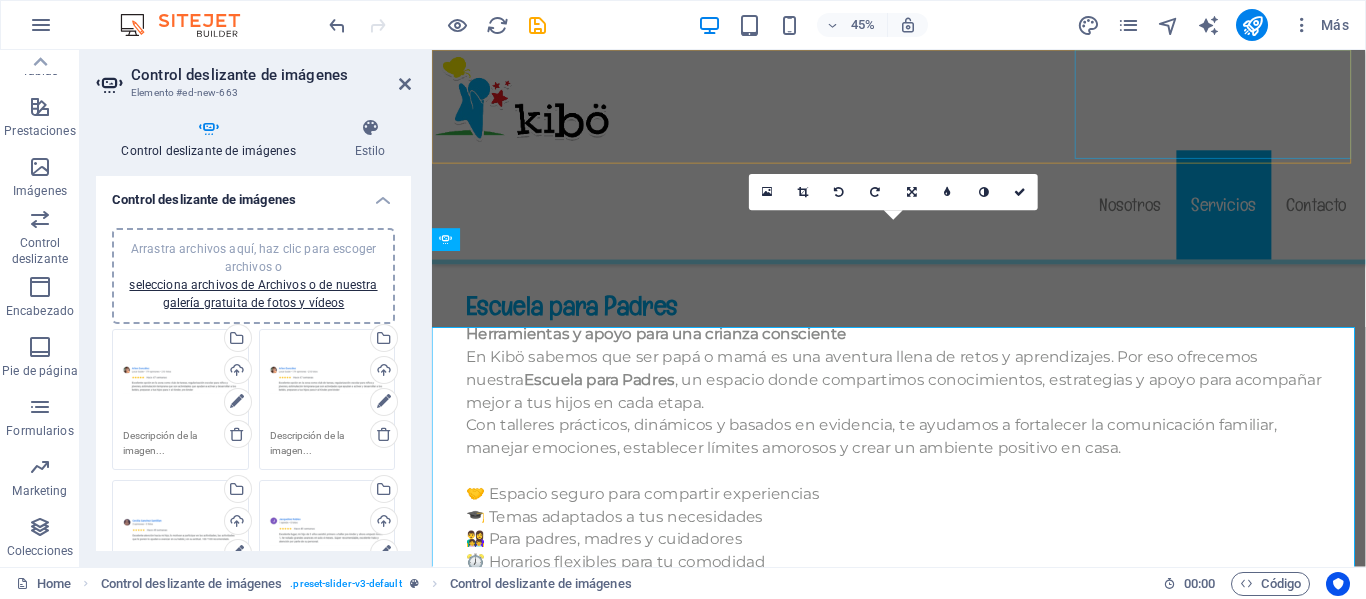 scroll, scrollTop: 13301, scrollLeft: 0, axis: vertical 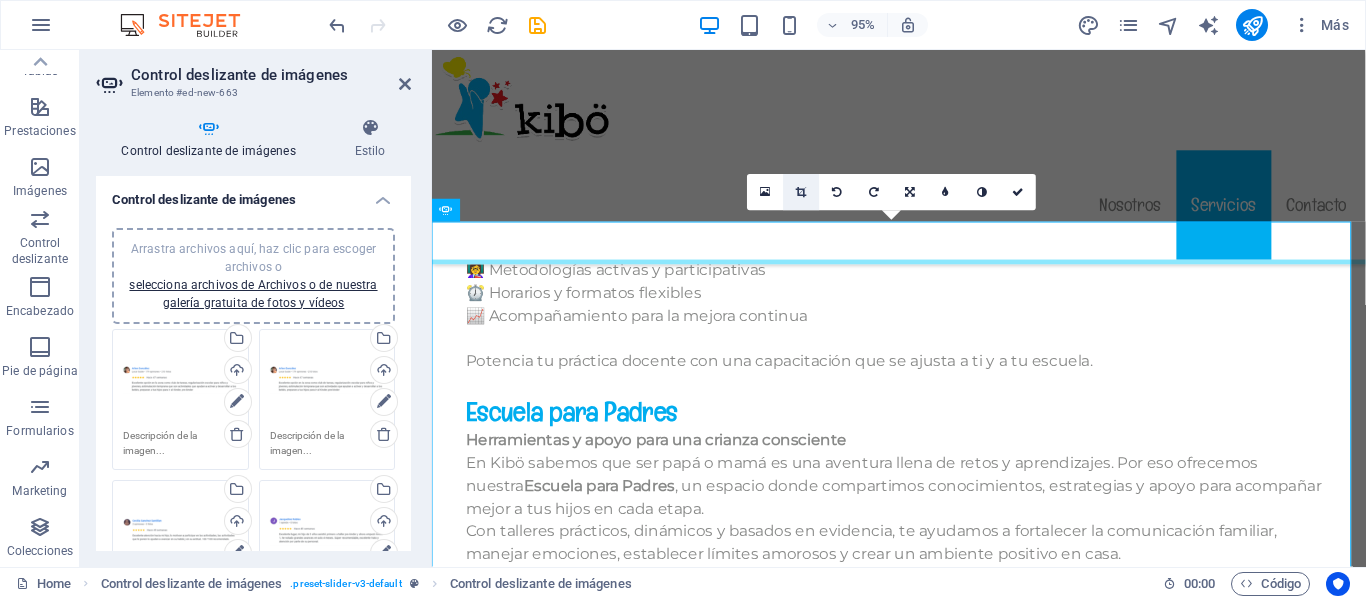 click at bounding box center (802, 192) 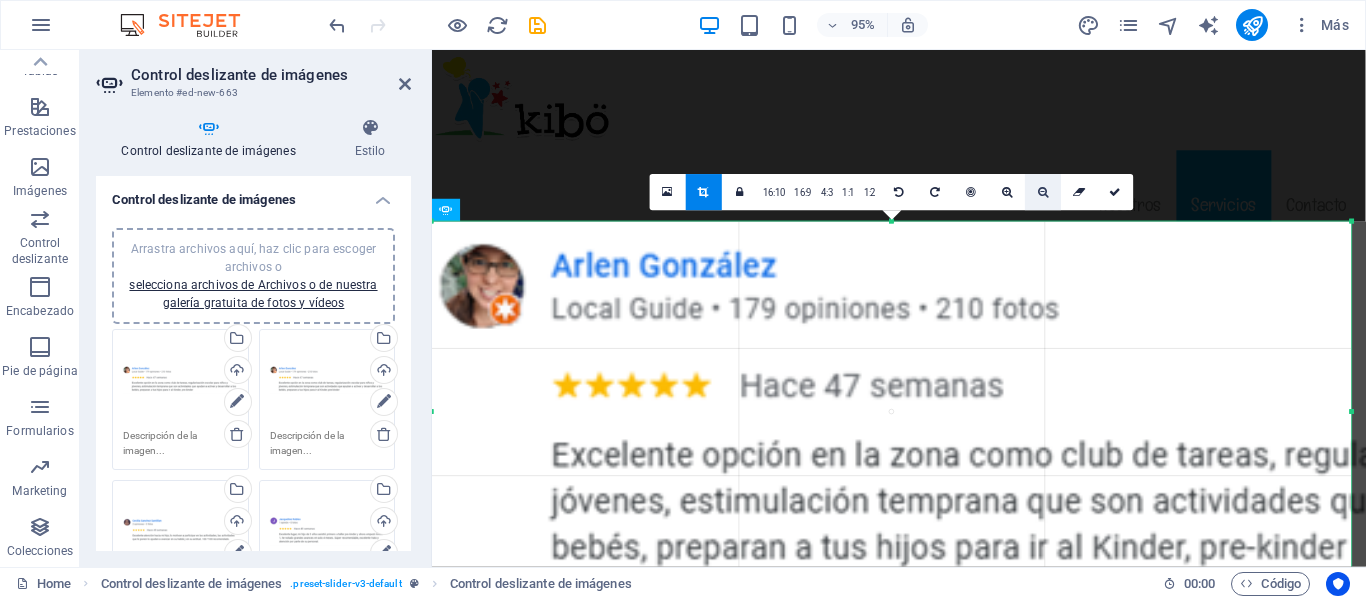 click at bounding box center (1043, 192) 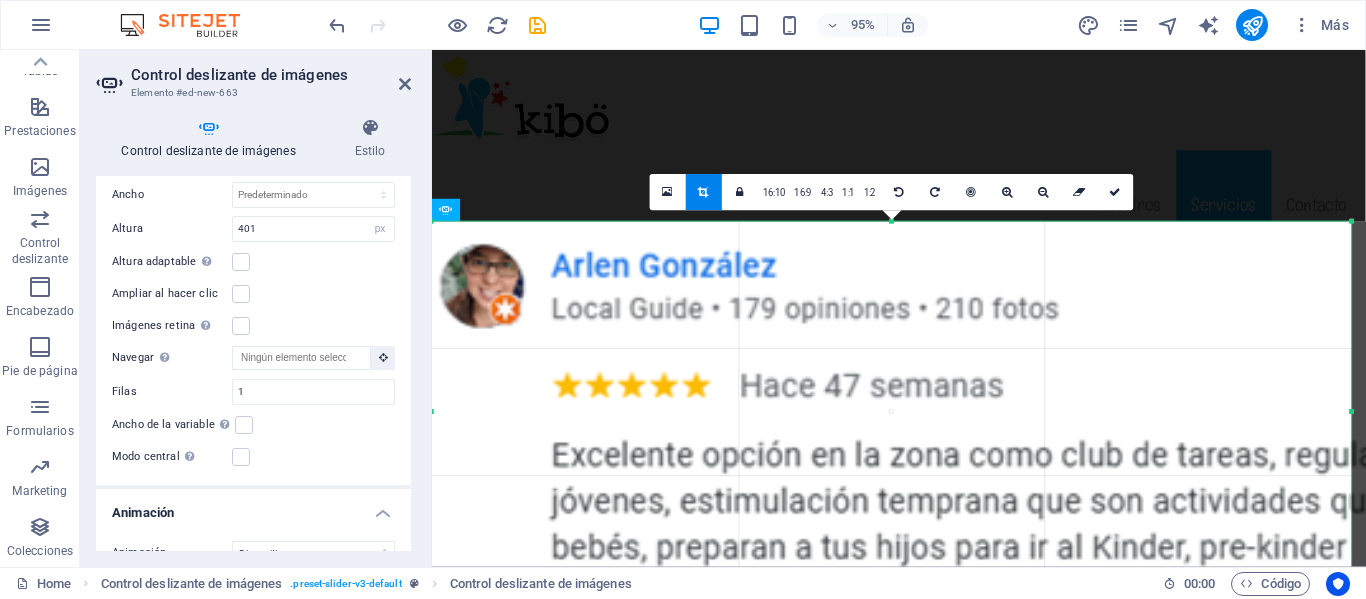 scroll, scrollTop: 1226, scrollLeft: 0, axis: vertical 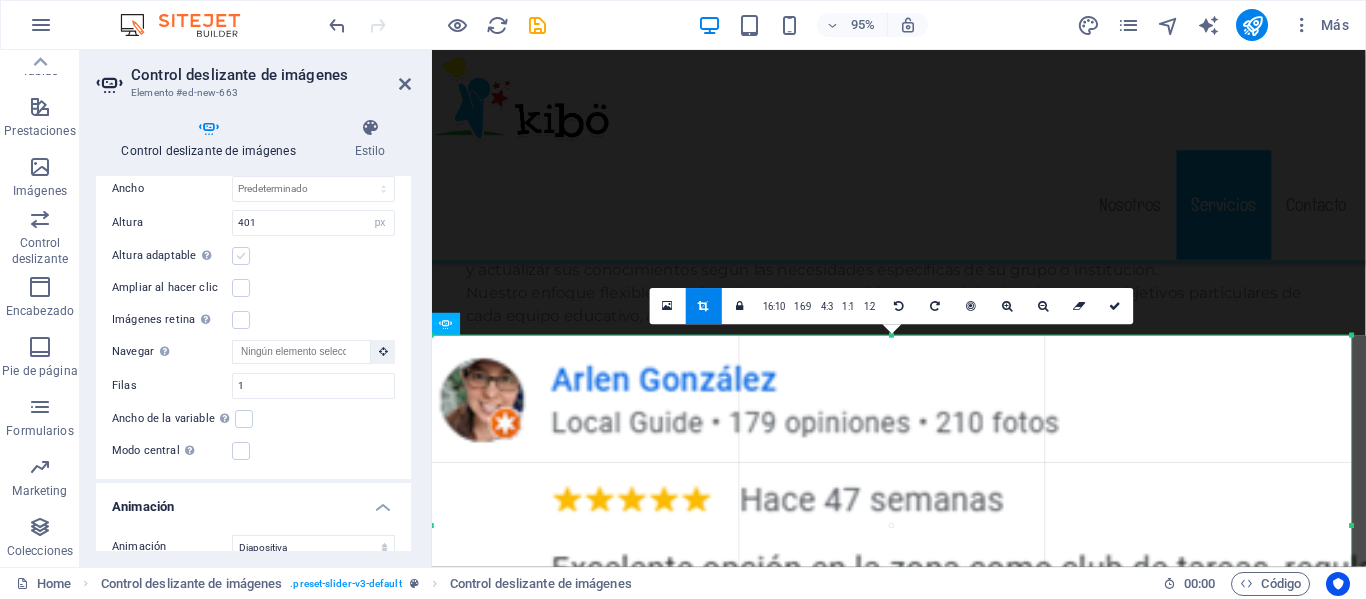 click at bounding box center [241, 256] 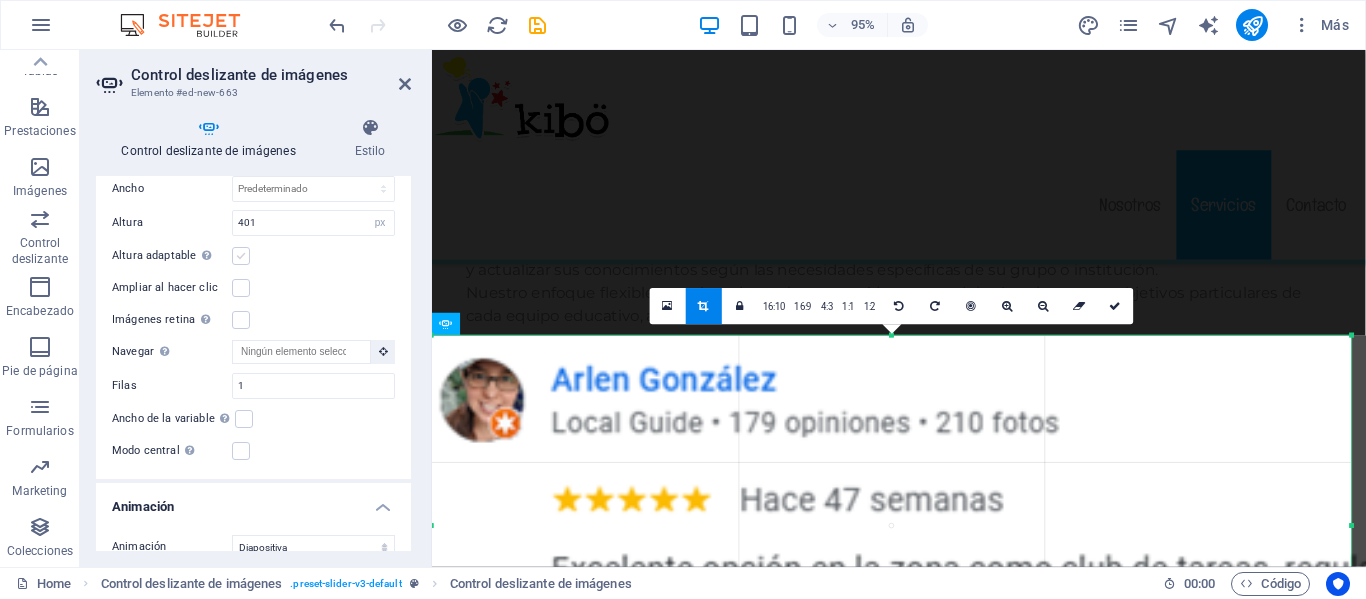 click on "Altura adaptable Ajustar automáticamente el alto para controles deslizantes de diapositiva única" at bounding box center [0, 0] 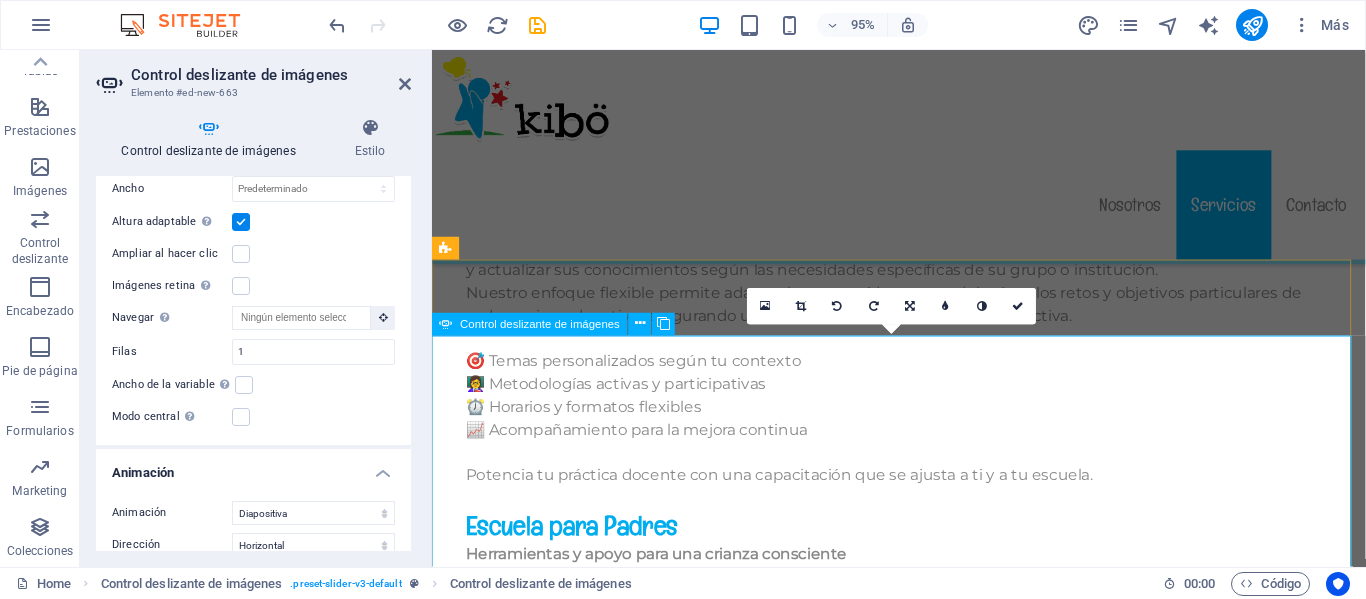 click at bounding box center (-238, 2147) 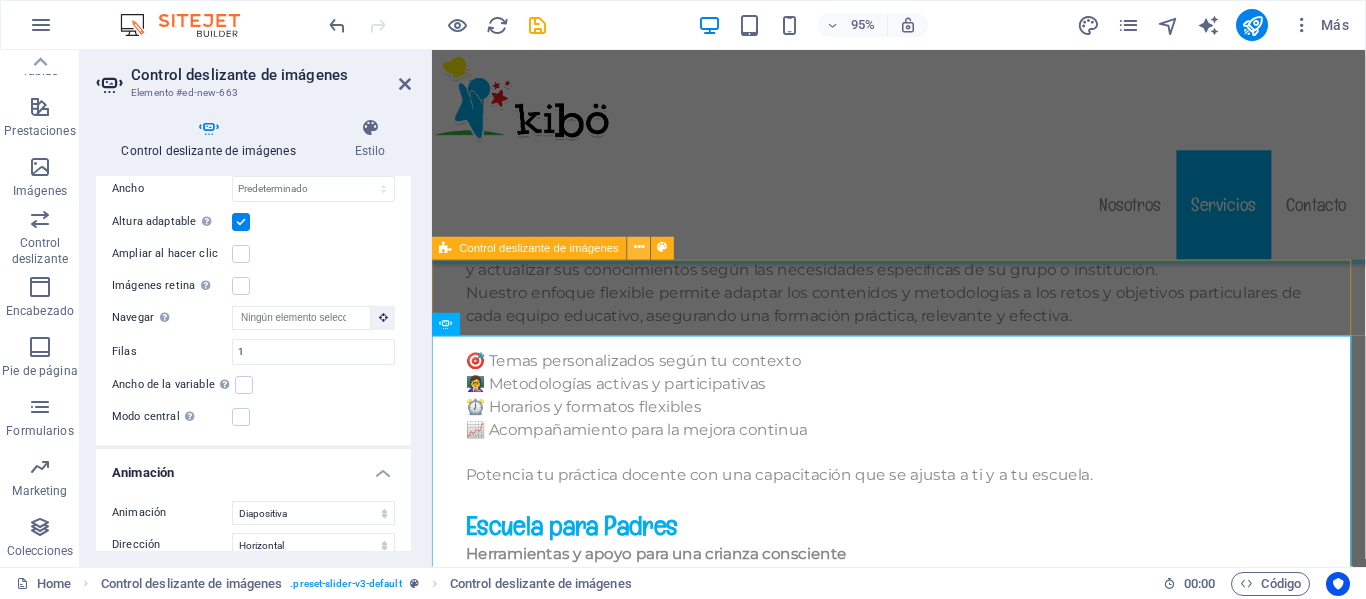 click at bounding box center [639, 248] 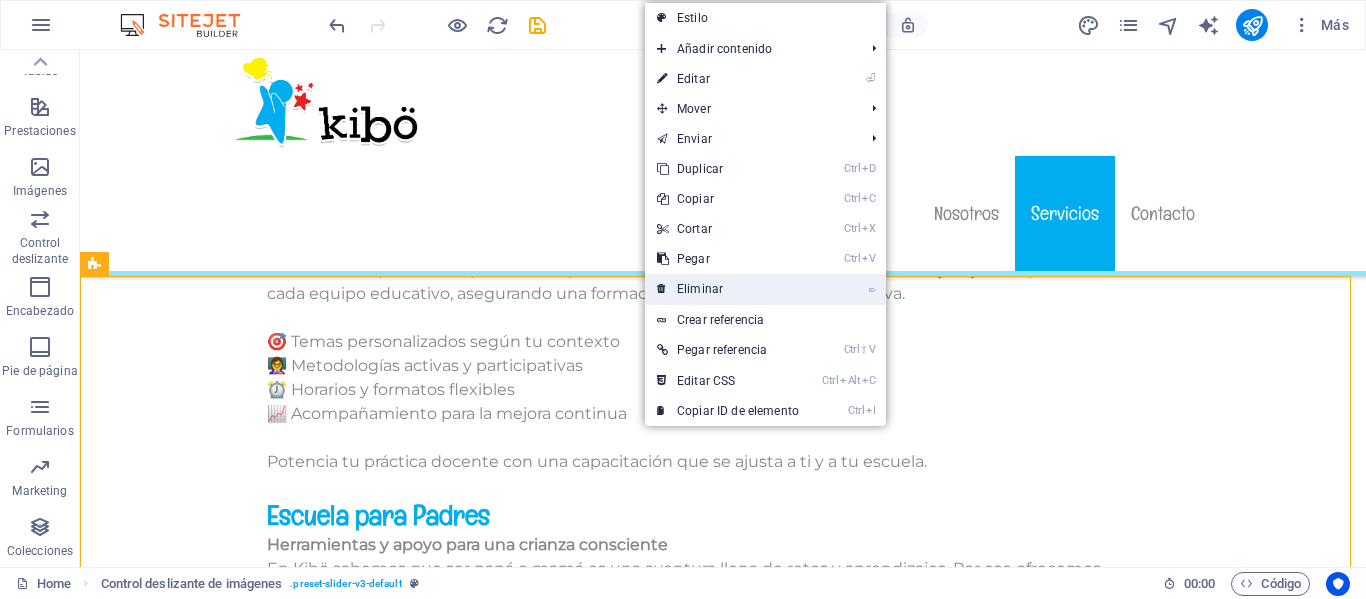 click on "⌦  Eliminar" at bounding box center (728, 289) 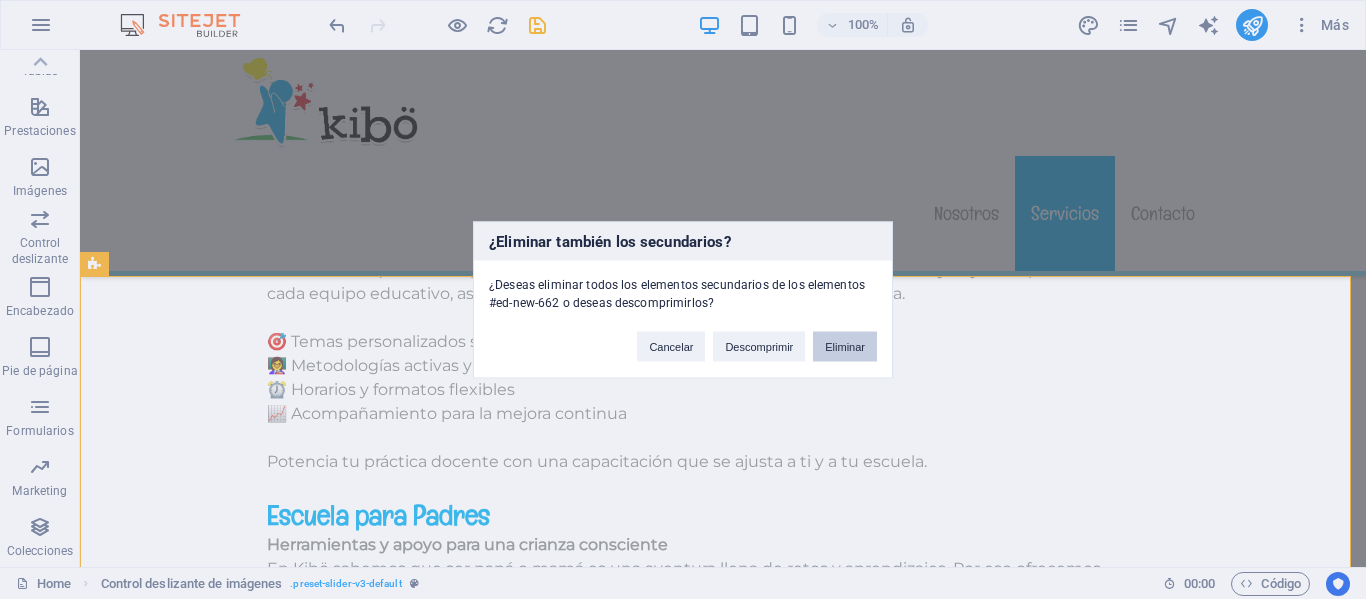 click on "Eliminar" at bounding box center [845, 346] 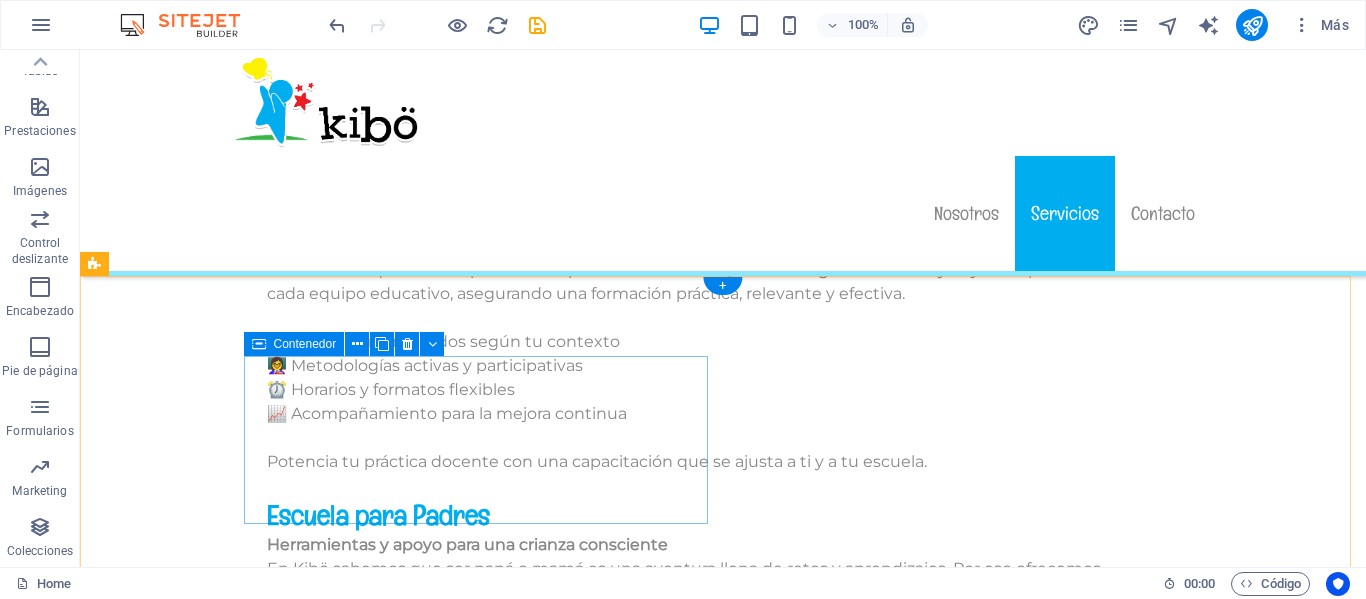 click at bounding box center [328, 1894] 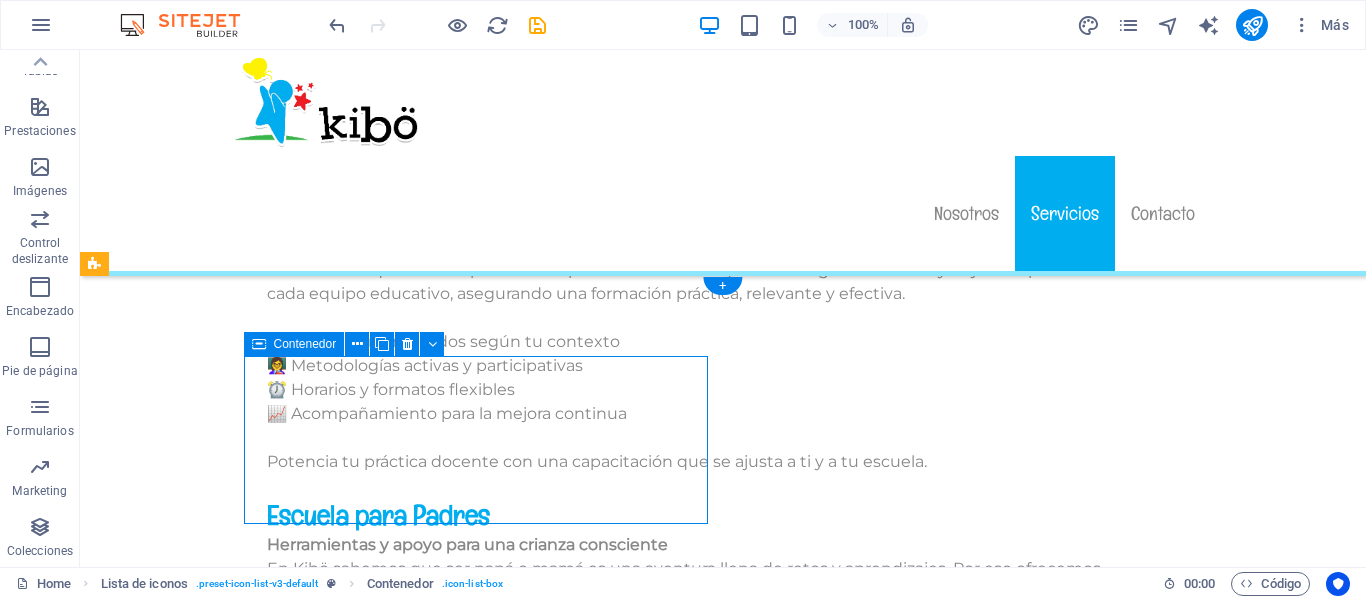 click at bounding box center (328, 1894) 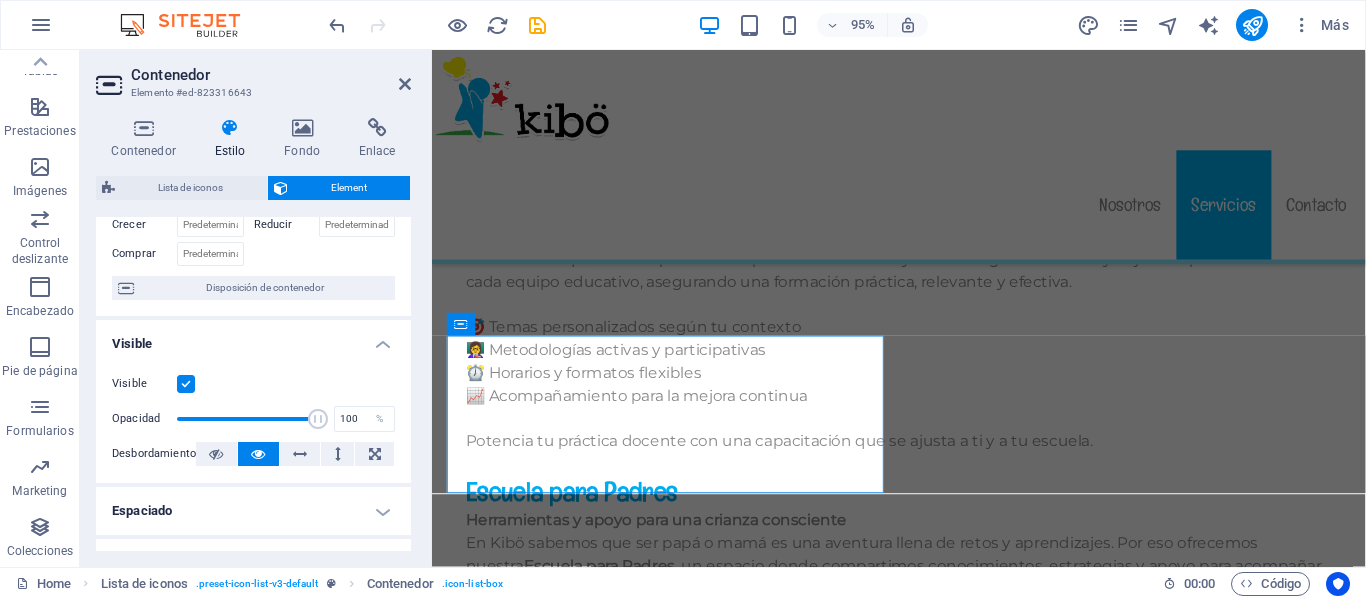 scroll, scrollTop: 0, scrollLeft: 0, axis: both 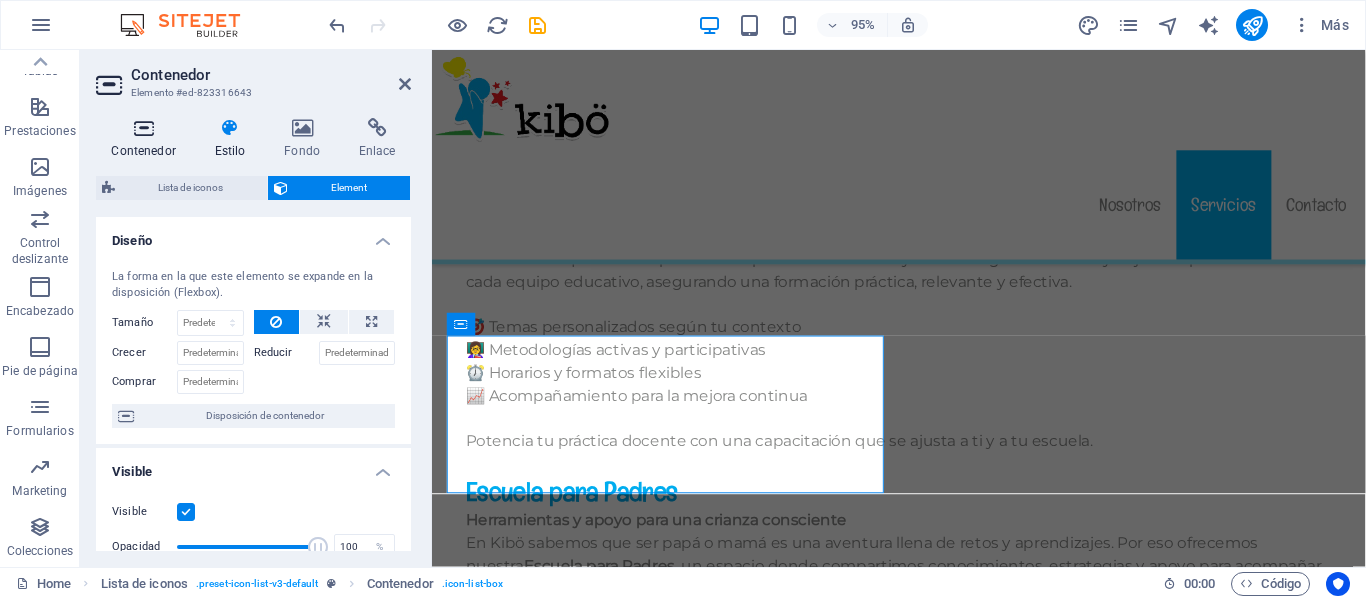 click on "Contenedor" at bounding box center (147, 139) 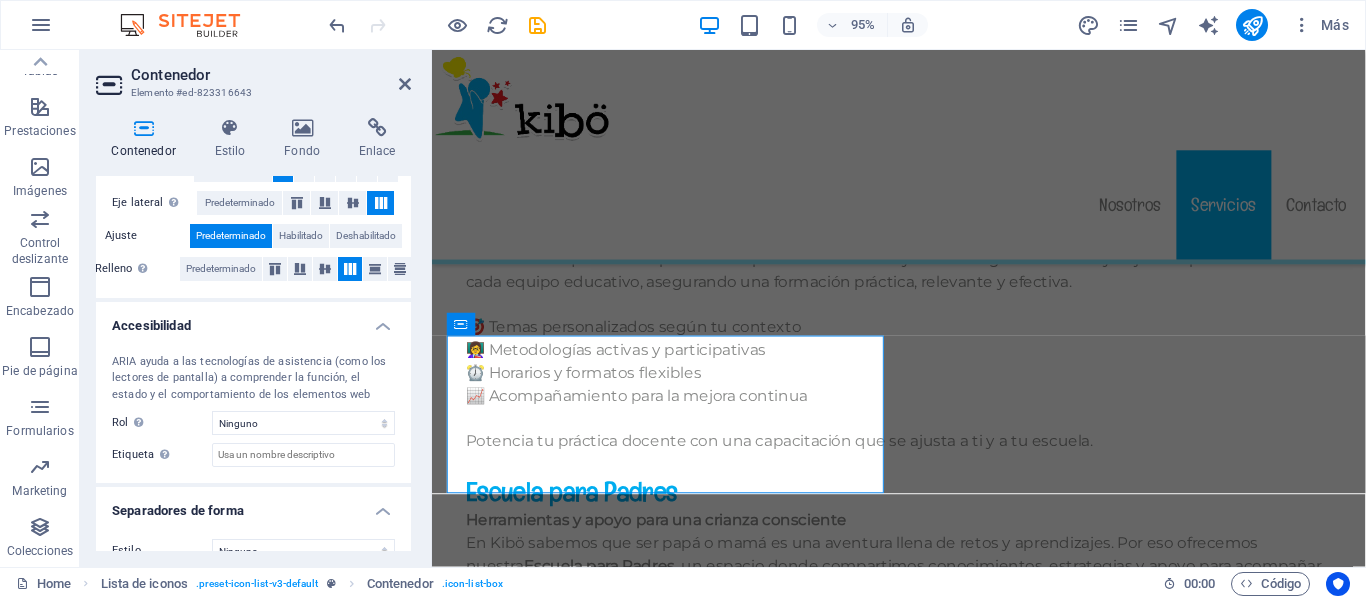 scroll, scrollTop: 458, scrollLeft: 0, axis: vertical 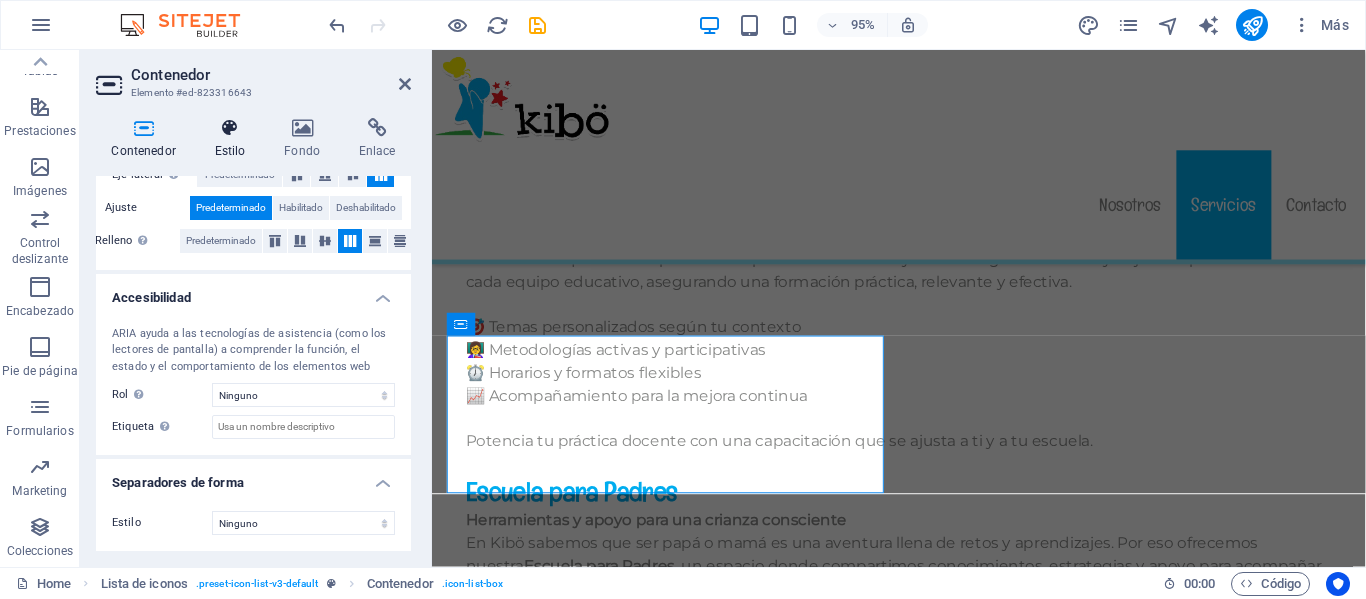 click on "Estilo" at bounding box center [234, 139] 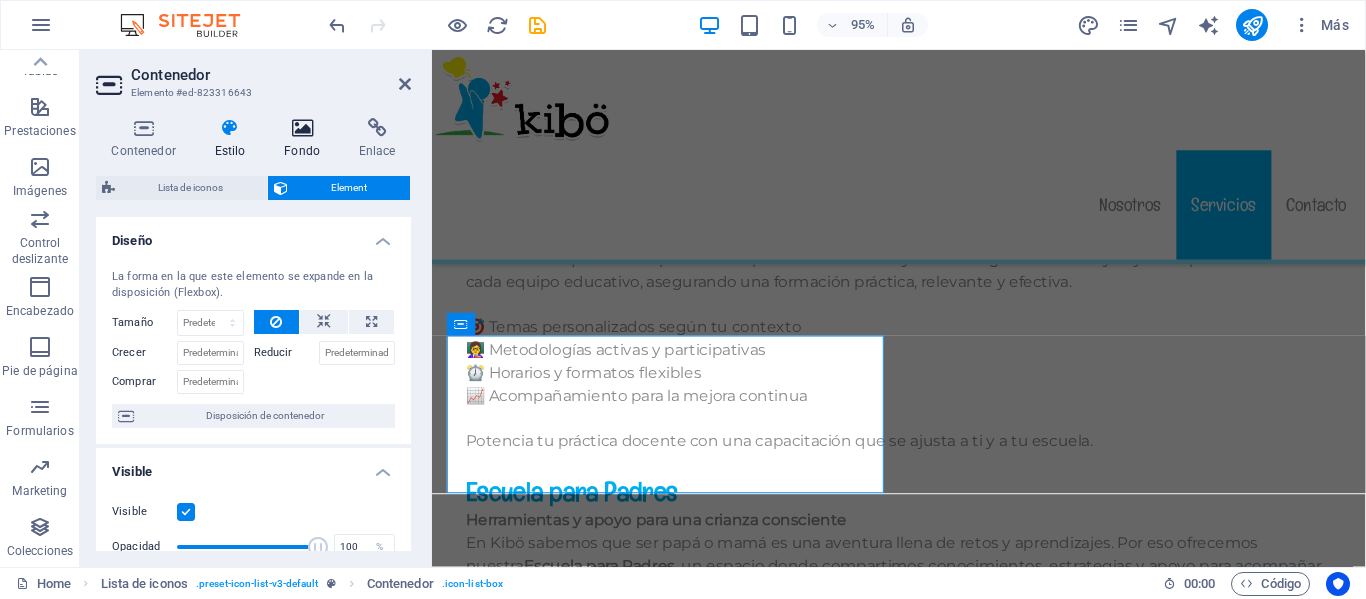 click on "Fondo" at bounding box center [306, 139] 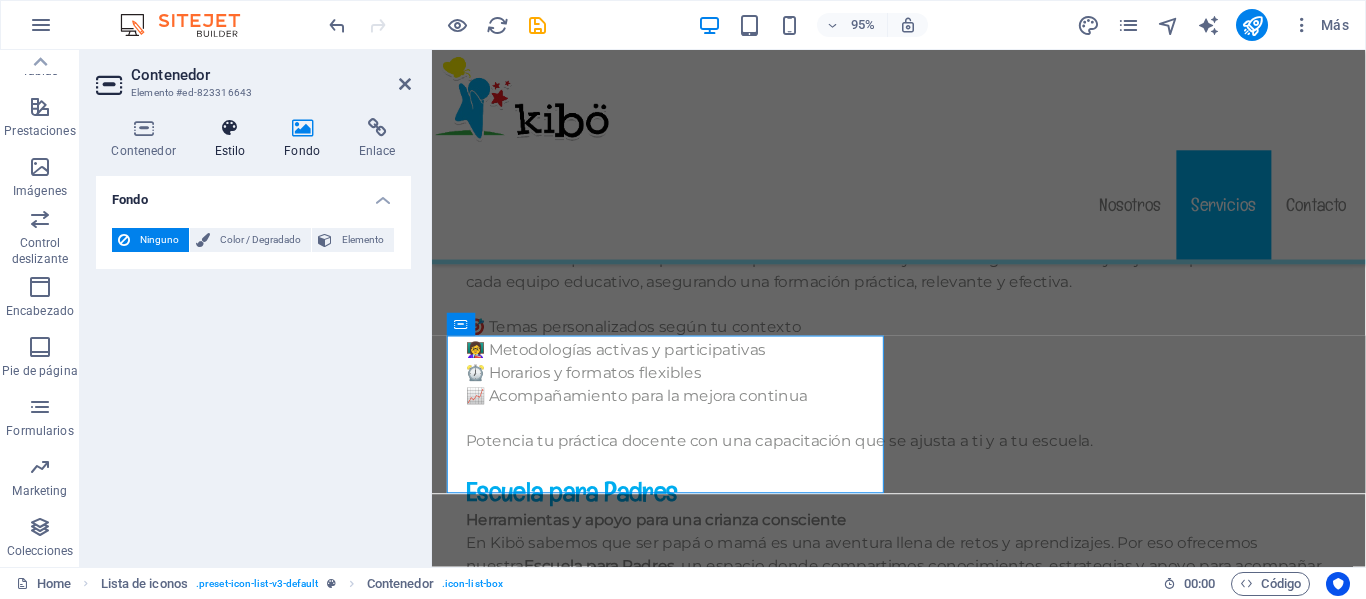 click at bounding box center [230, 128] 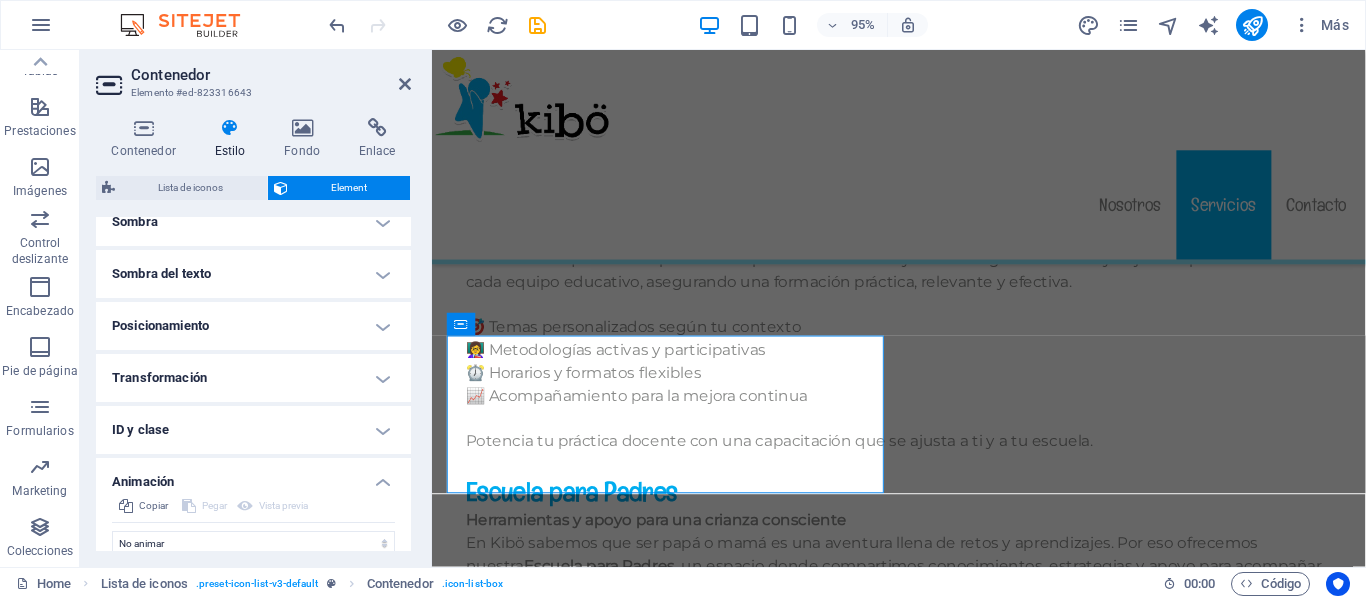 scroll, scrollTop: 593, scrollLeft: 0, axis: vertical 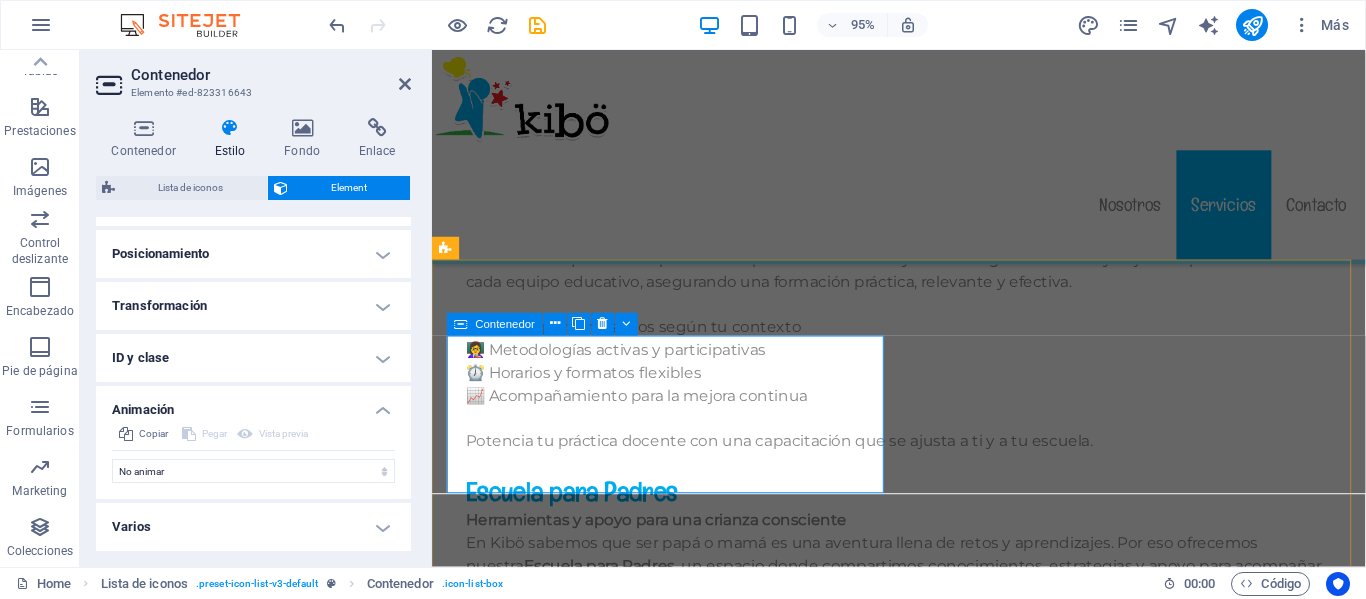 click at bounding box center [680, 1855] 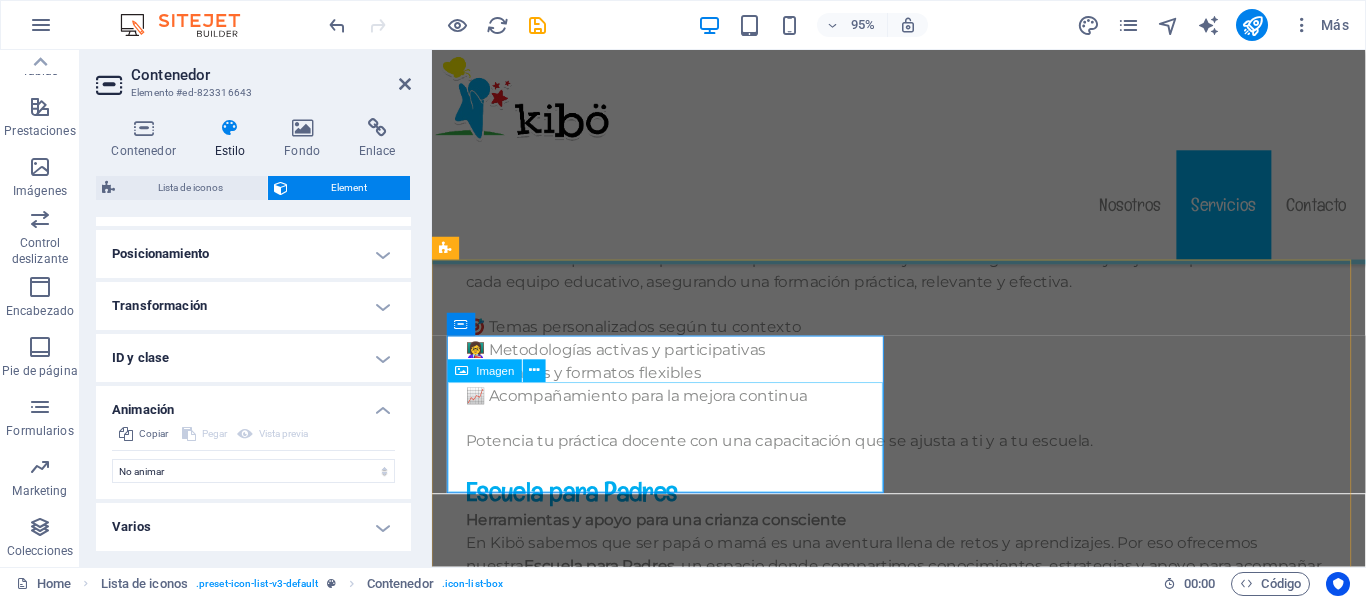 click at bounding box center (680, 1879) 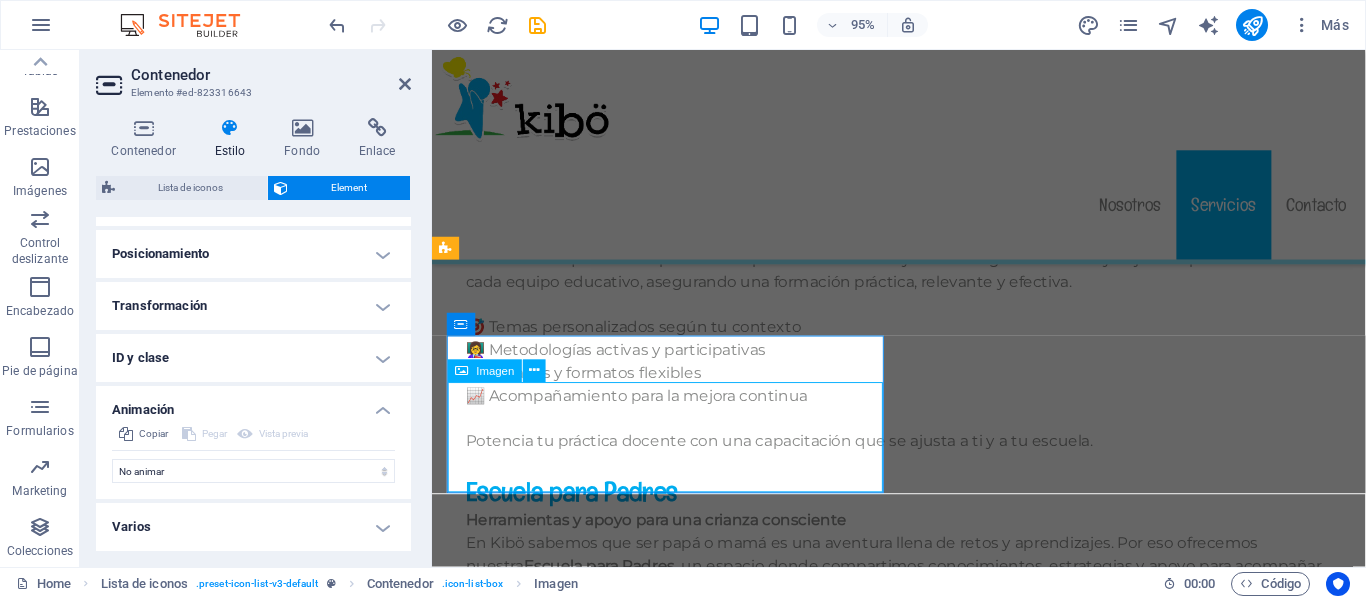 click at bounding box center [680, 1879] 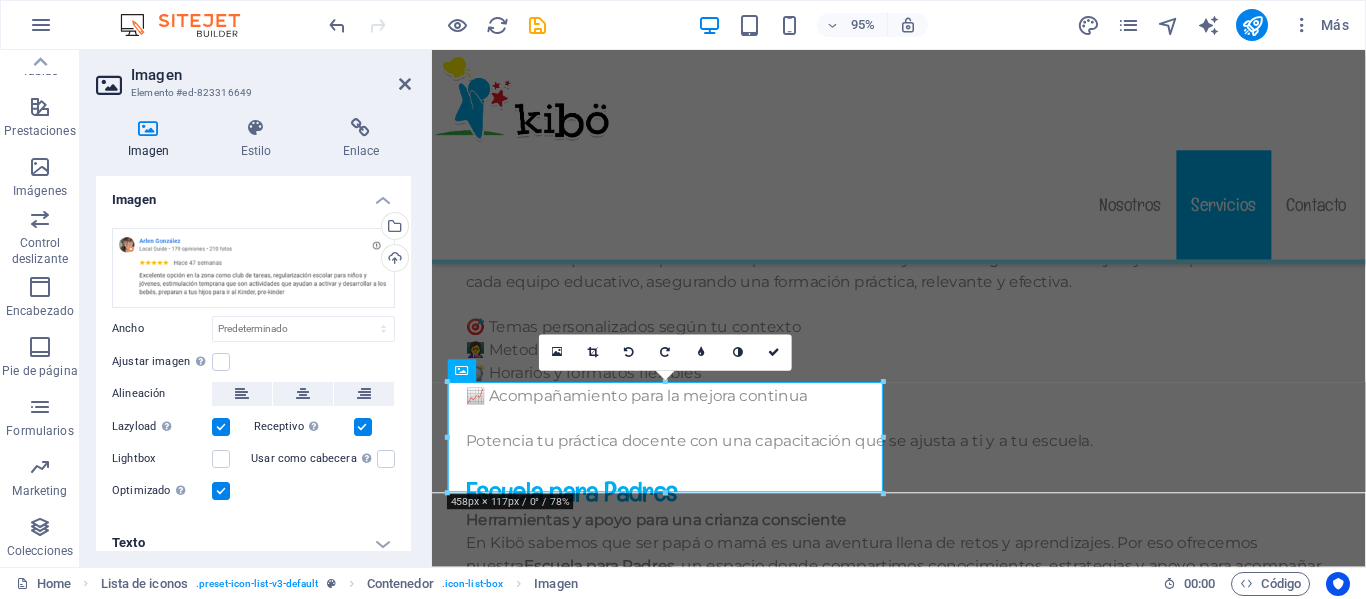 scroll, scrollTop: 16, scrollLeft: 0, axis: vertical 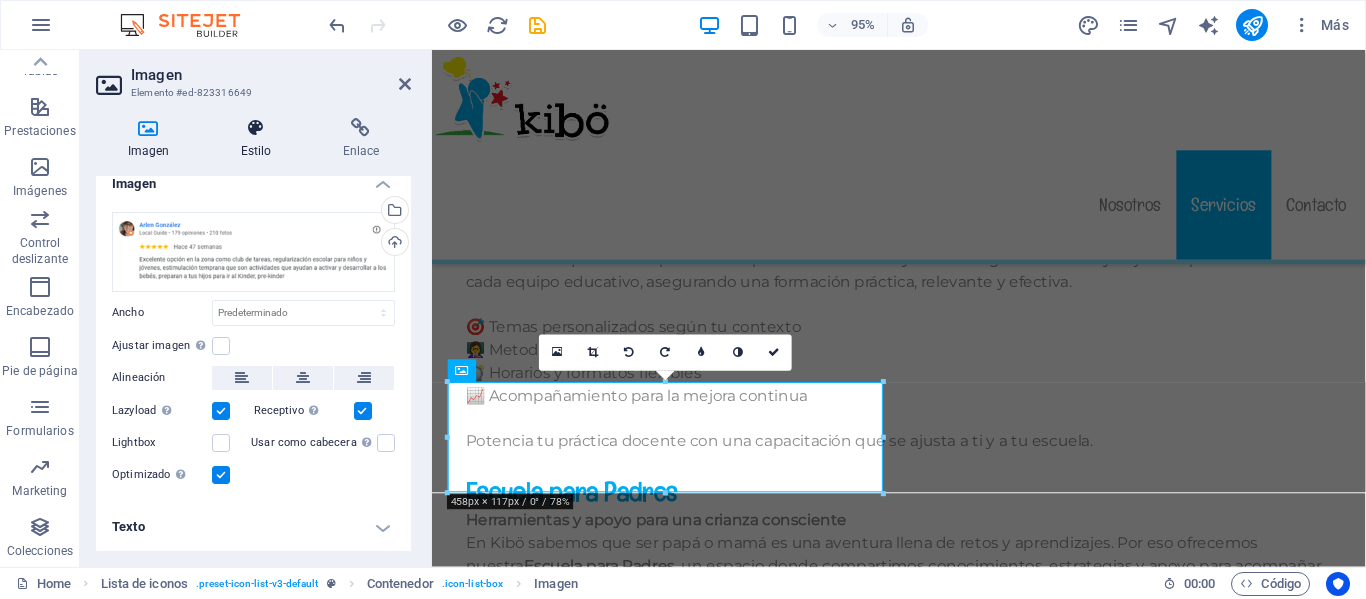 click at bounding box center [256, 128] 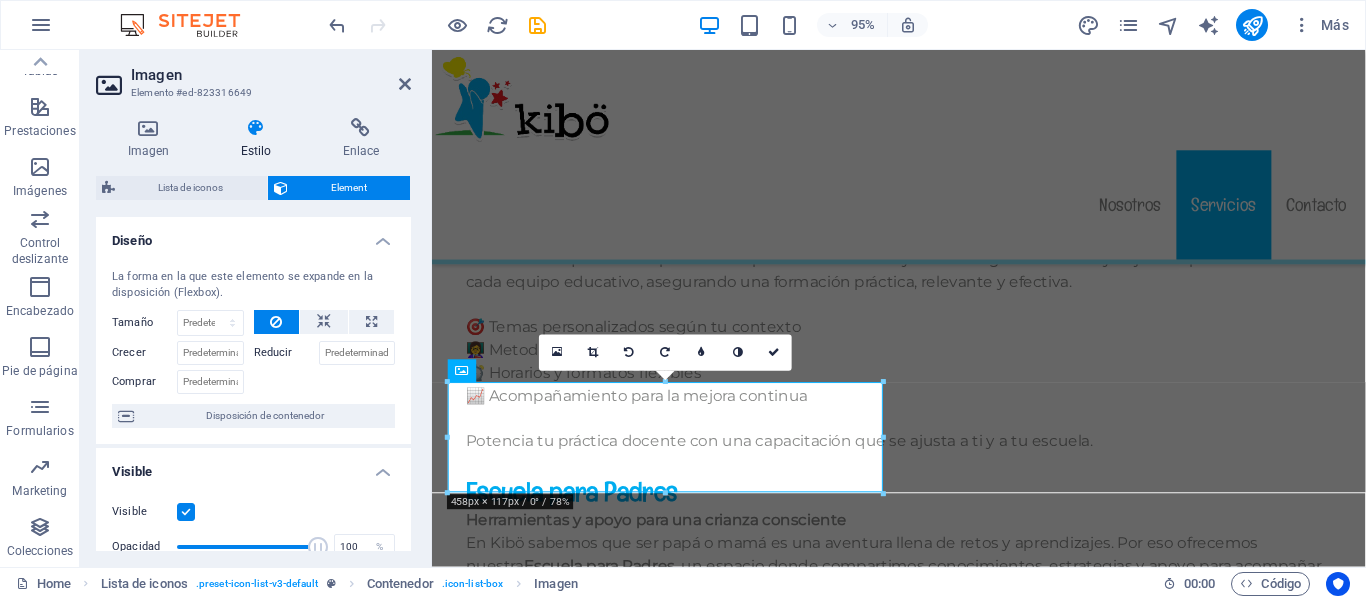 drag, startPoint x: 406, startPoint y: 252, endPoint x: 406, endPoint y: 294, distance: 42 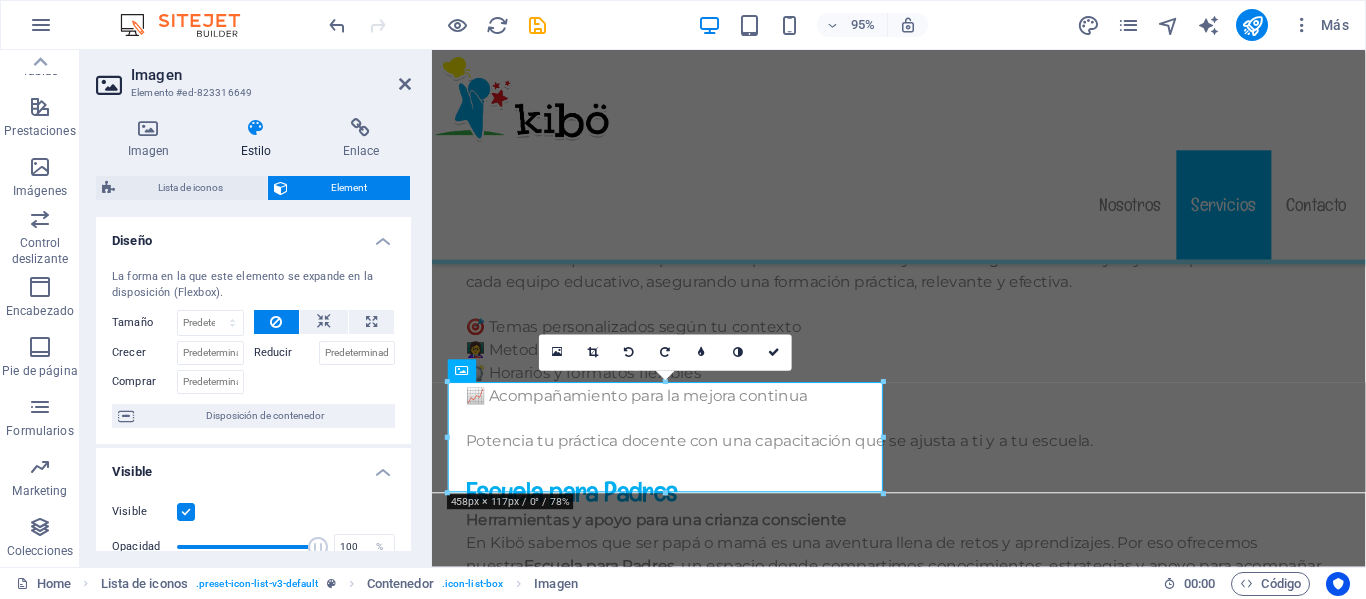 click on "La forma en la que este elemento se expande en la disposición (Flexbox). Tamaño Predeterminado automático px % 1/1 1/2 1/3 1/4 1/5 1/6 1/7 1/8 1/9 1/10 Crecer Reducir Comprar Disposición de contenedor" at bounding box center [253, 348] 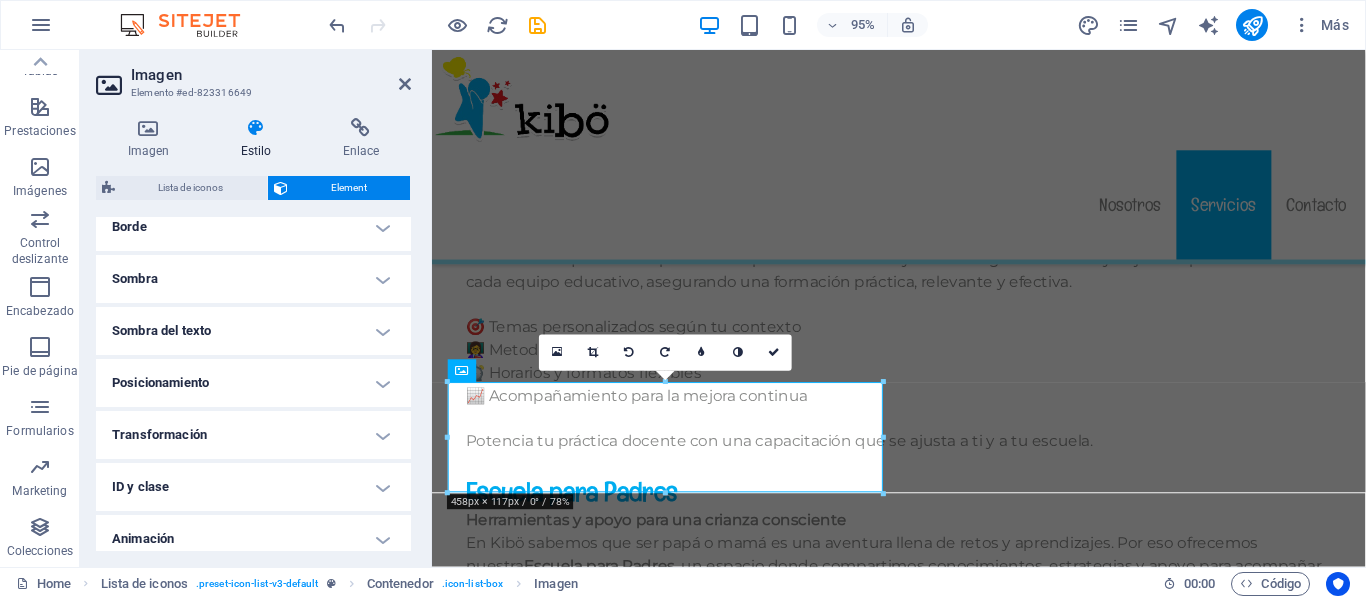 scroll, scrollTop: 528, scrollLeft: 0, axis: vertical 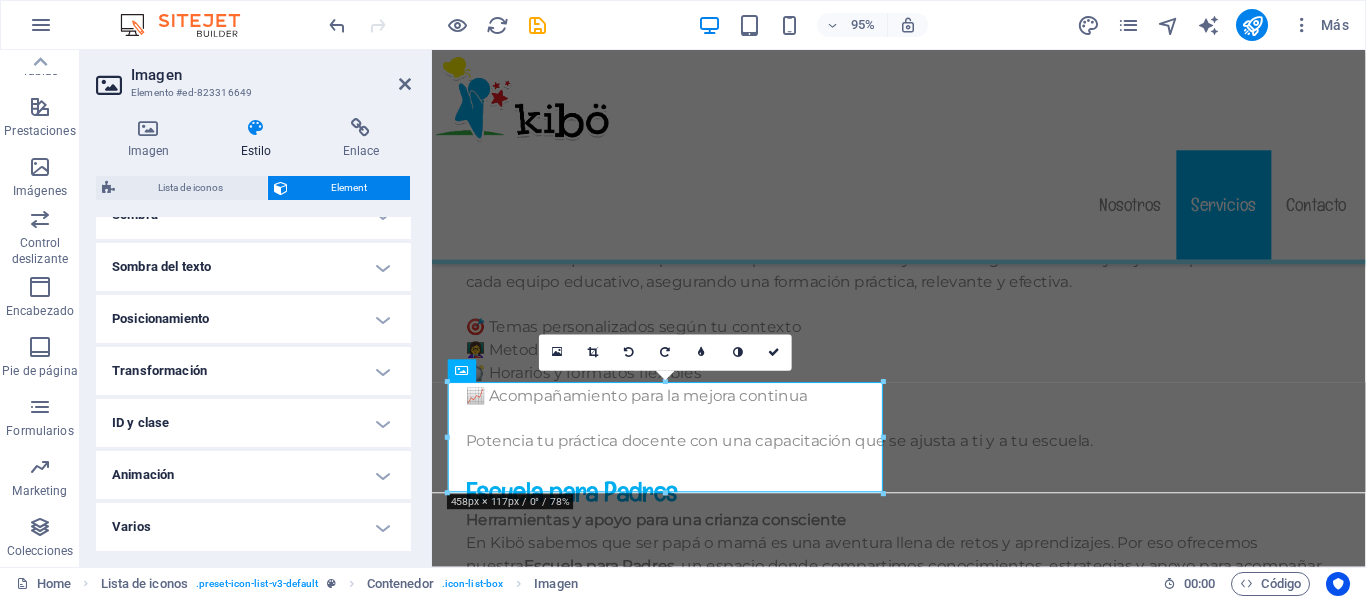 click on "Varios" at bounding box center [253, 527] 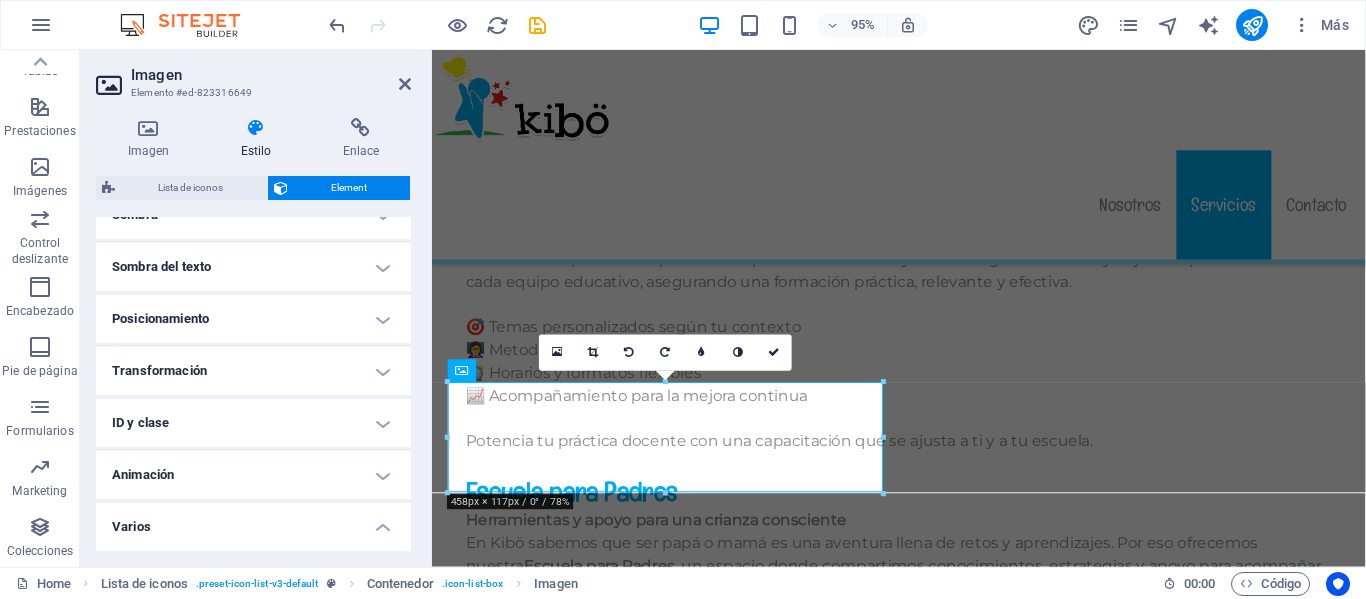 drag, startPoint x: 406, startPoint y: 449, endPoint x: 412, endPoint y: 528, distance: 79.22752 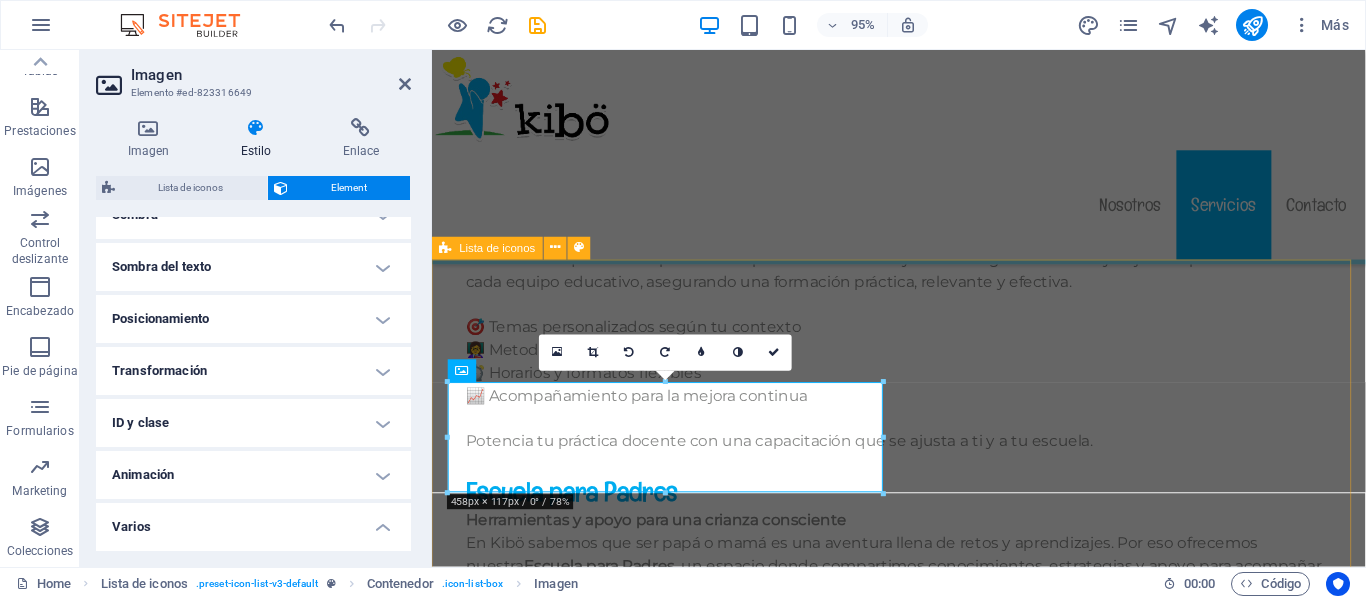 click at bounding box center [923, 3152] 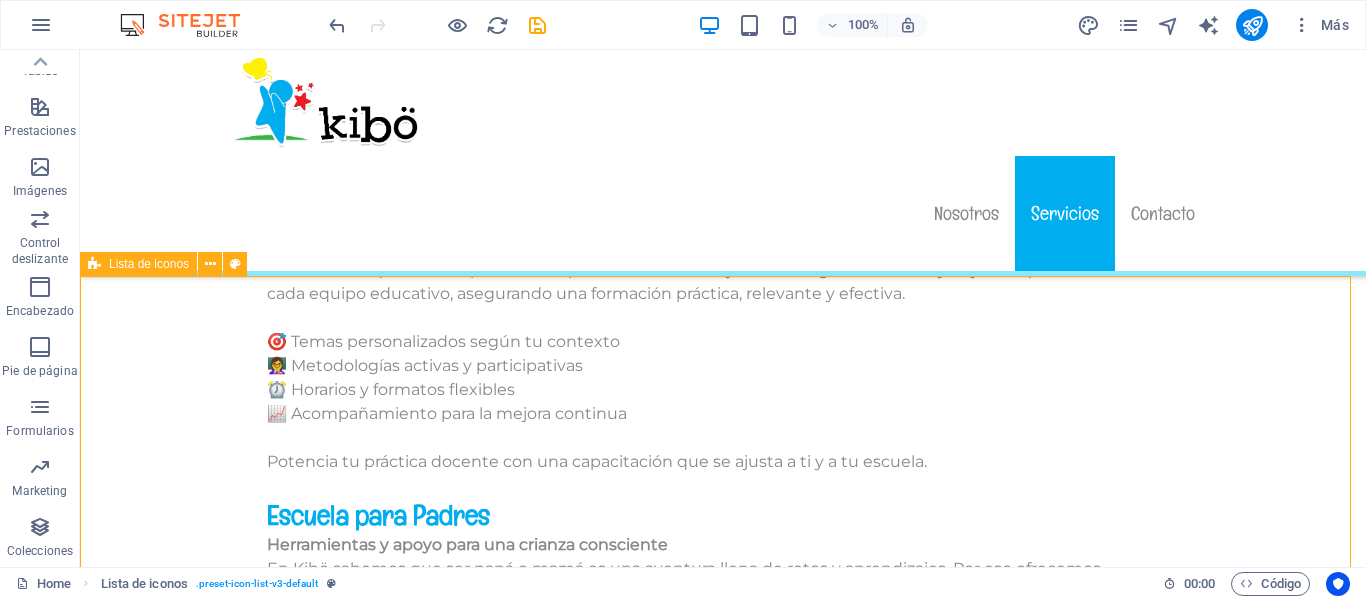 click at bounding box center (723, 3509) 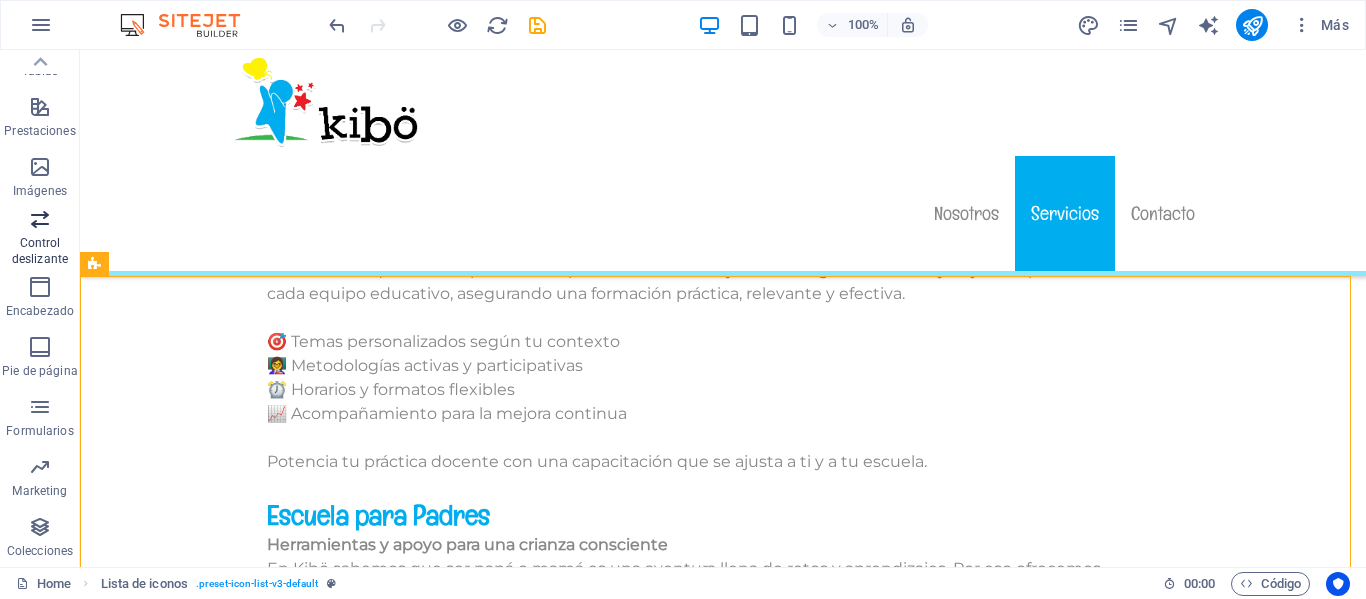 click on "Control deslizante" at bounding box center (40, 239) 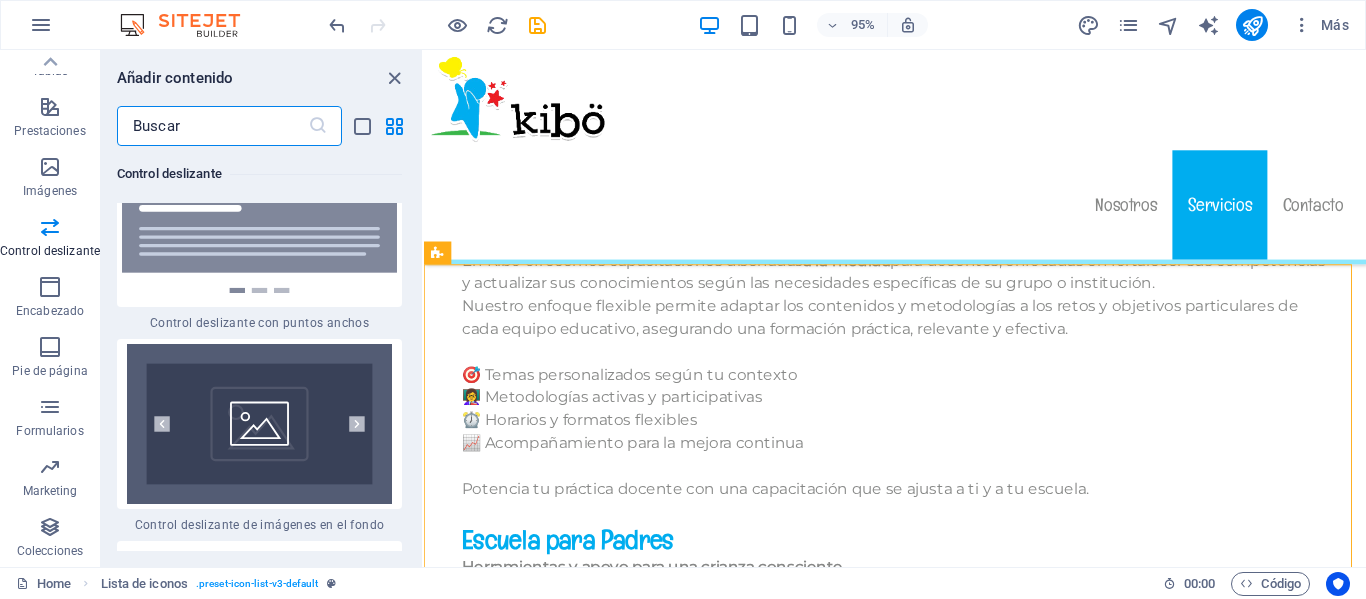 scroll, scrollTop: 22831, scrollLeft: 0, axis: vertical 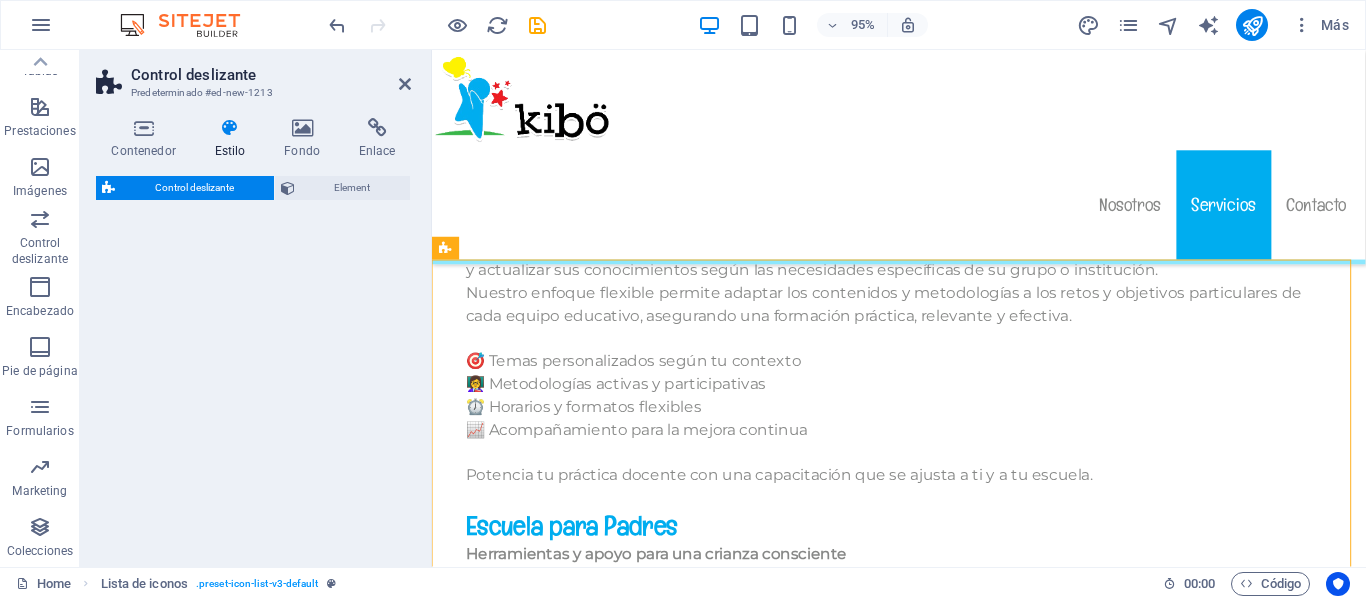select on "rem" 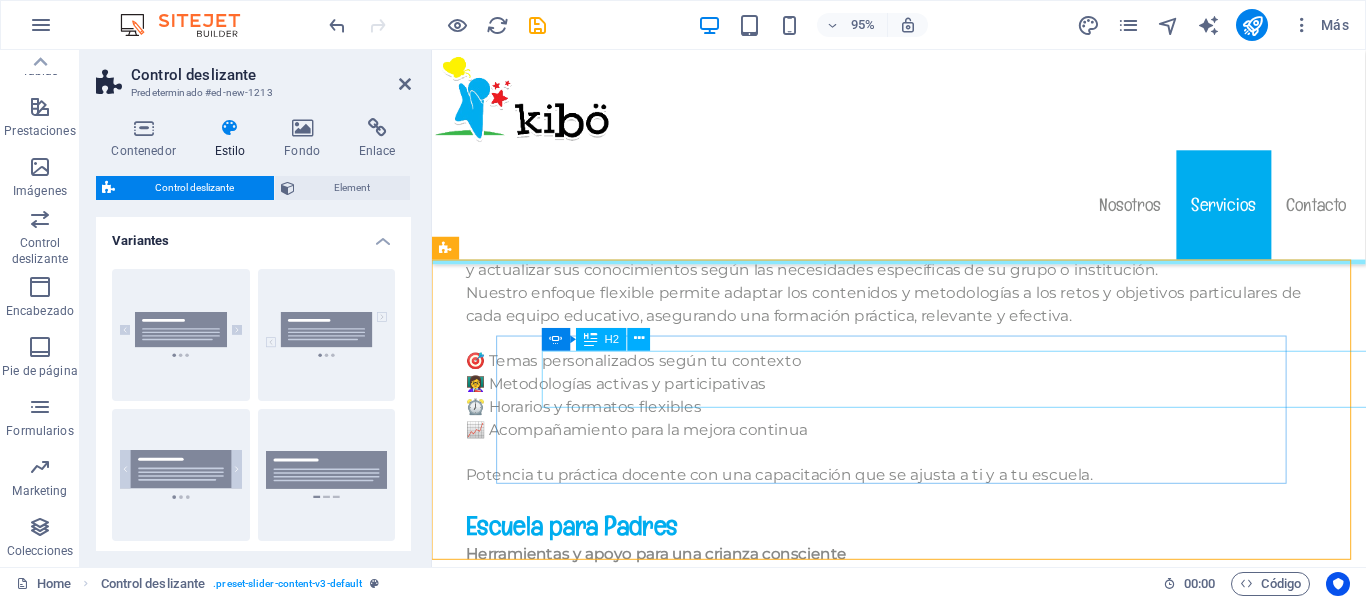 click on "Slide 1" at bounding box center [32, 2015] 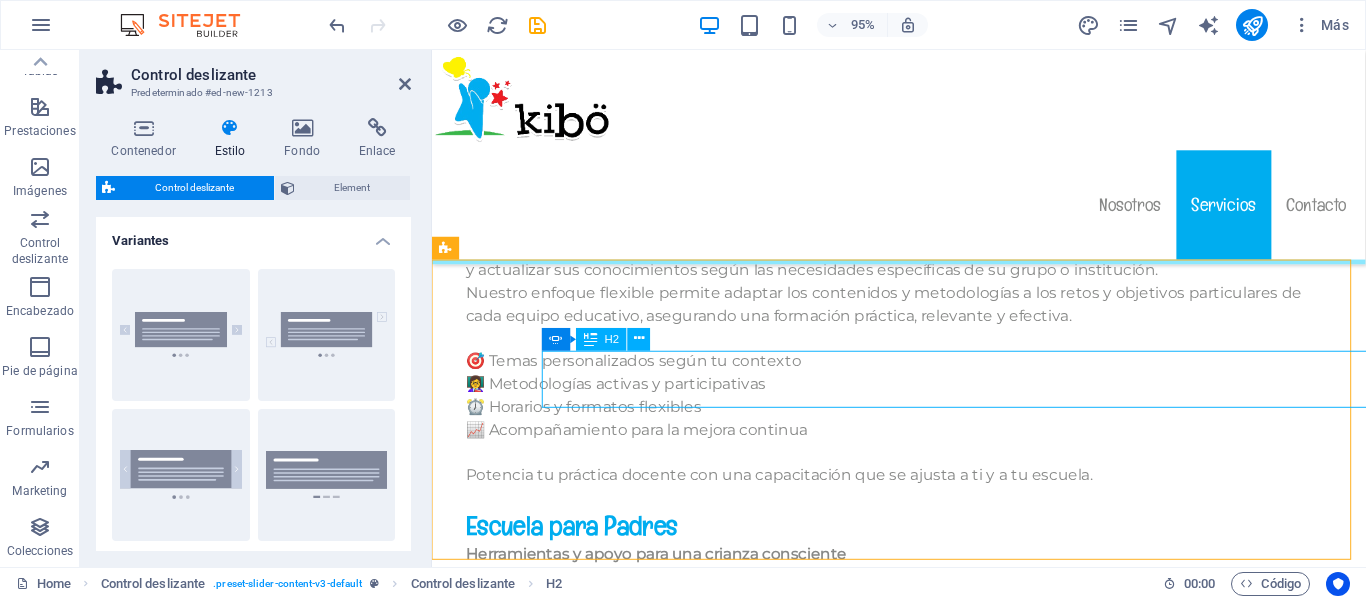 click on "Slide 1" at bounding box center [32, 2015] 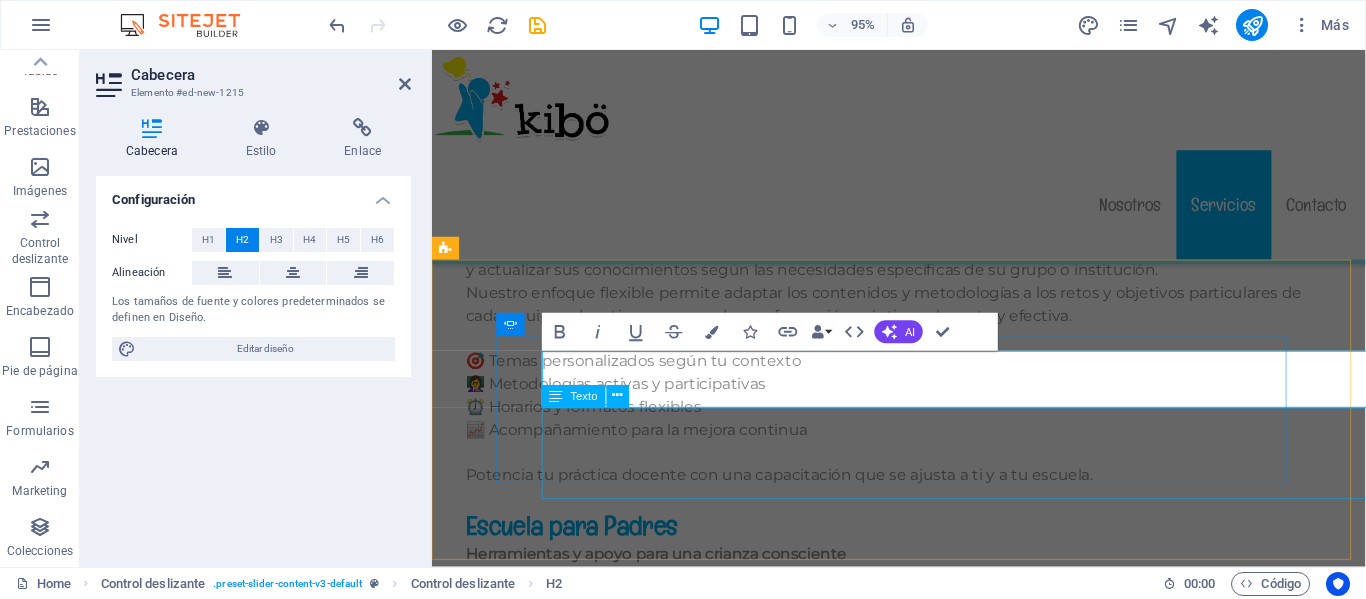 click on "Lorem ipsum dolor sit amet, consectetur adipisicing elit. Id, ipsum, quibusdam, temporibus harum culpa unde voluptatem possimus qui molestiae expedita ad aut necessitatibus vel incidunt placeat velit soluta a consectetur laborum illum nobis distinctio nisi facilis! Officiis, illum, aut, quasi dolorem laudantium fuga porro amet provident voluptatibus dicta mollitia neque!" at bounding box center [32, 2093] 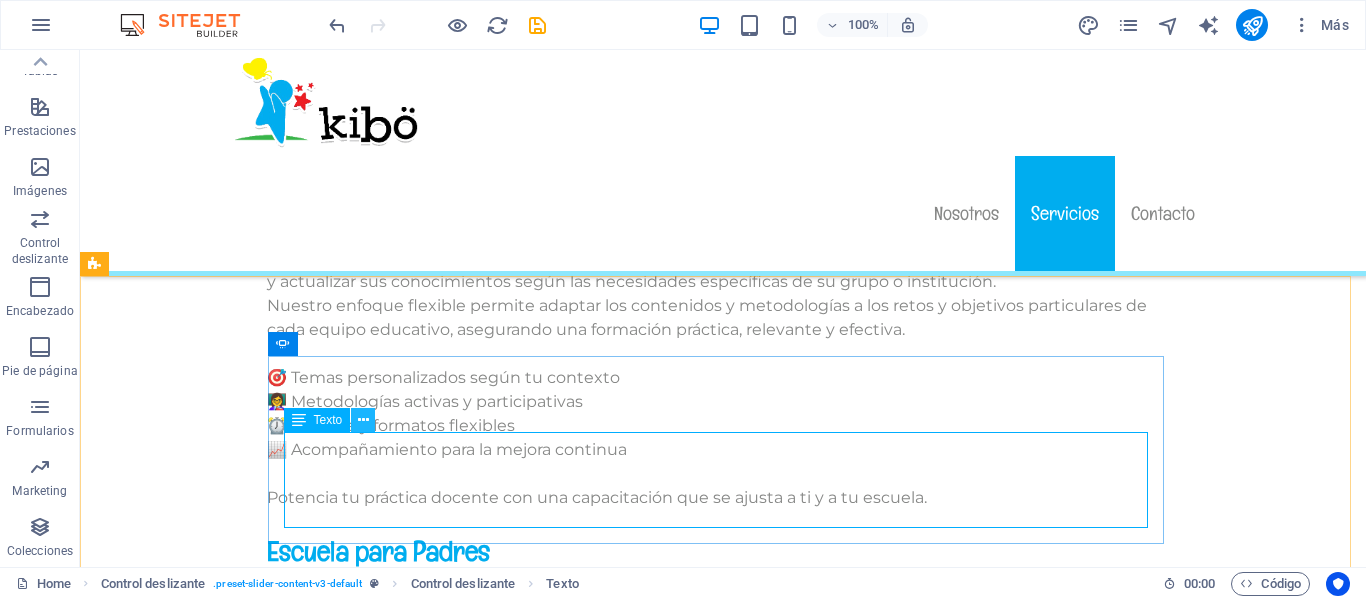 click at bounding box center (363, 420) 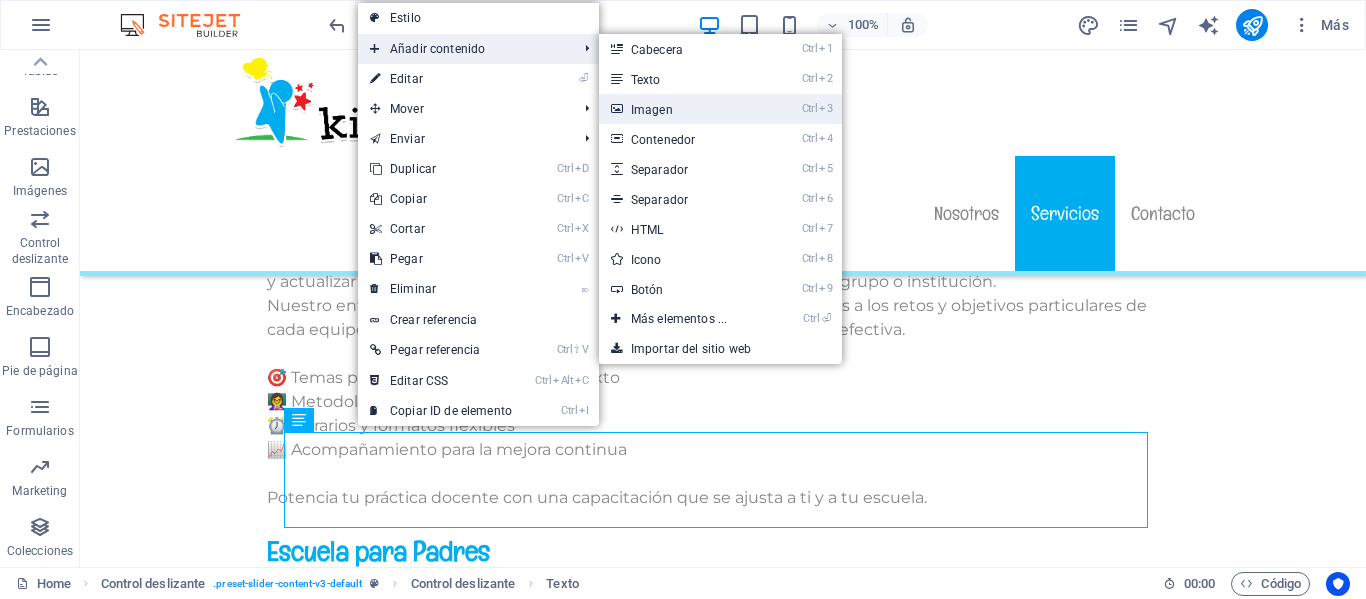 click on "Ctrl 3  Imagen" at bounding box center (683, 109) 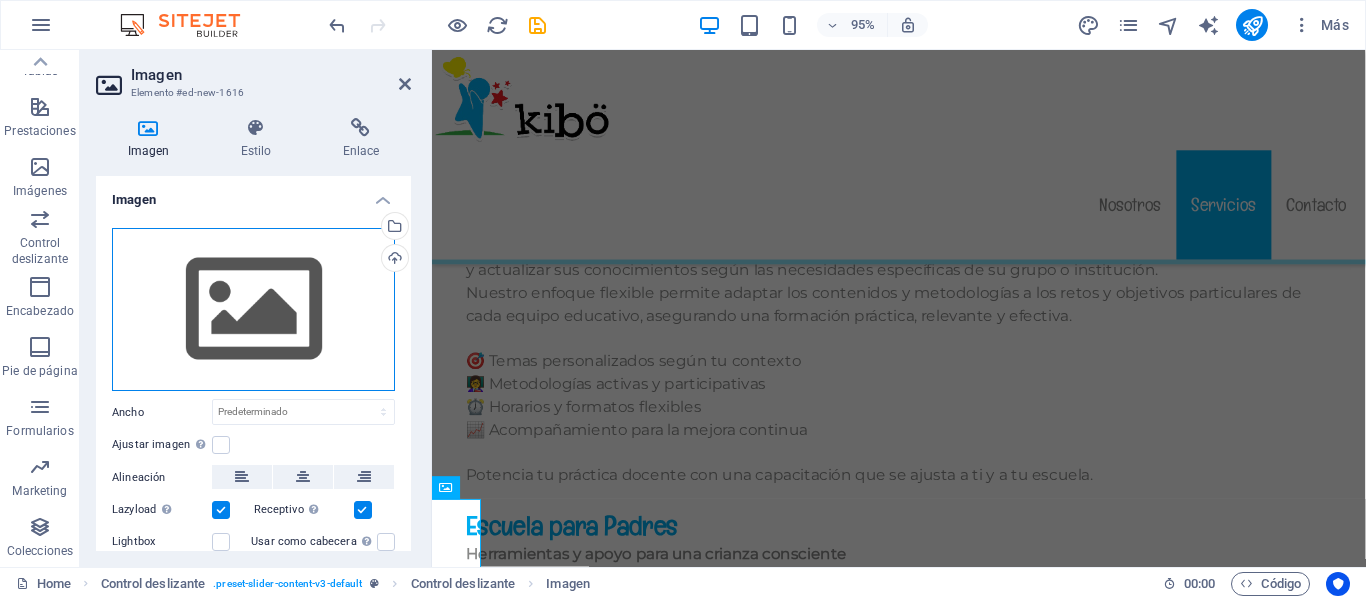 click on "Arrastra archivos aquí, haz clic para escoger archivos o  selecciona archivos de Archivos o de nuestra galería gratuita de fotos y vídeos" at bounding box center (253, 310) 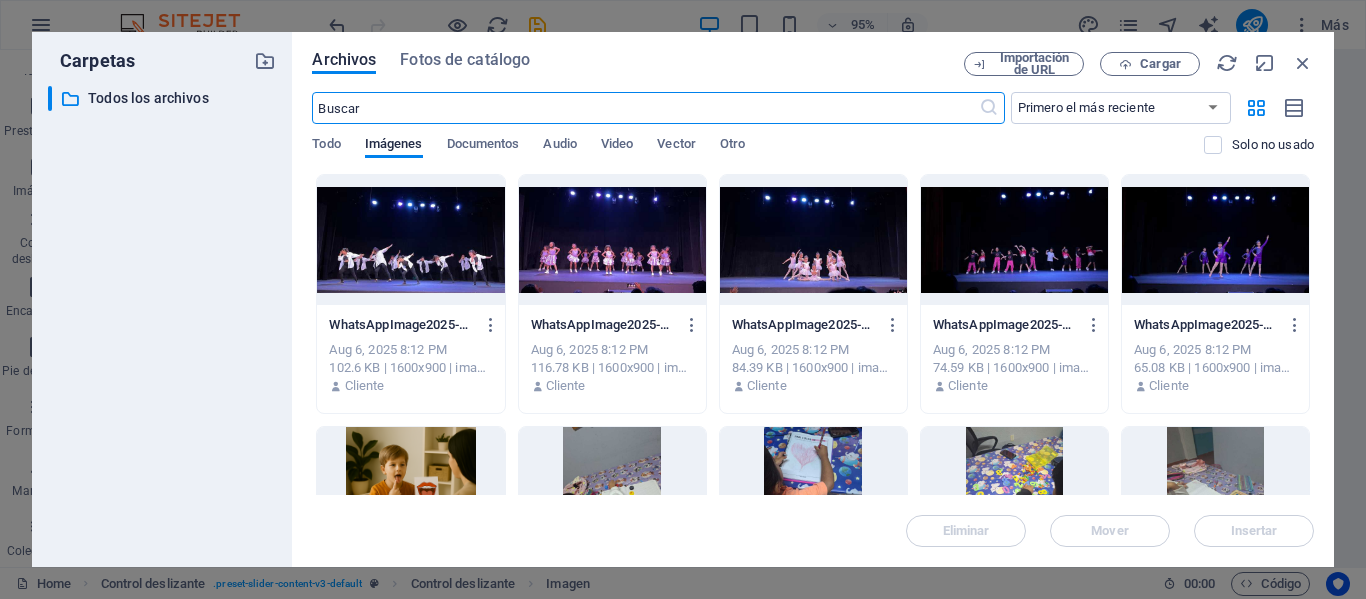 scroll, scrollTop: 13301, scrollLeft: 0, axis: vertical 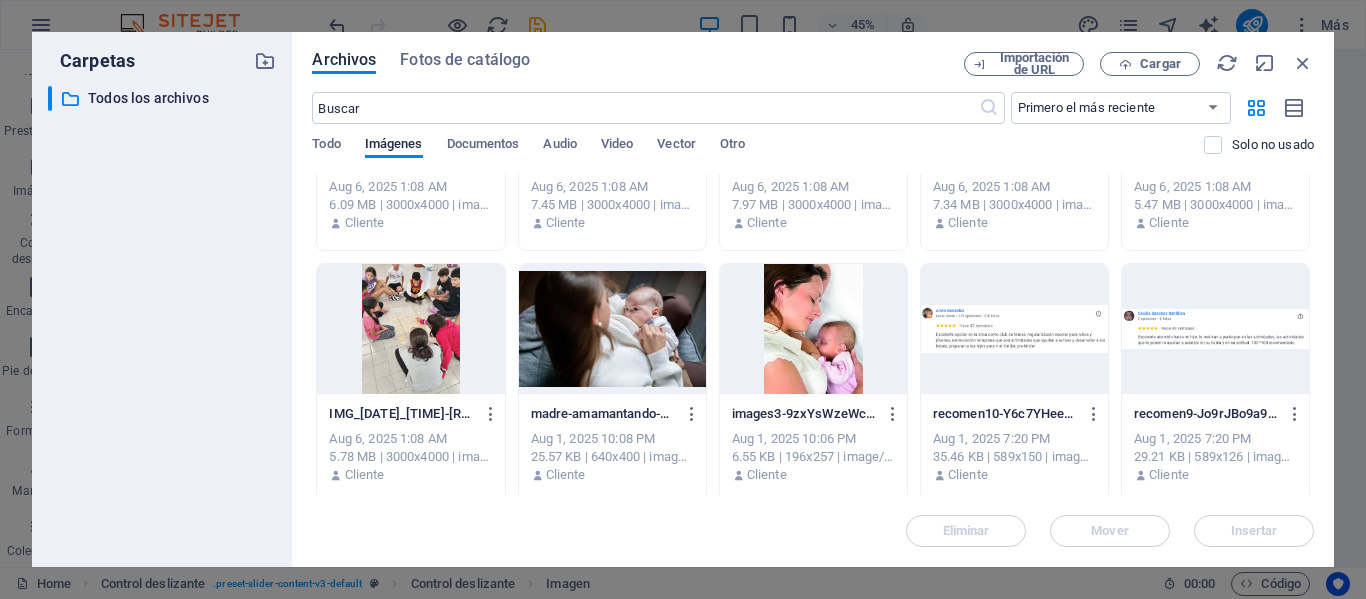 click at bounding box center [1014, 329] 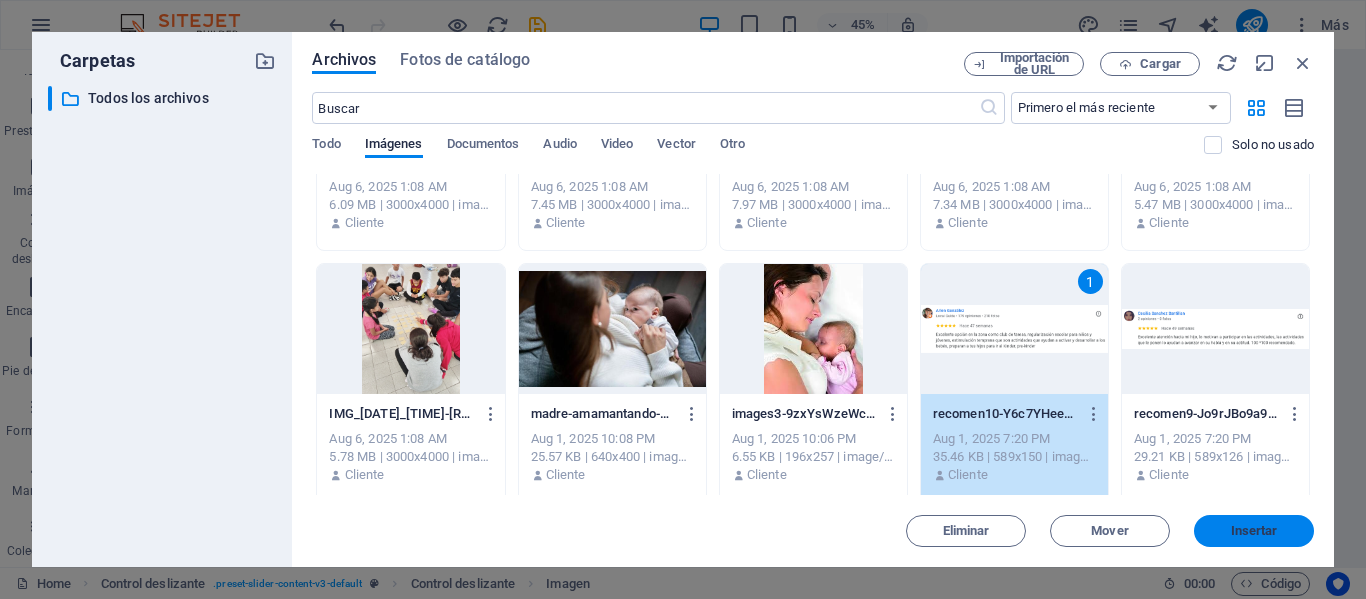 click on "Insertar" at bounding box center [1254, 531] 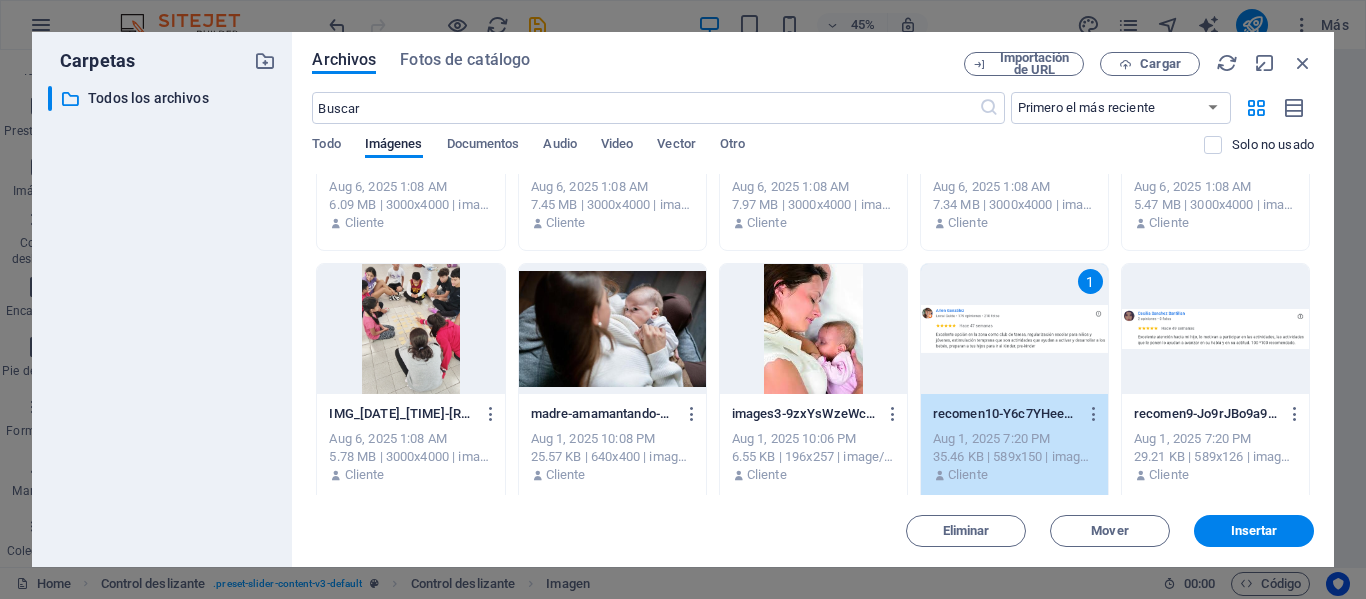 scroll, scrollTop: 13181, scrollLeft: 0, axis: vertical 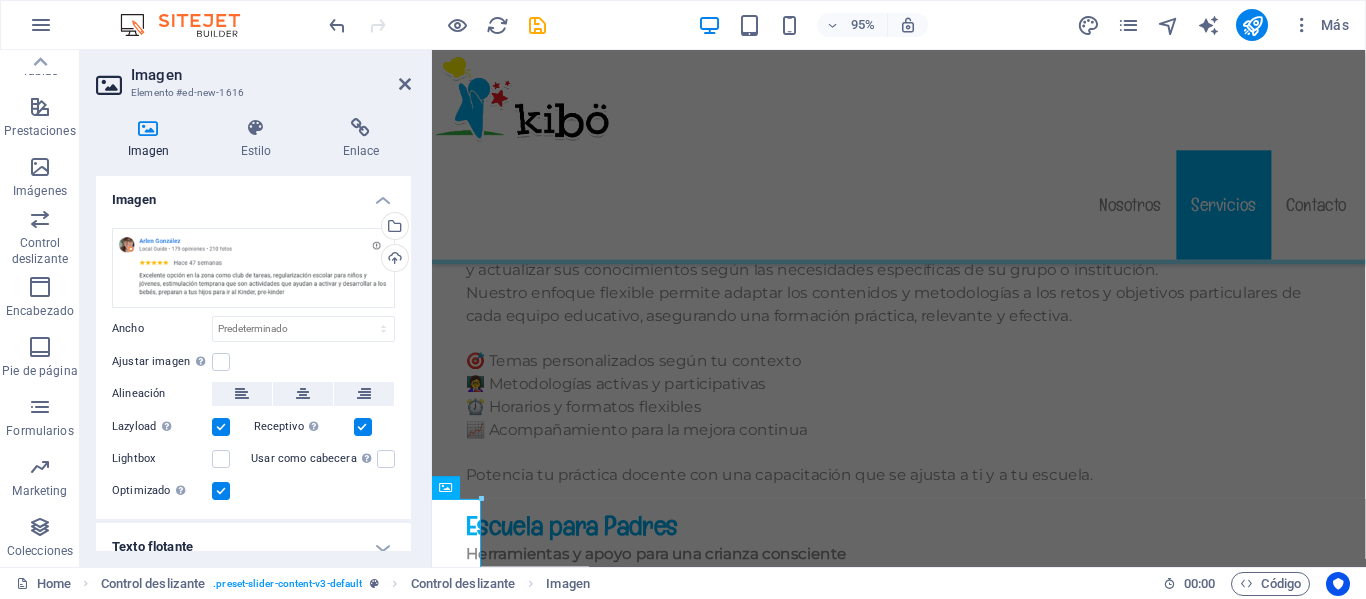 drag, startPoint x: 406, startPoint y: 378, endPoint x: 416, endPoint y: 453, distance: 75.66373 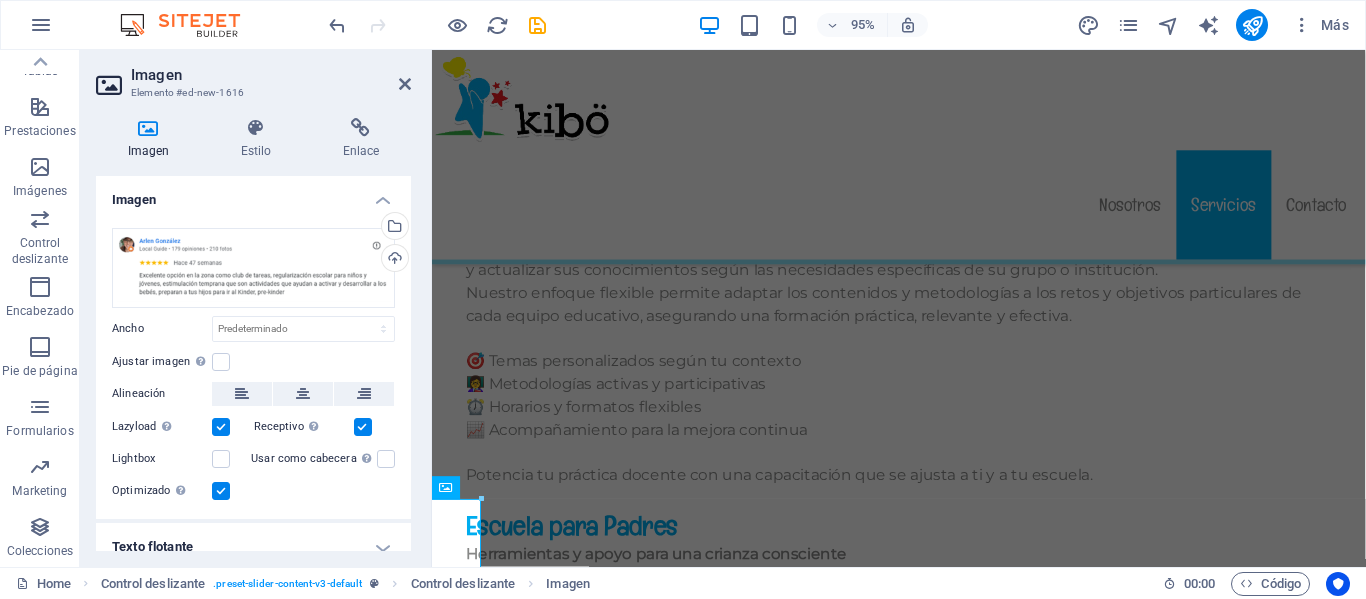 click on "Imagen Estilo Enlace Imagen Arrastra archivos aquí, haz clic para escoger archivos o  selecciona archivos de Archivos o de nuestra galería gratuita de fotos y vídeos Selecciona archivos del administrador de archivos, de la galería de fotos o carga archivo(s) Cargar Ancho Predeterminado automático px rem % em vh vw Ajustar imagen Ajustar imagen automáticamente a un ancho y alto fijo Altura Predeterminado automático px Alineación Lazyload La carga de imágenes tras la carga de la página mejora la velocidad de la página. Receptivo Automáticamente cargar tamaños optimizados de smartphone e imagen retina. Lightbox Usar como cabecera La imagen se ajustará en una etiqueta de cabecera H1. Resulta útil para dar al texto alternativo el peso de una cabecera H1, por ejemplo, para el logo. En caso de duda, dejar deseleccionado. Optimizado Las imágenes se comprimen para así mejorar la velocidad de las páginas. Posición Dirección Personalizado X offset 50 px rem % vh vw Y offset 50 px rem % vh vw Texto 8" at bounding box center (253, 334) 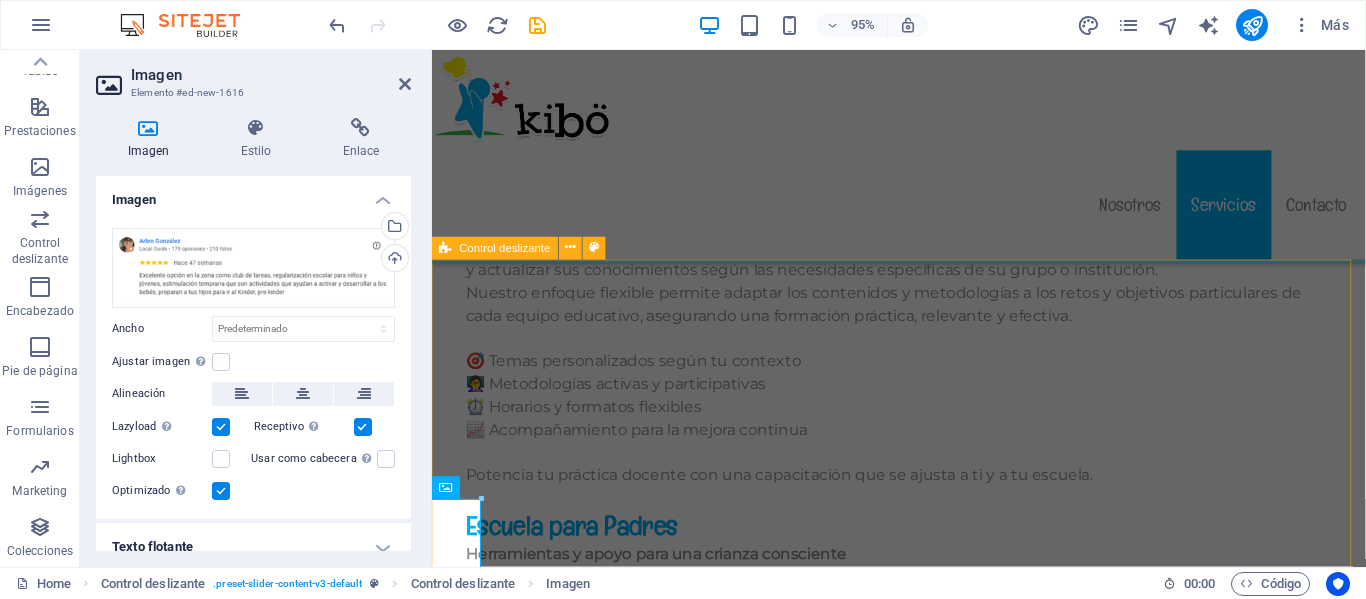 click on "Slide 3 Lorem ipsum dolor sit amet, consectetur adipisicing elit. Id, ipsum, quibusdam, temporibus harum culpa unde voluptatem possimus qui molestiae expedita ad aut necessitatibus vel incidunt placeat velit soluta a consectetur laborum illum nobis distinctio nisi facilis! Officiis, illum, aut, quasi dolorem laudantium fuga porro amet provident voluptatibus dicta mollitia neque! Slide 1 Lorem ipsum dolor sit amet, consectetur adipisicing elit. Id, ipsum, quibusdam, temporibus harum culpa unde voluptatem possimus qui molestiae expedita ad aut necessitatibus vel incidunt placeat velit soluta a consectetur laborum illum nobis distinctio nisi facilis! Officiis, illum, aut, quasi dolorem laudantium fuga porro amet provident voluptatibus dicta mollitia neque! Slide 2 Slide 3 Slide 1 1 2 3" at bounding box center (923, 1875) 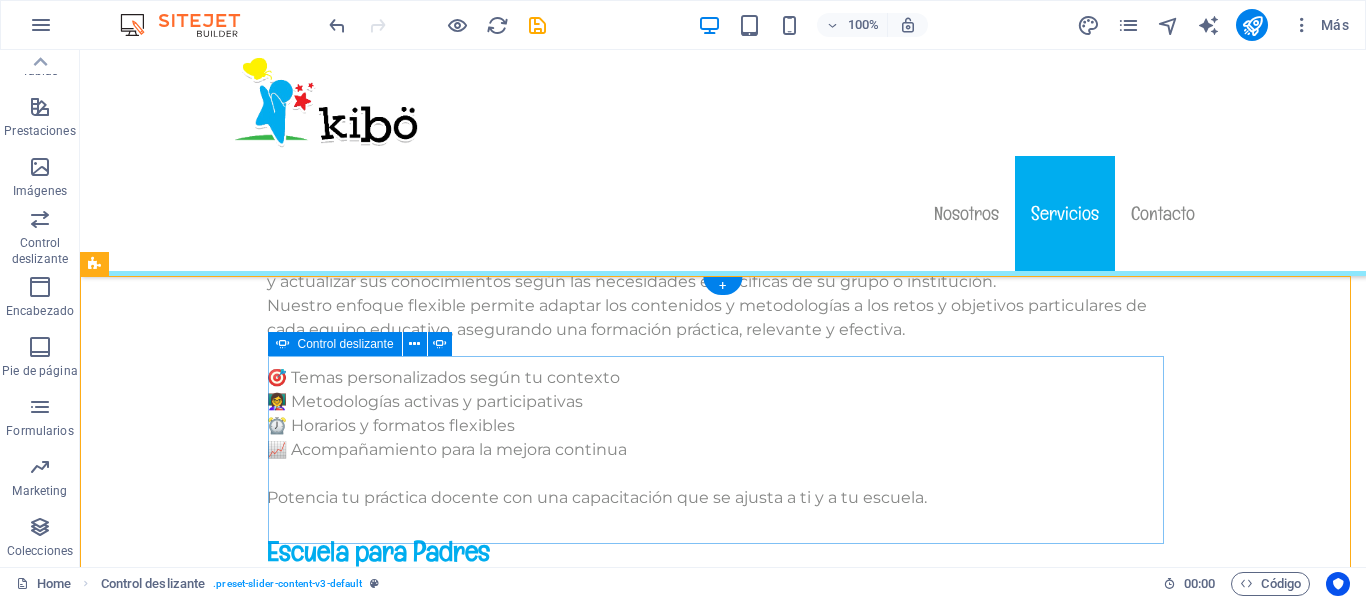 click at bounding box center (723, 1989) 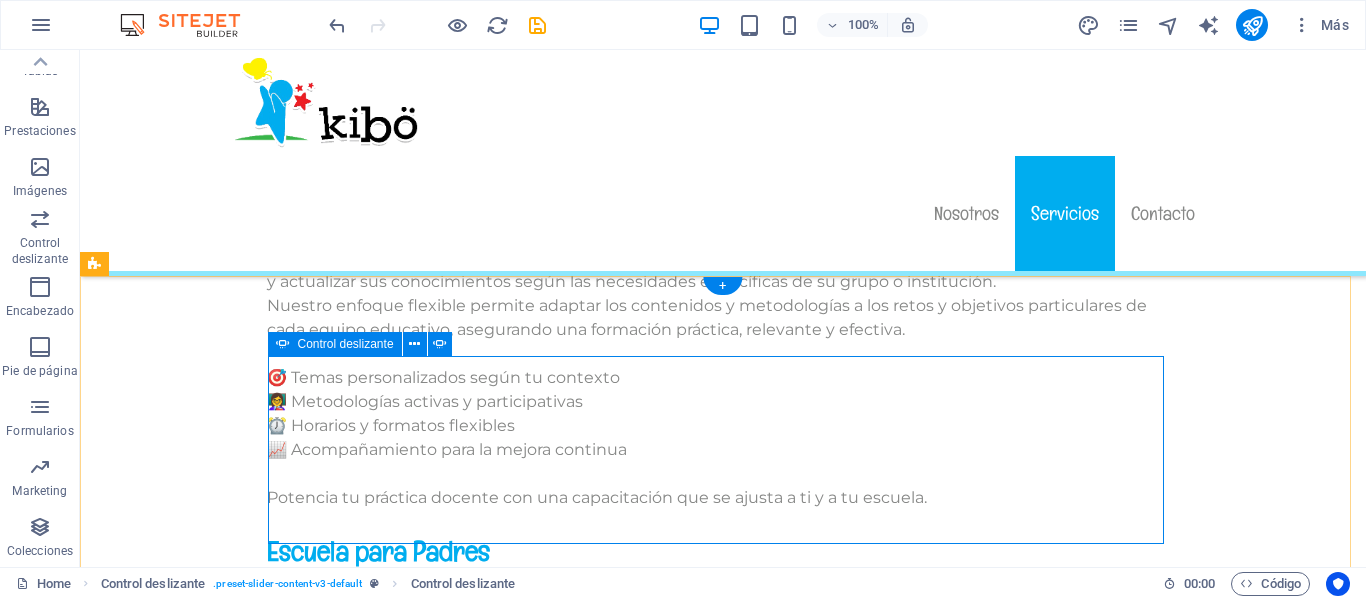 click at bounding box center (723, 1761) 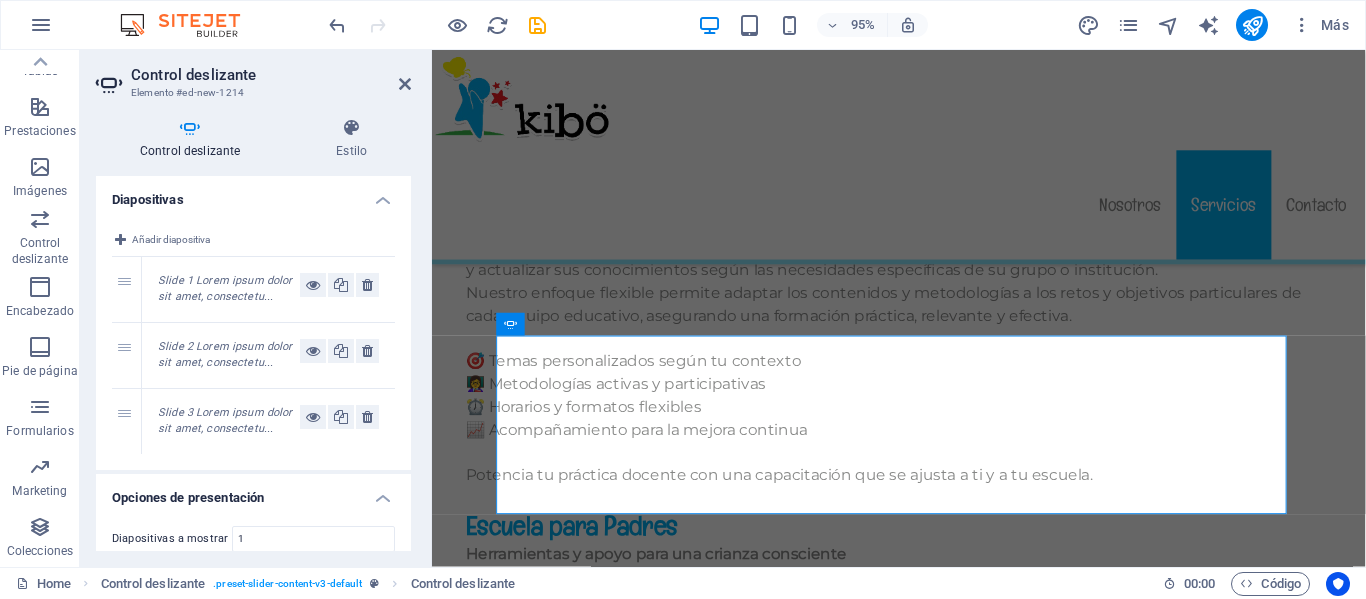 click on "Slide 1
Lorem ipsum dolor sit amet, consectetu..." at bounding box center (229, 289) 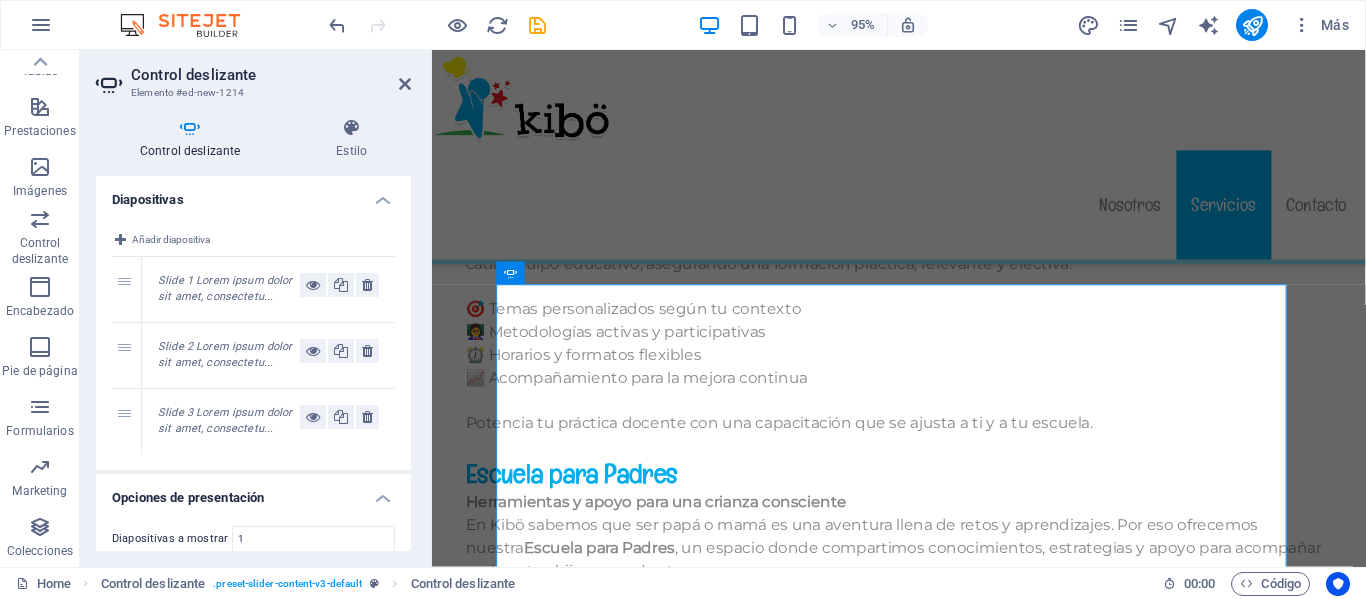 scroll, scrollTop: 13300, scrollLeft: 0, axis: vertical 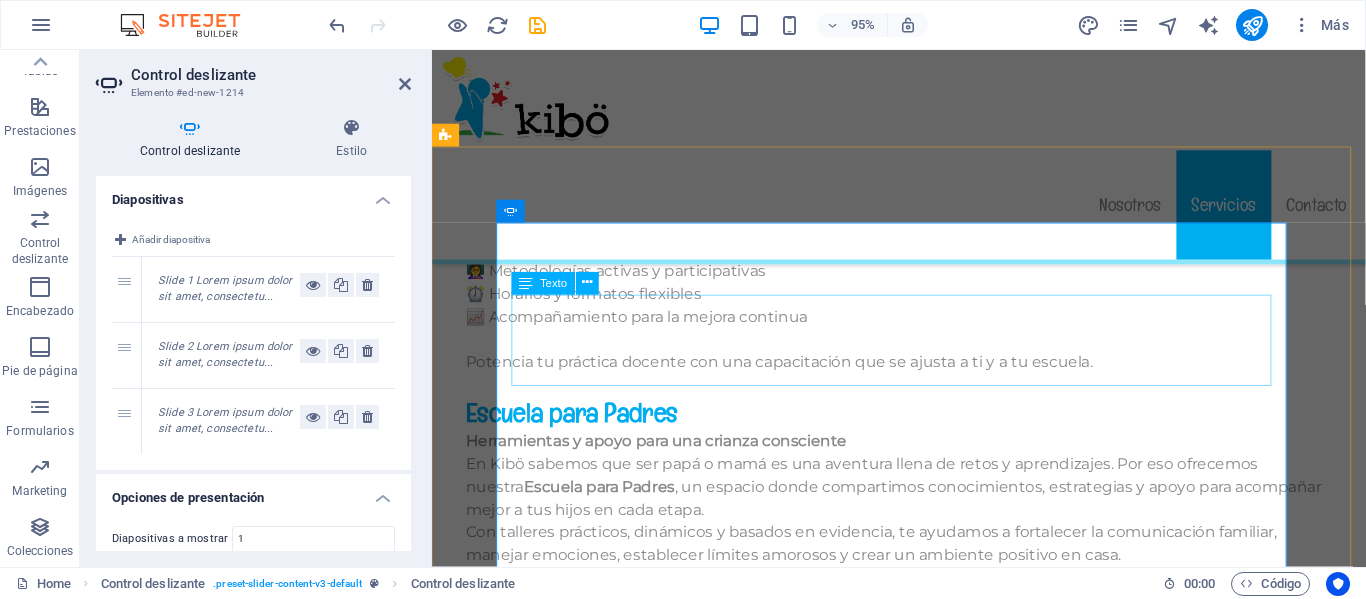 click on "Lorem ipsum dolor sit amet, consectetur adipisicing elit. Id, ipsum, quibusdam, temporibus harum culpa unde voluptatem possimus qui molestiae expedita ad aut necessitatibus vel incidunt placeat velit soluta a consectetur laborum illum nobis distinctio nisi facilis! Officiis, illum, aut, quasi dolorem laudantium fuga porro amet provident voluptatibus dicta mollitia neque!" at bounding box center (68, 2010) 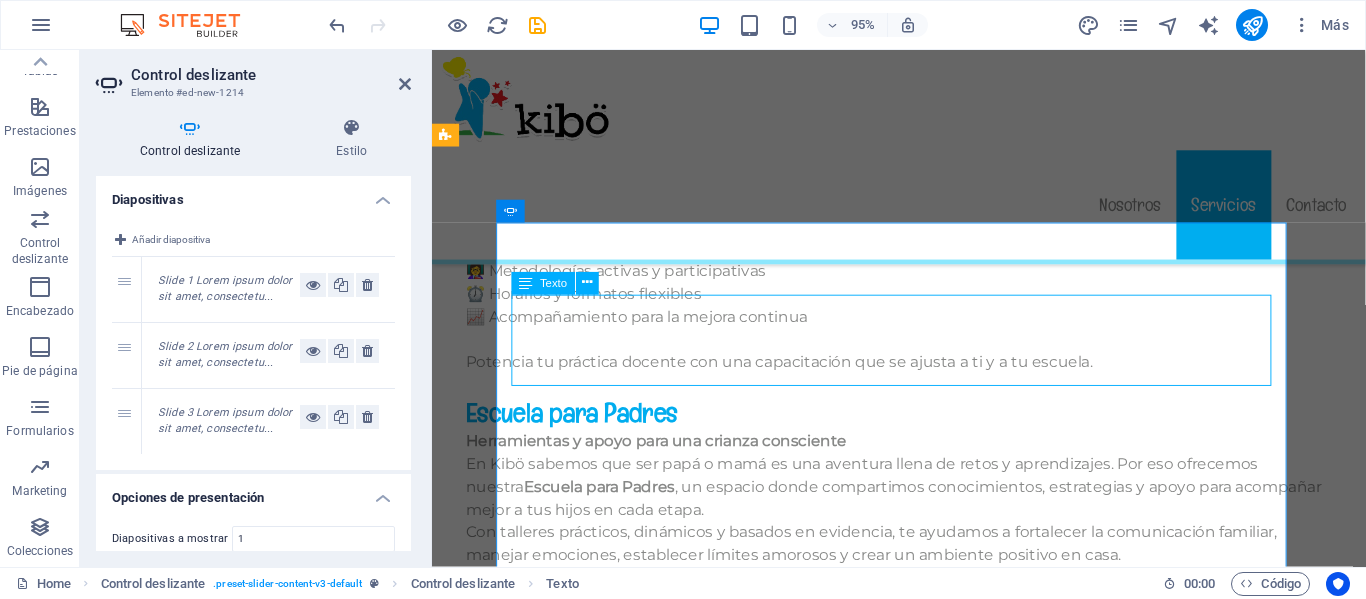 click on "Lorem ipsum dolor sit amet, consectetur adipisicing elit. Id, ipsum, quibusdam, temporibus harum culpa unde voluptatem possimus qui molestiae expedita ad aut necessitatibus vel incidunt placeat velit soluta a consectetur laborum illum nobis distinctio nisi facilis! Officiis, illum, aut, quasi dolorem laudantium fuga porro amet provident voluptatibus dicta mollitia neque!" at bounding box center [68, 2010] 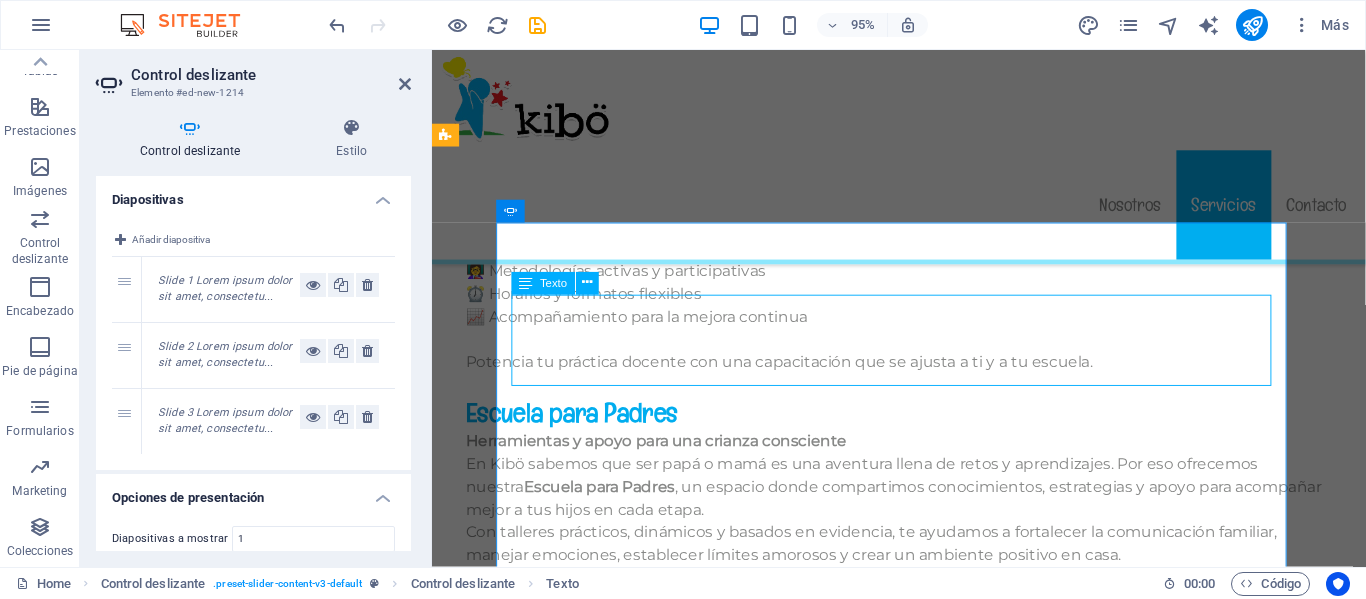 click on "Lorem ipsum dolor sit amet, consectetur adipisicing elit. Id, ipsum, quibusdam, temporibus harum culpa unde voluptatem possimus qui molestiae expedita ad aut necessitatibus vel incidunt placeat velit soluta a consectetur laborum illum nobis distinctio nisi facilis! Officiis, illum, aut, quasi dolorem laudantium fuga porro amet provident voluptatibus dicta mollitia neque!" at bounding box center [68, 2010] 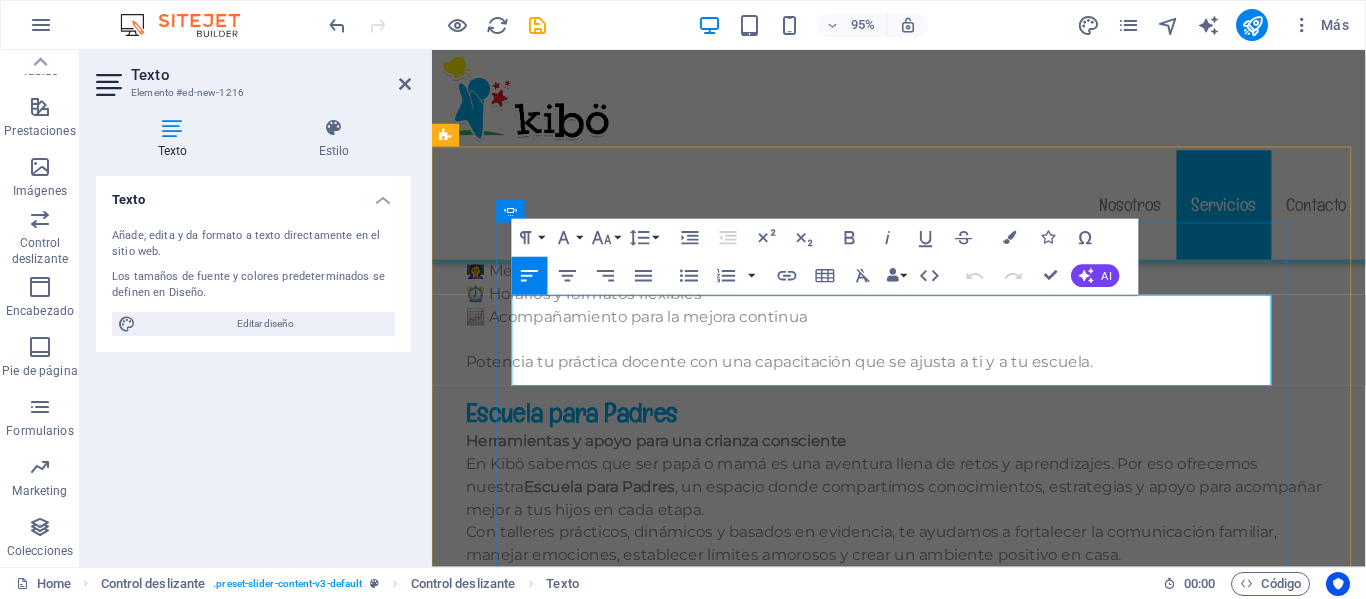 drag, startPoint x: 1124, startPoint y: 393, endPoint x: 518, endPoint y: 321, distance: 610.26227 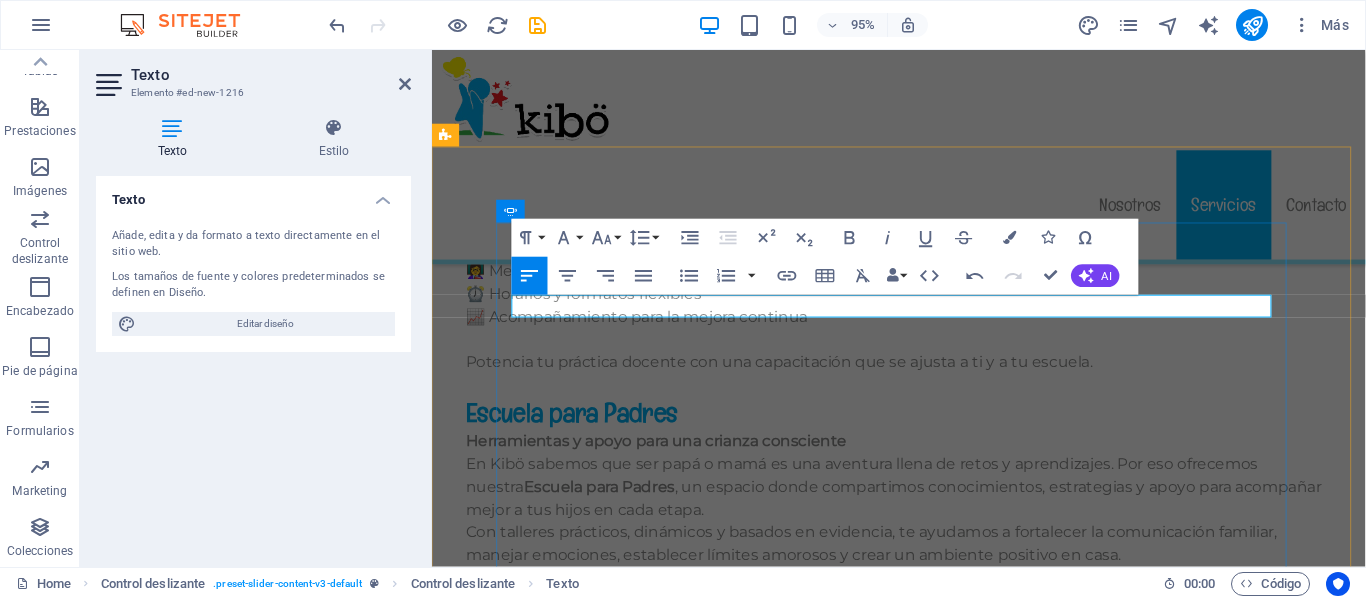 click at bounding box center (68, 1962) 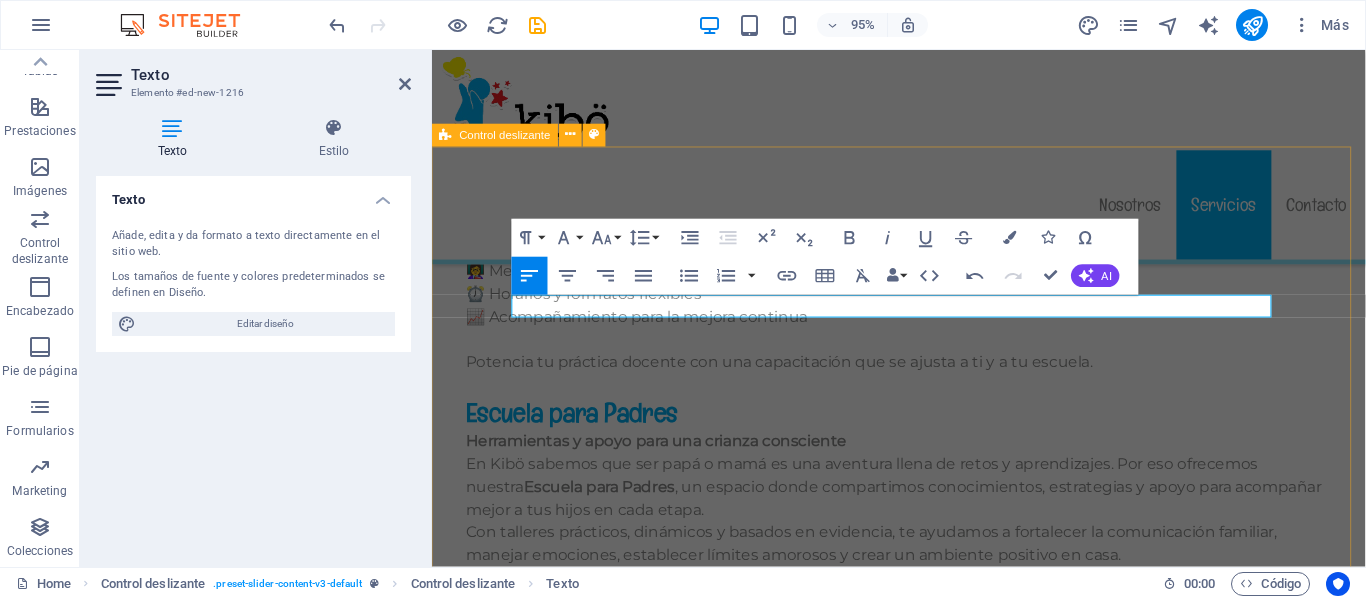 click on "Slide 3 Lorem ipsum dolor sit amet, consectetur adipisicing elit. Id, ipsum, quibusdam, temporibus harum culpa unde voluptatem possimus qui molestiae expedita ad aut necessitatibus vel incidunt placeat velit soluta a consectetur laborum illum nobis distinctio nisi facilis! Officiis, illum, aut, quasi dolorem laudantium fuga porro amet provident voluptatibus dicta mollitia neque! Slide 1 Slide 2 Lorem ipsum dolor sit amet, consectetur adipisicing elit. Id, ipsum, quibusdam, temporibus harum culpa unde voluptatem possimus qui molestiae expedita ad aut necessitatibus vel incidunt placeat velit soluta a consectetur laborum illum nobis distinctio nisi facilis! Officiis, illum, aut, quasi dolorem laudantium fuga porro amet provident voluptatibus dicta mollitia neque! Slide 3 Slide 1 1 2 3" at bounding box center [923, 1858] 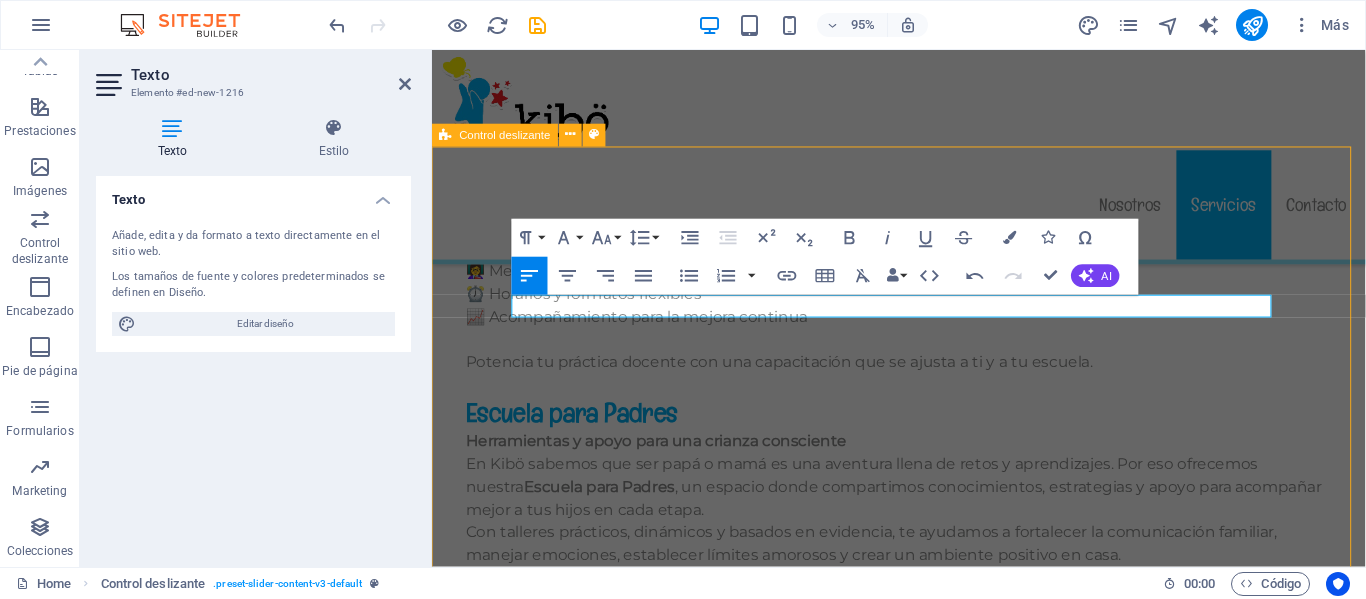 scroll, scrollTop: 13305, scrollLeft: 0, axis: vertical 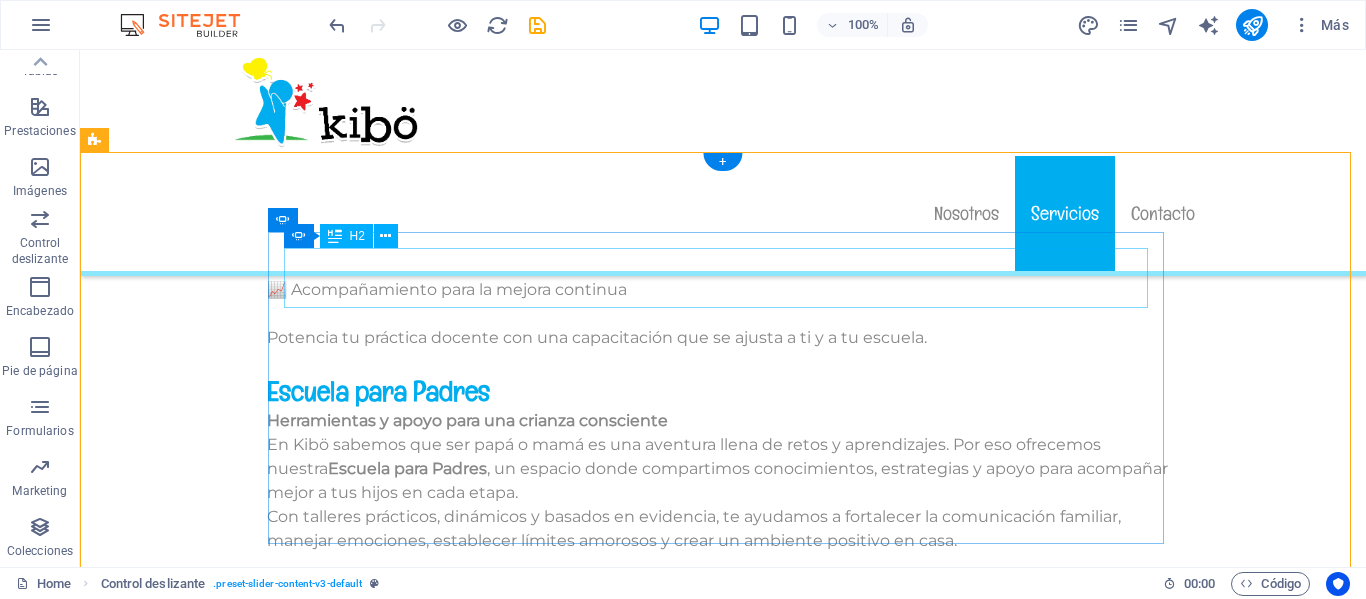 click on "Slide 1" at bounding box center [-189, 1855] 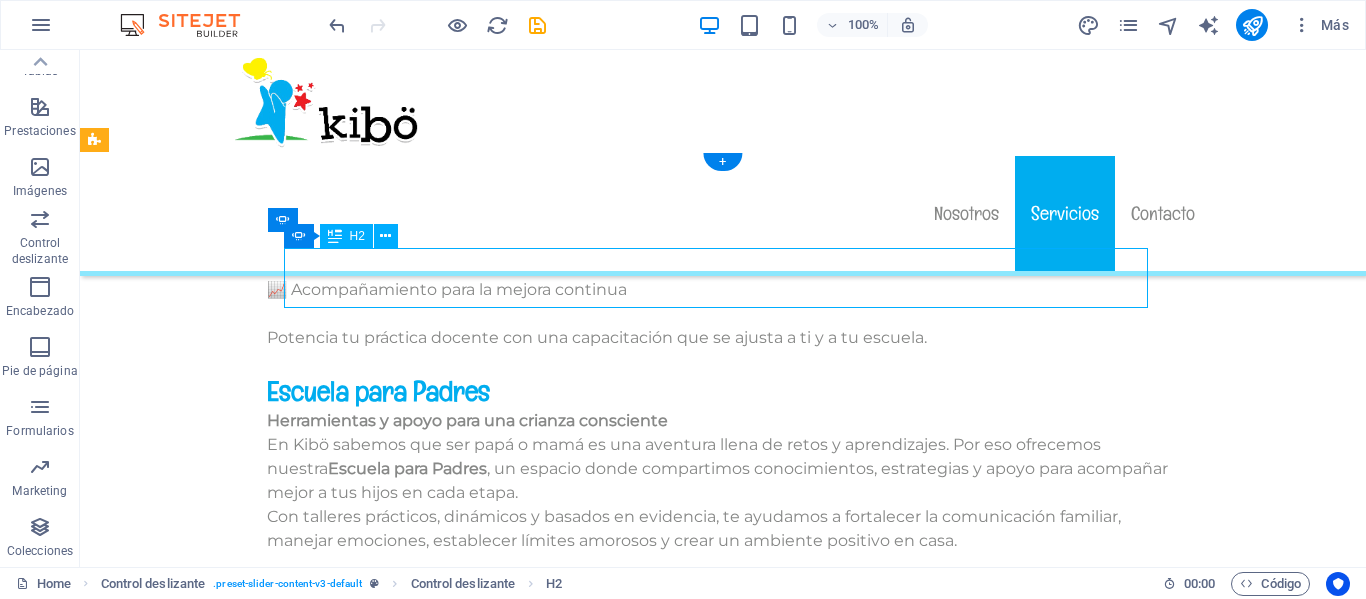 click on "Slide 1" at bounding box center (-189, 1855) 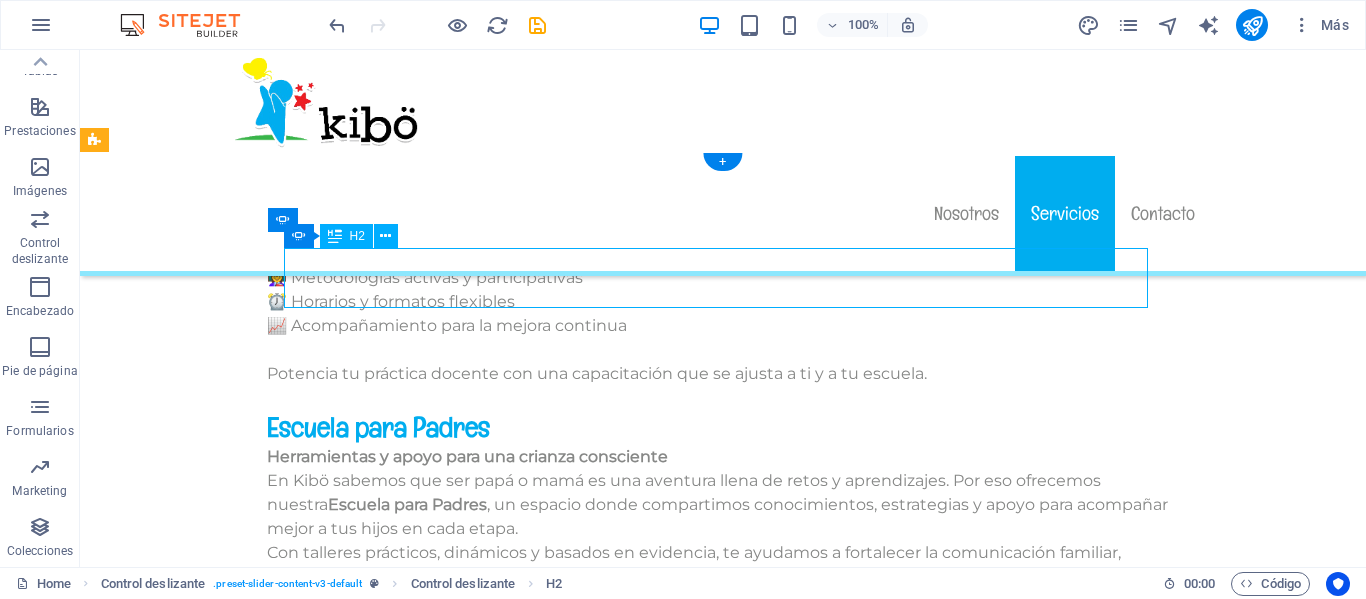 scroll, scrollTop: 13300, scrollLeft: 0, axis: vertical 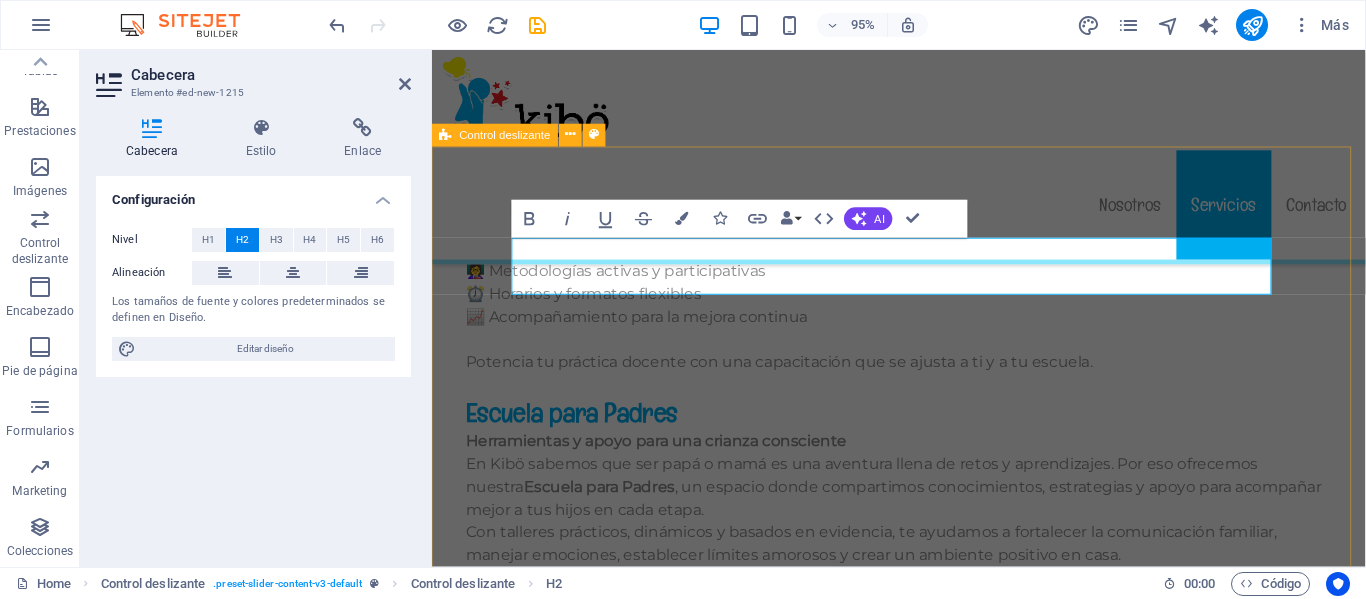 click on "Slide 3 Lorem ipsum dolor sit amet, consectetur adipisicing elit. Id, ipsum, quibusdam, temporibus harum culpa unde voluptatem possimus qui molestiae expedita ad aut necessitatibus vel incidunt placeat velit soluta a consectetur laborum illum nobis distinctio nisi facilis! Officiis, illum, aut, quasi dolorem laudantium fuga porro amet provident voluptatibus dicta mollitia neque! Slide 2 Lorem ipsum dolor sit amet, consectetur adipisicing elit. Id, ipsum, quibusdam, temporibus harum culpa unde voluptatem possimus qui molestiae expedita ad aut necessitatibus vel incidunt placeat velit soluta a consectetur laborum illum nobis distinctio nisi facilis! Officiis, illum, aut, quasi dolorem laudantium fuga porro amet provident voluptatibus dicta mollitia neque! Slide 3 Slide 1 1 2 3" at bounding box center [923, 1810] 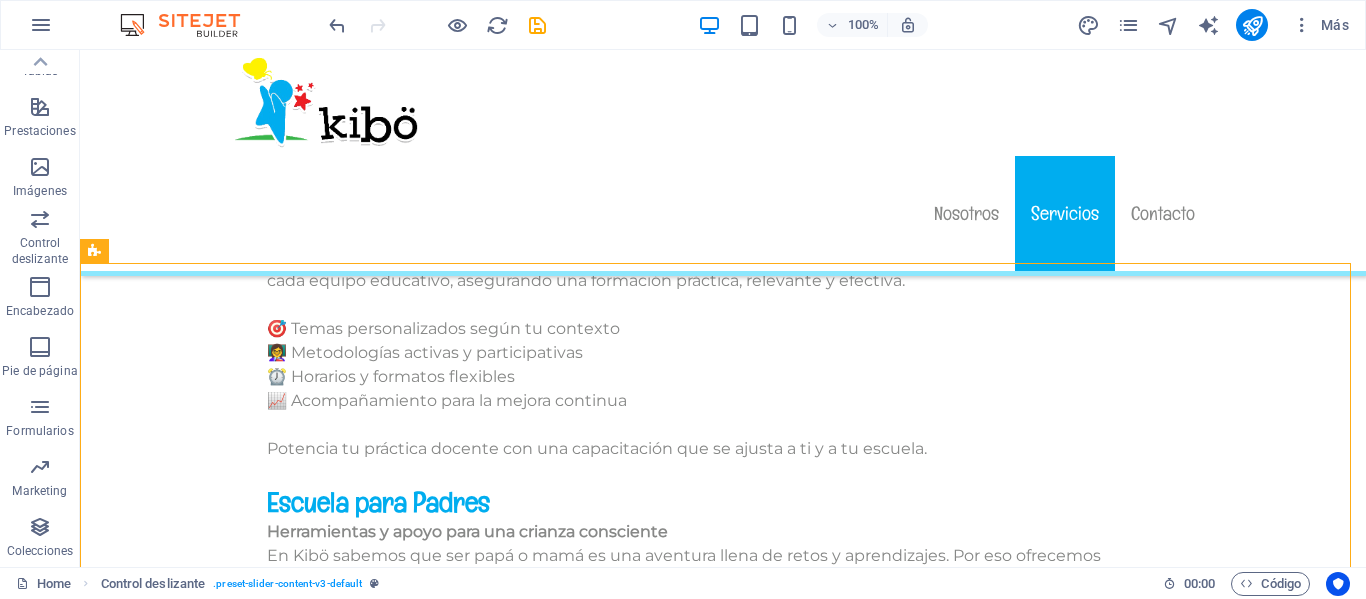 scroll, scrollTop: 13263, scrollLeft: 0, axis: vertical 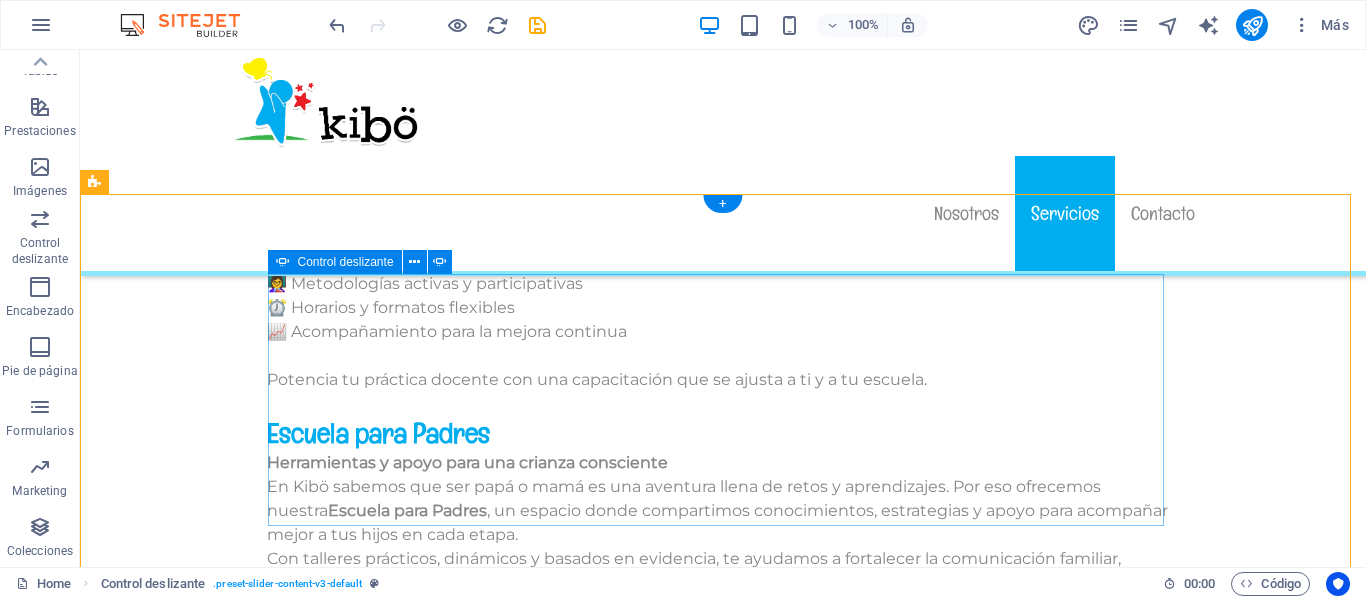 click at bounding box center (723, 1935) 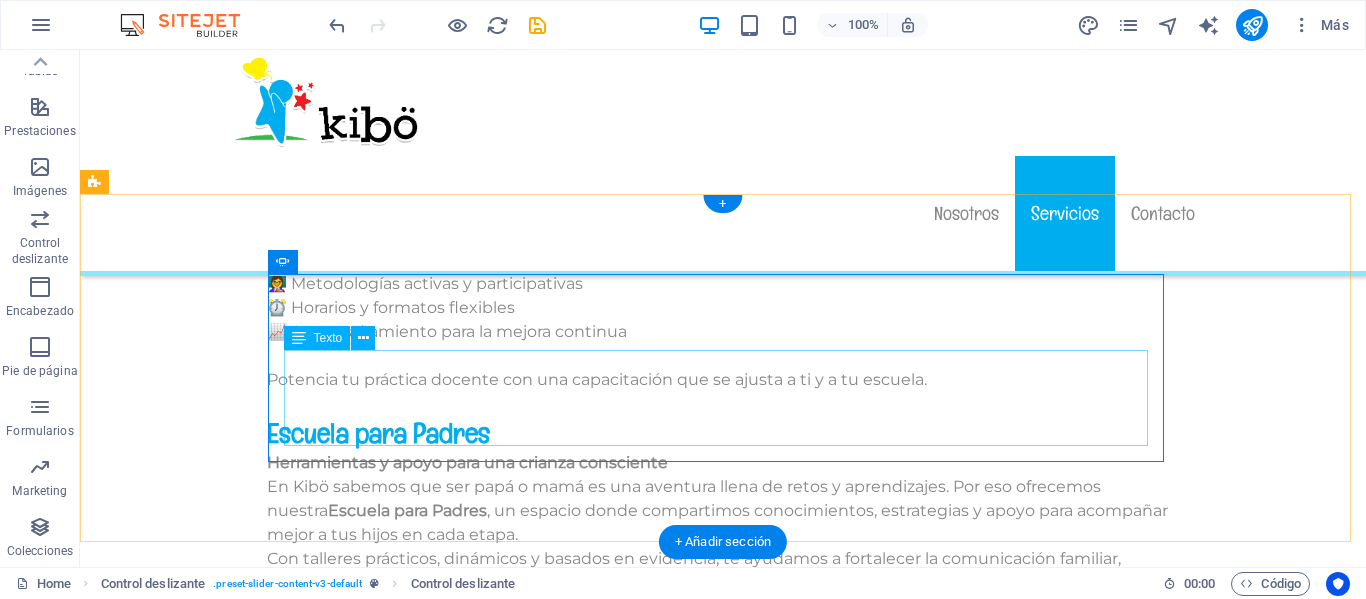 click on "Slide 2" at bounding box center (-1085, 2257) 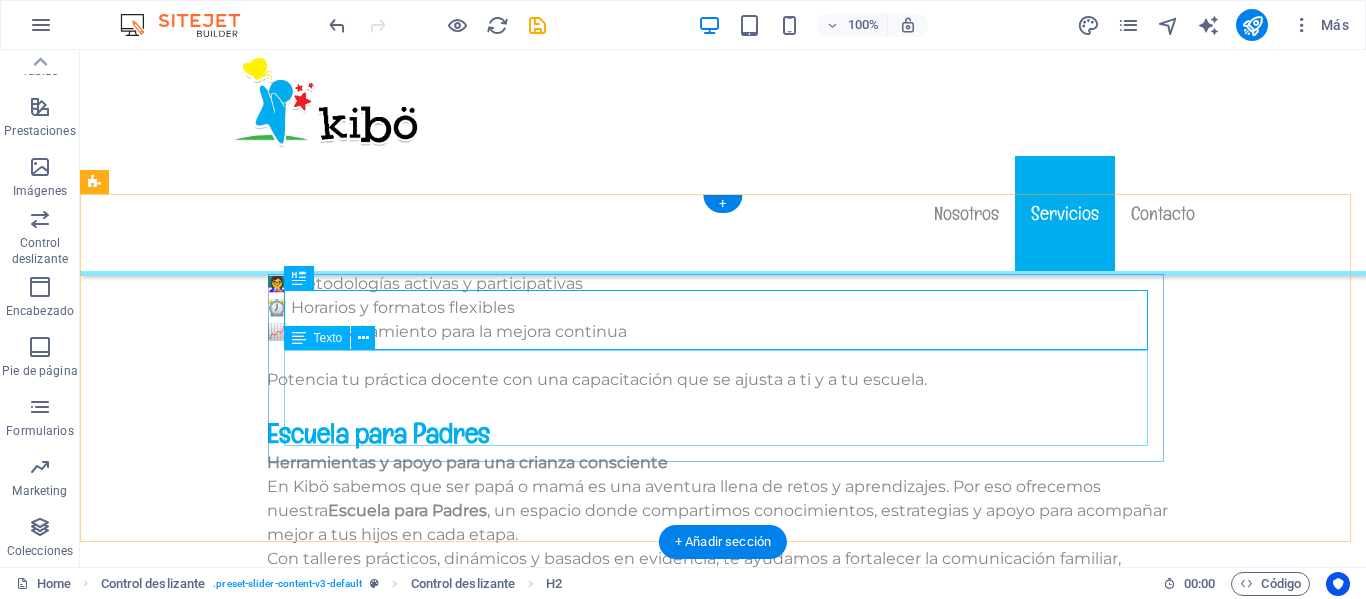 click on "Lorem ipsum dolor sit amet, consectetur adipisicing elit. Id, ipsum, quibusdam, temporibus harum culpa unde voluptatem possimus qui molestiae expedita ad aut necessitatibus vel incidunt placeat velit soluta a consectetur laborum illum nobis distinctio nisi facilis! Officiis, illum, aut, quasi dolorem laudantium fuga porro amet provident voluptatibus dicta mollitia neque!" at bounding box center (-1085, 2335) 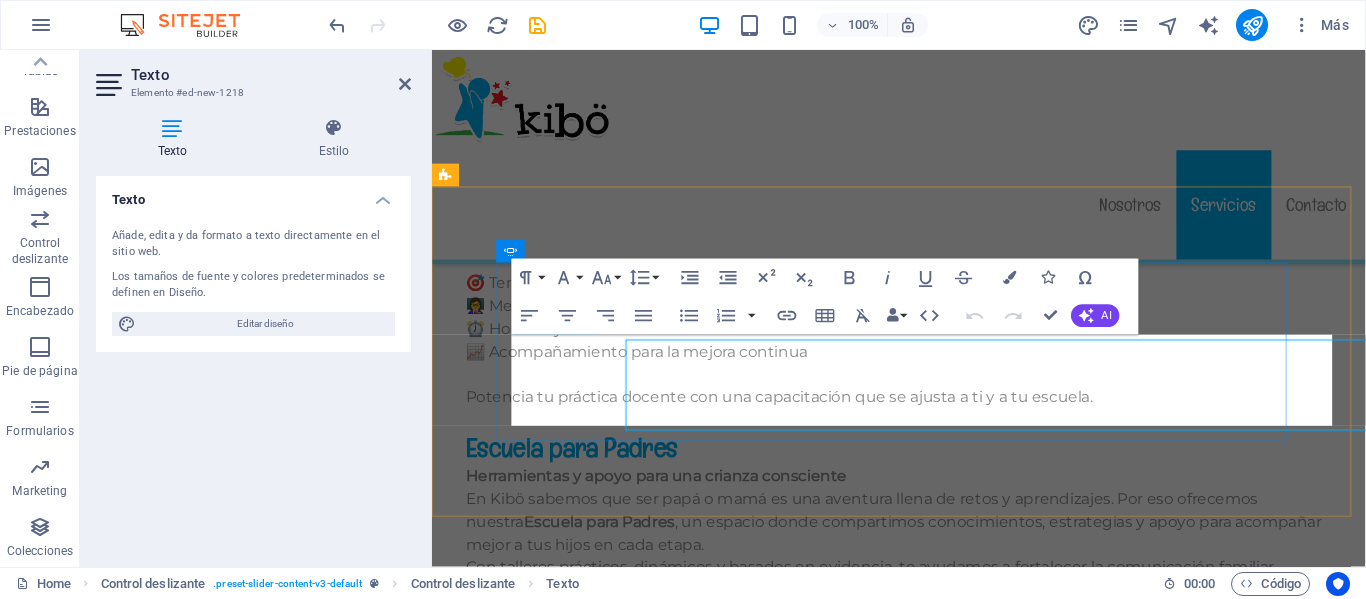 scroll, scrollTop: 13258, scrollLeft: 0, axis: vertical 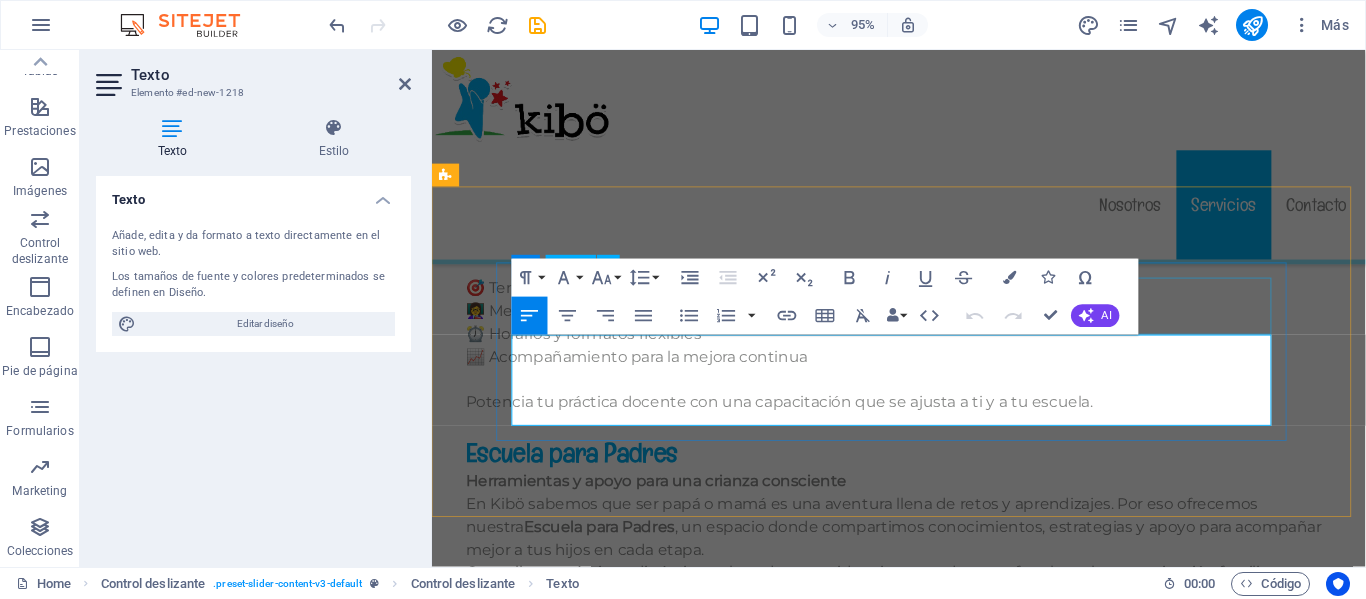 click on "Slide 2" at bounding box center [-764, 2245] 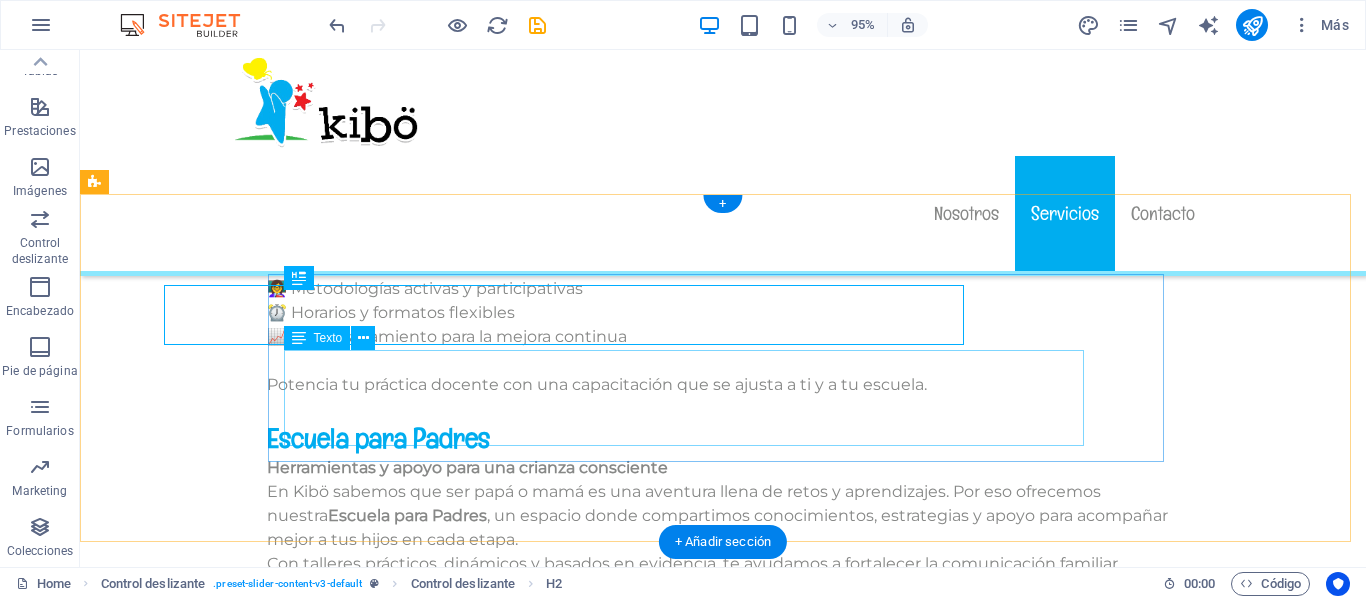 scroll, scrollTop: 13263, scrollLeft: 0, axis: vertical 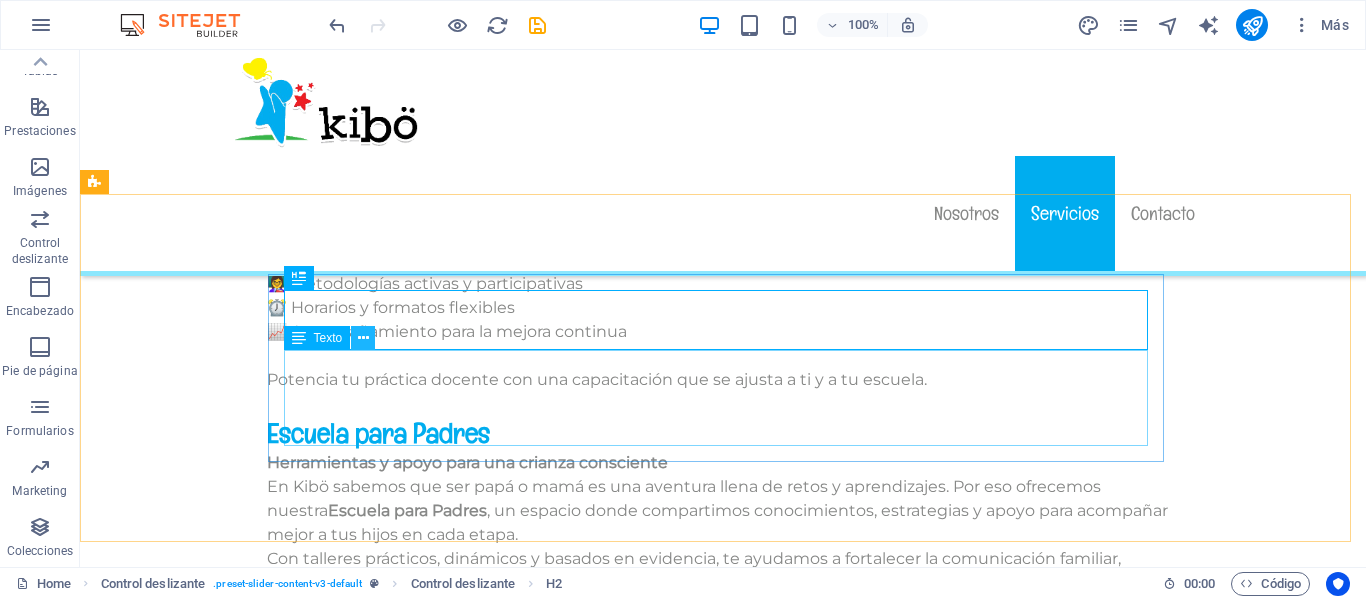 click at bounding box center (363, 338) 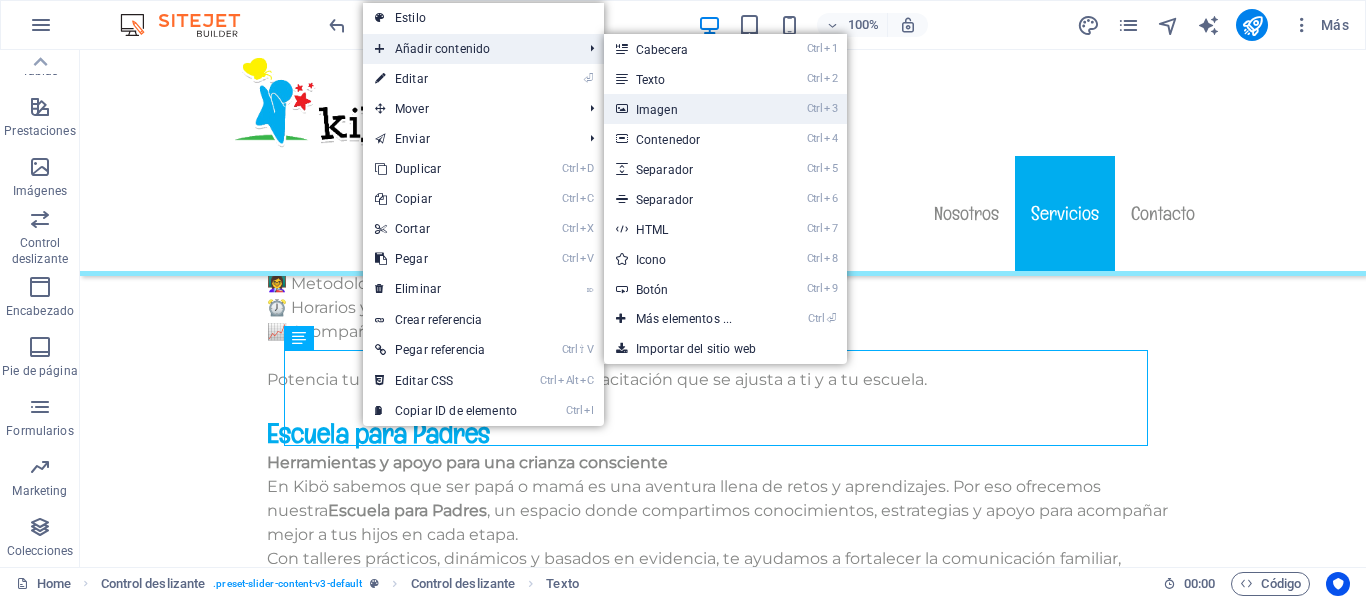click on "Ctrl 3  Imagen" at bounding box center [688, 109] 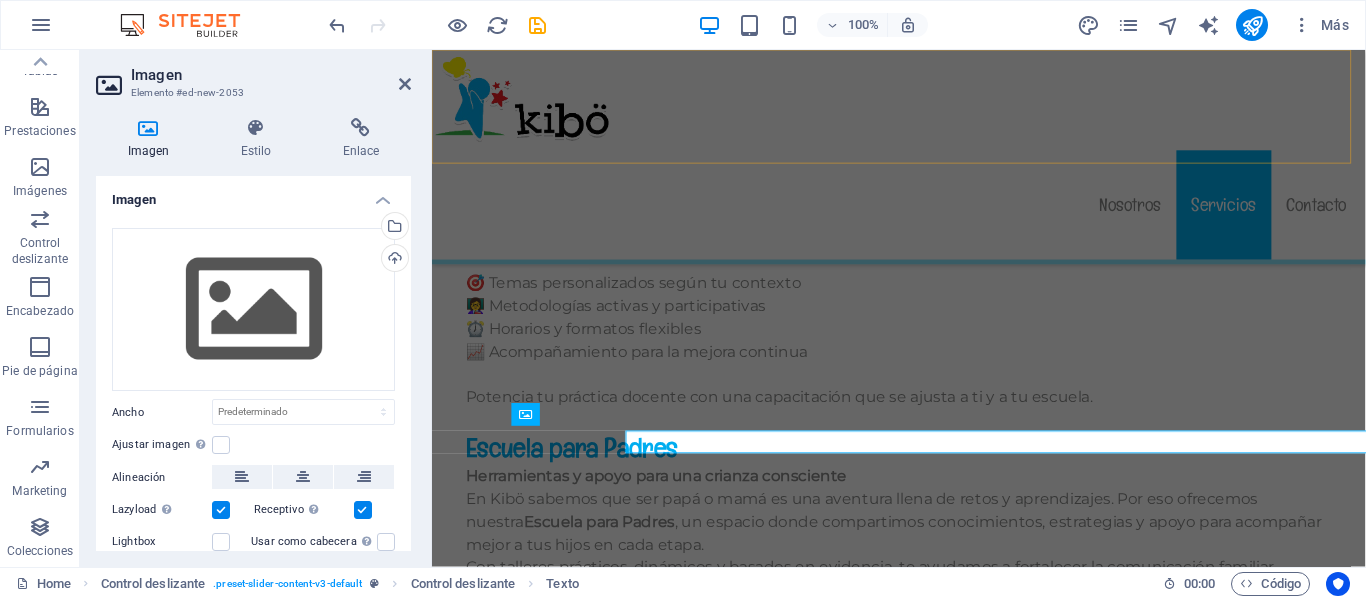 scroll, scrollTop: 13258, scrollLeft: 0, axis: vertical 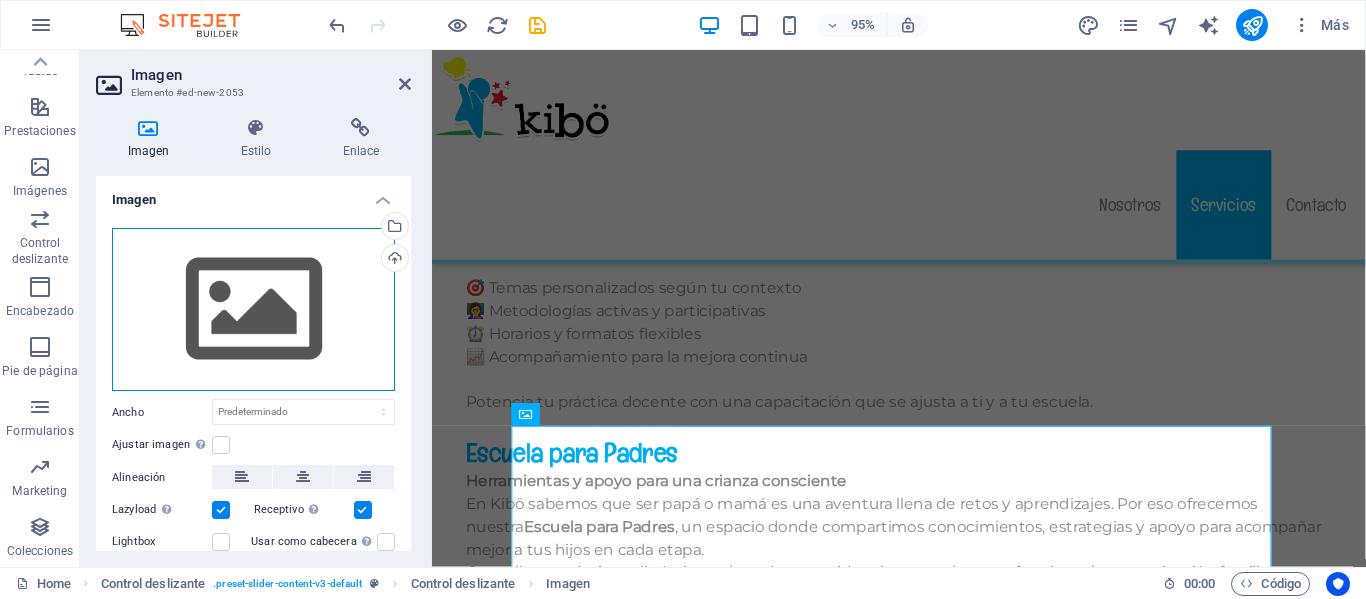 click on "Arrastra archivos aquí, haz clic para escoger archivos o  selecciona archivos de Archivos o de nuestra galería gratuita de fotos y vídeos" at bounding box center (253, 310) 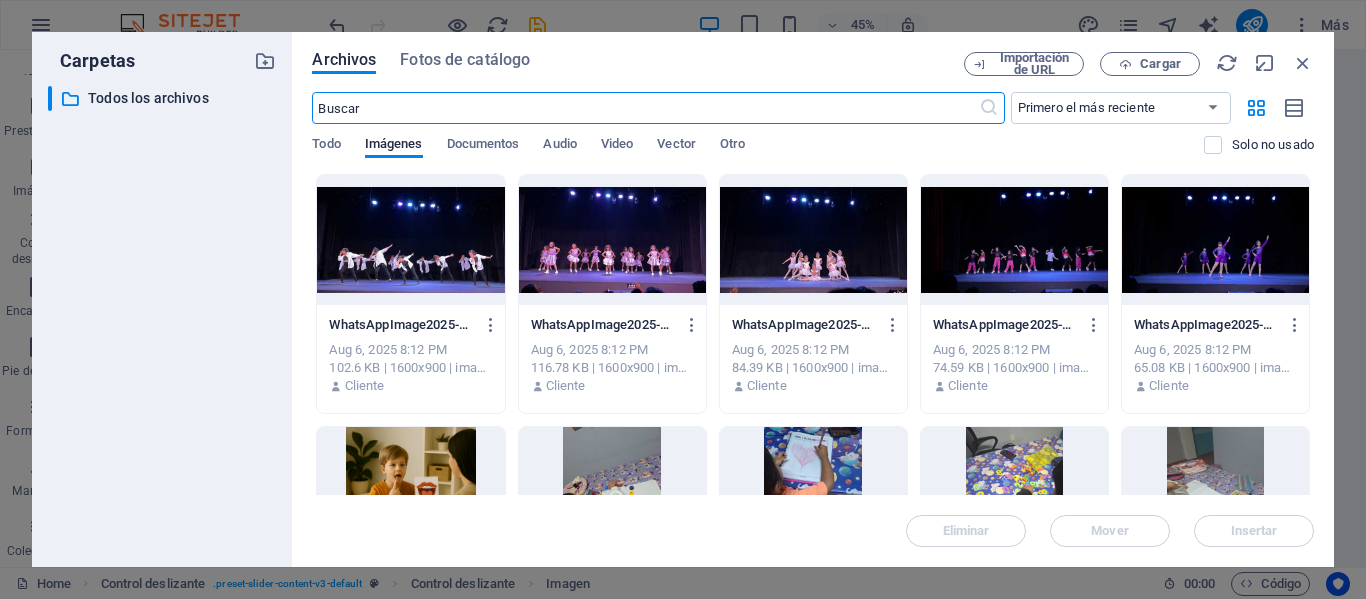 scroll, scrollTop: 13369, scrollLeft: 0, axis: vertical 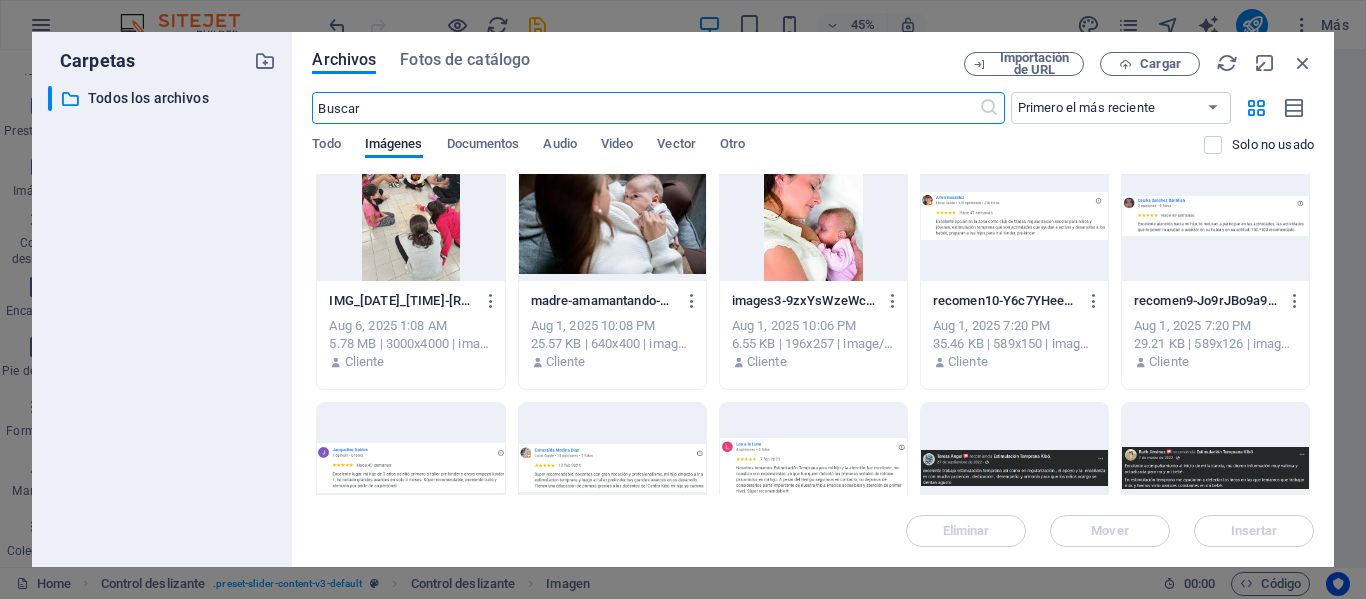 click at bounding box center [1215, 216] 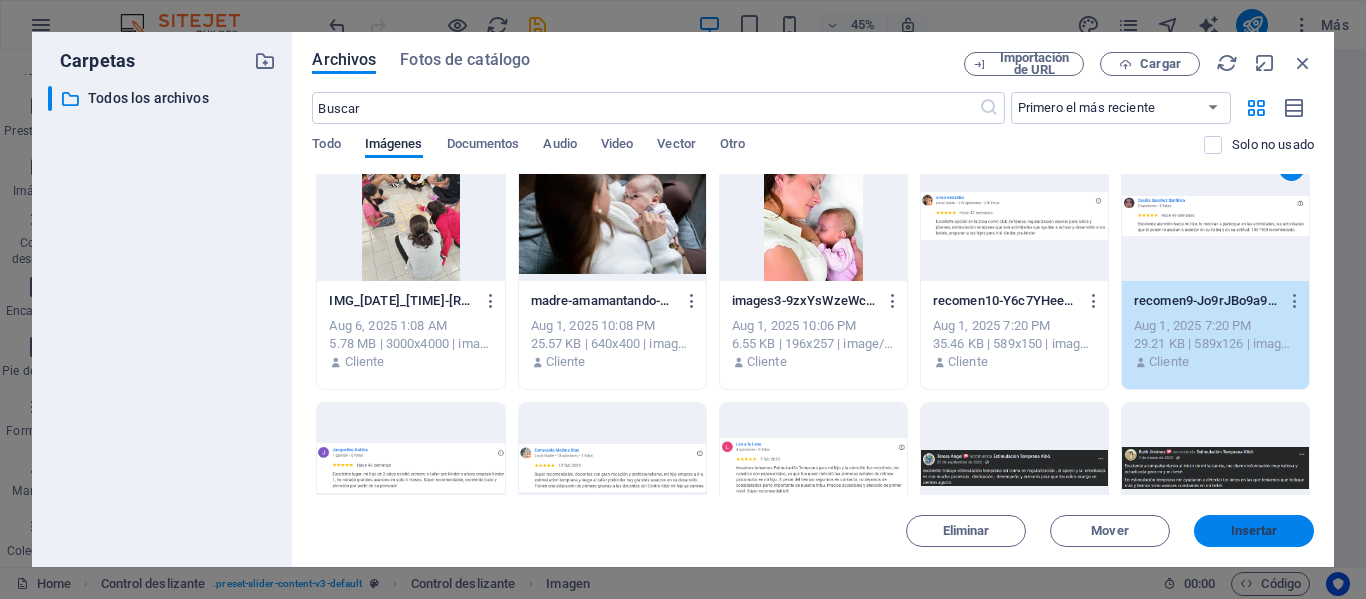 click on "Insertar" at bounding box center (1254, 531) 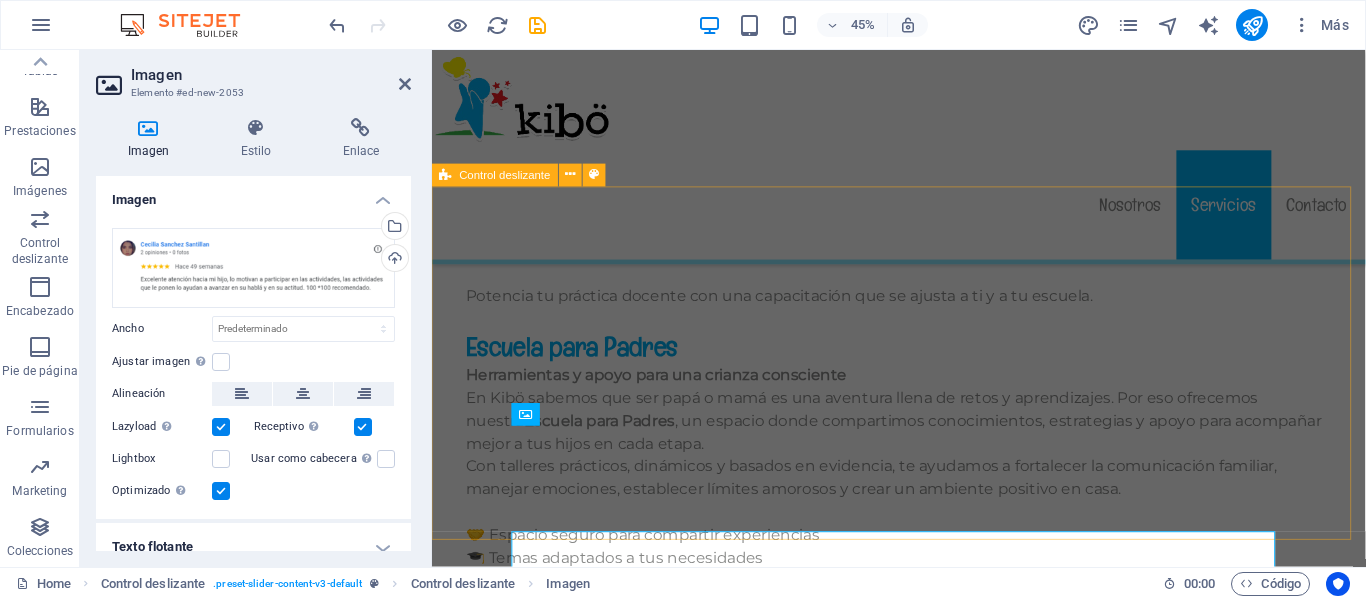 scroll, scrollTop: 13258, scrollLeft: 0, axis: vertical 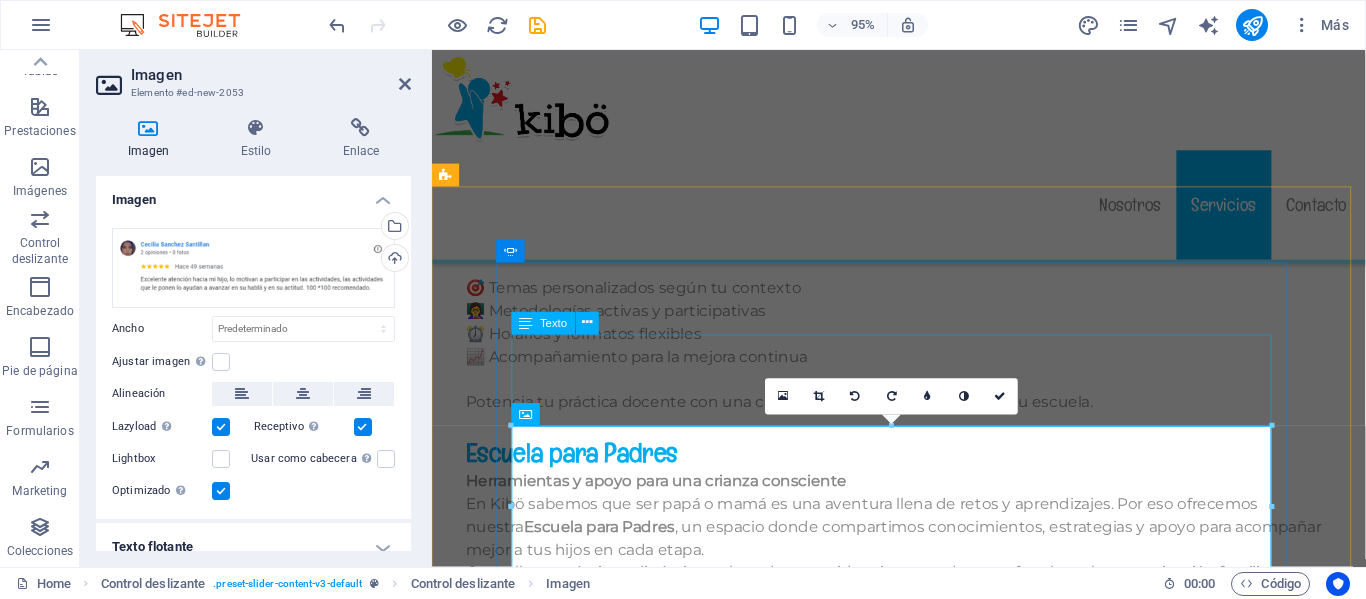 click on "Lorem ipsum dolor sit amet, consectetur adipisicing elit. Id, ipsum, quibusdam, temporibus harum culpa unde voluptatem possimus qui molestiae expedita ad aut necessitatibus vel incidunt placeat velit soluta a consectetur laborum illum nobis distinctio nisi facilis! Officiis, illum, aut, quasi dolorem laudantium fuga porro amet provident voluptatibus dicta mollitia neque!" at bounding box center [-764, 2335] 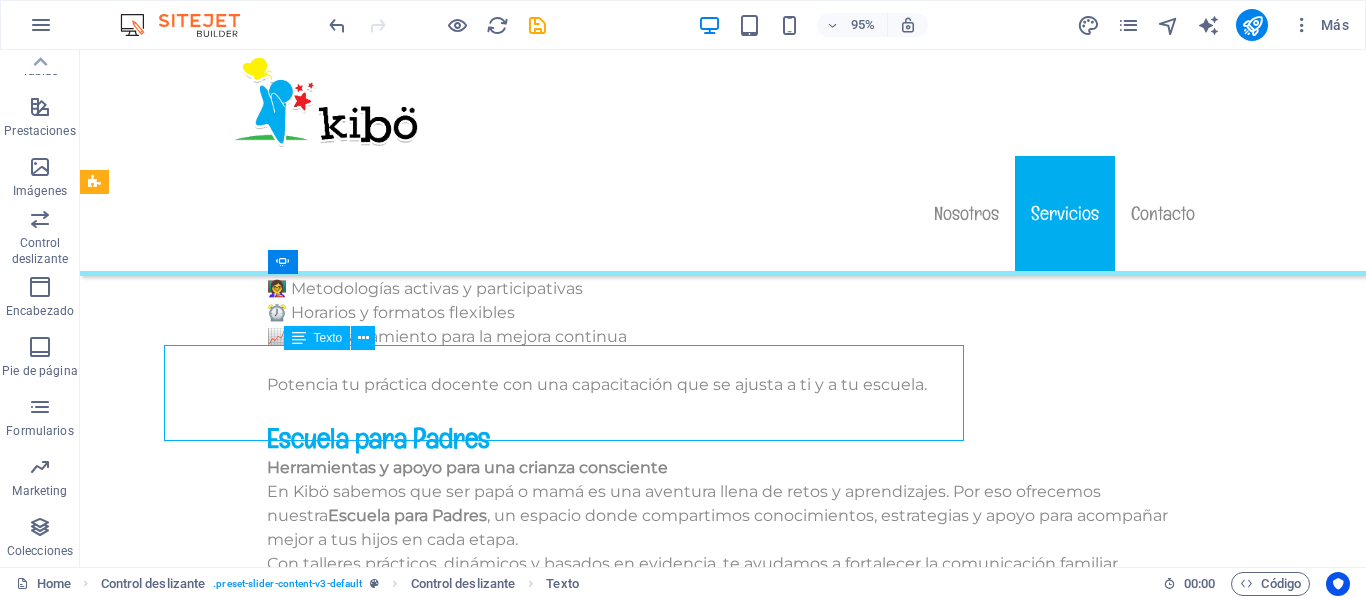 scroll, scrollTop: 13263, scrollLeft: 0, axis: vertical 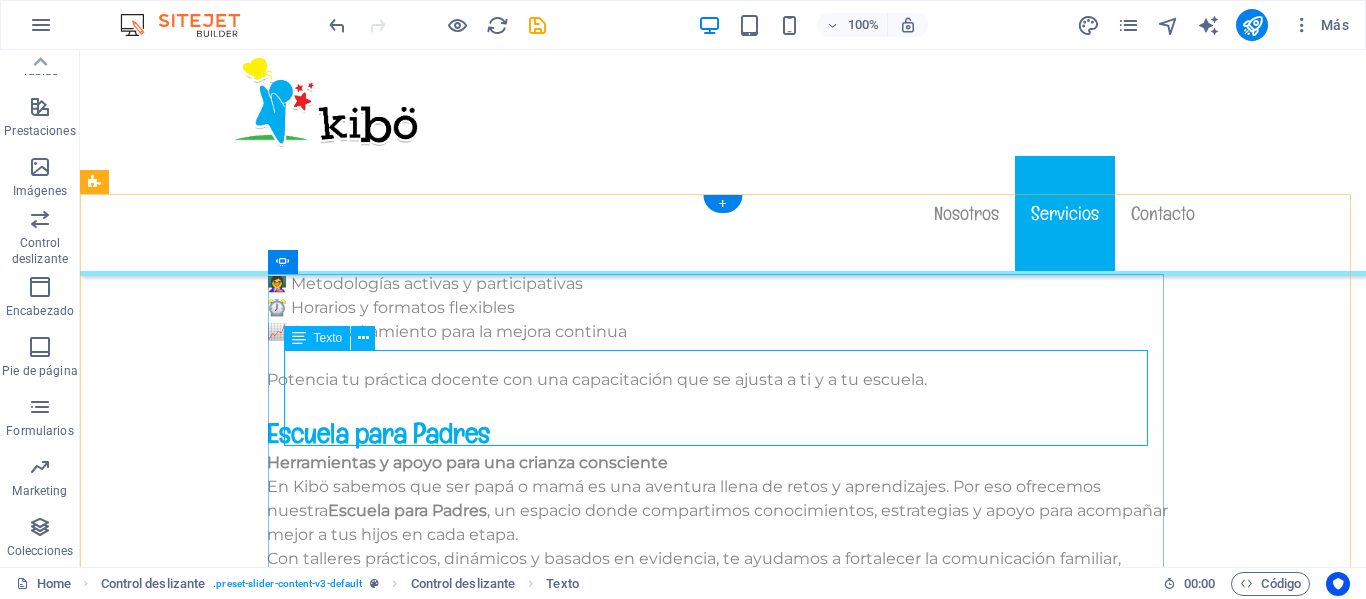 click on "Lorem ipsum dolor sit amet, consectetur adipisicing elit. Id, ipsum, quibusdam, temporibus harum culpa unde voluptatem possimus qui molestiae expedita ad aut necessitatibus vel incidunt placeat velit soluta a consectetur laborum illum nobis distinctio nisi facilis! Officiis, illum, aut, quasi dolorem laudantium fuga porro amet provident voluptatibus dicta mollitia neque!" at bounding box center [-1085, 2335] 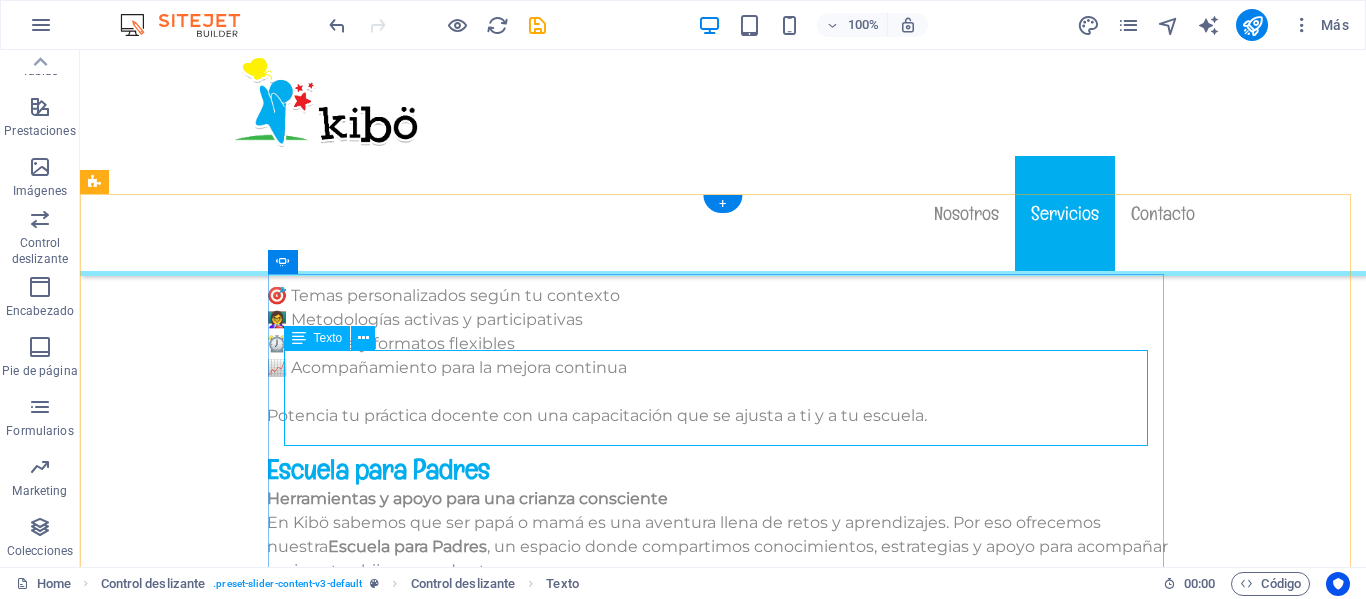 scroll, scrollTop: 13258, scrollLeft: 0, axis: vertical 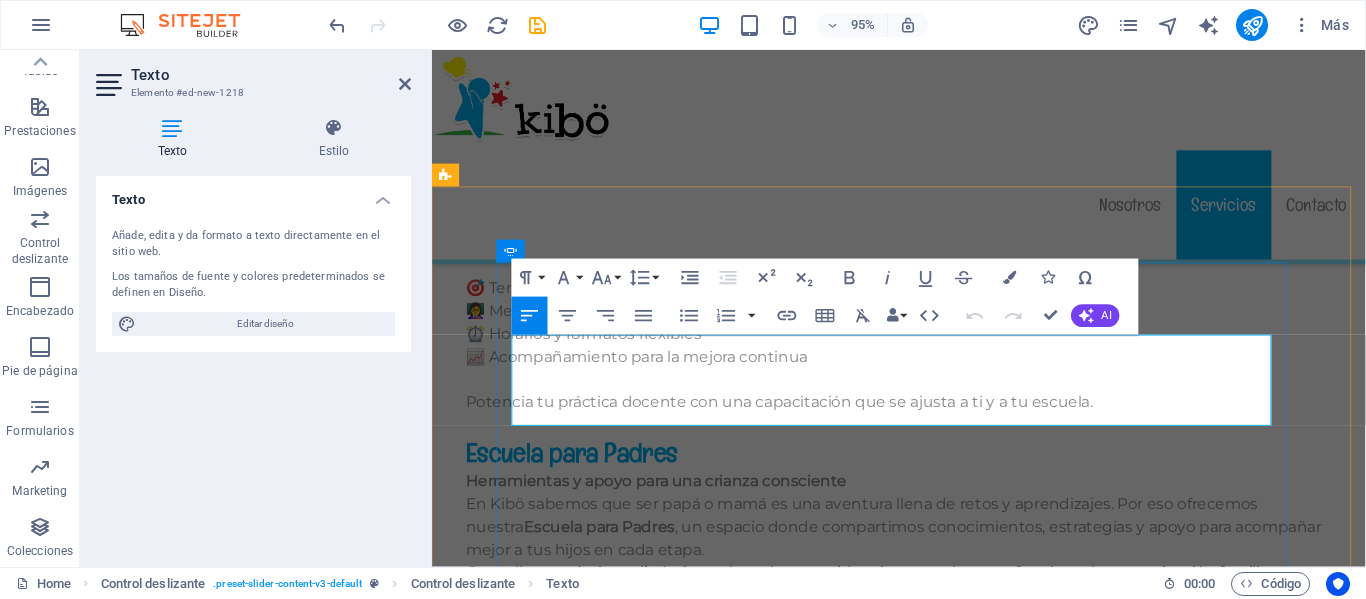click on "Lorem ipsum dolor sit amet, consectetur adipisicing elit. Id, ipsum, quibusdam, temporibus harum culpa unde voluptatem possimus qui molestiae expedita ad aut necessitatibus vel incidunt placeat velit soluta a consectetur laborum illum nobis distinctio nisi facilis! Officiis, illum, aut, quasi dolorem laudantium fuga porro amet provident voluptatibus dicta mollitia neque!" at bounding box center (-764, 2335) 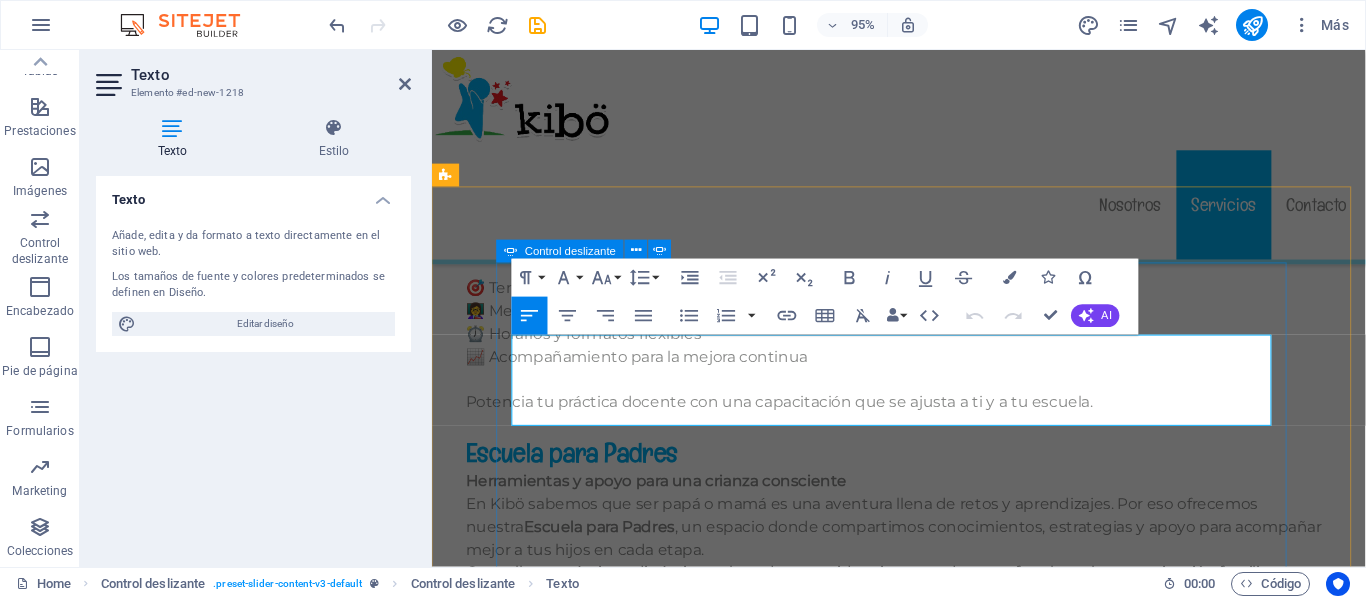drag, startPoint x: 1109, startPoint y: 429, endPoint x: 514, endPoint y: 360, distance: 598.9875 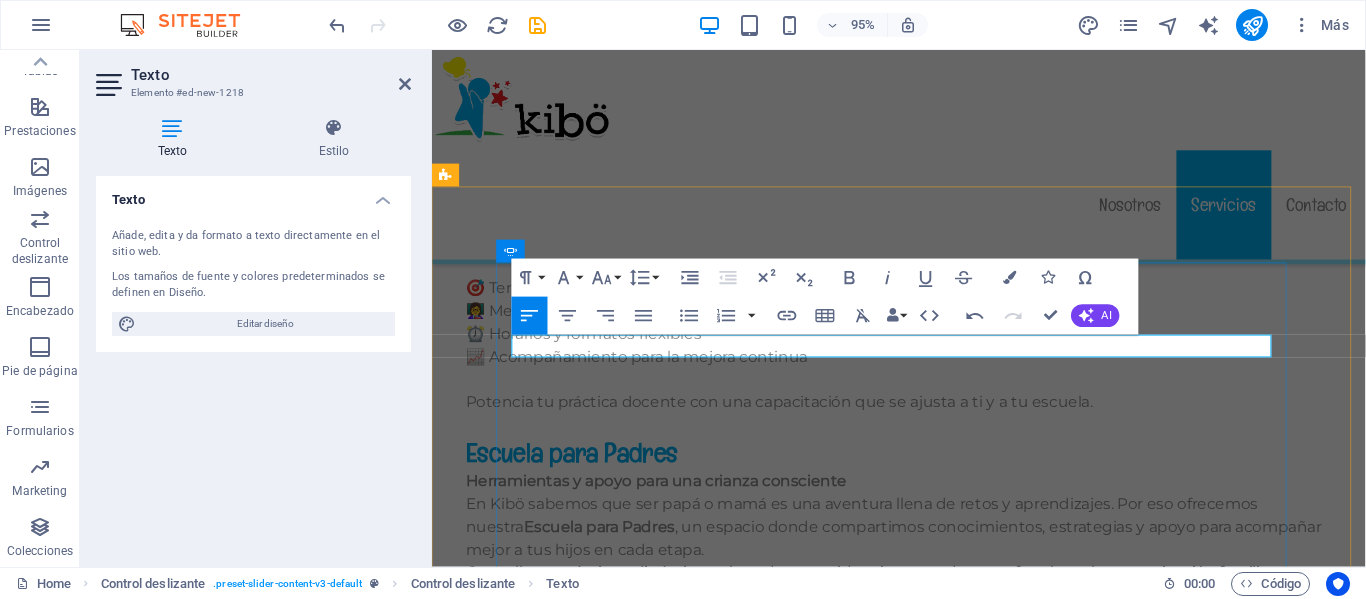 click at bounding box center (-764, 2287) 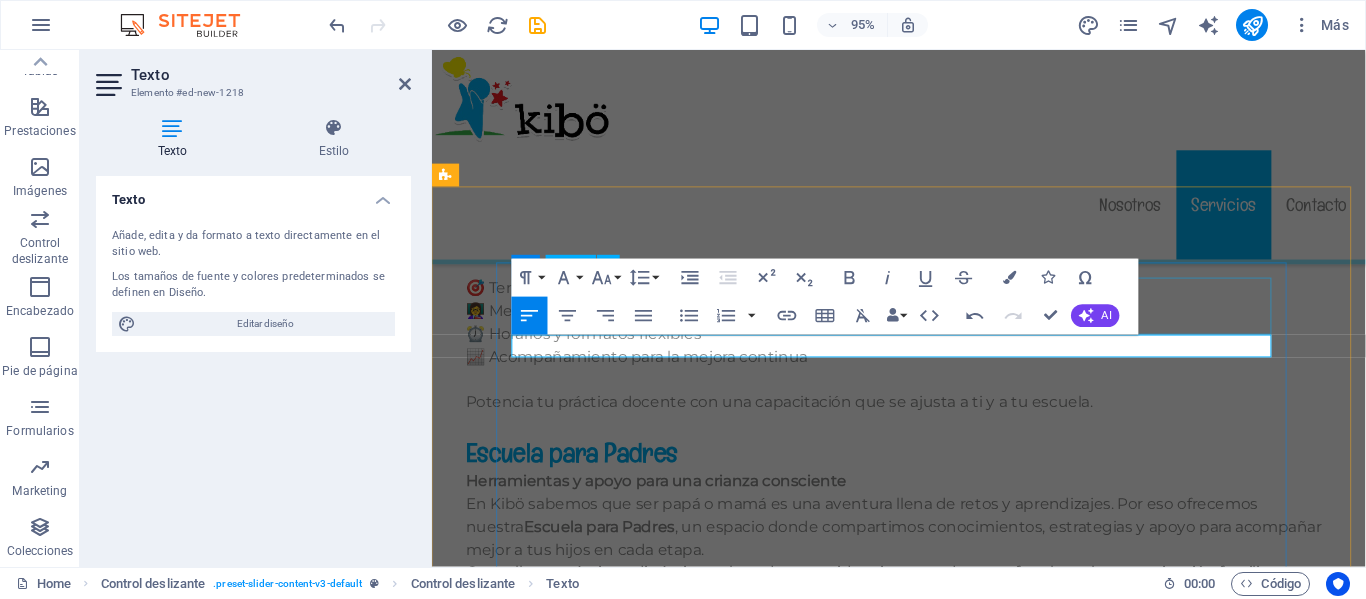click on "Slide 2" at bounding box center (-764, 2245) 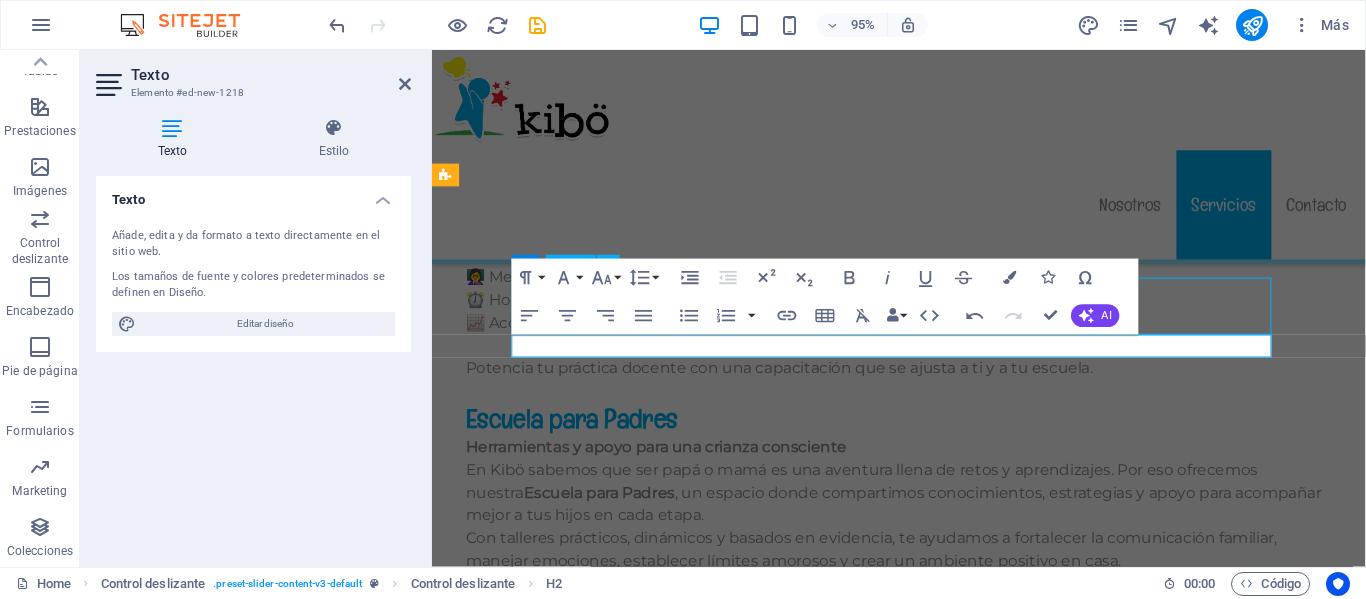 scroll, scrollTop: 13263, scrollLeft: 0, axis: vertical 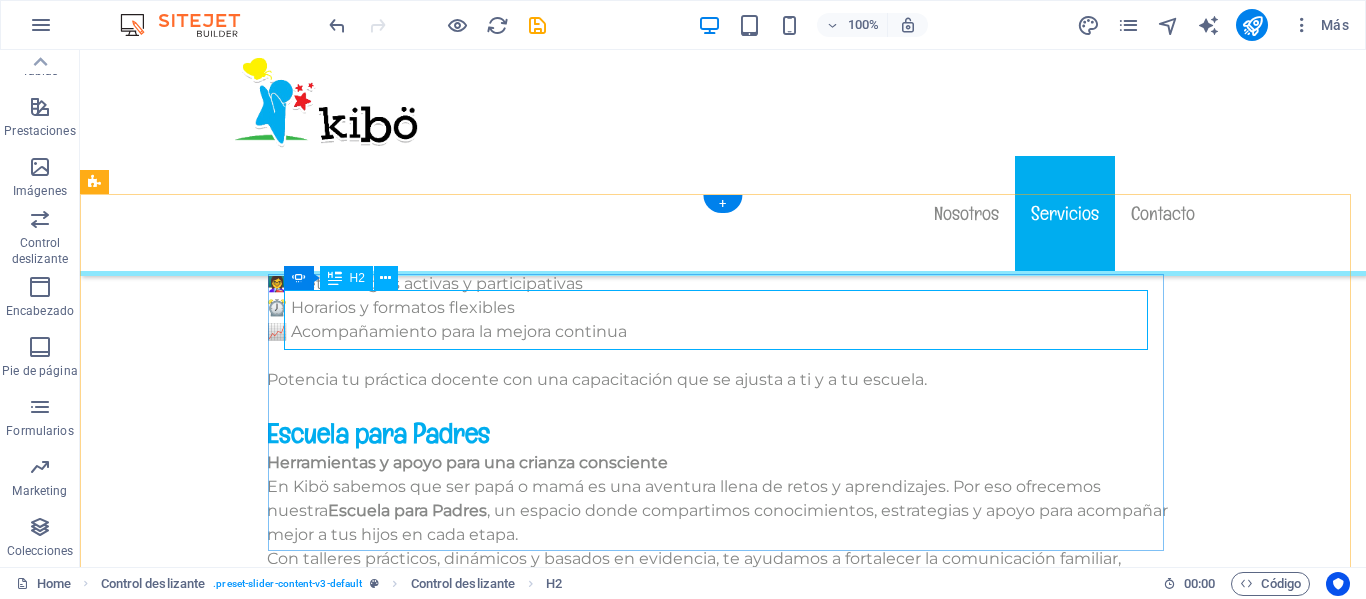 click on "Slide 2" at bounding box center (-1085, 2257) 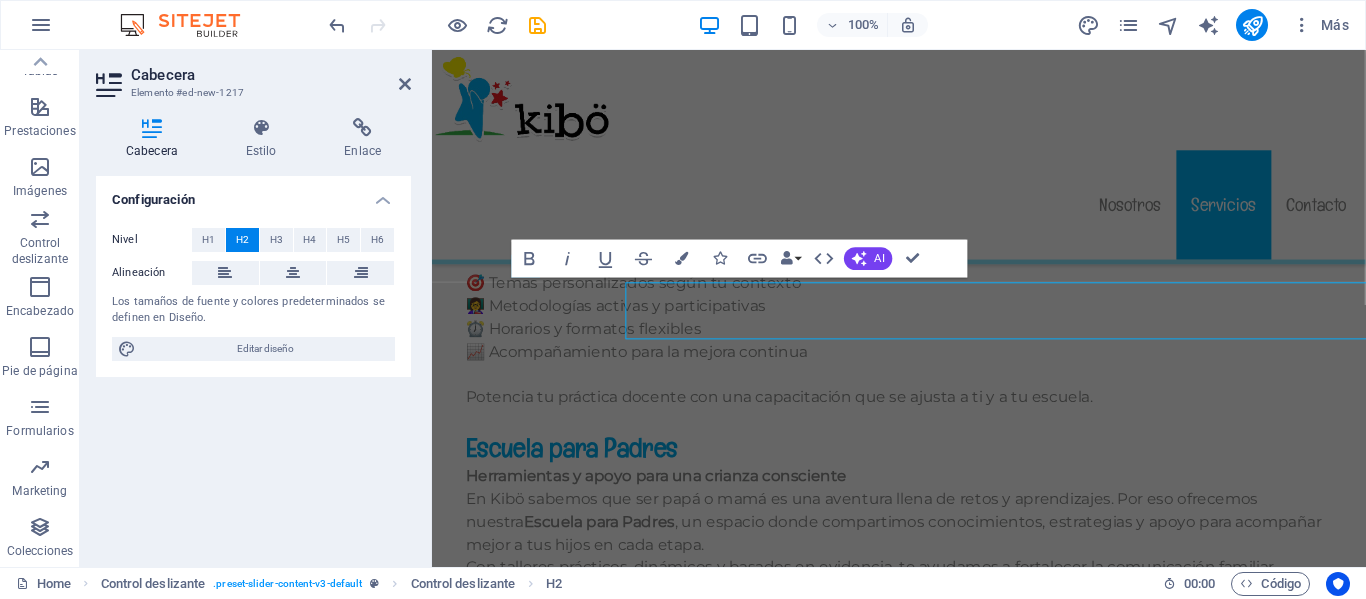 scroll, scrollTop: 13258, scrollLeft: 0, axis: vertical 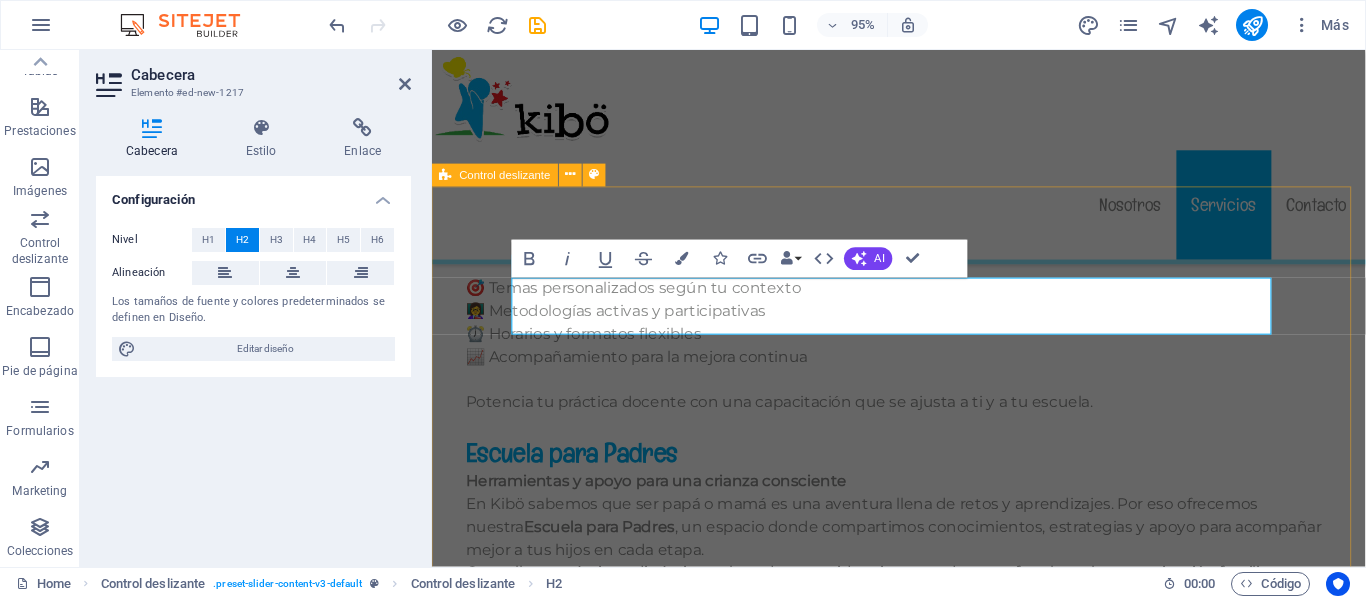click on "Slide 3 Lorem ipsum dolor sit amet, consectetur adipisicing elit. Id, ipsum, quibusdam, temporibus harum culpa unde voluptatem possimus qui molestiae expedita ad aut necessitatibus vel incidunt placeat velit soluta a consectetur laborum illum nobis distinctio nisi facilis! Officiis, illum, aut, quasi dolorem laudantium fuga porro amet provident voluptatibus dicta mollitia neque! ​ Slide 3 Lorem ipsum dolor sit amet, consectetur adipisicing elit. Id, ipsum, quibusdam, temporibus harum culpa unde voluptatem possimus qui molestiae expedita ad aut necessitatibus vel incidunt placeat velit soluta a consectetur laborum illum nobis distinctio nisi facilis! Officiis, illum, aut, quasi dolorem laudantium fuga porro amet provident voluptatibus dicta mollitia neque! 1 2 3" at bounding box center [923, 1835] 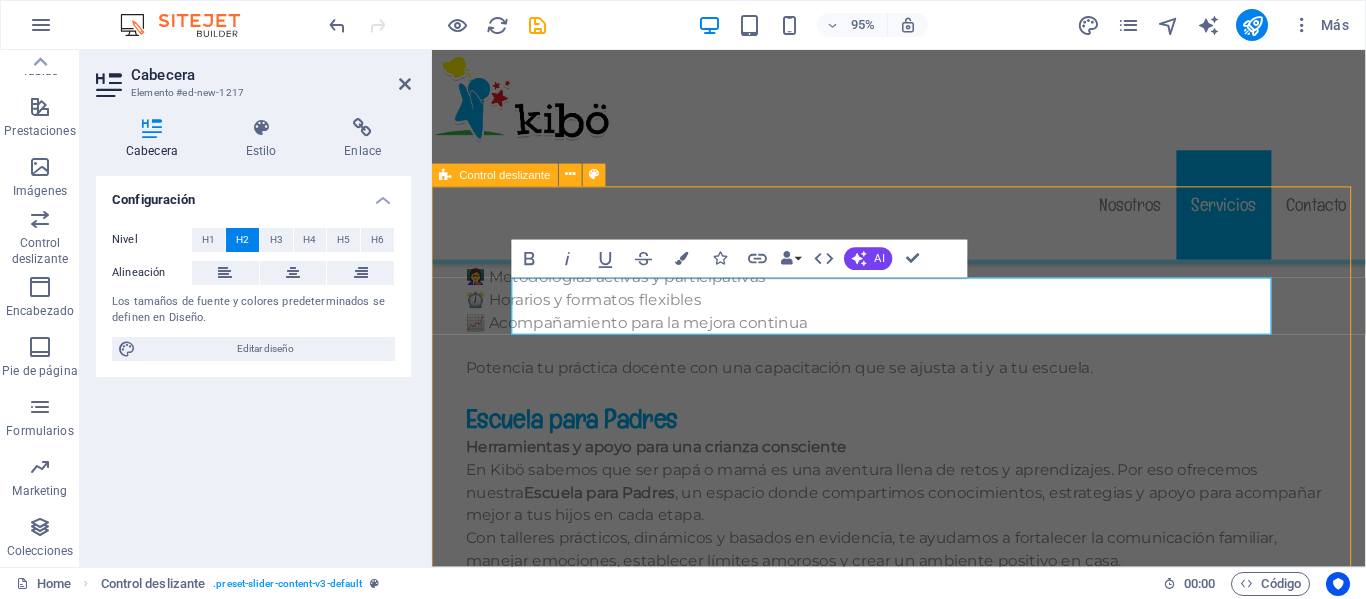 scroll, scrollTop: 13263, scrollLeft: 0, axis: vertical 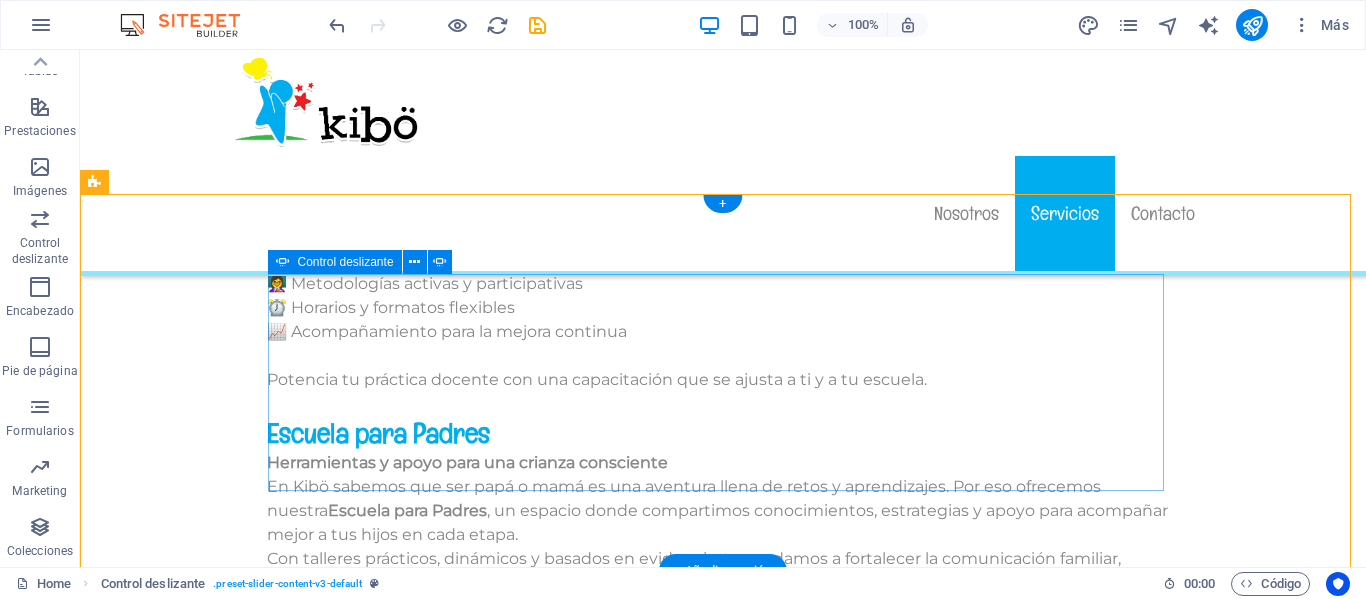 click on "Slide 3 Lorem ipsum dolor sit amet, consectetur adipisicing elit. Id, ipsum, quibusdam, temporibus harum culpa unde voluptatem possimus qui molestiae expedita ad aut necessitatibus vel incidunt placeat velit soluta a consectetur laborum illum nobis distinctio nisi facilis! Officiis, illum, aut, quasi dolorem laudantium fuga porro amet provident voluptatibus dicta mollitia neque! Slide 3 Lorem ipsum dolor sit amet, consectetur adipisicing elit. Id, ipsum, quibusdam, temporibus harum culpa unde voluptatem possimus qui molestiae expedita ad aut necessitatibus vel incidunt placeat velit soluta a consectetur laborum illum nobis distinctio nisi facilis! Officiis, illum, aut, quasi dolorem laudantium fuga porro amet provident voluptatibus dicta mollitia neque! 1 2 3" at bounding box center (723, 1771) 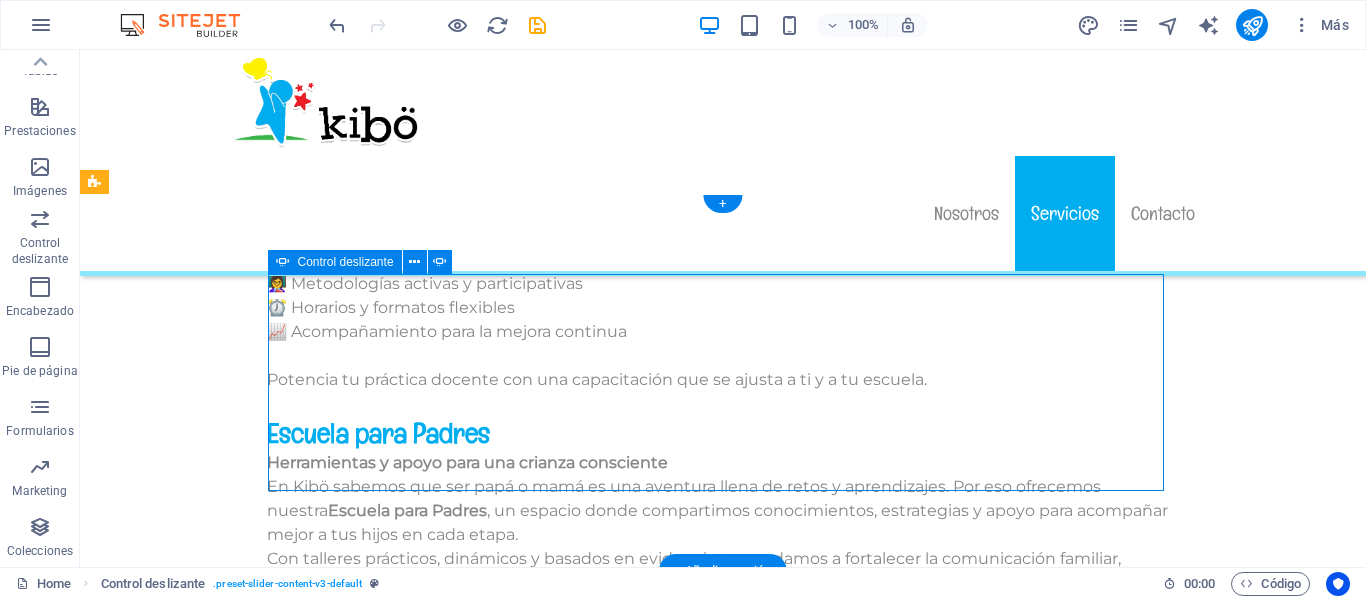 click on "Slide 3 Lorem ipsum dolor sit amet, consectetur adipisicing elit. Id, ipsum, quibusdam, temporibus harum culpa unde voluptatem possimus qui molestiae expedita ad aut necessitatibus vel incidunt placeat velit soluta a consectetur laborum illum nobis distinctio nisi facilis! Officiis, illum, aut, quasi dolorem laudantium fuga porro amet provident voluptatibus dicta mollitia neque! Slide 3 Lorem ipsum dolor sit amet, consectetur adipisicing elit. Id, ipsum, quibusdam, temporibus harum culpa unde voluptatem possimus qui molestiae expedita ad aut necessitatibus vel incidunt placeat velit soluta a consectetur laborum illum nobis distinctio nisi facilis! Officiis, illum, aut, quasi dolorem laudantium fuga porro amet provident voluptatibus dicta mollitia neque! 1 2 3" at bounding box center [723, 1771] 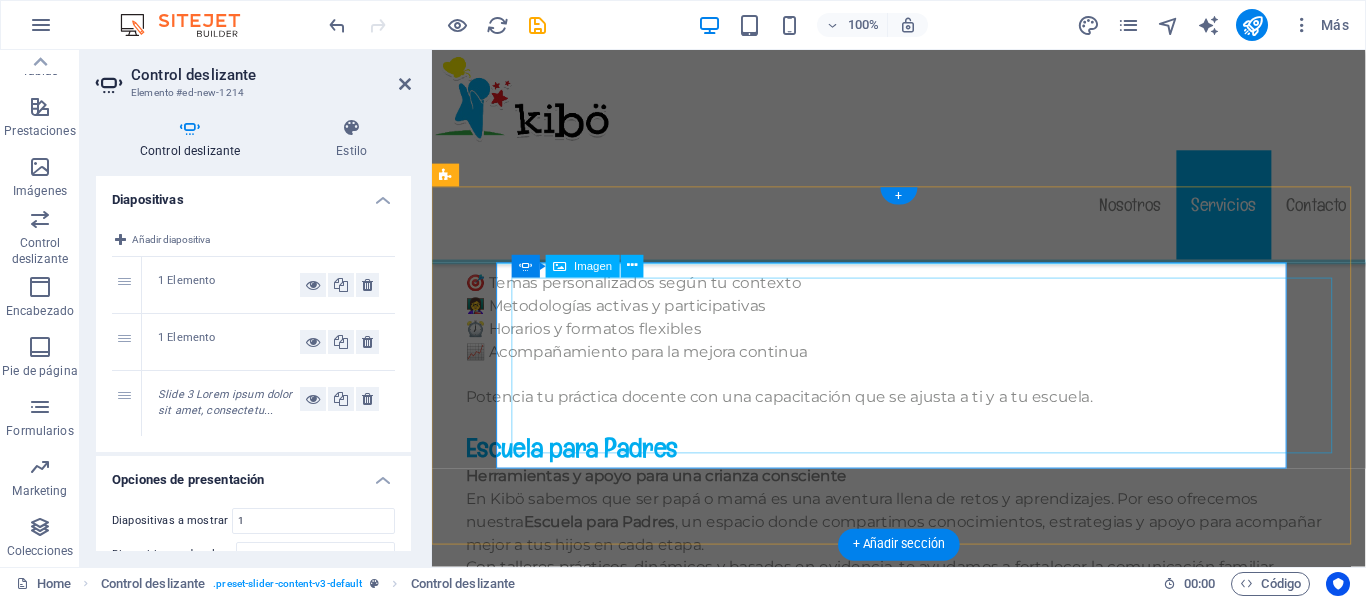 scroll, scrollTop: 13258, scrollLeft: 0, axis: vertical 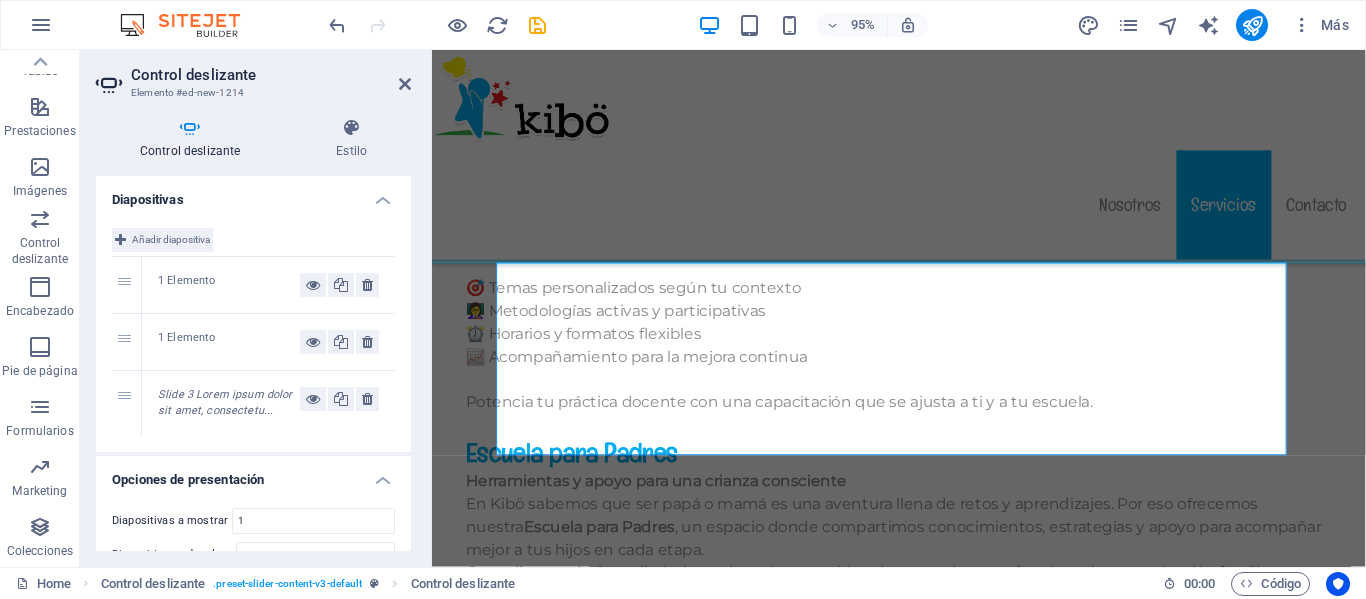 click on "Añadir diapositiva" at bounding box center [171, 240] 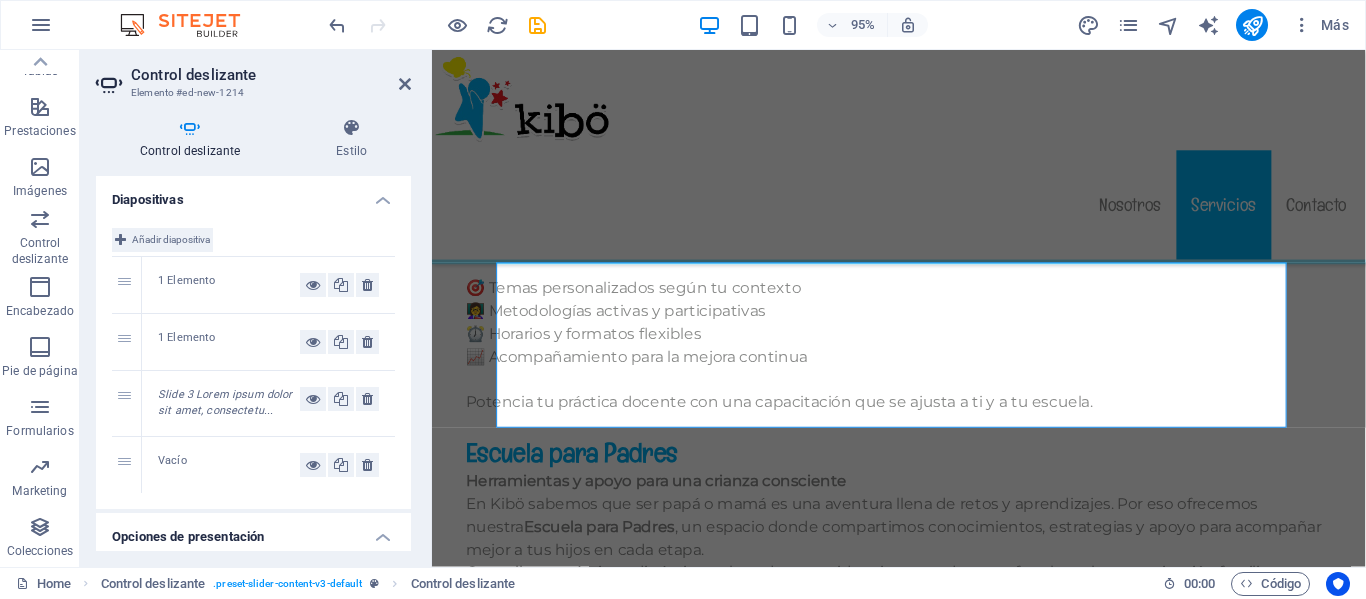 click on "Añadir diapositiva" at bounding box center [171, 240] 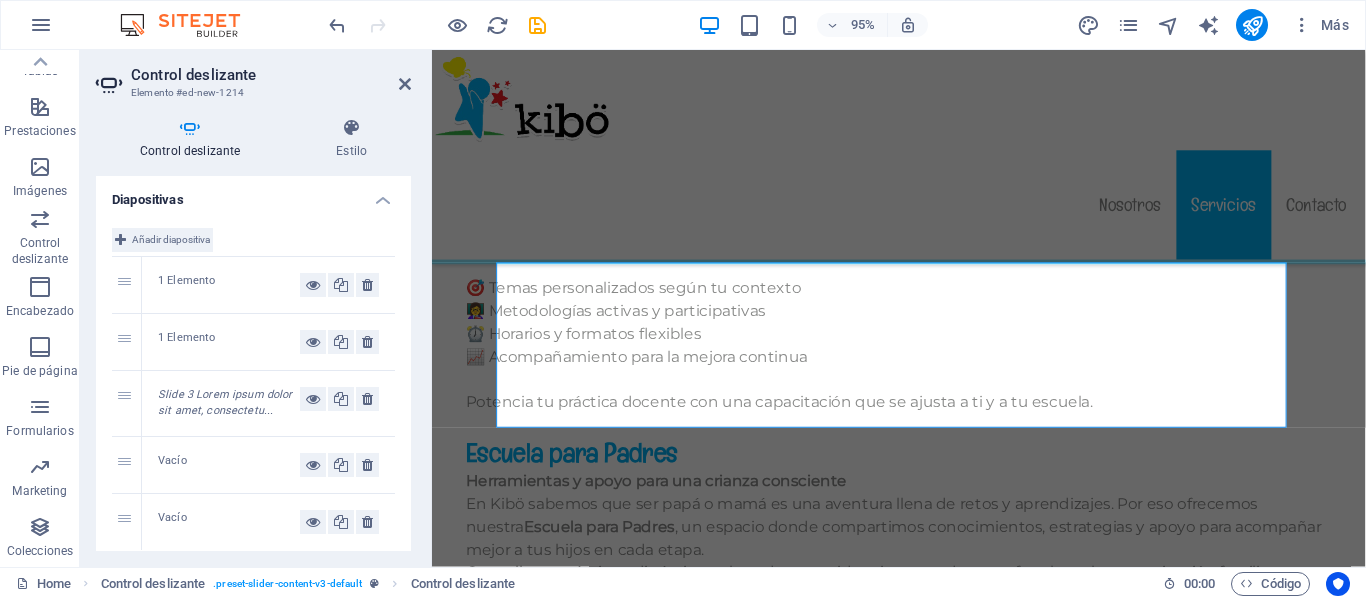 click on "Añadir diapositiva" at bounding box center [171, 240] 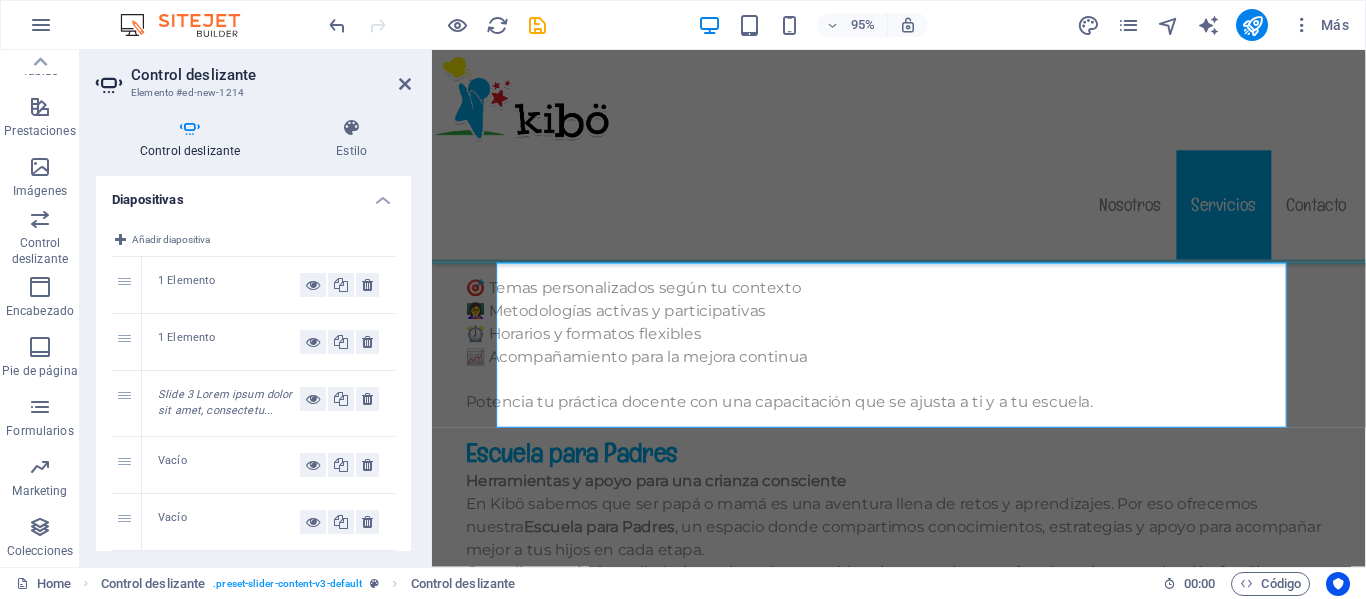 click on "Control deslizante Estilo Diapositivas Añadir diapositiva 1 1 Elemento 2 1 Elemento 3 Slide 3
Lorem ipsum dolor sit amet, consectetu... 4 Vacío 5 Vacío 6 Vacío Opciones de presentación Diapositivas a mostrar 1 Diapositivas a desplazar 1 Ancho Predeterminado px % rem em vw vh Altura adaptable Ajustar automáticamente el alto para controles deslizantes de diapositiva única Navegar Selecciona otro control deslizante que debería ser navegado por este
Modo central Permite la visualización centralizada con diapositiva anterior/siguiente. Usar con un número impar de "Diapositivas a mostrar". Espaciado central No visible cuando "Ancho de la variable" está activado 50 px % Animación Animación Diapositiva Difuminar Velocidad 800 s ms Automático Pausar 5 s ms Pausa al pasar el puntero por encima Repetir Flechas Puntos Control deslizante Element Diseño La forma en la que este elemento se expande en la disposición (Flexbox). Tamaño Predeterminado px % %" at bounding box center [253, 334] 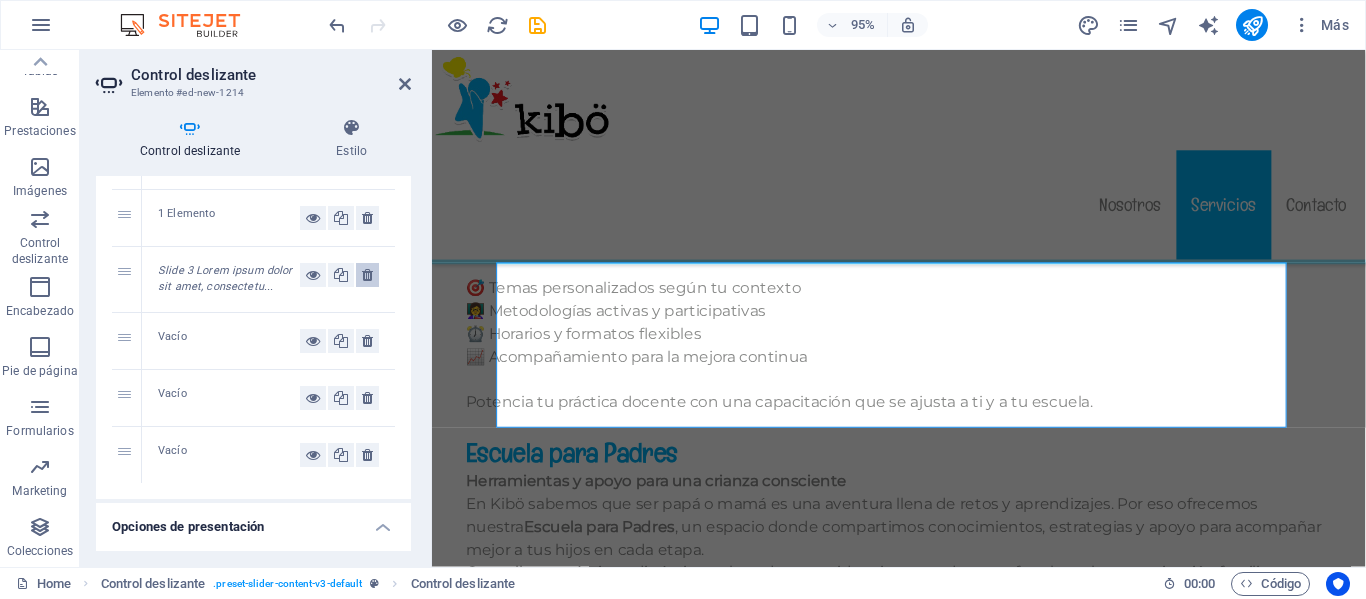 click at bounding box center [367, 275] 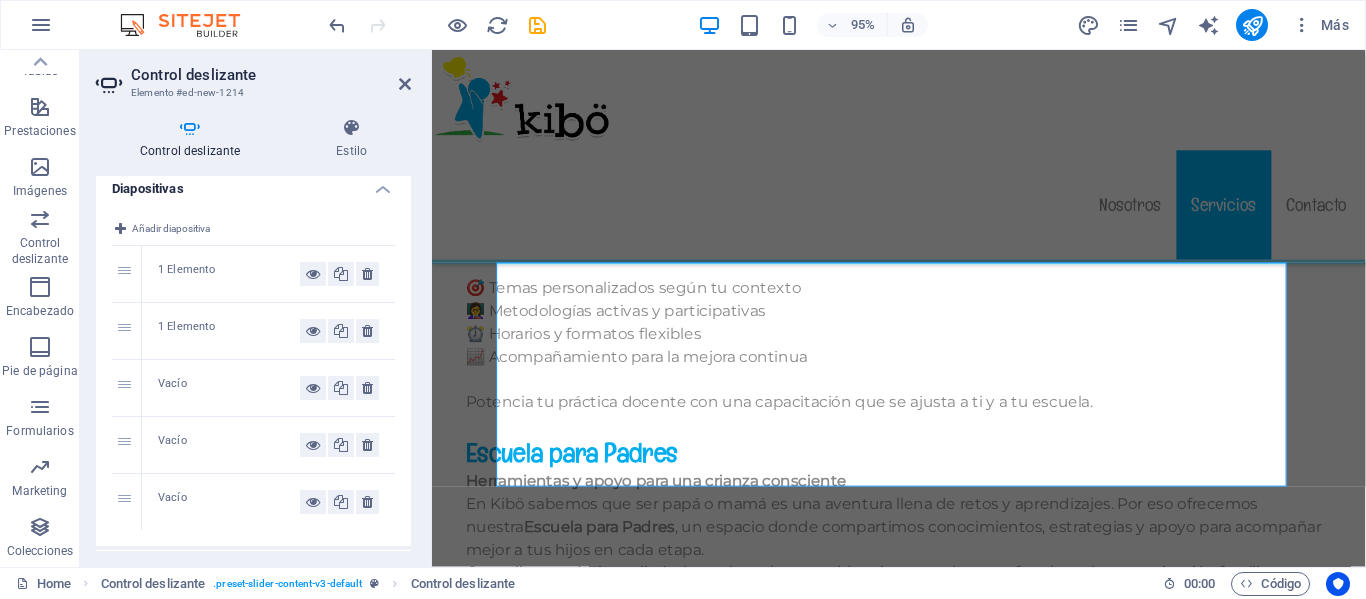 scroll, scrollTop: 7, scrollLeft: 0, axis: vertical 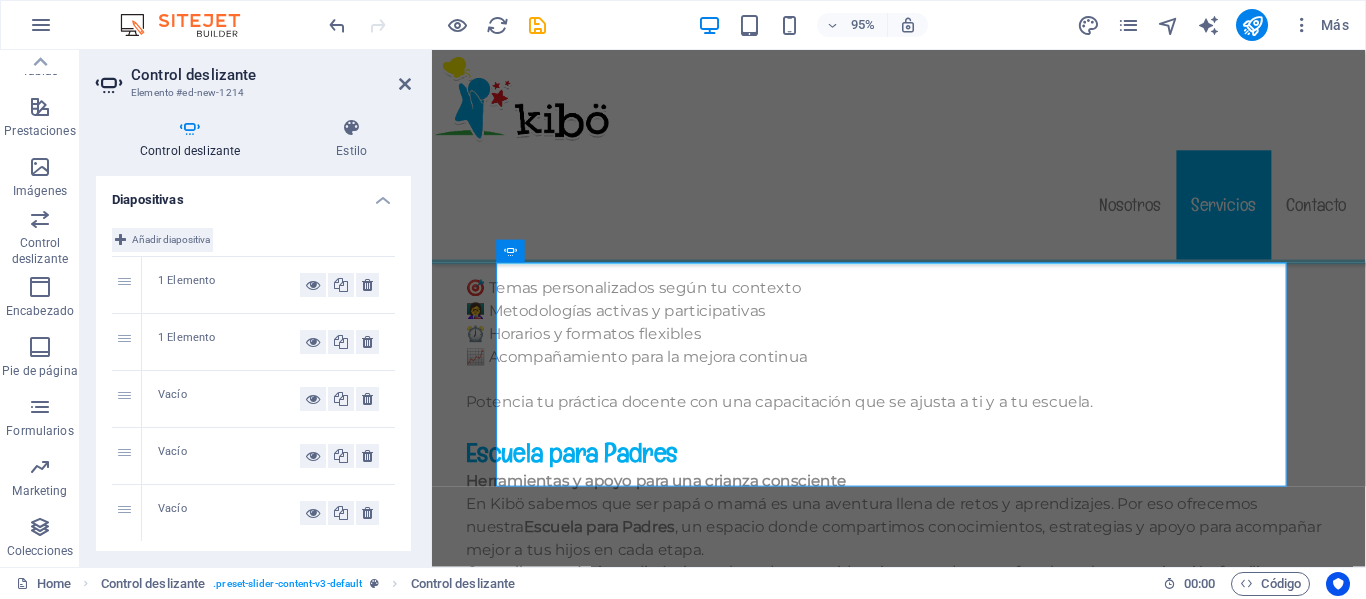 click on "Añadir diapositiva" at bounding box center (171, 240) 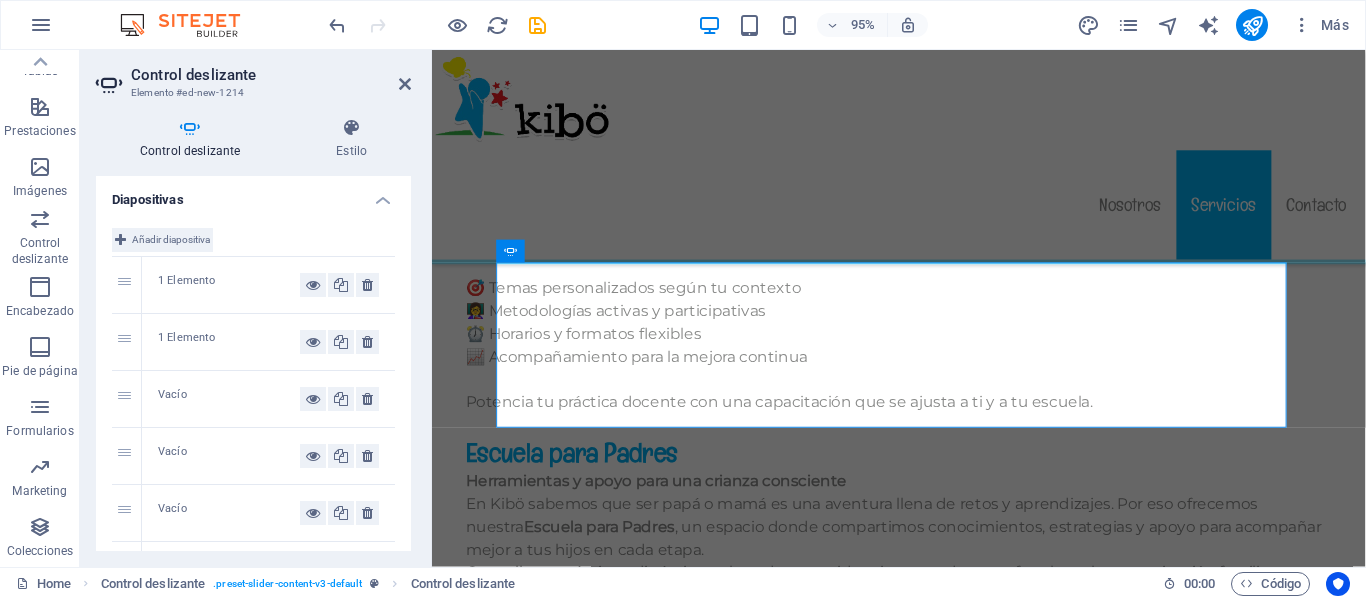 click on "Añadir diapositiva" at bounding box center (171, 240) 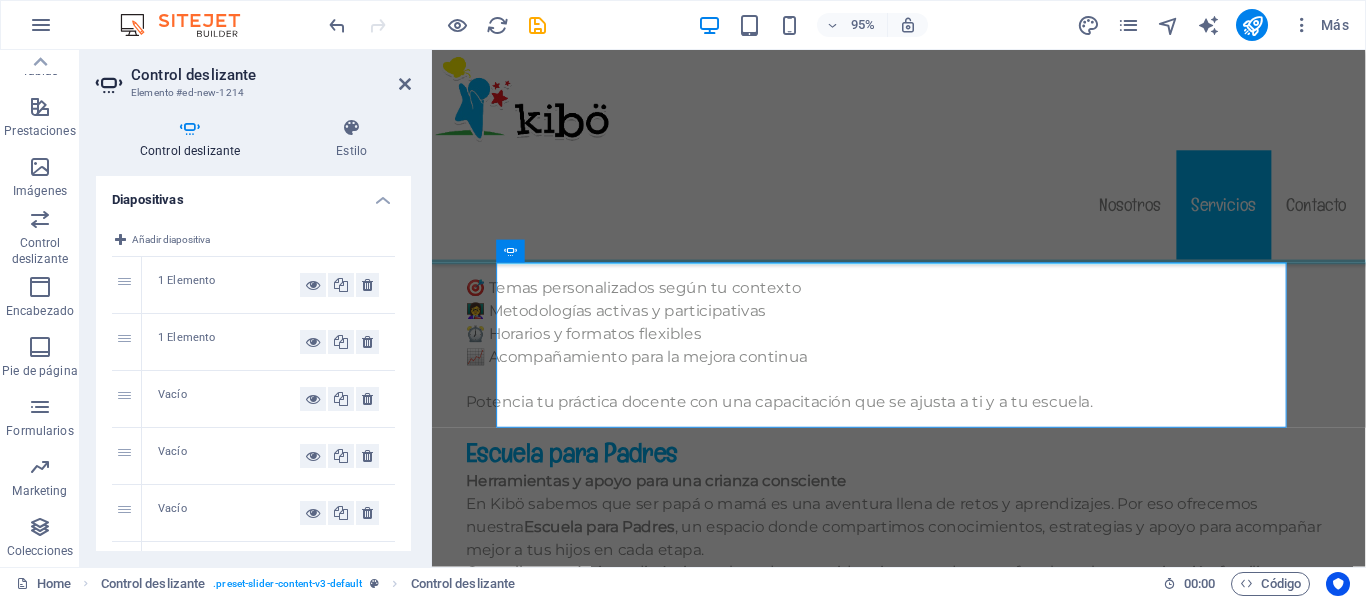 click on "Vacío" at bounding box center [229, 399] 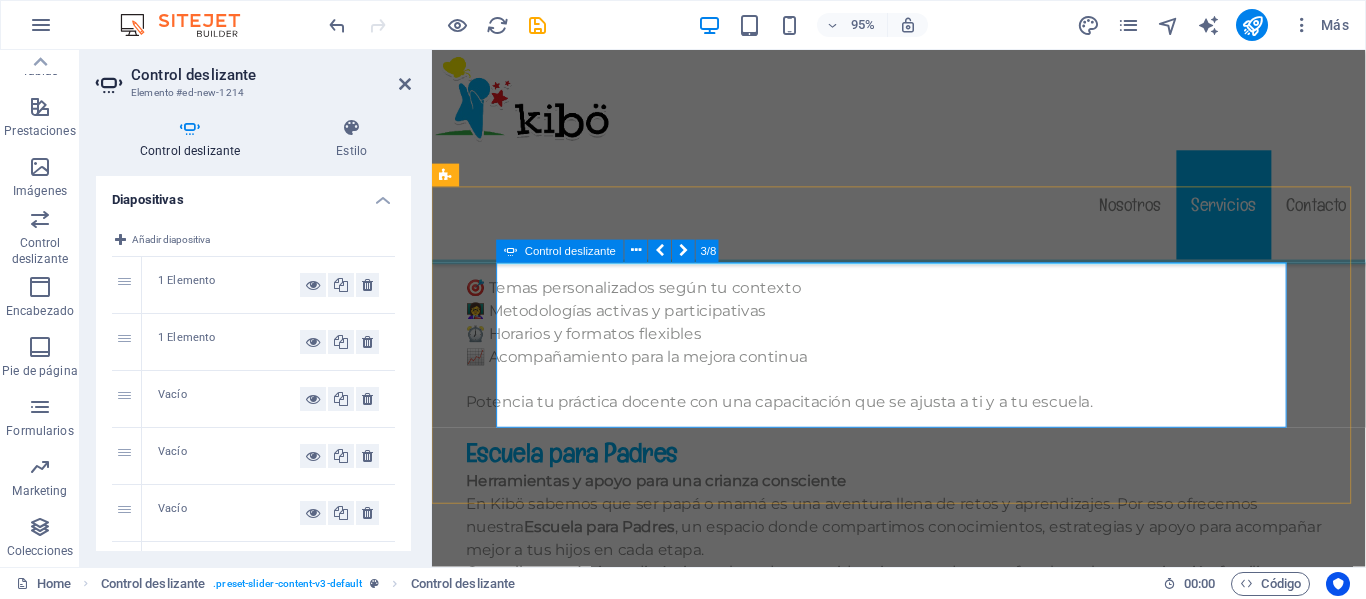 click on "Añadir elementos" at bounding box center (-1667, 2520) 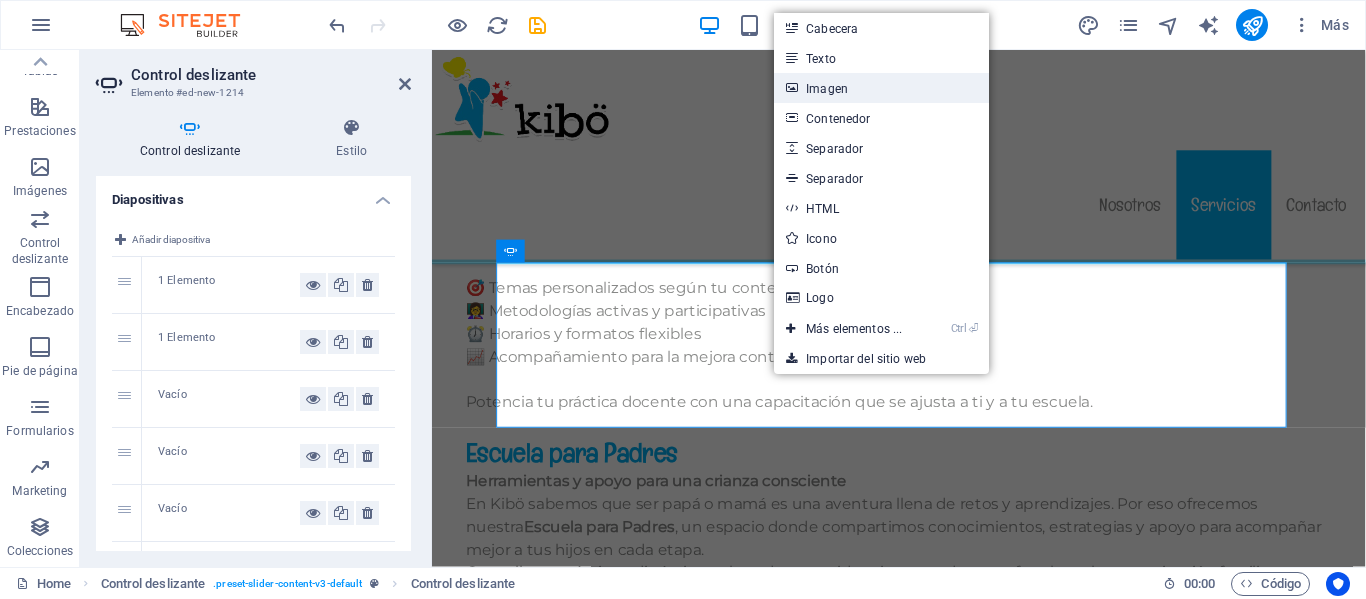 drag, startPoint x: 849, startPoint y: 80, endPoint x: 314, endPoint y: 307, distance: 581.1661 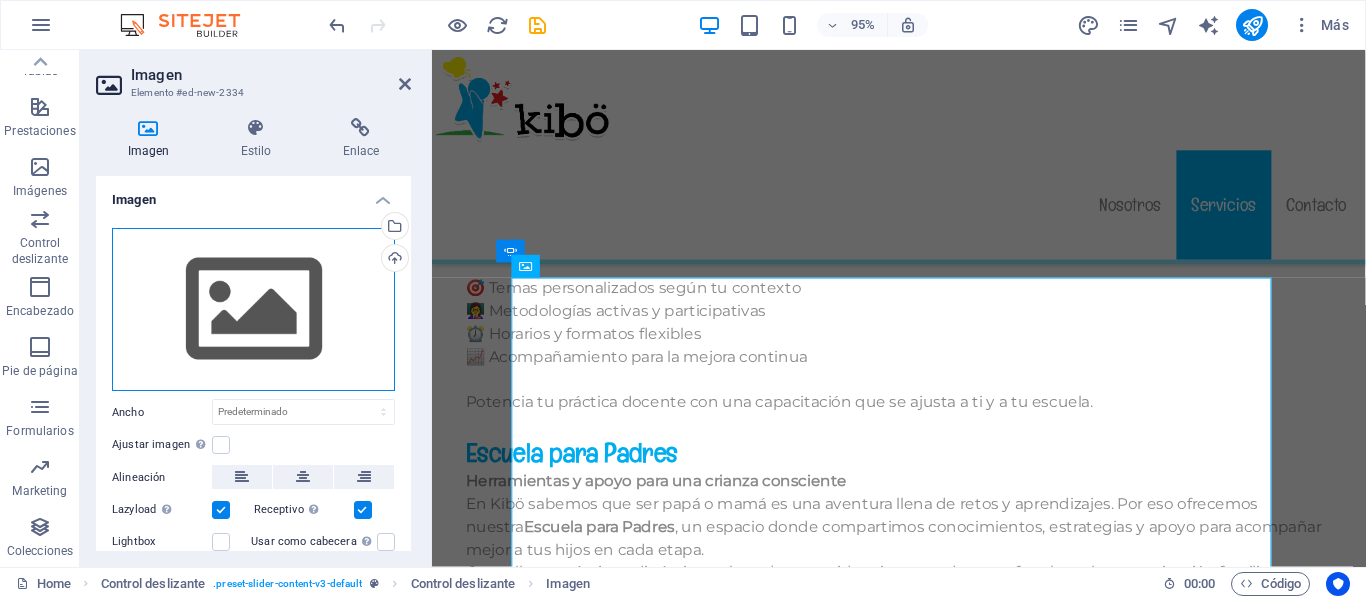 click on "Arrastra archivos aquí, haz clic para escoger archivos o  selecciona archivos de Archivos o de nuestra galería gratuita de fotos y vídeos" at bounding box center [253, 310] 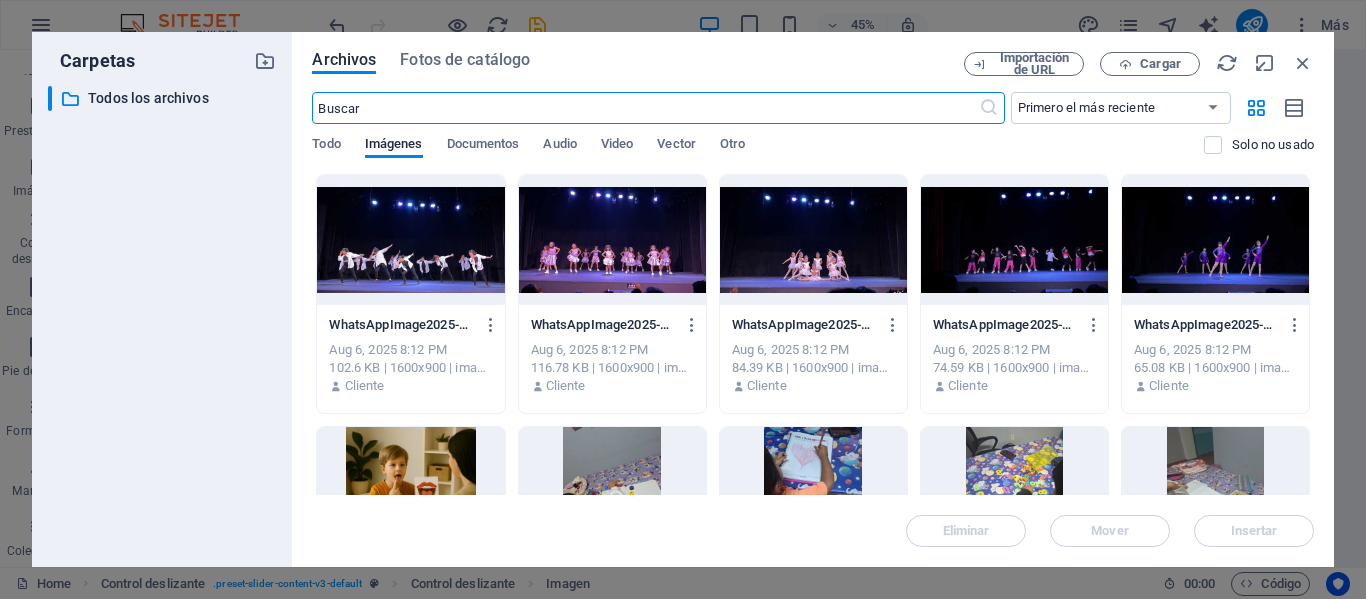 scroll, scrollTop: 13369, scrollLeft: 0, axis: vertical 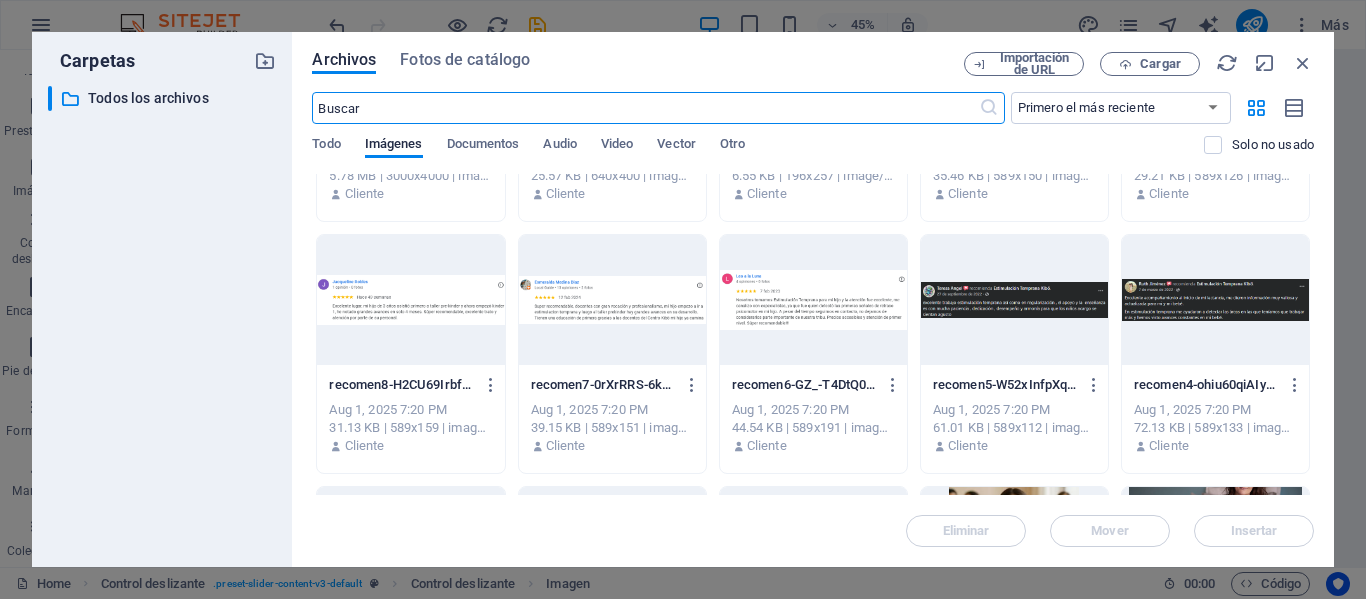 click at bounding box center [410, 300] 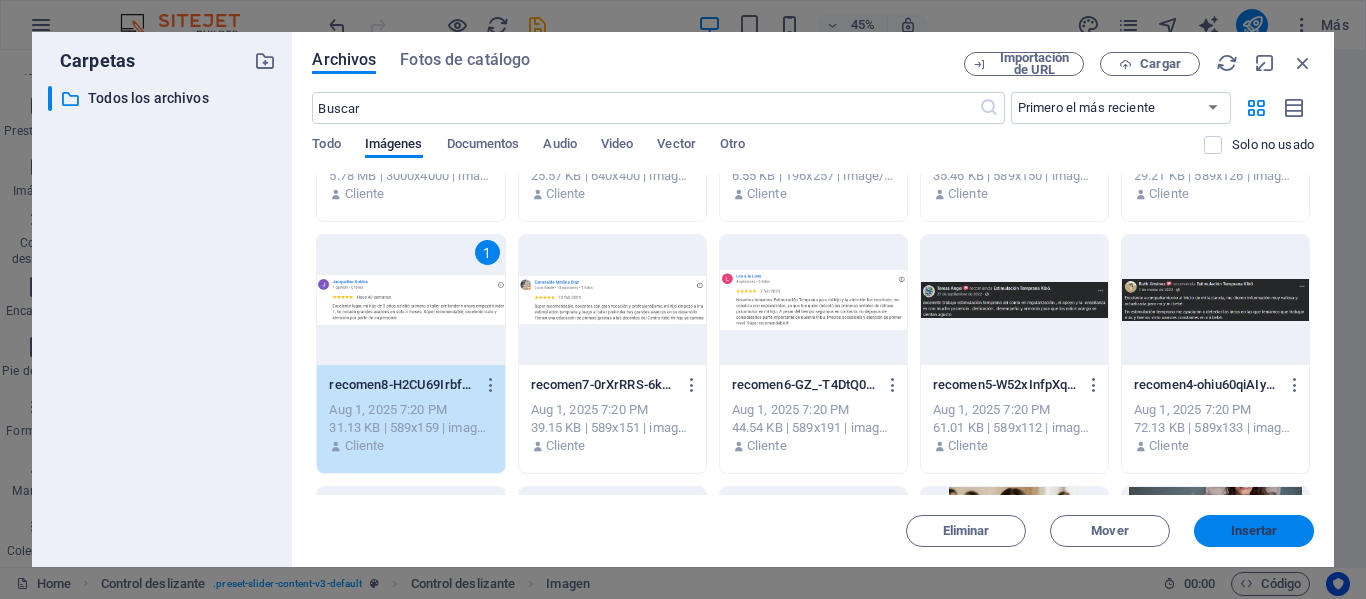 click on "Insertar" at bounding box center [1254, 531] 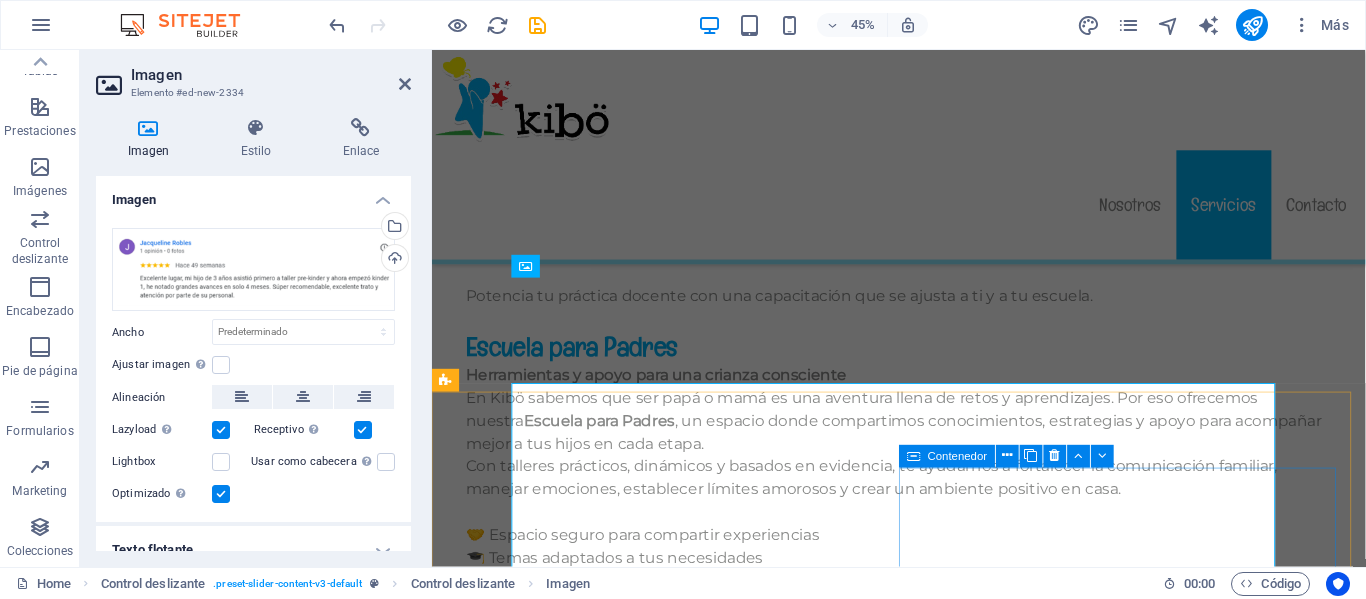 scroll, scrollTop: 13258, scrollLeft: 0, axis: vertical 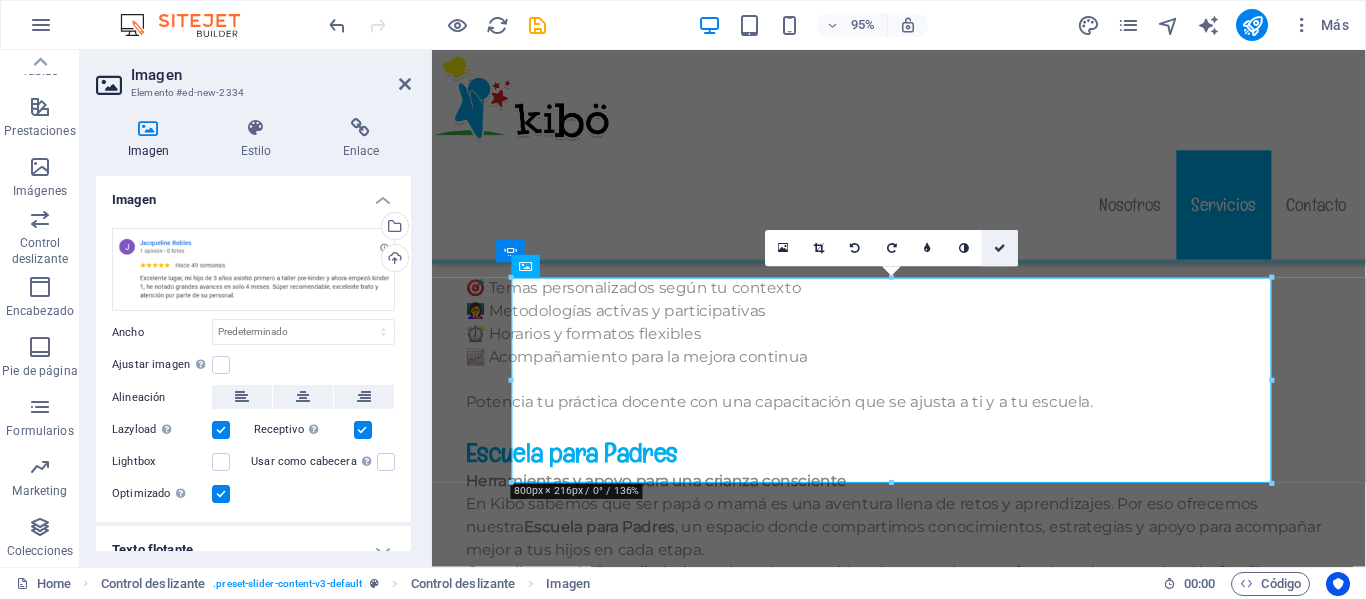 click at bounding box center (1000, 248) 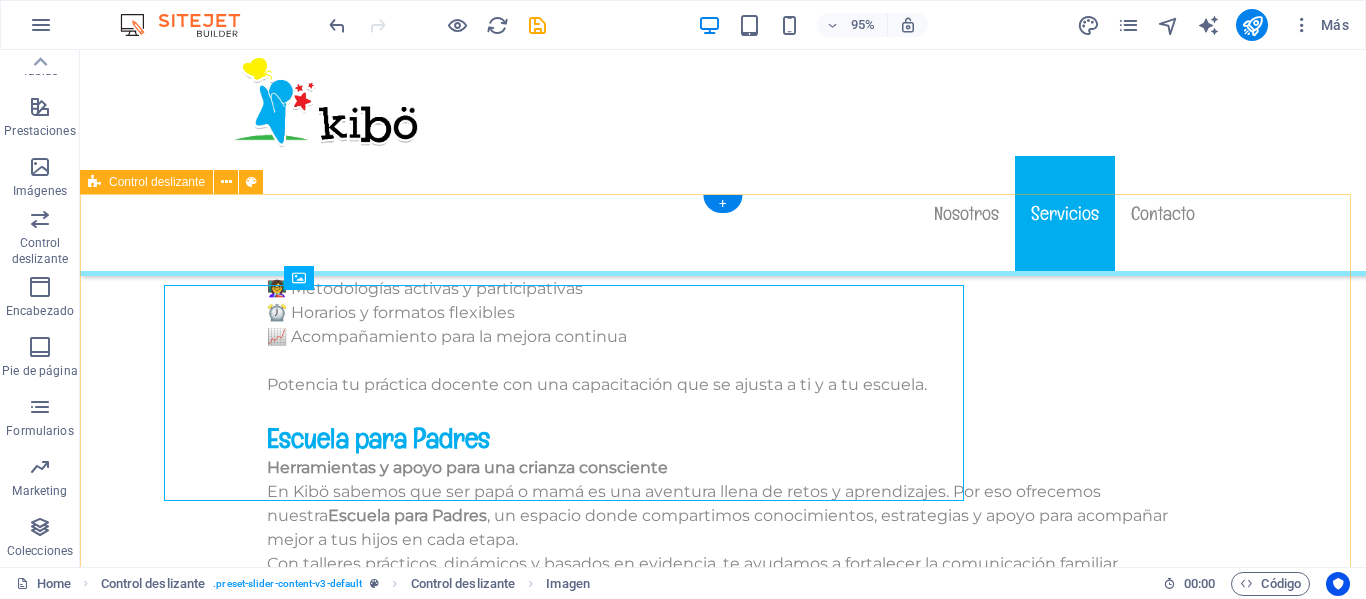 scroll, scrollTop: 13263, scrollLeft: 0, axis: vertical 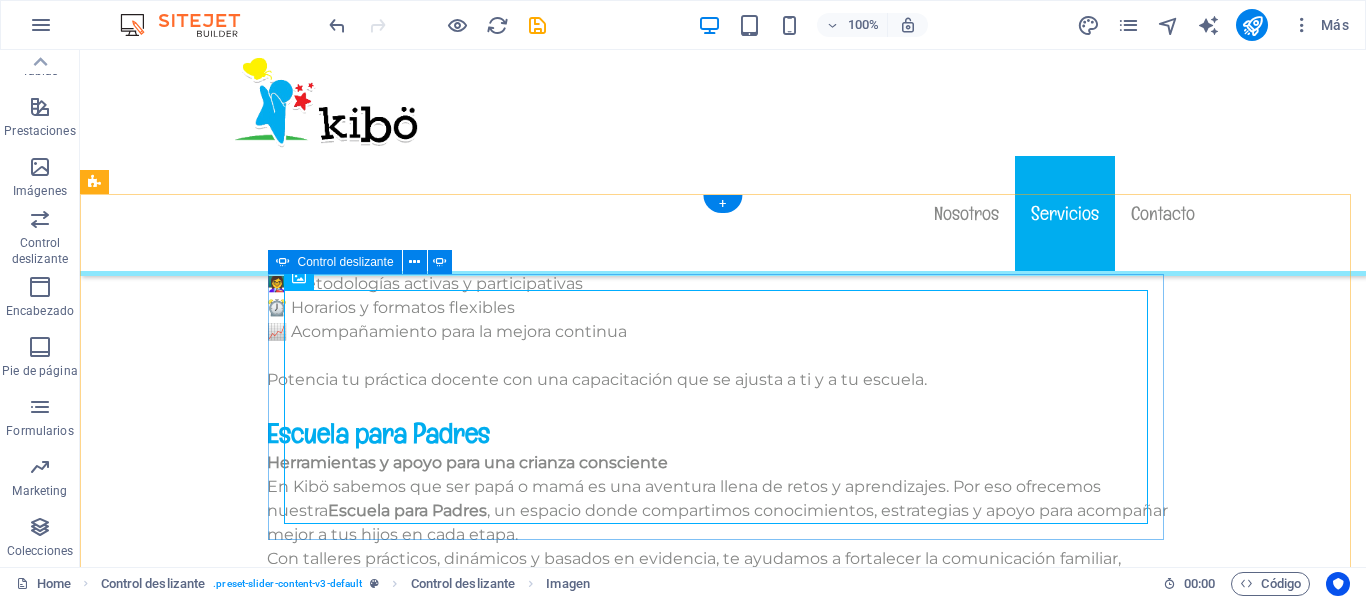 click at bounding box center [723, 1949] 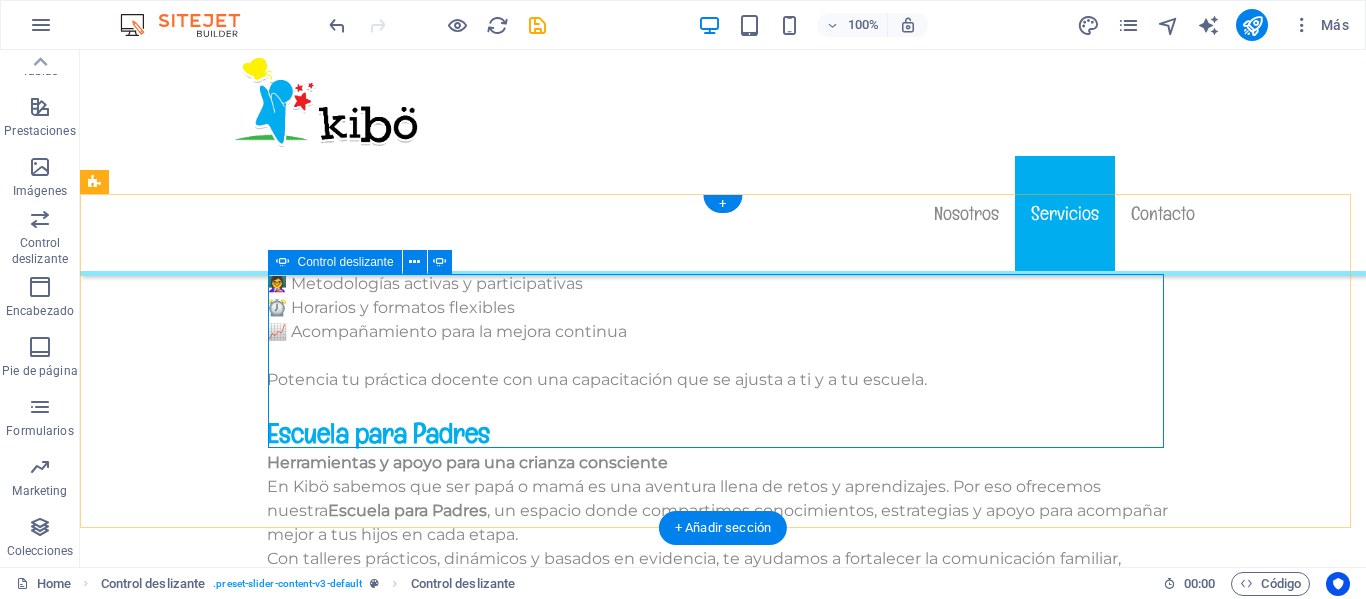 click on "Añadir elementos" at bounding box center [-2948, 3000] 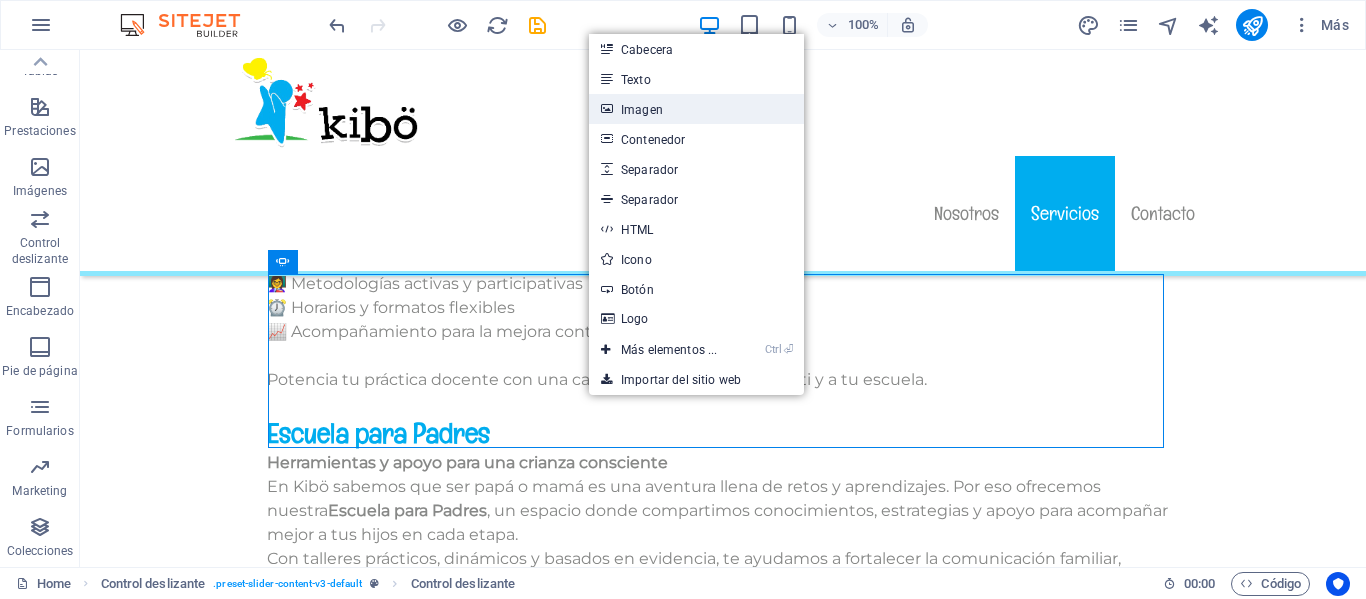 click on "Imagen" at bounding box center [696, 109] 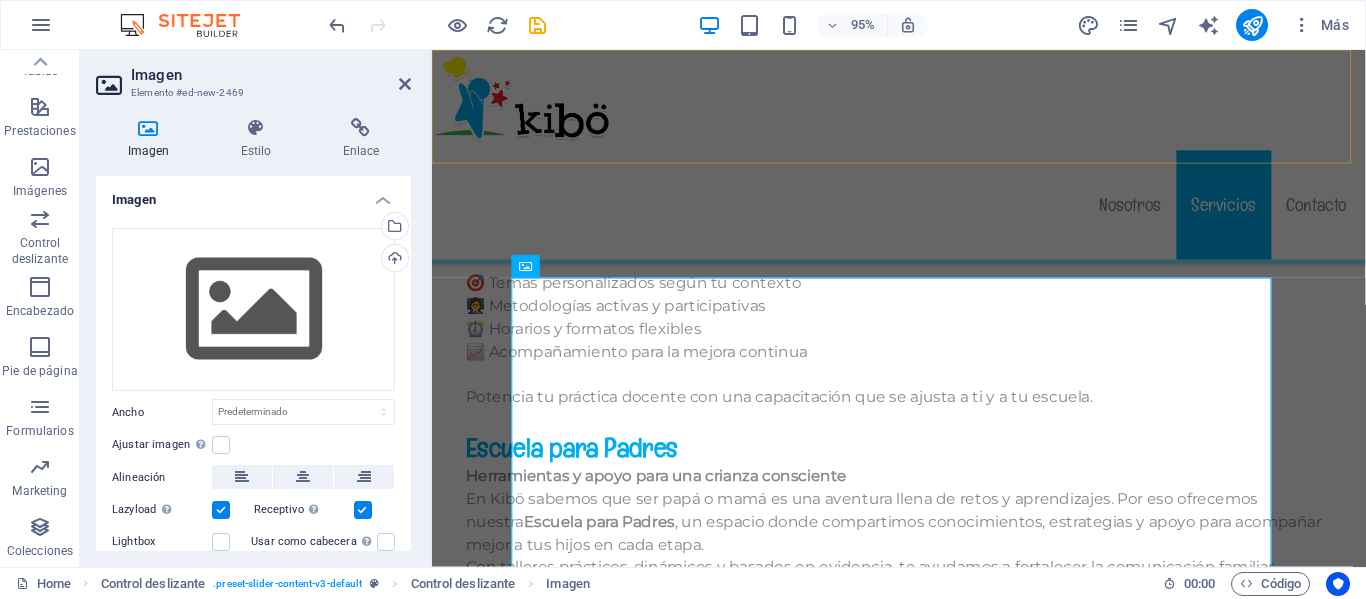 scroll, scrollTop: 13258, scrollLeft: 0, axis: vertical 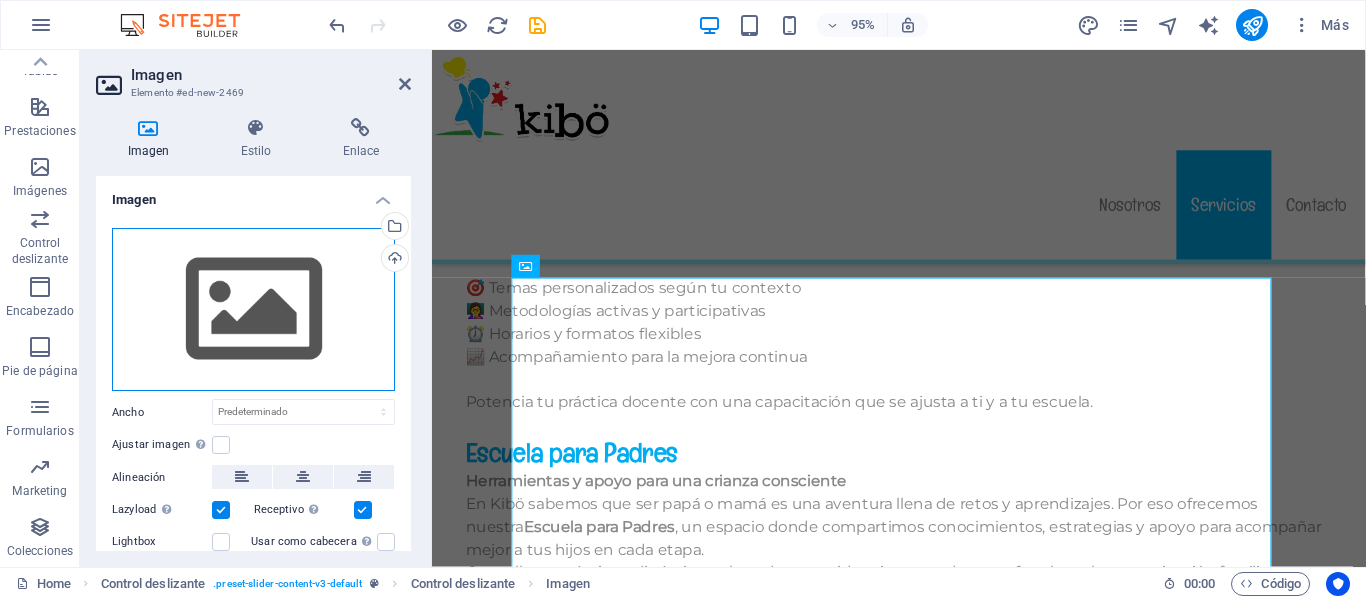 click on "Arrastra archivos aquí, haz clic para escoger archivos o  selecciona archivos de Archivos o de nuestra galería gratuita de fotos y vídeos" at bounding box center (253, 310) 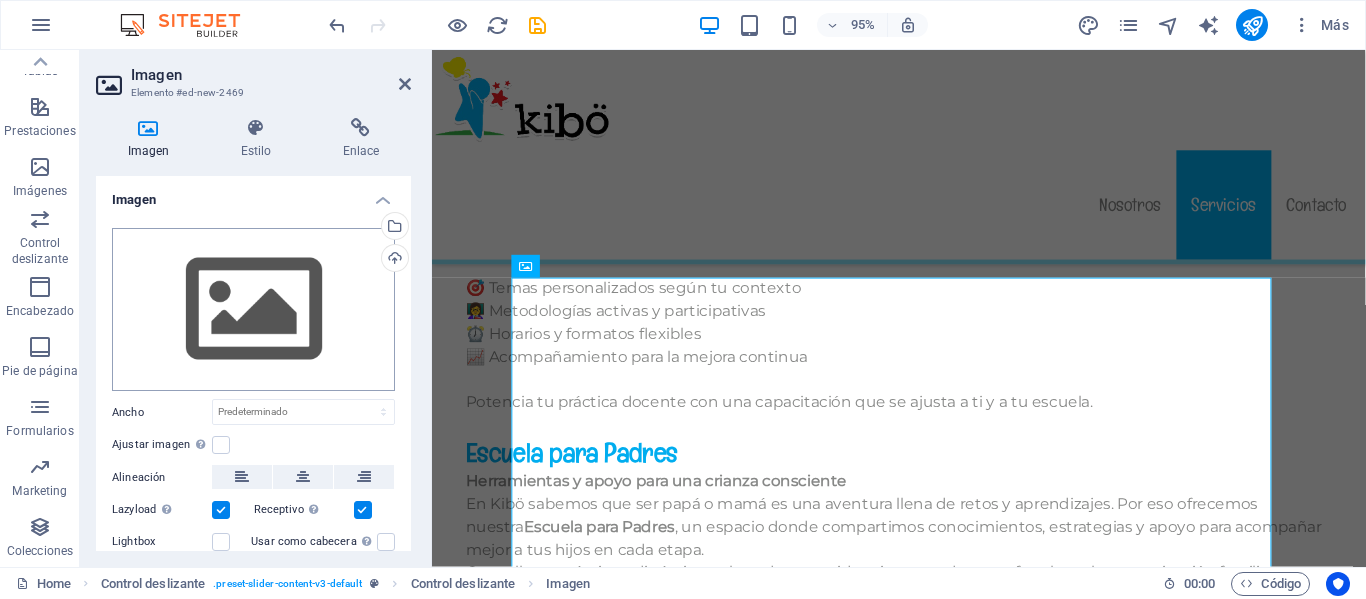 scroll, scrollTop: 13369, scrollLeft: 0, axis: vertical 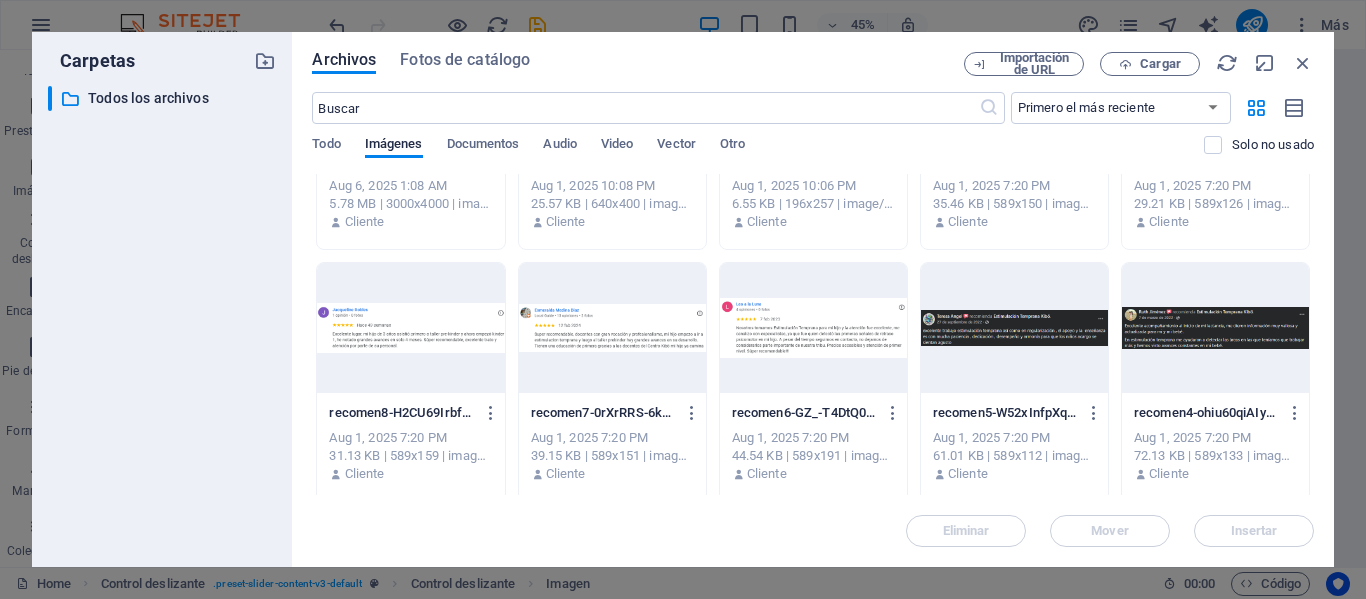 click at bounding box center [612, 328] 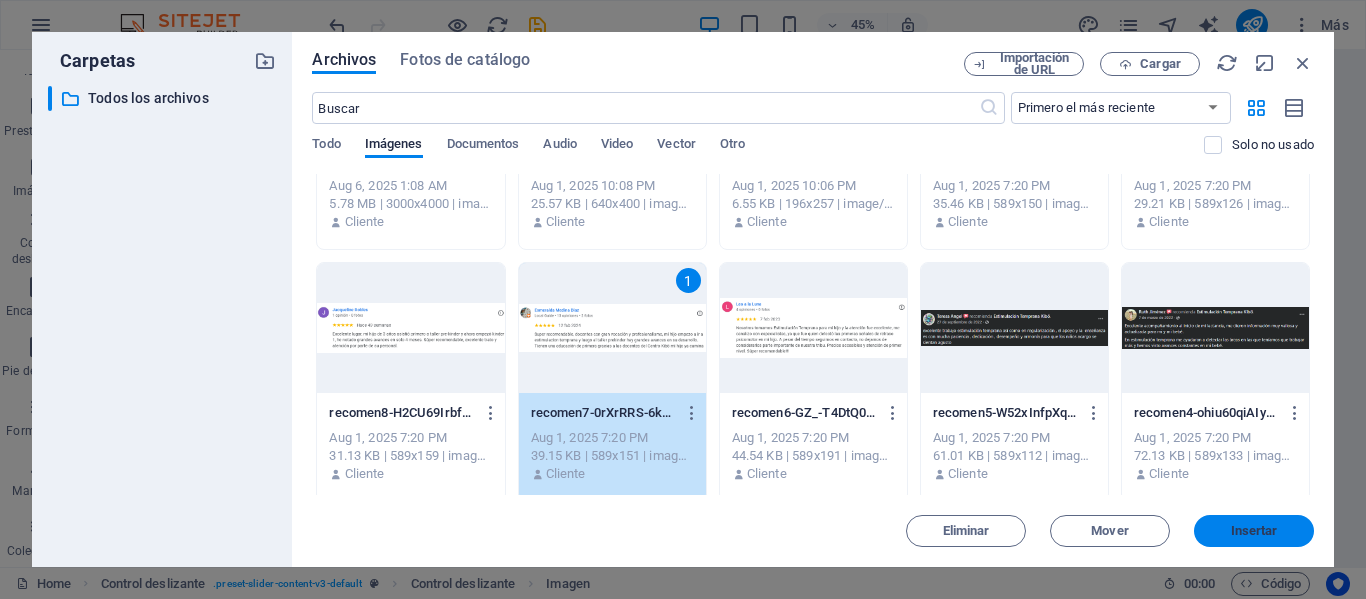 click on "Insertar" at bounding box center (1254, 531) 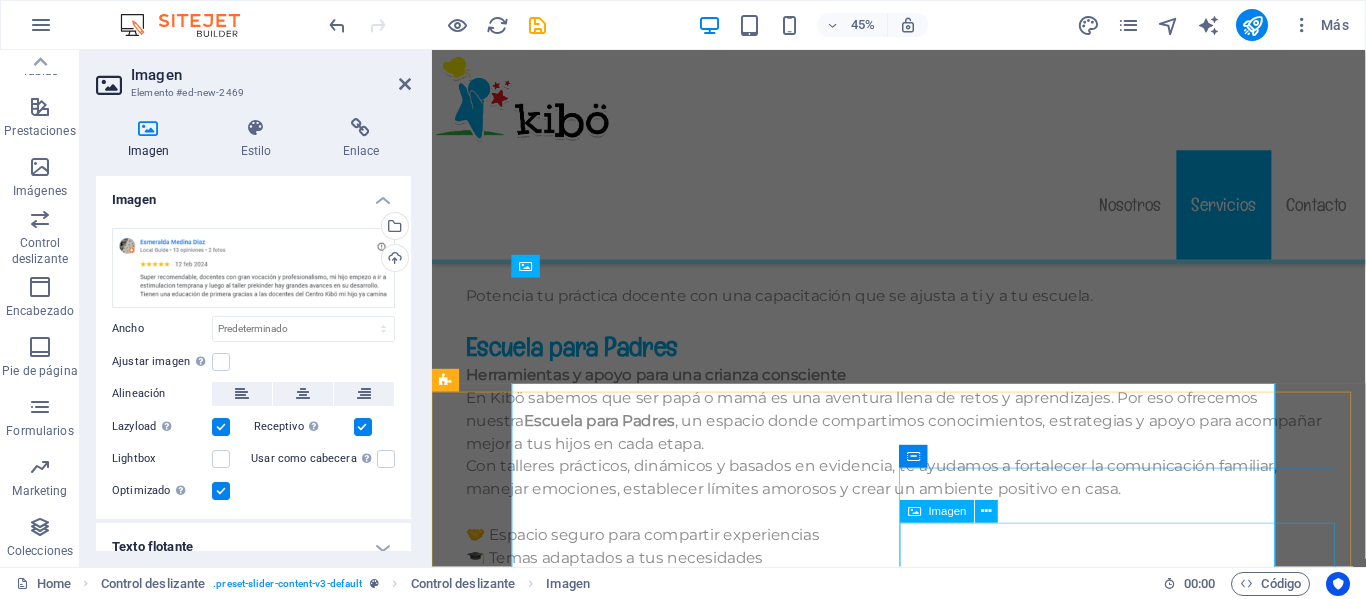 scroll, scrollTop: 13258, scrollLeft: 0, axis: vertical 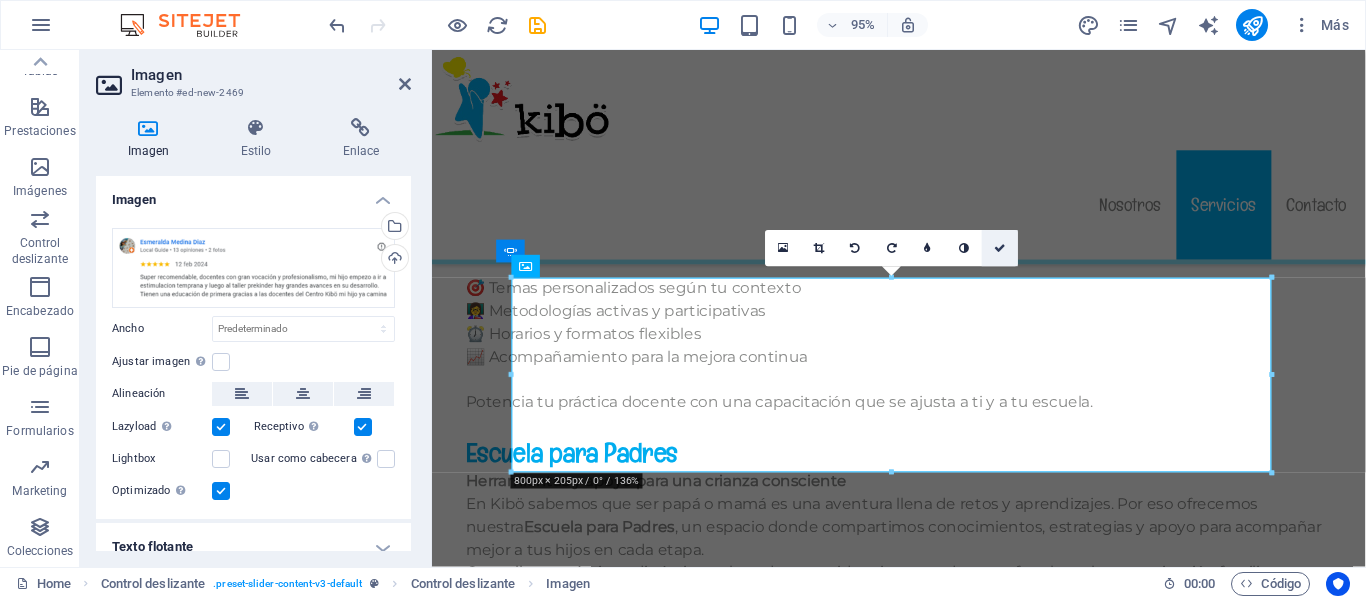 click at bounding box center (1000, 248) 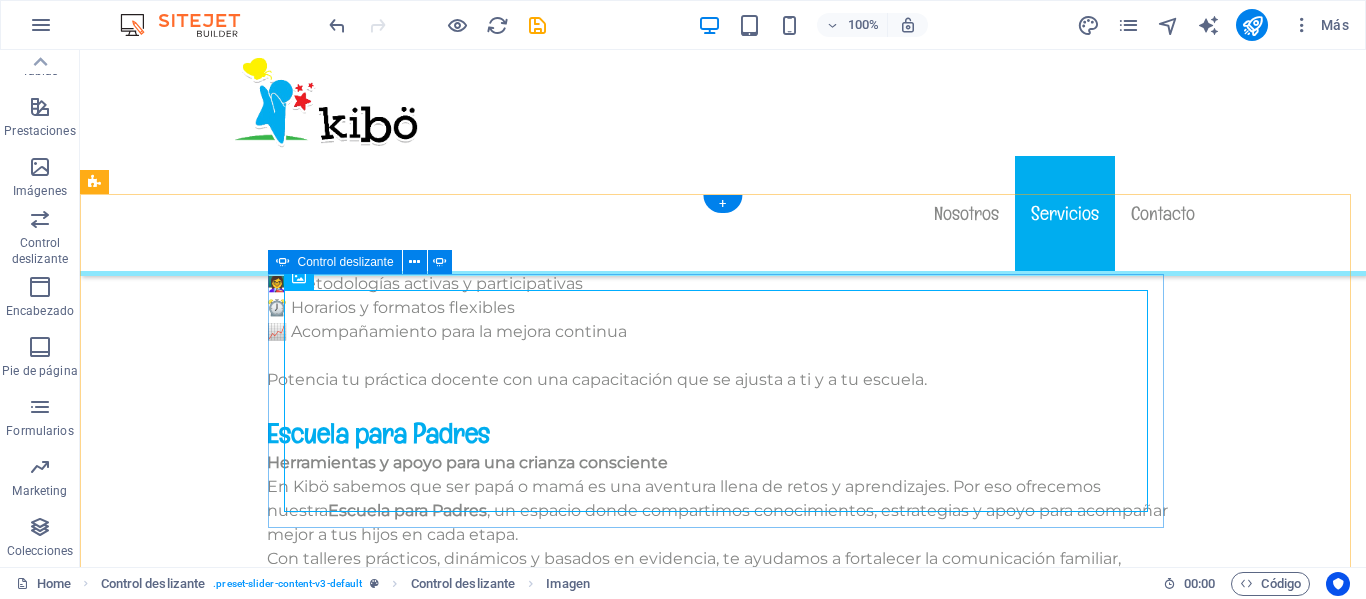 click at bounding box center [723, 1937] 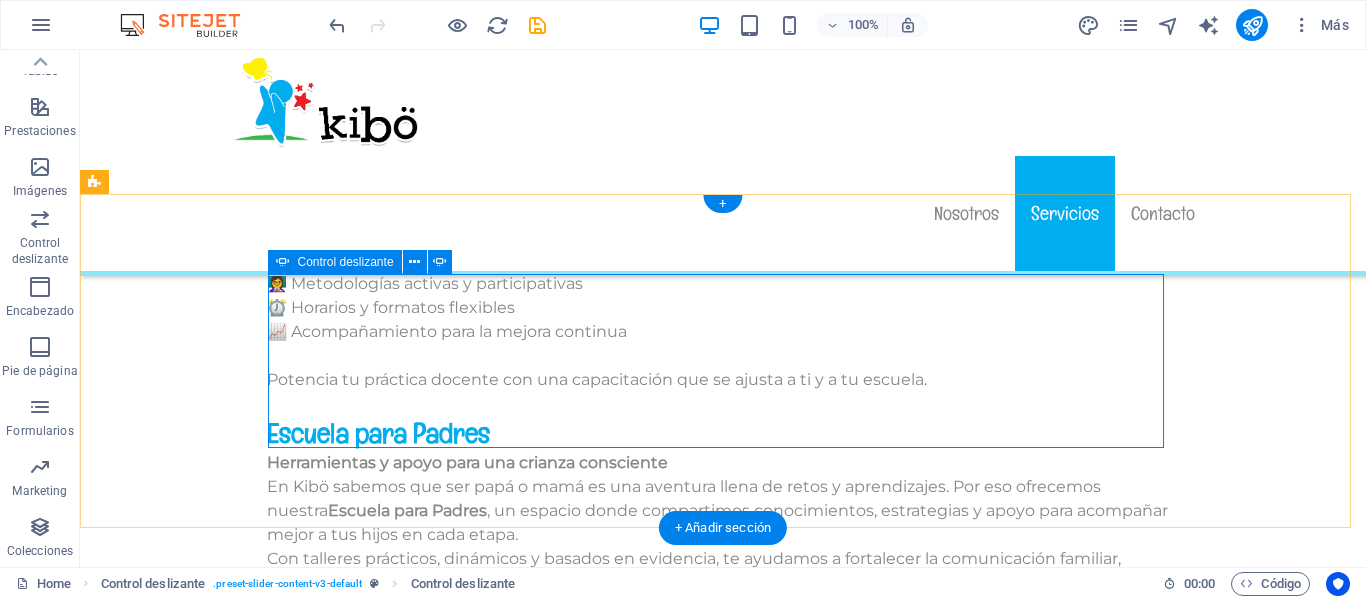 click at bounding box center [723, 1643] 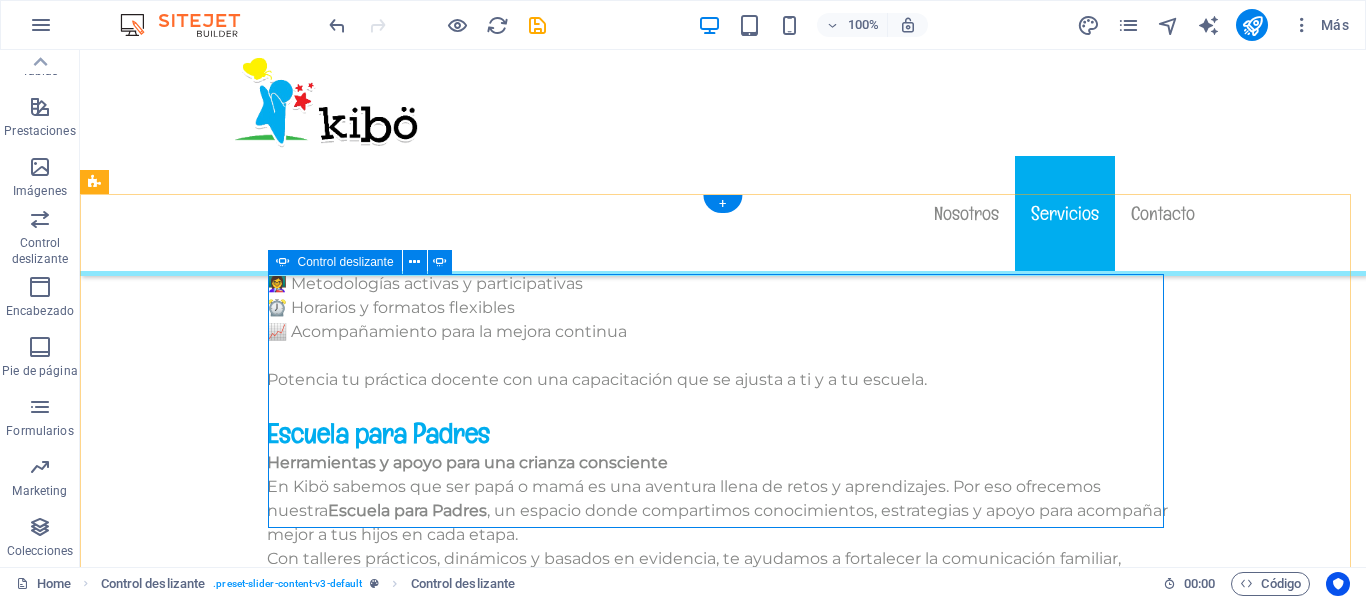 click at bounding box center [723, 1937] 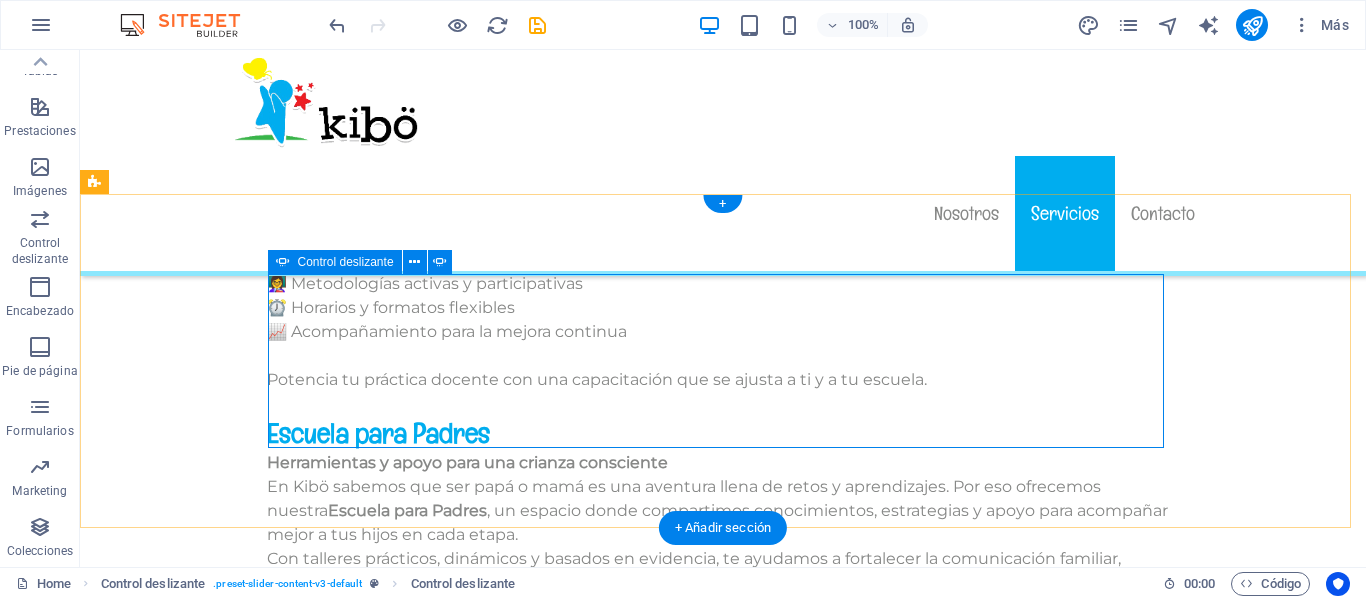 click on "Añadir elementos" at bounding box center (-3844, 3362) 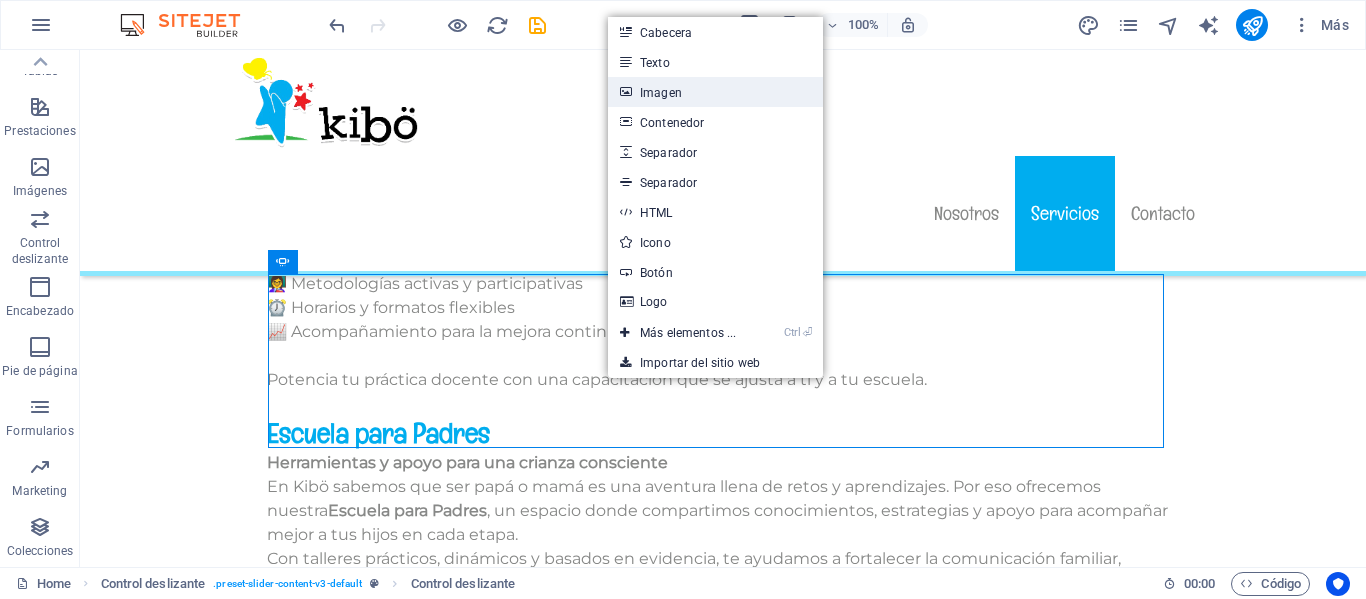 click on "Imagen" at bounding box center (715, 92) 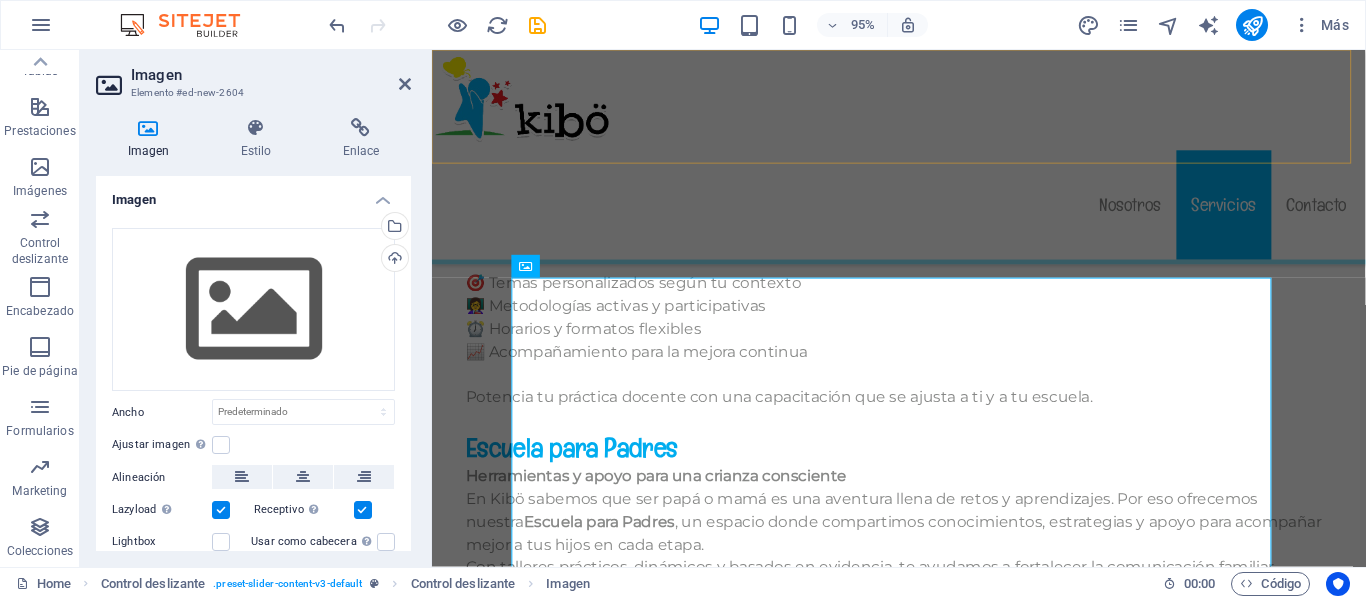 scroll, scrollTop: 13258, scrollLeft: 0, axis: vertical 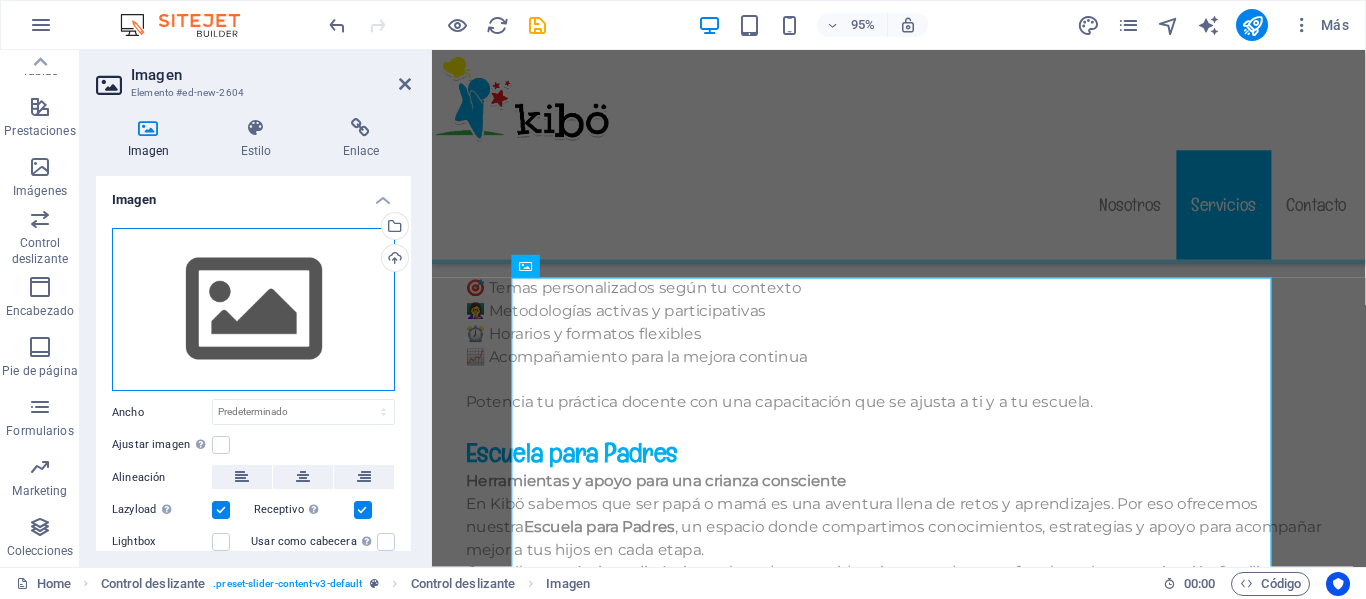 click on "Arrastra archivos aquí, haz clic para escoger archivos o  selecciona archivos de Archivos o de nuestra galería gratuita de fotos y vídeos" at bounding box center (253, 310) 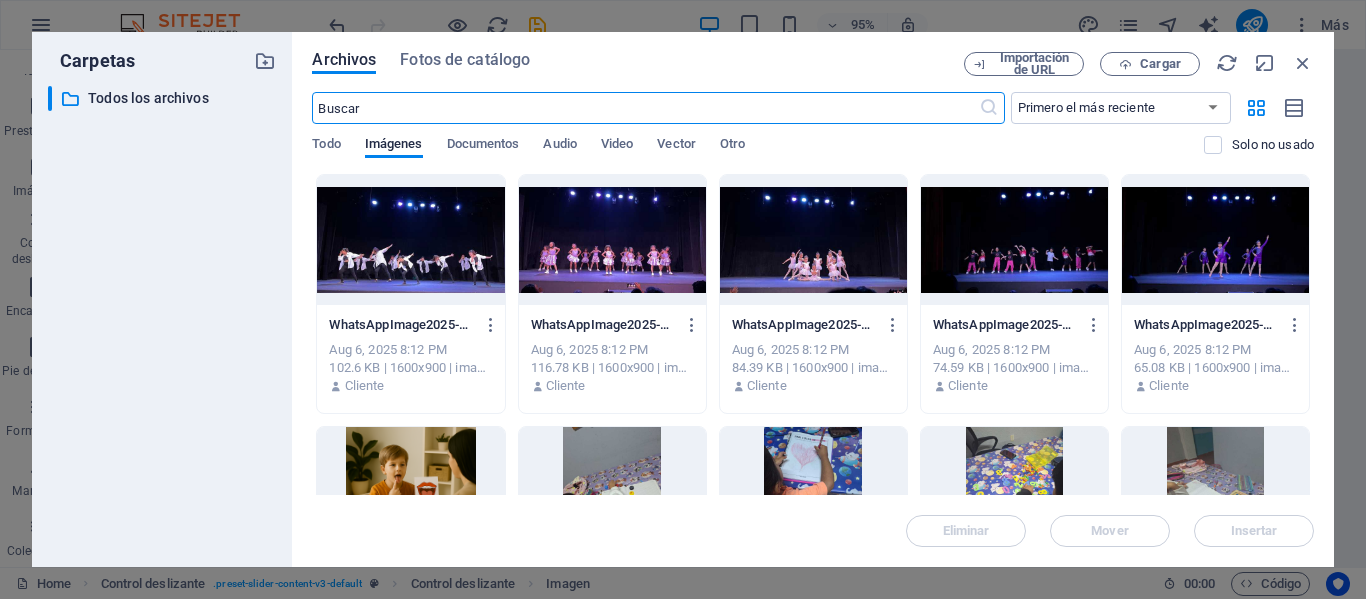 scroll, scrollTop: 13369, scrollLeft: 0, axis: vertical 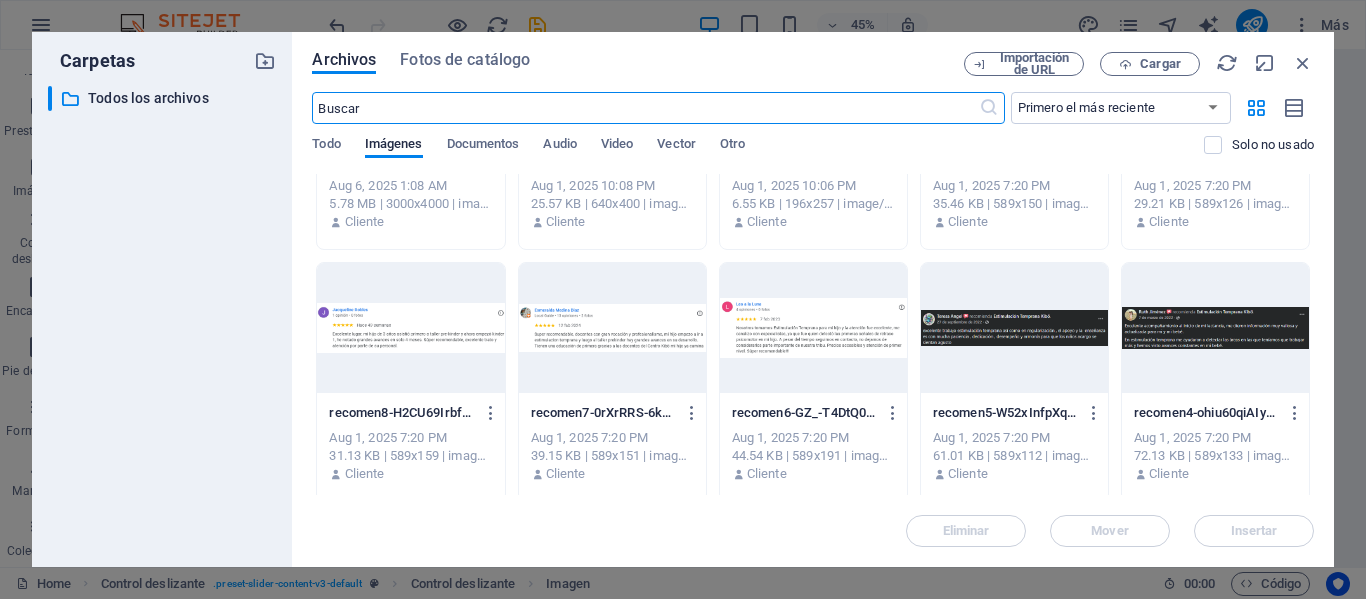 click at bounding box center [813, 328] 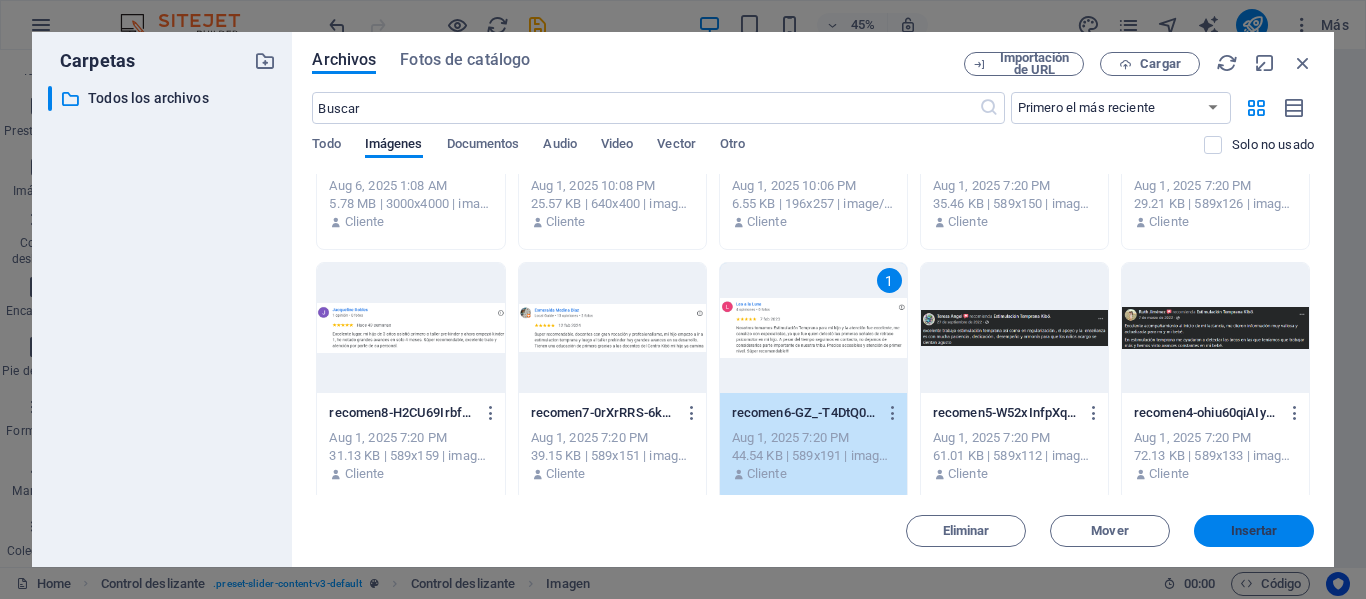 drag, startPoint x: 1264, startPoint y: 534, endPoint x: 875, endPoint y: 508, distance: 389.86792 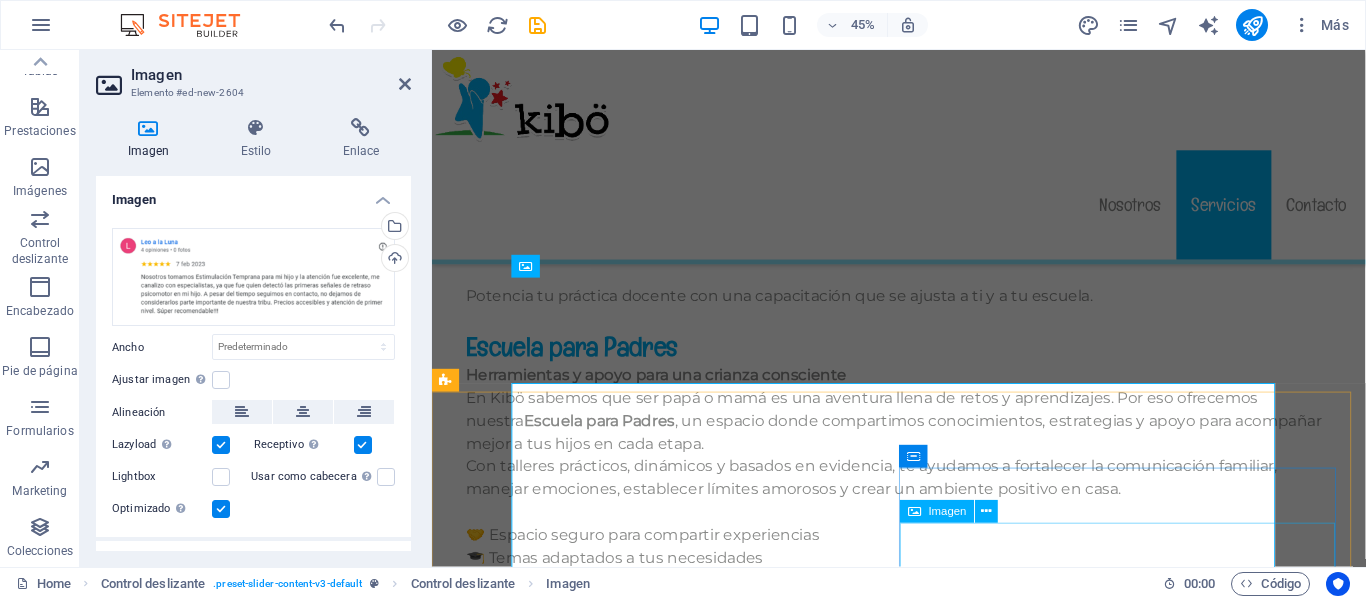 scroll, scrollTop: 13258, scrollLeft: 0, axis: vertical 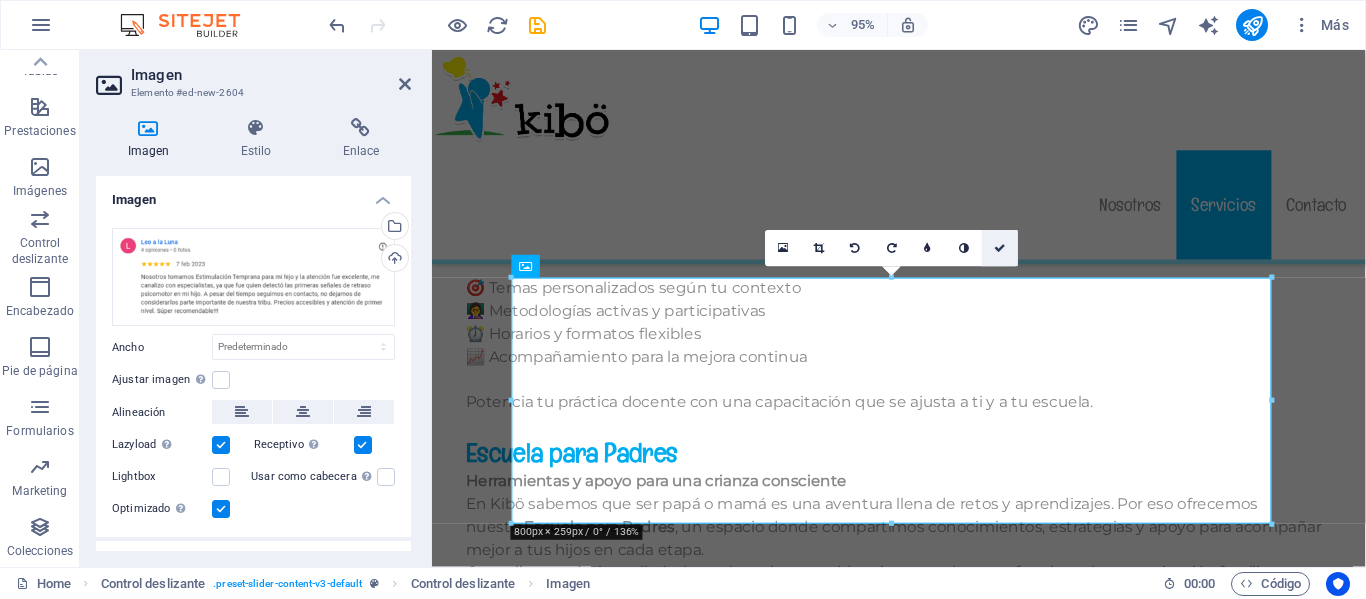 click at bounding box center (1000, 248) 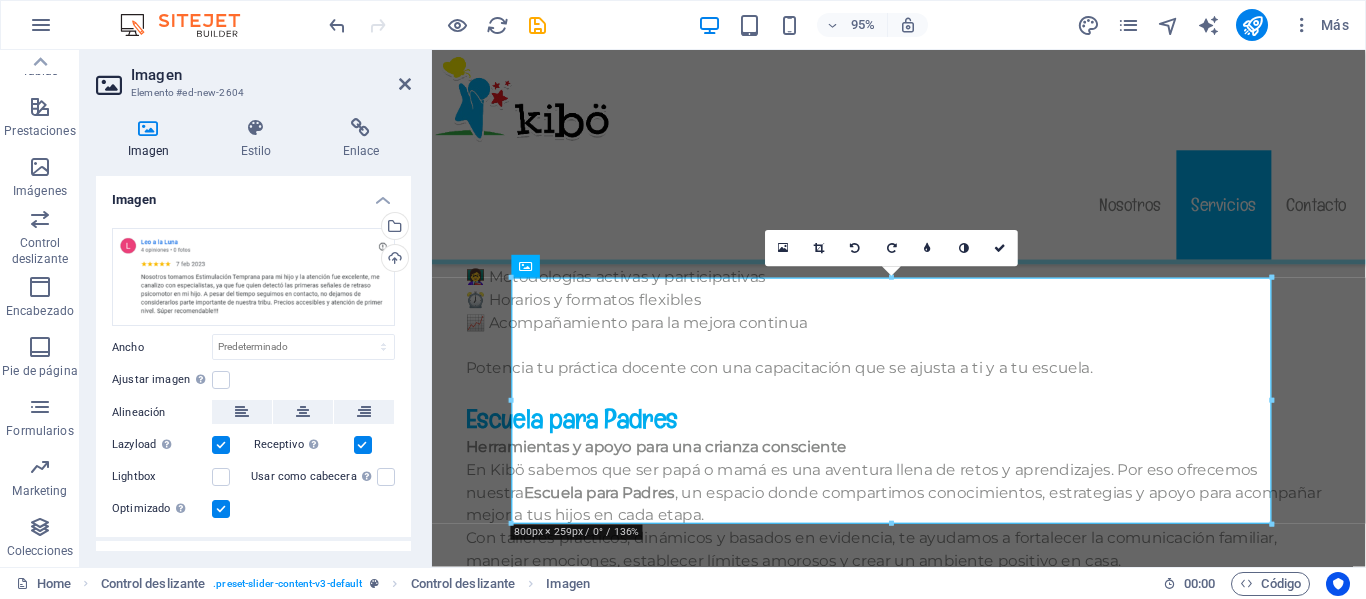 scroll, scrollTop: 13263, scrollLeft: 0, axis: vertical 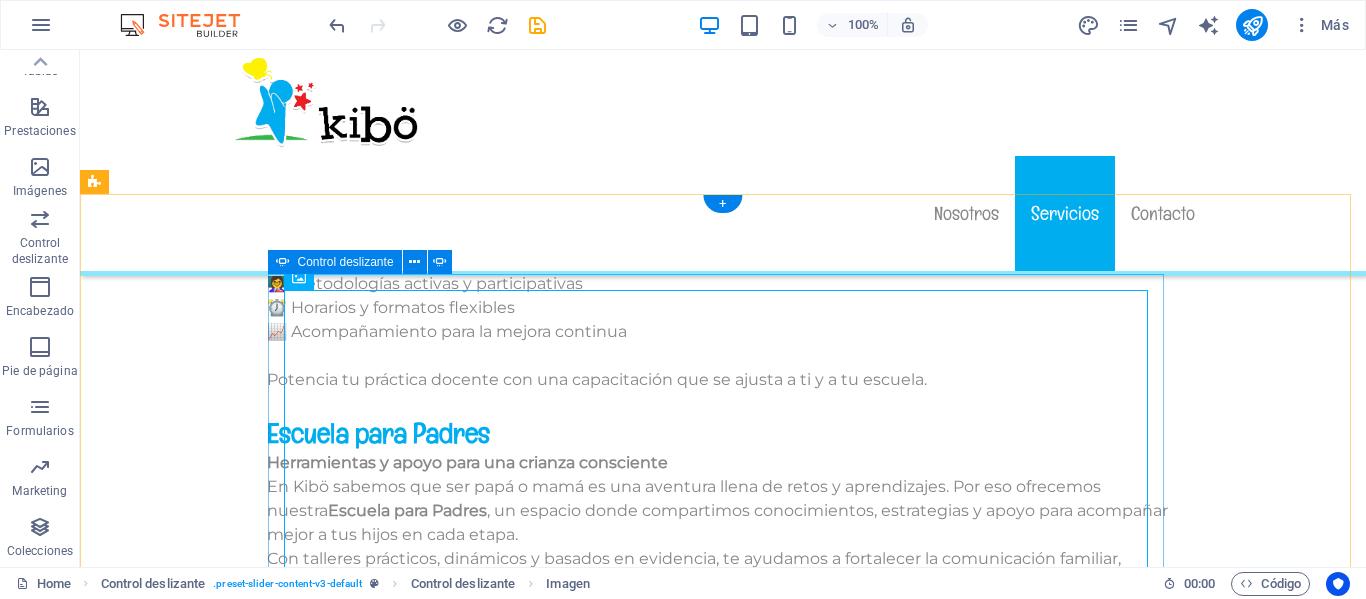 click at bounding box center (723, 1995) 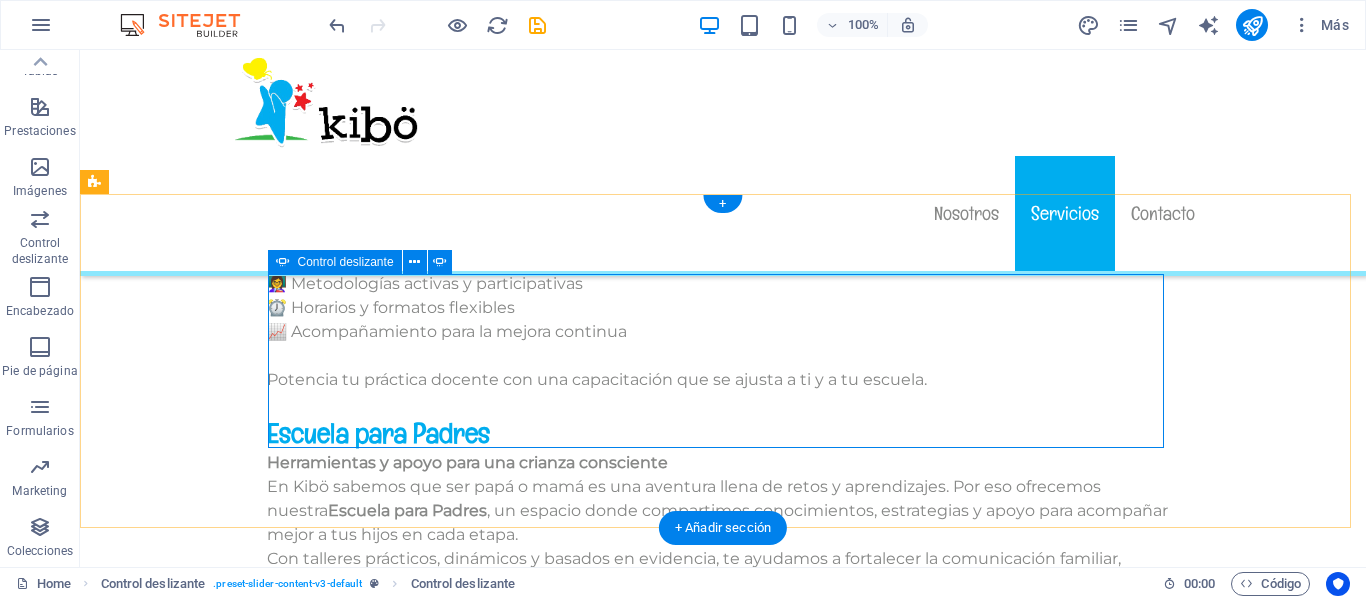 click on "Añadir elementos" at bounding box center (-4740, 3811) 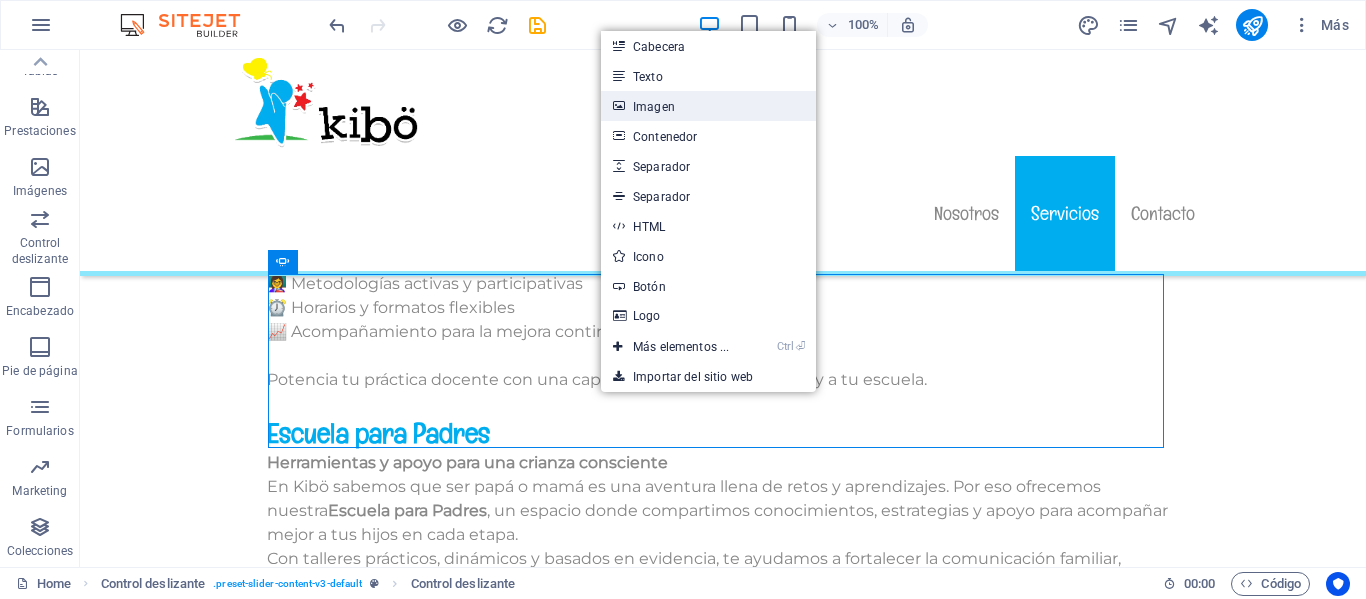 click on "Imagen" at bounding box center [708, 106] 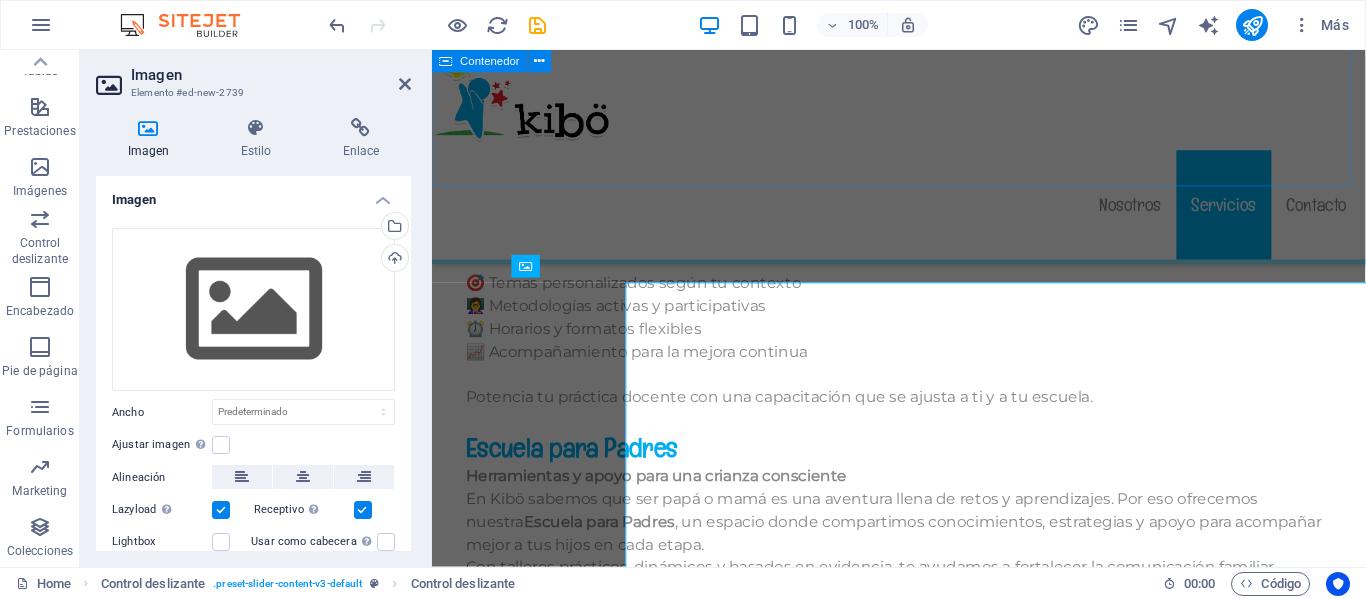 scroll, scrollTop: 13258, scrollLeft: 0, axis: vertical 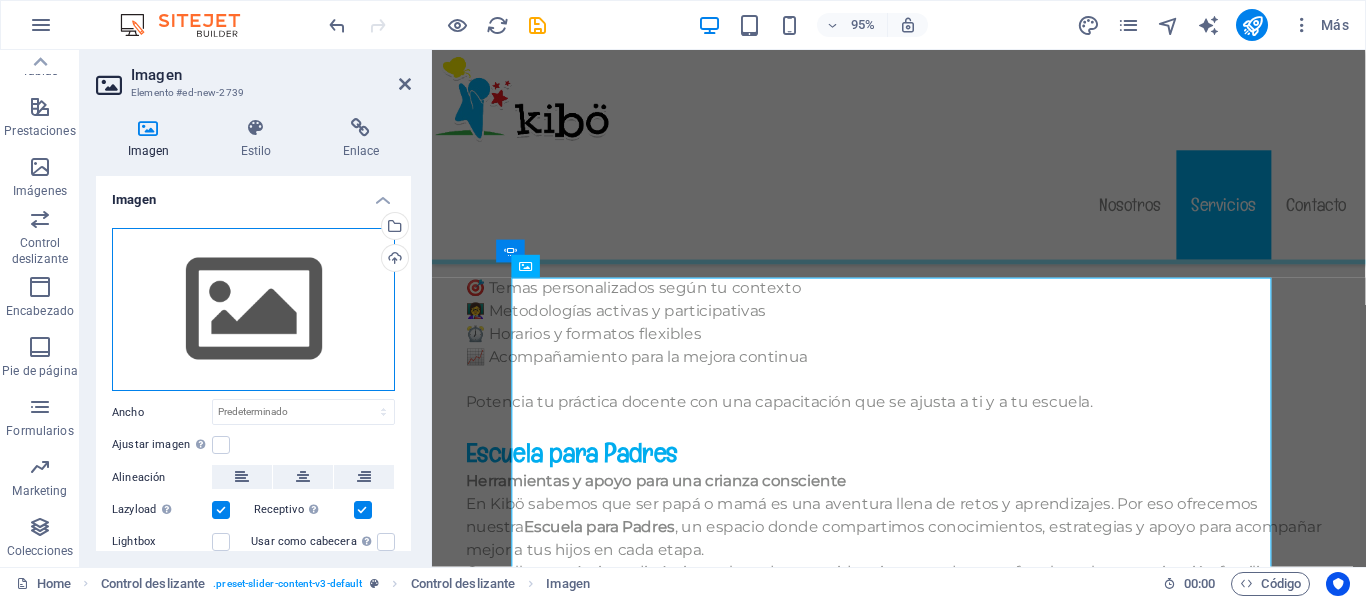 click on "Arrastra archivos aquí, haz clic para escoger archivos o  selecciona archivos de Archivos o de nuestra galería gratuita de fotos y vídeos" at bounding box center [253, 310] 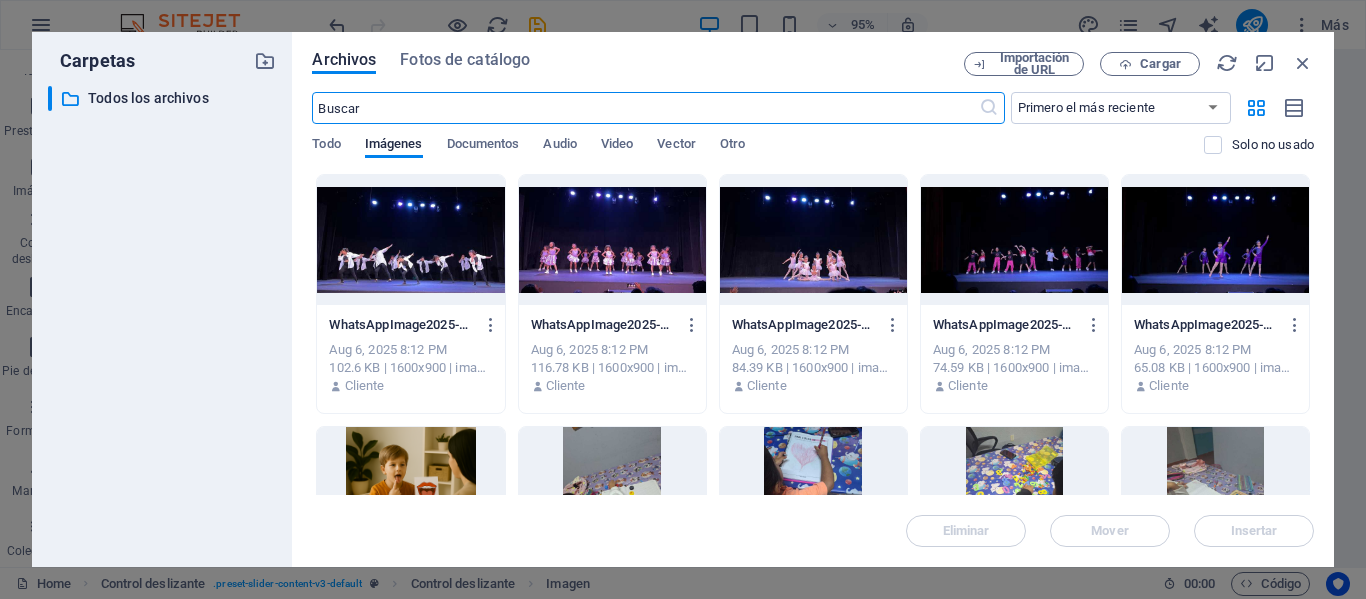 scroll, scrollTop: 13369, scrollLeft: 0, axis: vertical 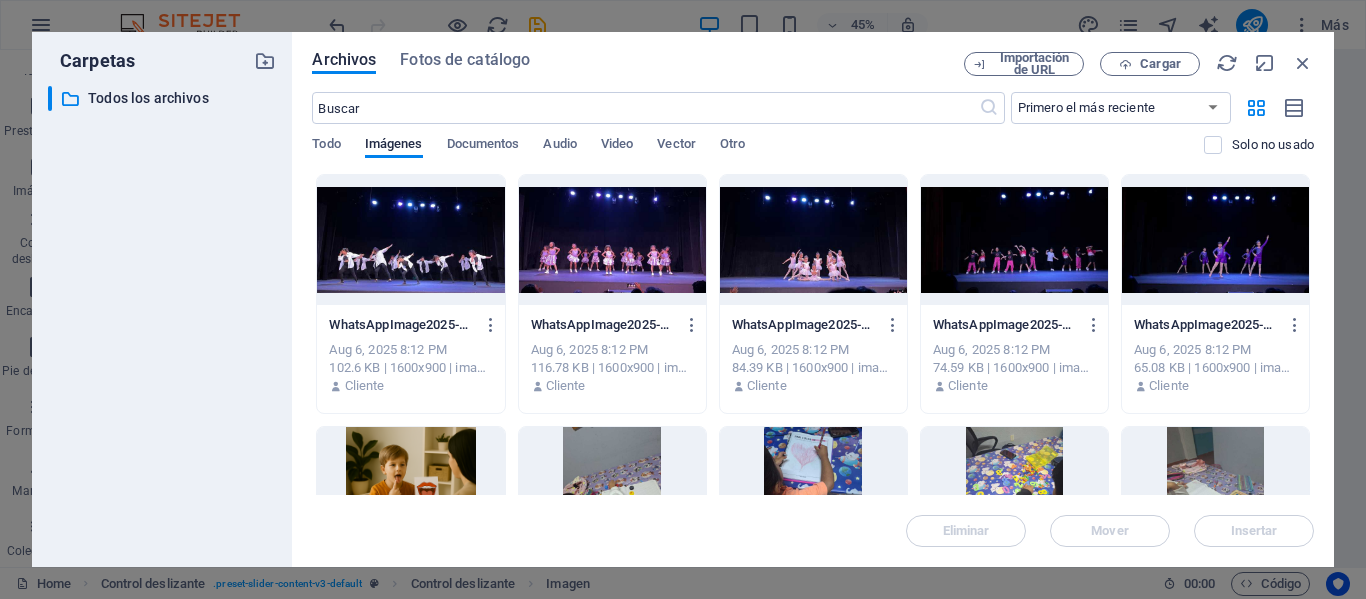 click on "Arrastra archivos aquí para cargarlos de inmediato WhatsAppImage2025-08-06at12.06.57PM4-jU7FaYnU3azjQWx6xOvSzQ.jpeg WhatsAppImage2025-08-06at12.06.57PM4-jU7FaYnU3azjQWx6xOvSzQ.jpeg Aug 6, 2025 8:12 PM 102.6 KB | 1600x900 | image/jpeg Cliente WhatsAppImage2025-08-06at12.06.57PM3-B_poYIZMf7-MJPydTTCr5A.jpeg WhatsAppImage2025-08-06at12.06.57PM3-B_poYIZMf7-MJPydTTCr5A.jpeg Aug 6, 2025 8:12 PM 116.78 KB | 1600x900 | image/jpeg Cliente WhatsAppImage2025-08-06at12.06.57PM2-ErOeLhBOTVZIZoWa-cSJpg.jpeg WhatsAppImage2025-08-06at12.06.57PM2-ErOeLhBOTVZIZoWa-cSJpg.jpeg Aug 6, 2025 8:12 PM 84.39 KB | 1600x900 | image/jpeg Cliente WhatsAppImage2025-08-06at12.06.57PM1-FHQM6uTfRJfeT9KYJEGqJw.jpeg WhatsAppImage2025-08-06at12.06.57PM1-FHQM6uTfRJfeT9KYJEGqJw.jpeg Cliente WhatsAppImage2025-08-06at12.06.57PM-HgjN_RjUPpDBFif78RsusQ.jpeg WhatsAppImage2025-08-06at12.06.57PM-HgjN_RjUPpDBFif78RsusQ.jpeg Aug 6, 2025 8:12 PM 65.08 KB | 1600x900 | image/jpeg Cliente Cliente Cliente" at bounding box center (813, 334) 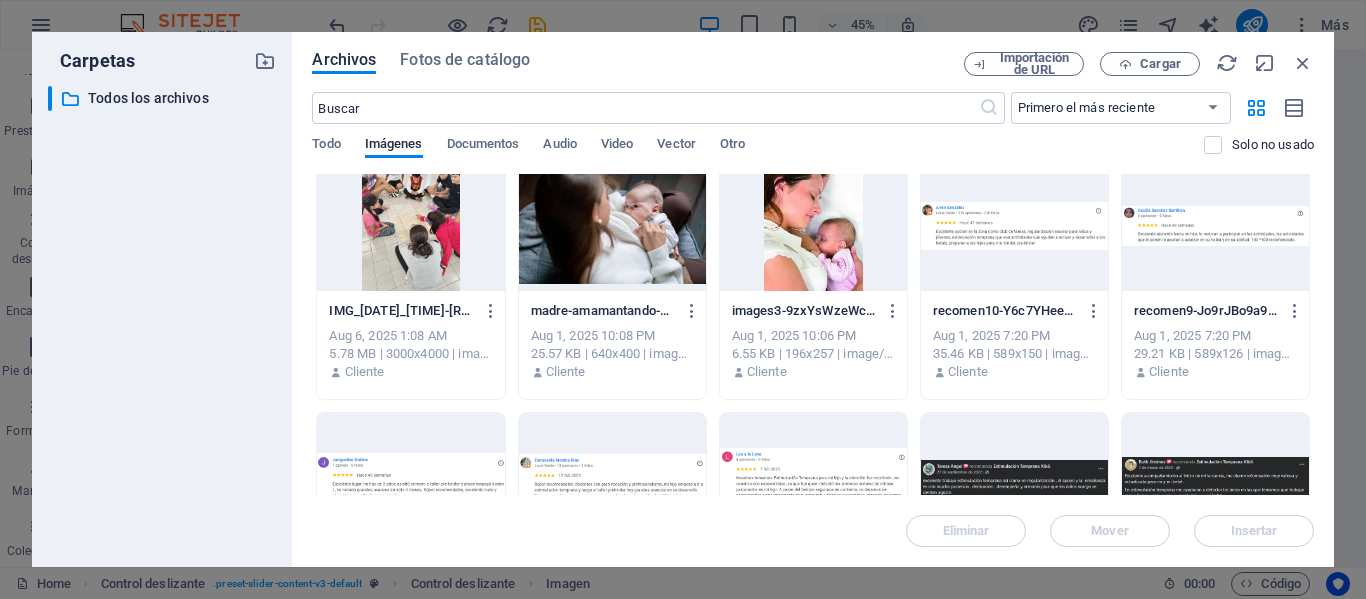 scroll, scrollTop: 1265, scrollLeft: 0, axis: vertical 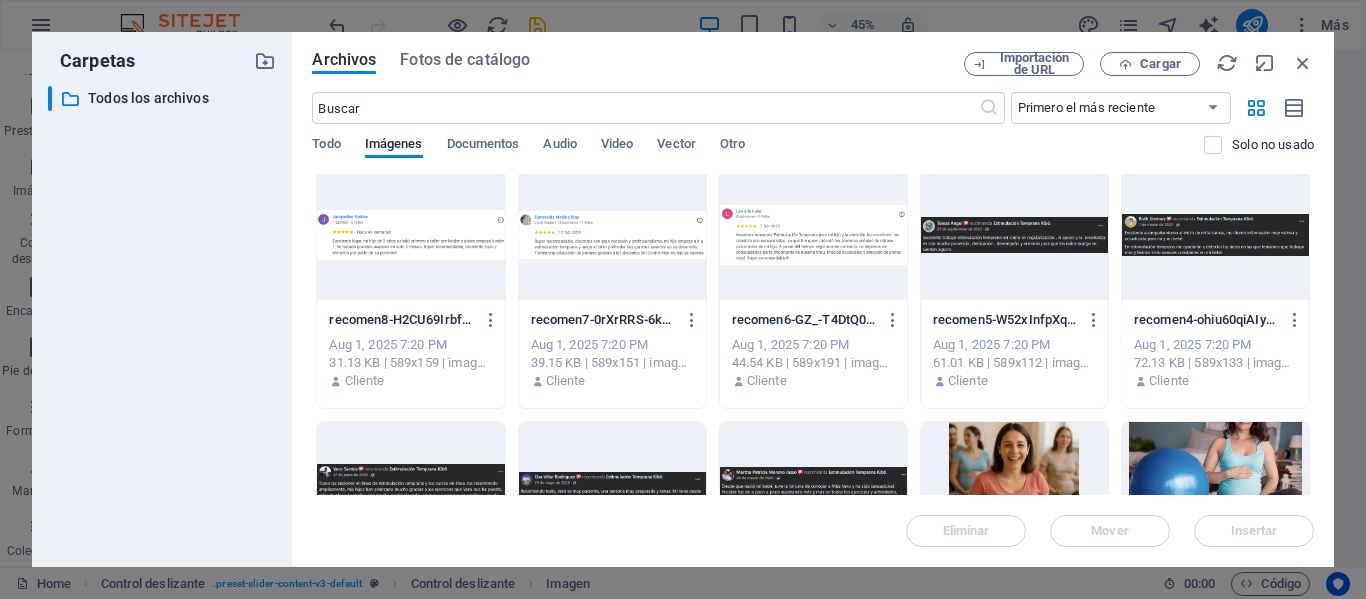 click at bounding box center [1014, 235] 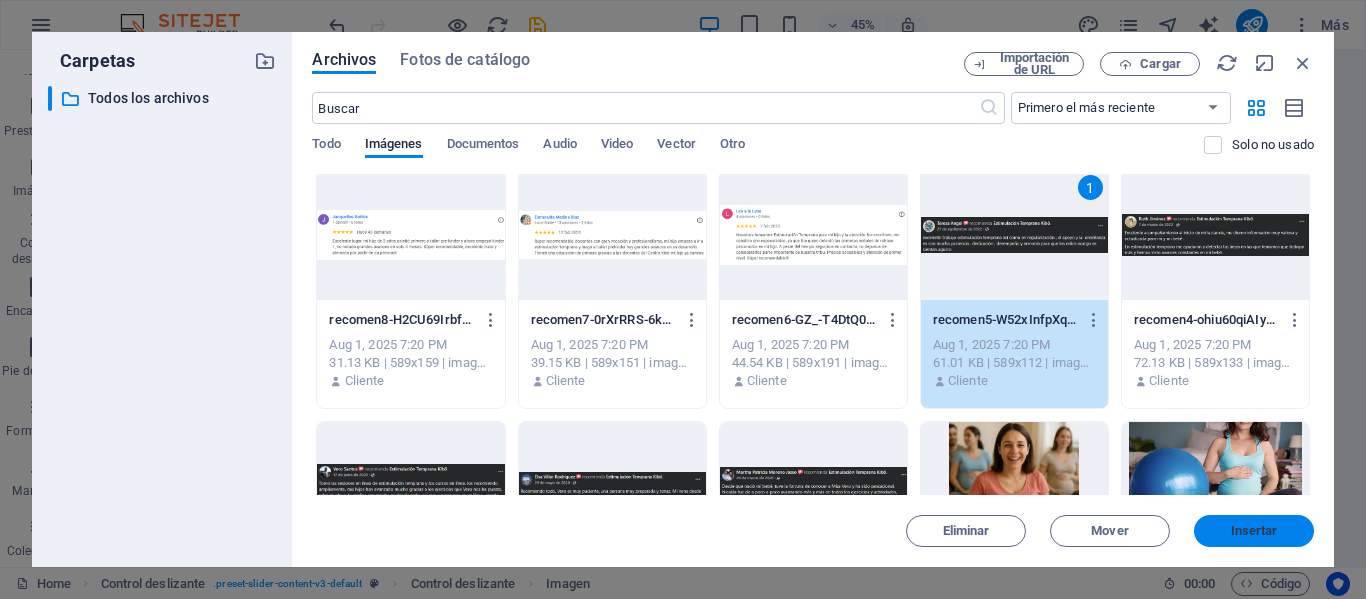 click on "Insertar" at bounding box center [1254, 531] 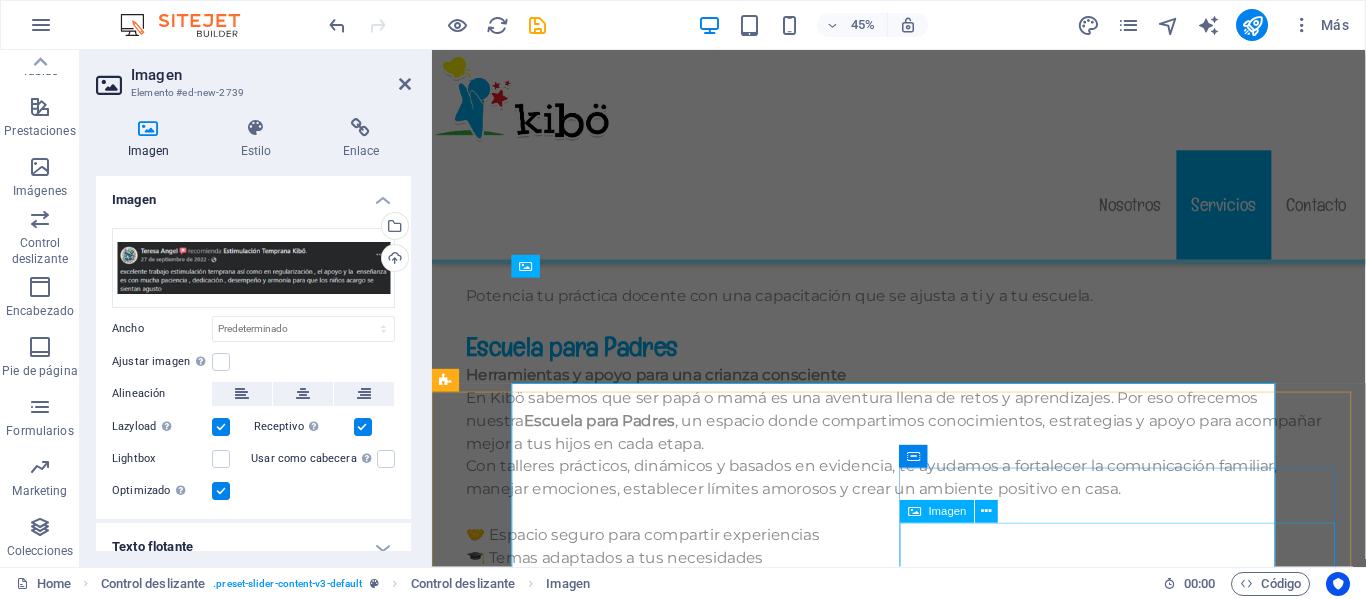 scroll, scrollTop: 13258, scrollLeft: 0, axis: vertical 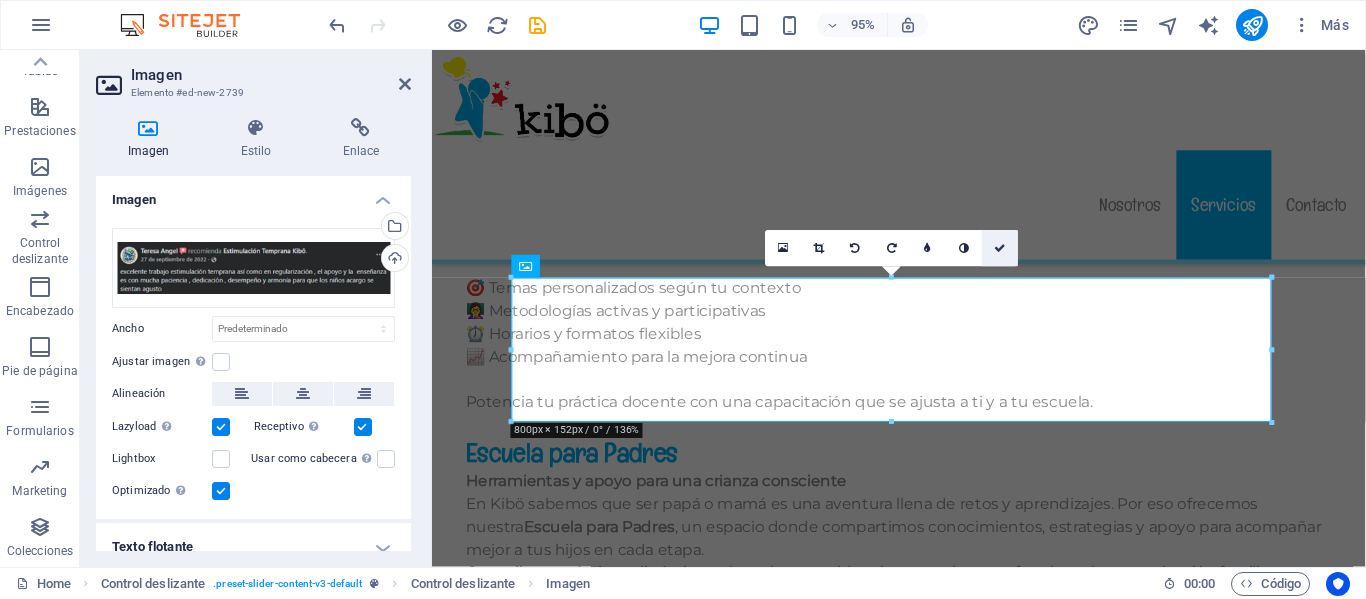click at bounding box center [1000, 248] 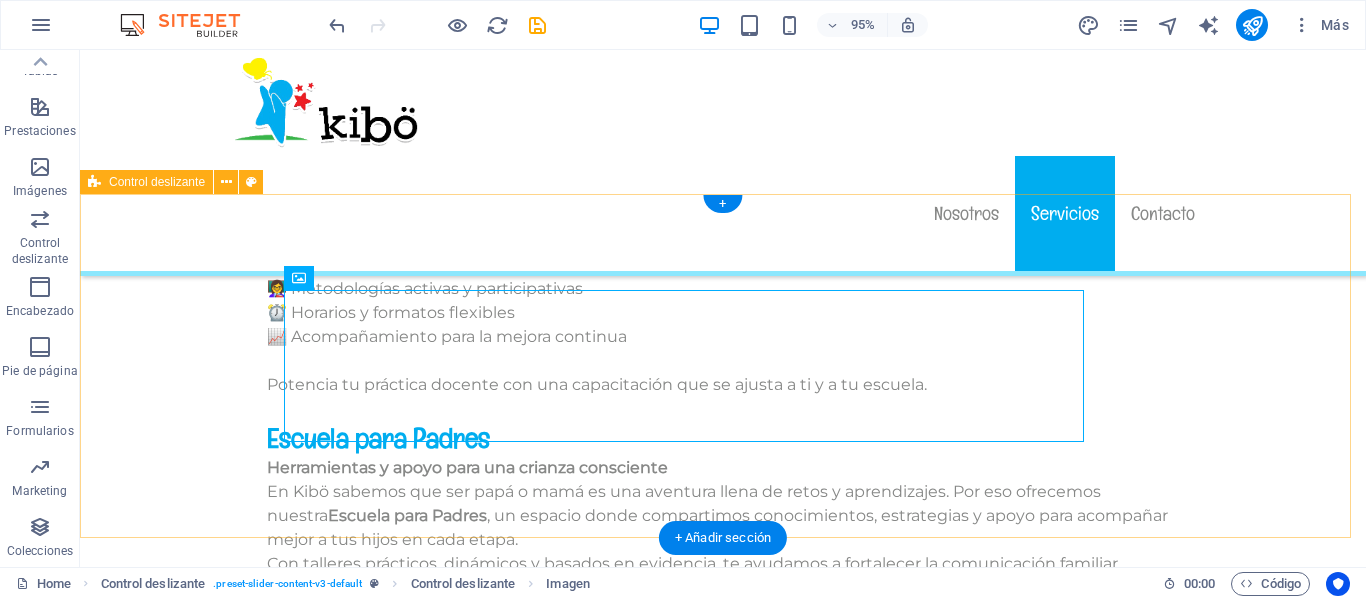 scroll, scrollTop: 13263, scrollLeft: 0, axis: vertical 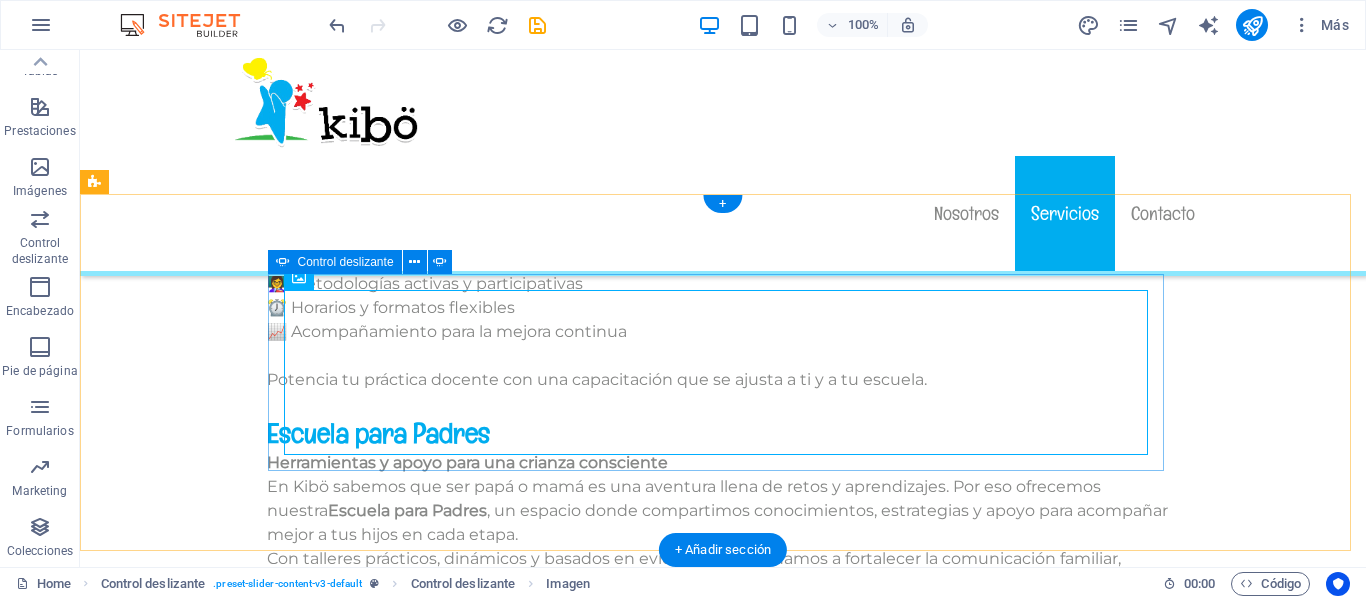 click at bounding box center (723, 1880) 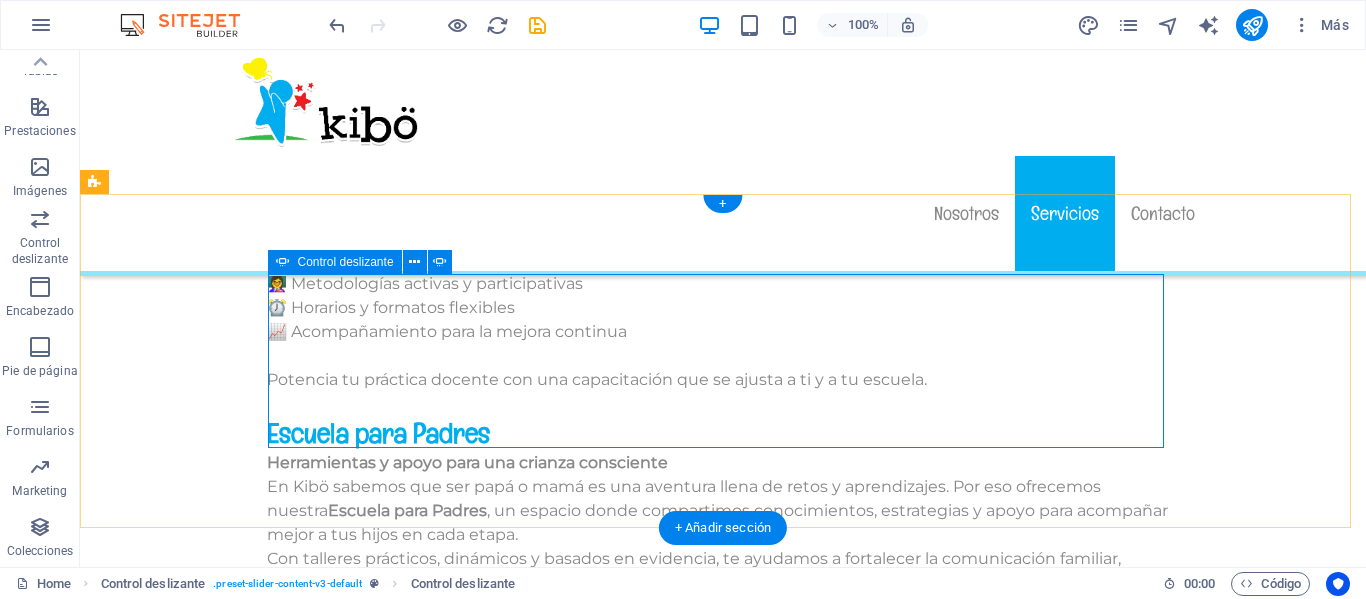 click on "Añadir elementos" at bounding box center (-5636, 4087) 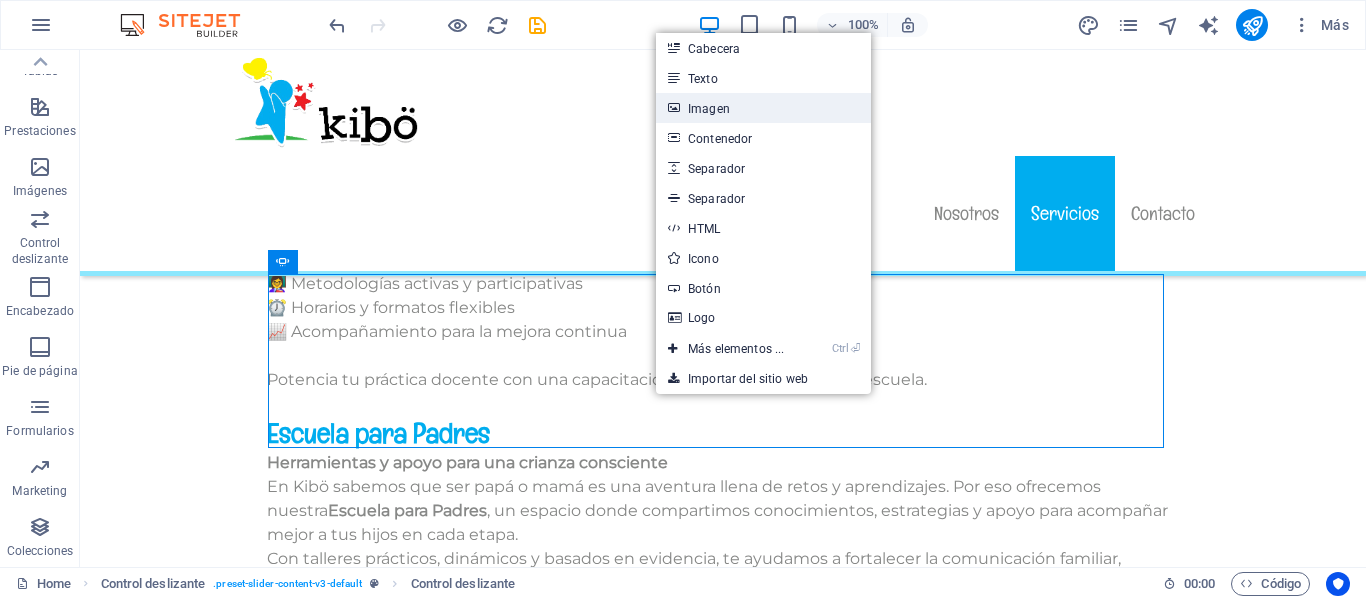 drag, startPoint x: 700, startPoint y: 99, endPoint x: 258, endPoint y: 85, distance: 442.22165 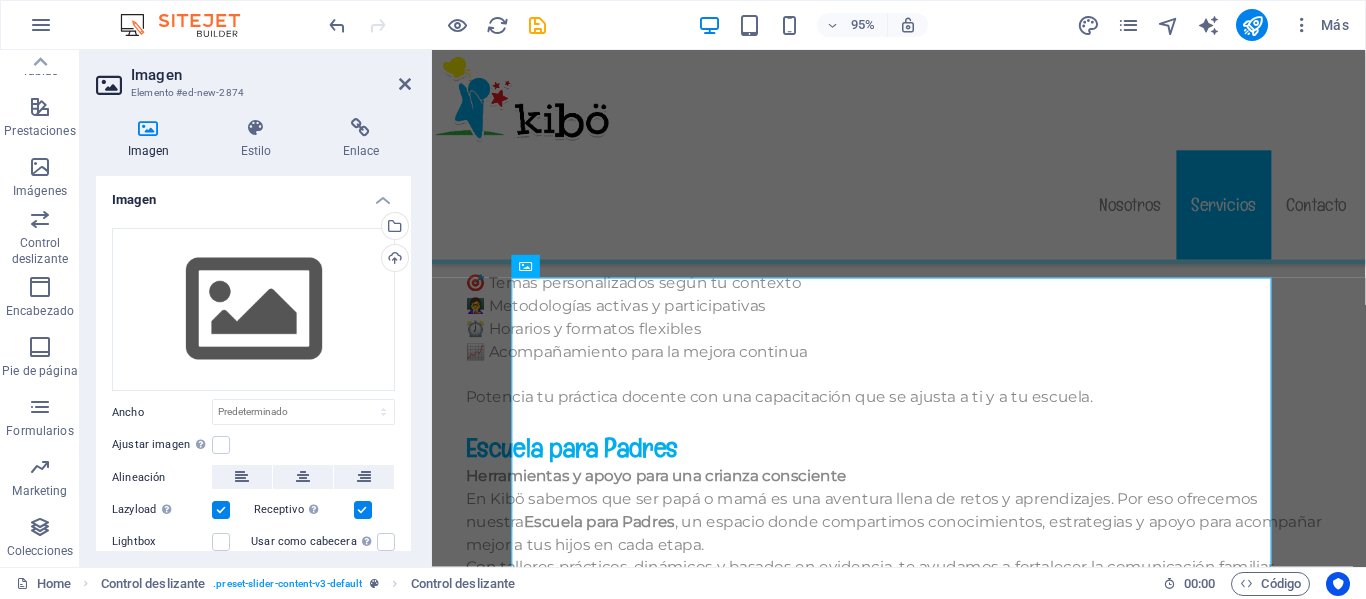 scroll, scrollTop: 13258, scrollLeft: 0, axis: vertical 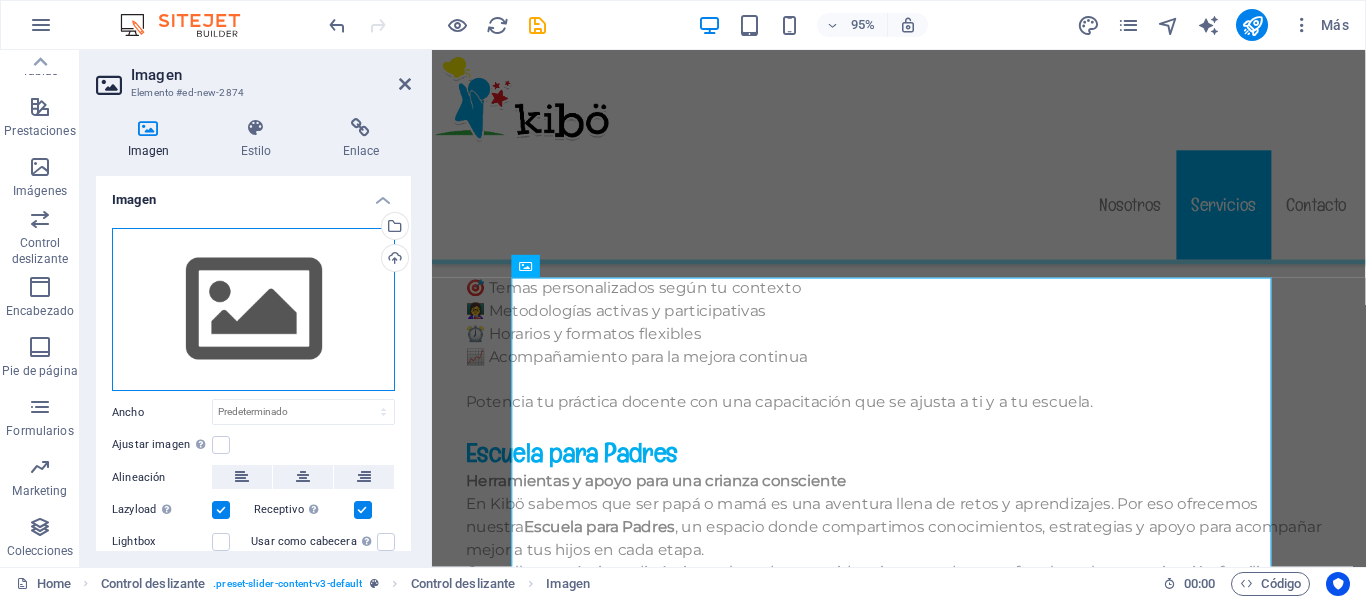 click on "Arrastra archivos aquí, haz clic para escoger archivos o  selecciona archivos de Archivos o de nuestra galería gratuita de fotos y vídeos" at bounding box center (253, 310) 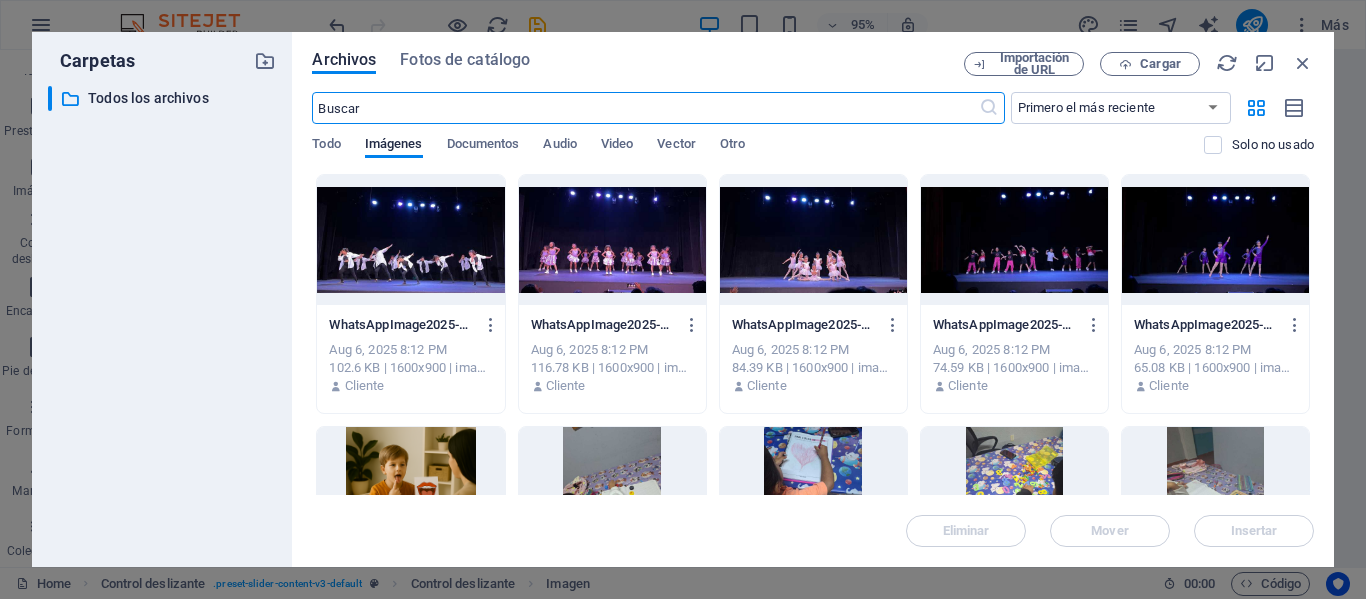 scroll, scrollTop: 13369, scrollLeft: 0, axis: vertical 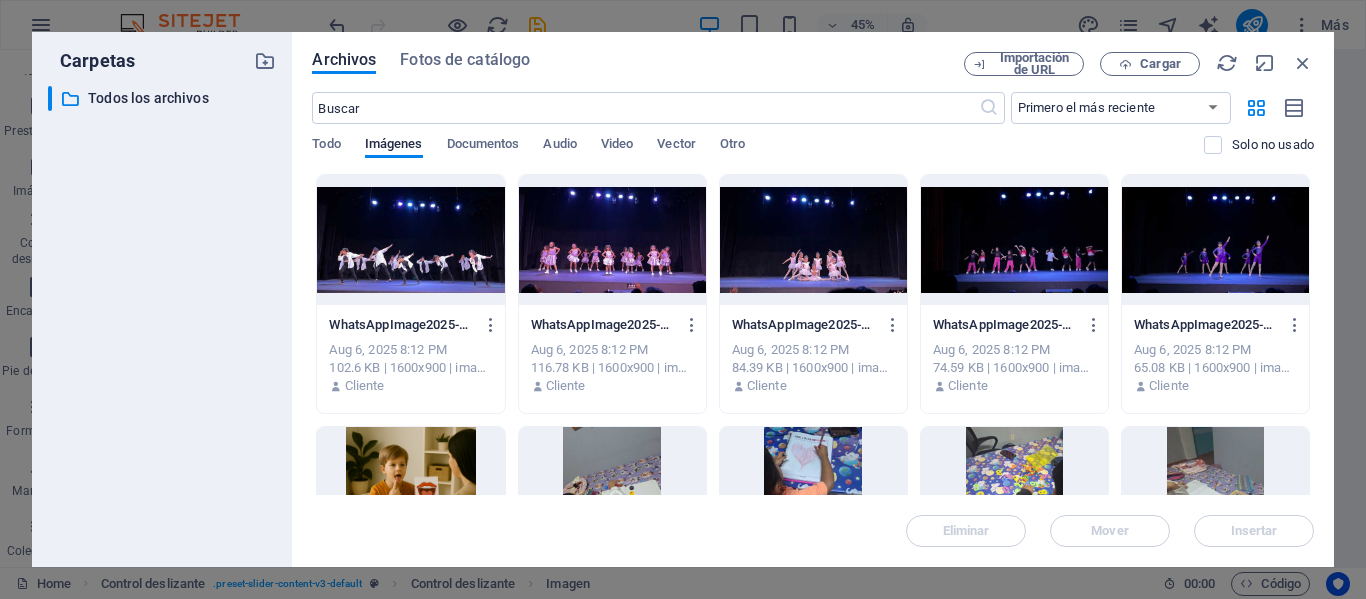 click on "Arrastra archivos aquí para cargarlos de inmediato WhatsAppImage2025-08-06at12.06.57PM4-jU7FaYnU3azjQWx6xOvSzQ.jpeg WhatsAppImage2025-08-06at12.06.57PM4-jU7FaYnU3azjQWx6xOvSzQ.jpeg Aug 6, 2025 8:12 PM 102.6 KB | 1600x900 | image/jpeg Cliente WhatsAppImage2025-08-06at12.06.57PM3-B_poYIZMf7-MJPydTTCr5A.jpeg WhatsAppImage2025-08-06at12.06.57PM3-B_poYIZMf7-MJPydTTCr5A.jpeg Aug 6, 2025 8:12 PM 116.78 KB | 1600x900 | image/jpeg Cliente WhatsAppImage2025-08-06at12.06.57PM2-ErOeLhBOTVZIZoWa-cSJpg.jpeg WhatsAppImage2025-08-06at12.06.57PM2-ErOeLhBOTVZIZoWa-cSJpg.jpeg Aug 6, 2025 8:12 PM 84.39 KB | 1600x900 | image/jpeg Cliente WhatsAppImage2025-08-06at12.06.57PM1-FHQM6uTfRJfeT9KYJEGqJw.jpeg WhatsAppImage2025-08-06at12.06.57PM1-FHQM6uTfRJfeT9KYJEGqJw.jpeg Cliente WhatsAppImage2025-08-06at12.06.57PM-HgjN_RjUPpDBFif78RsusQ.jpeg WhatsAppImage2025-08-06at12.06.57PM-HgjN_RjUPpDBFif78RsusQ.jpeg Aug 6, 2025 8:12 PM 65.08 KB | 1600x900 | image/jpeg Cliente Cliente Cliente" at bounding box center [813, 334] 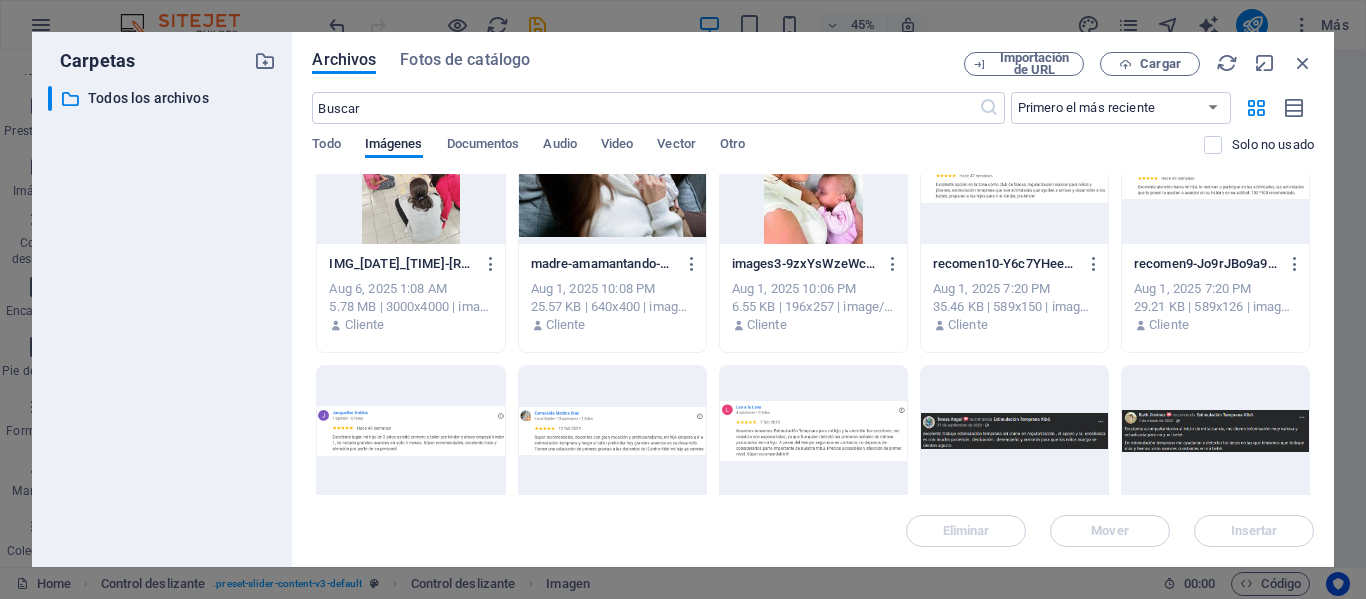 scroll, scrollTop: 1116, scrollLeft: 0, axis: vertical 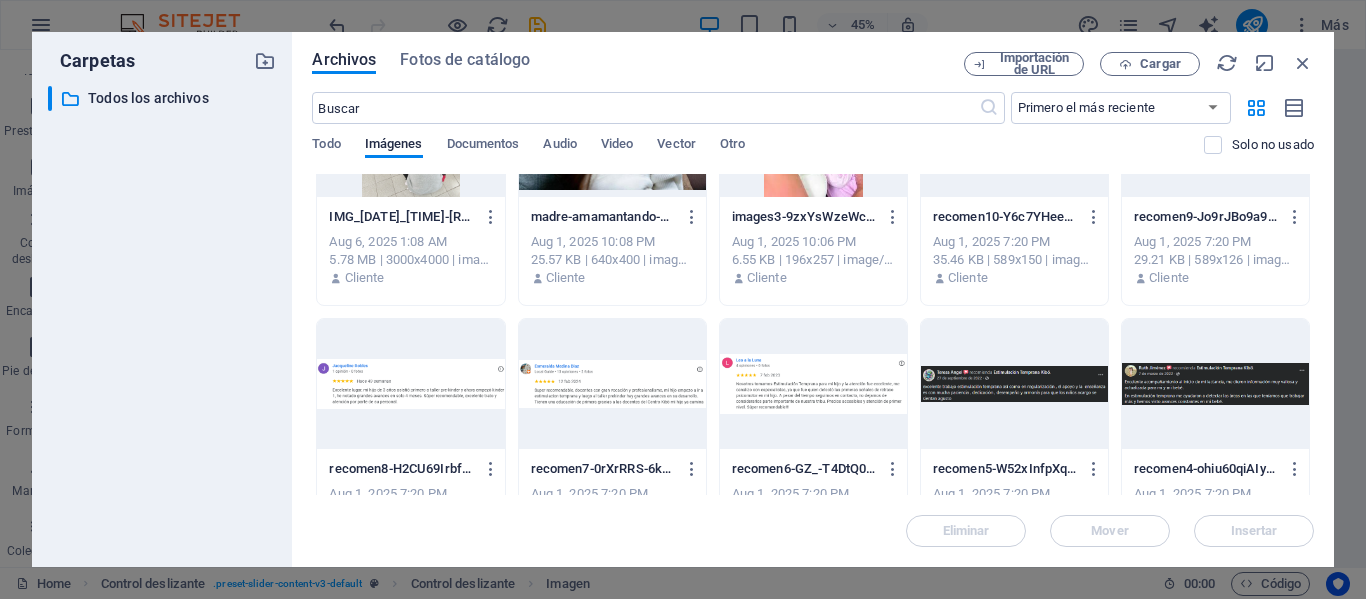 click at bounding box center [1215, 384] 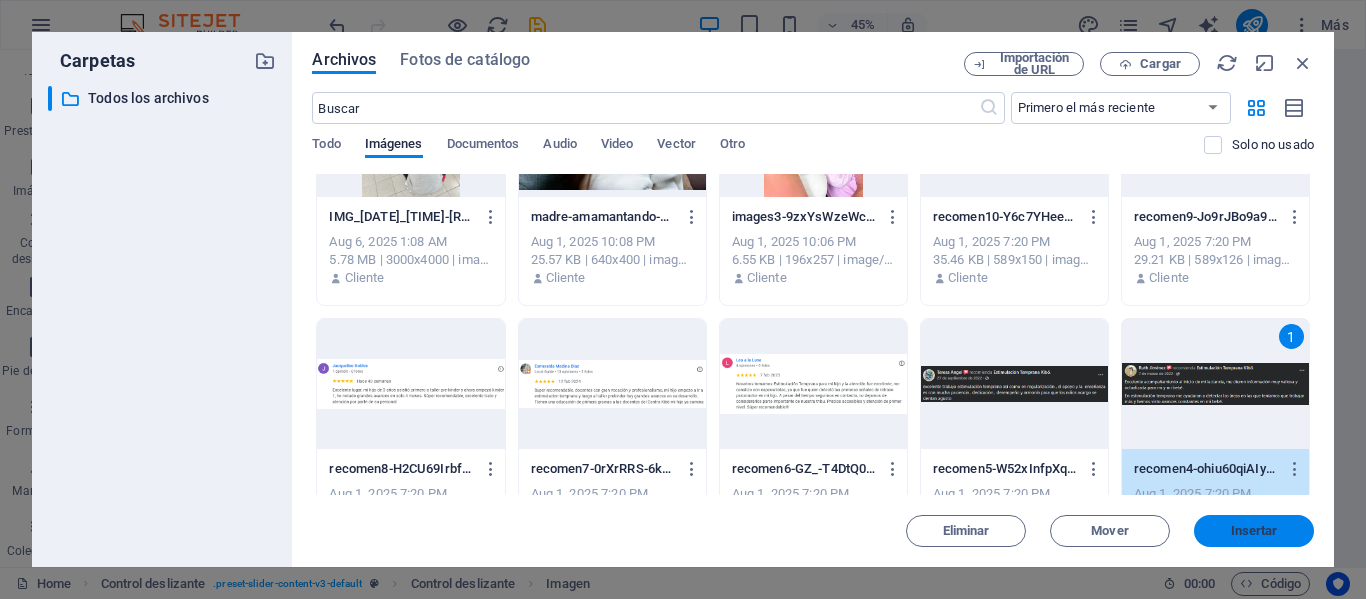 click on "Insertar" at bounding box center [1254, 531] 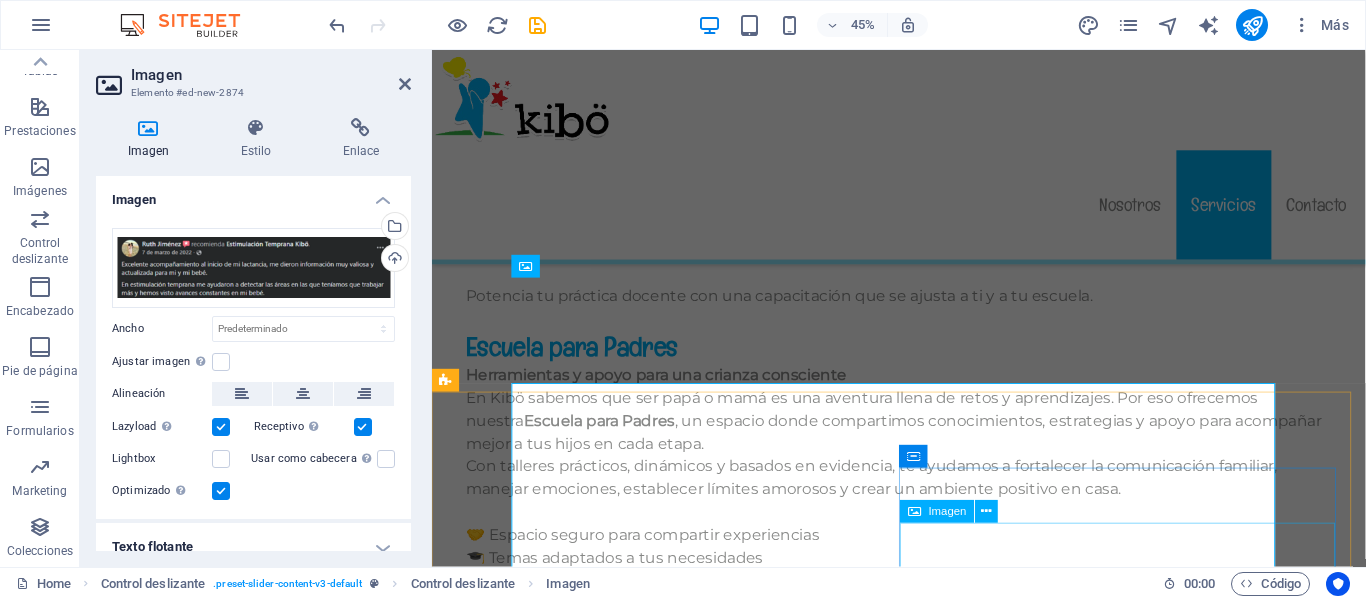scroll, scrollTop: 13258, scrollLeft: 0, axis: vertical 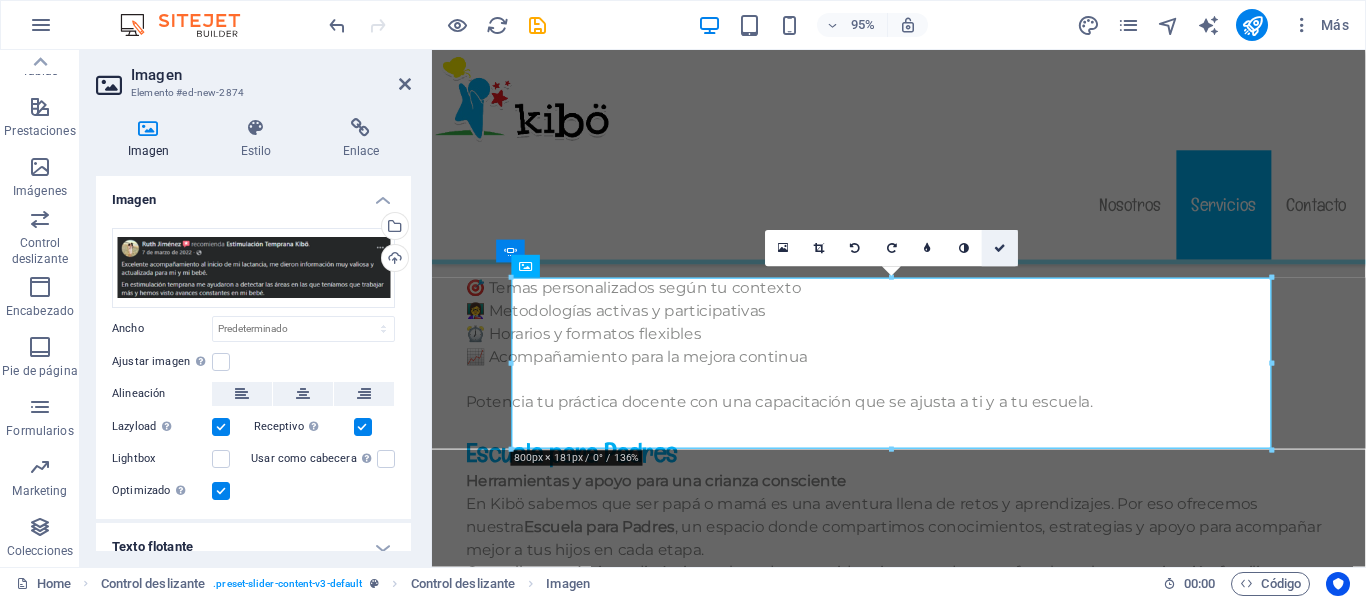 click at bounding box center [1000, 248] 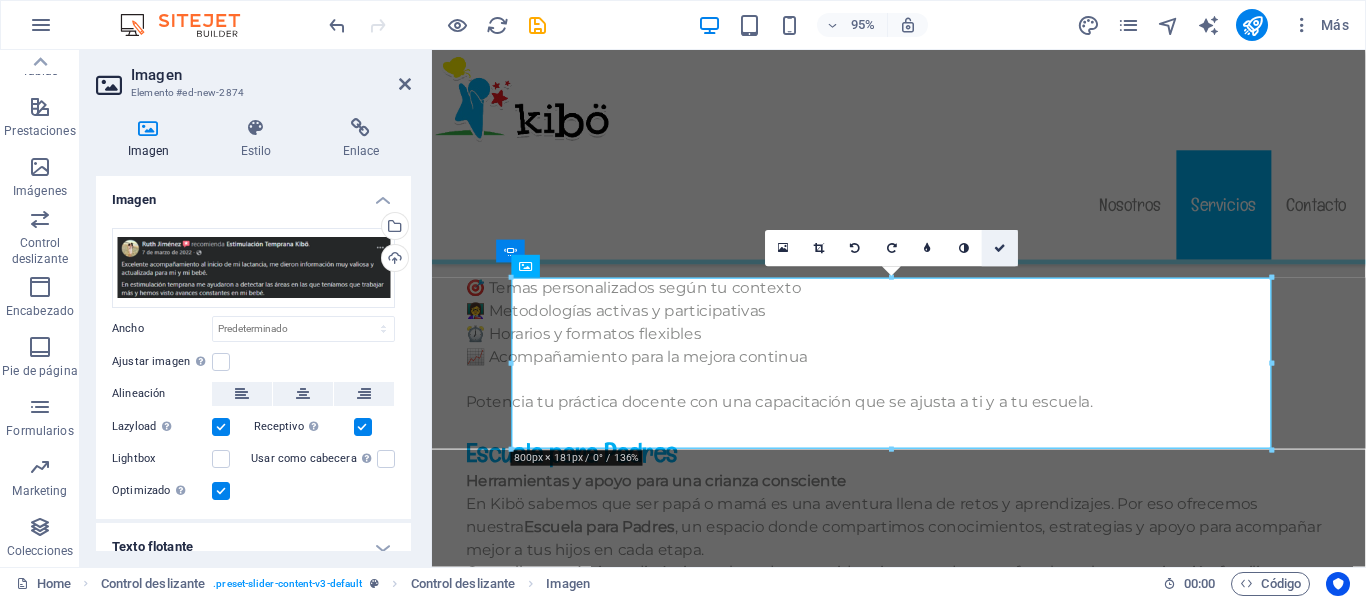 scroll, scrollTop: 13263, scrollLeft: 0, axis: vertical 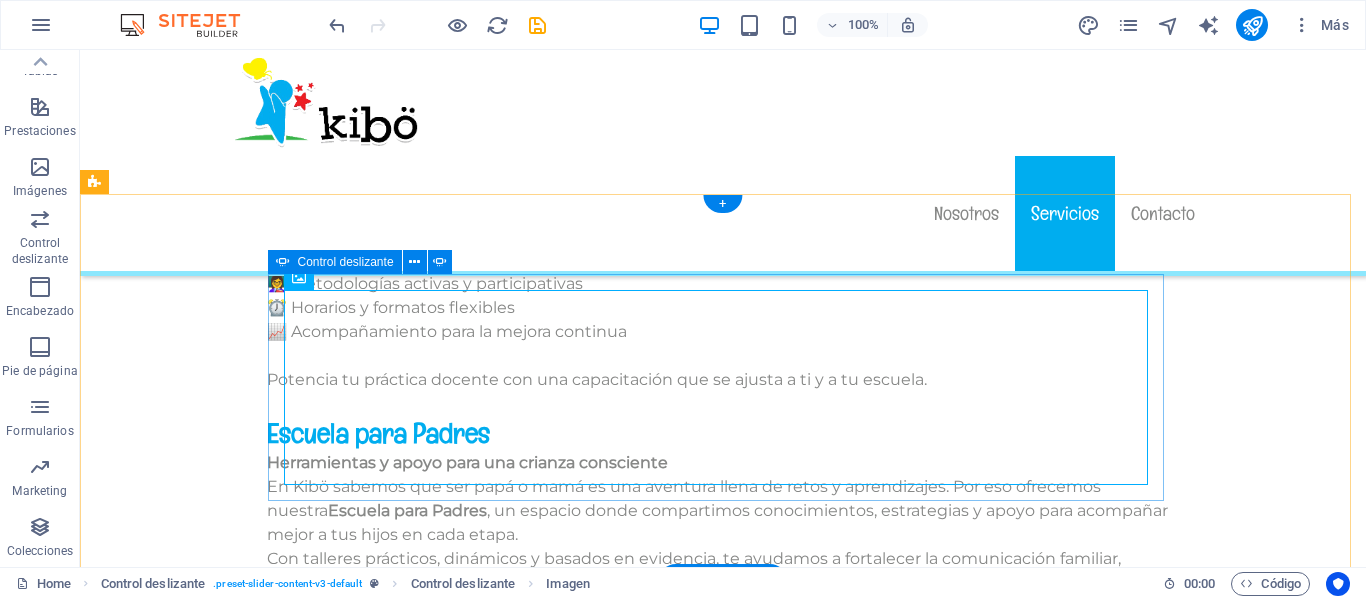 click at bounding box center (723, 1910) 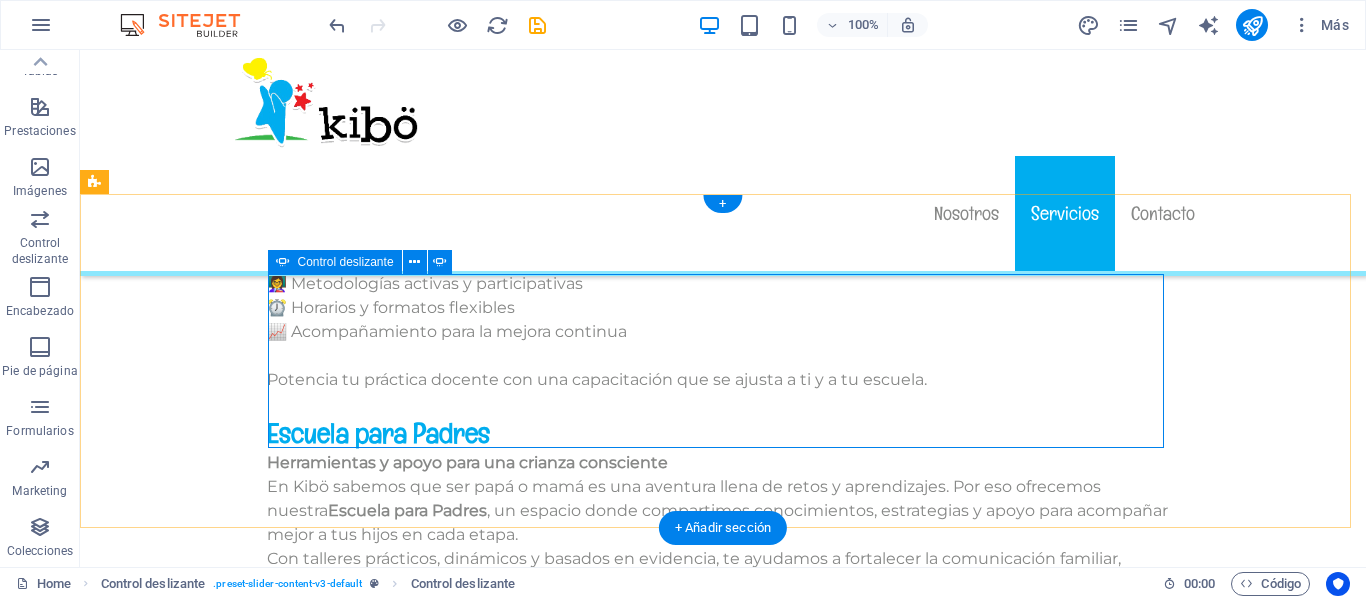 click on "Añadir elementos" at bounding box center (-6532, 4410) 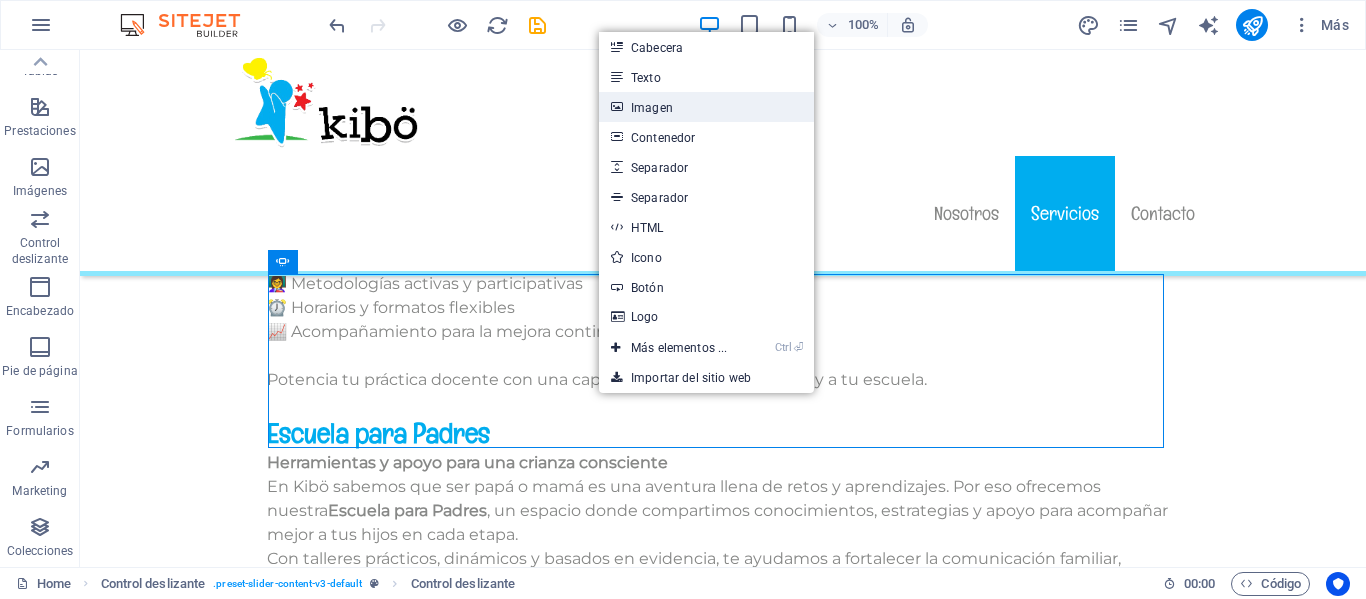 click on "Imagen" at bounding box center (706, 107) 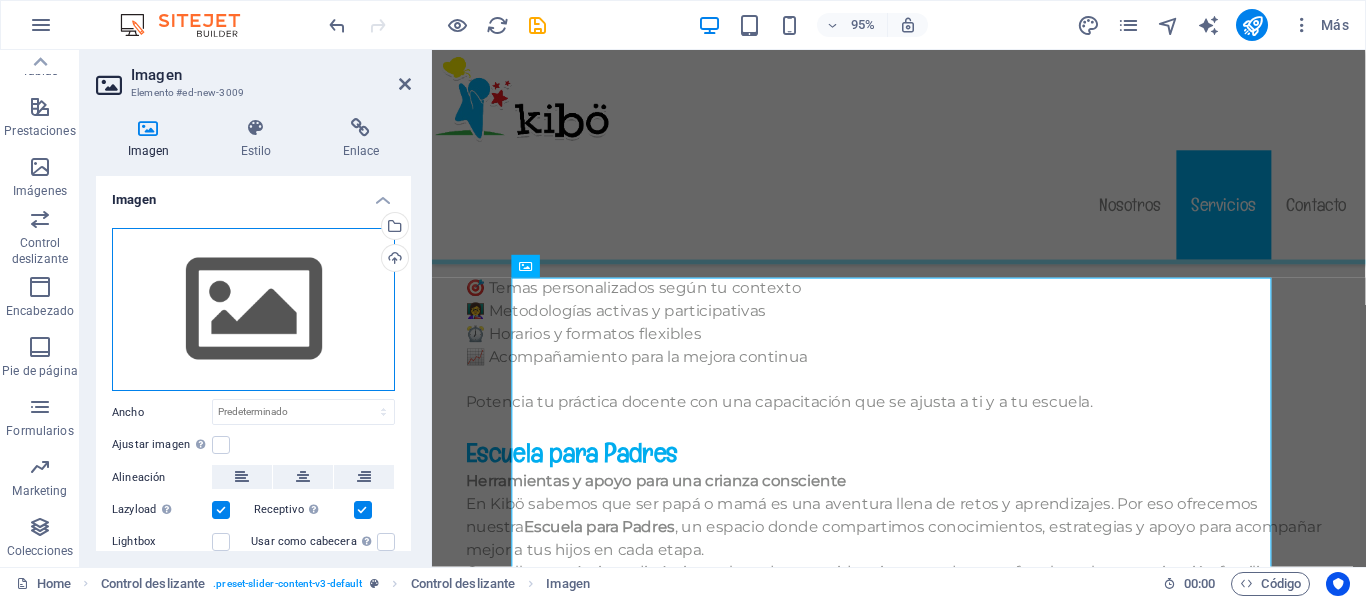 click on "Arrastra archivos aquí, haz clic para escoger archivos o  selecciona archivos de Archivos o de nuestra galería gratuita de fotos y vídeos" at bounding box center (253, 310) 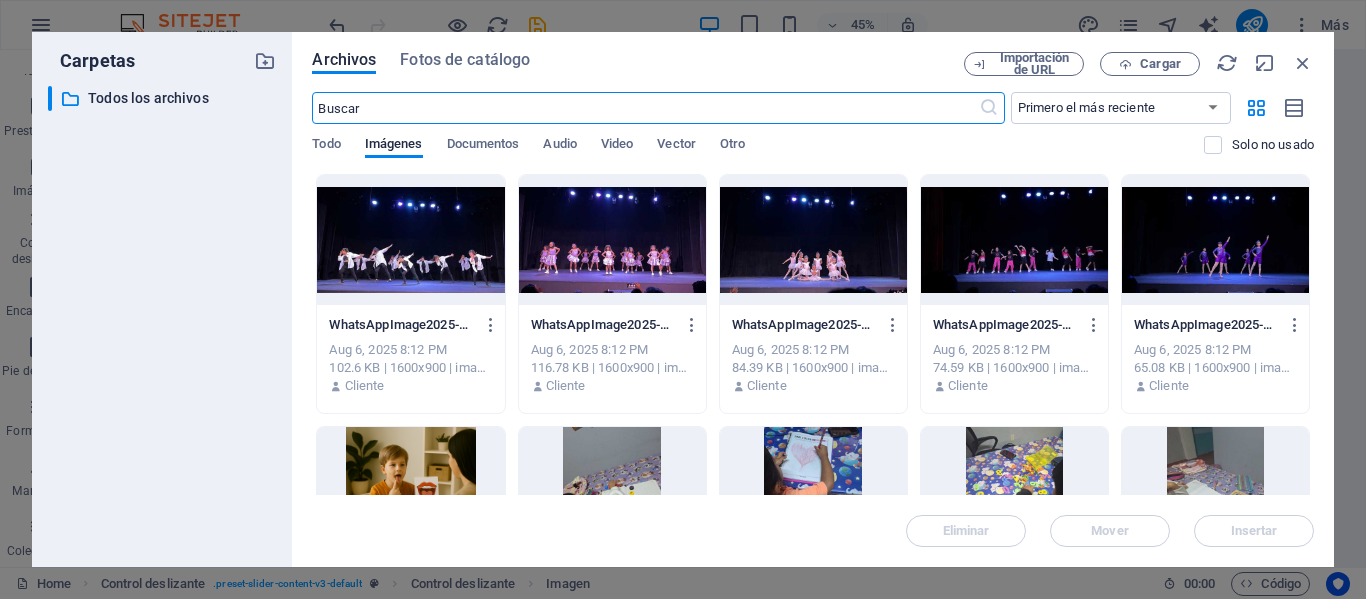 scroll, scrollTop: 13369, scrollLeft: 0, axis: vertical 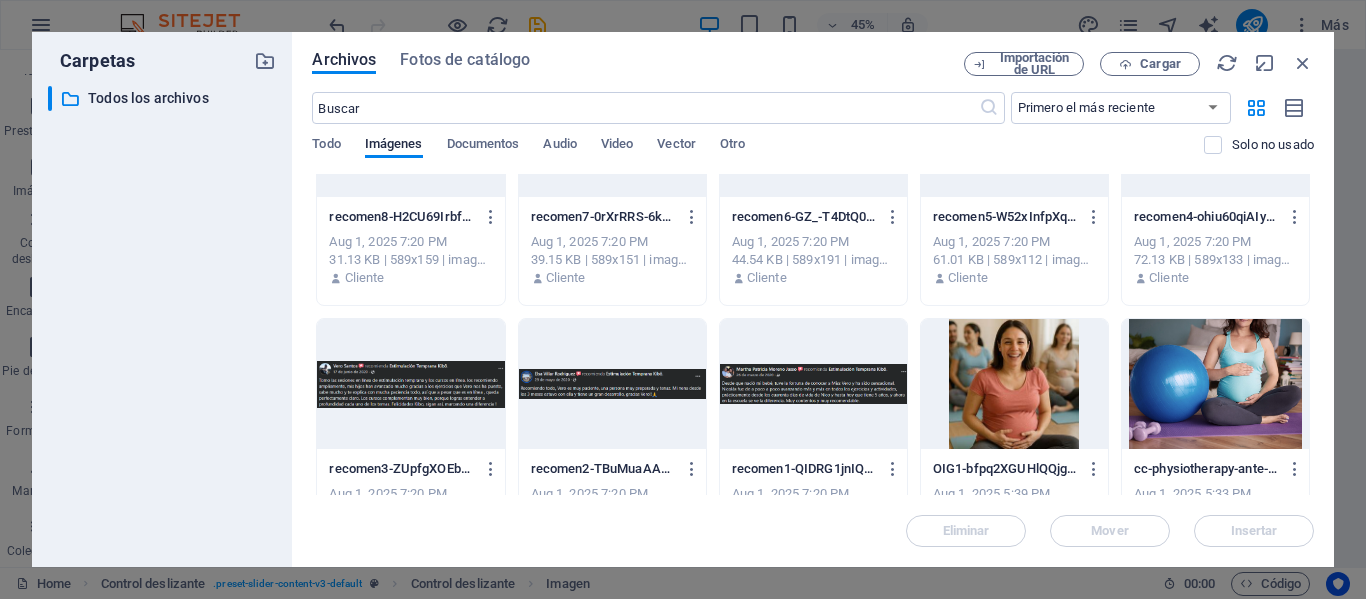 click at bounding box center [410, 384] 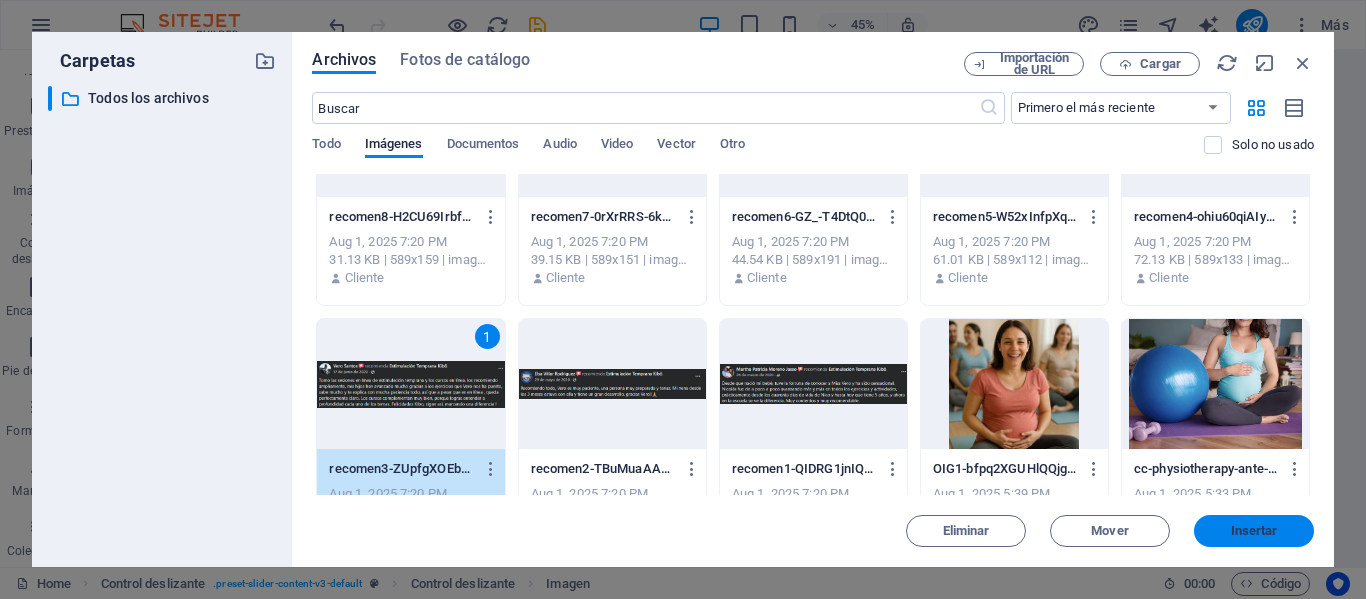 click on "Insertar" at bounding box center [1254, 531] 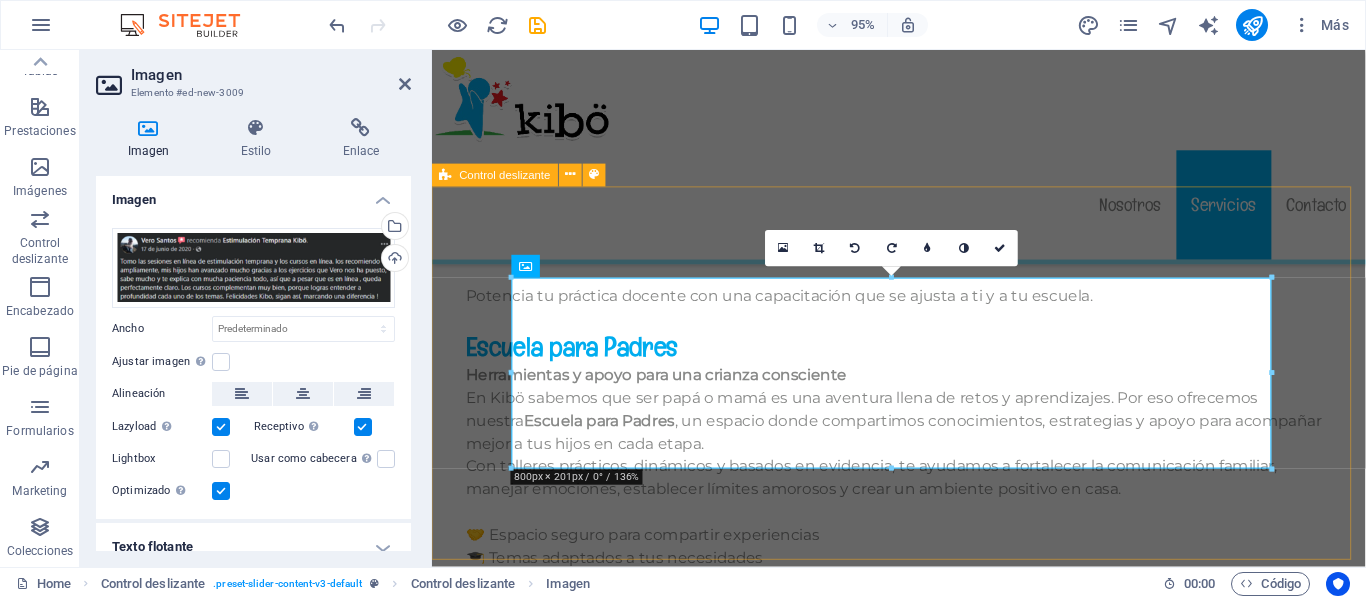 scroll, scrollTop: 13258, scrollLeft: 0, axis: vertical 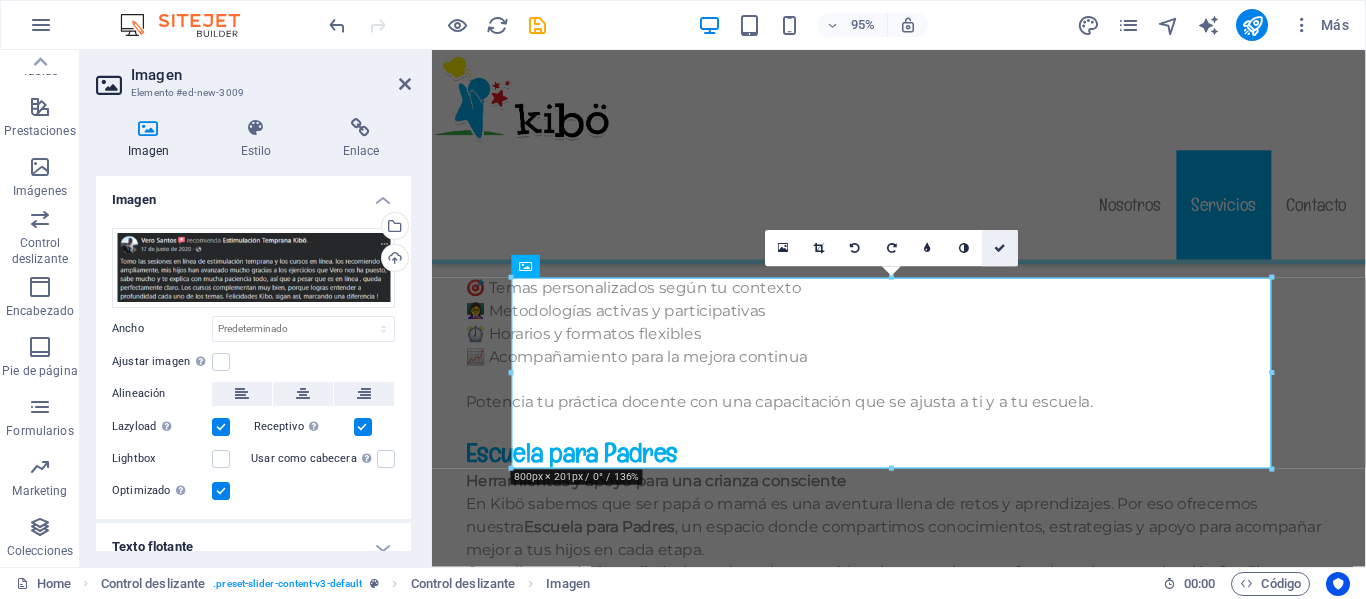 click at bounding box center [1000, 248] 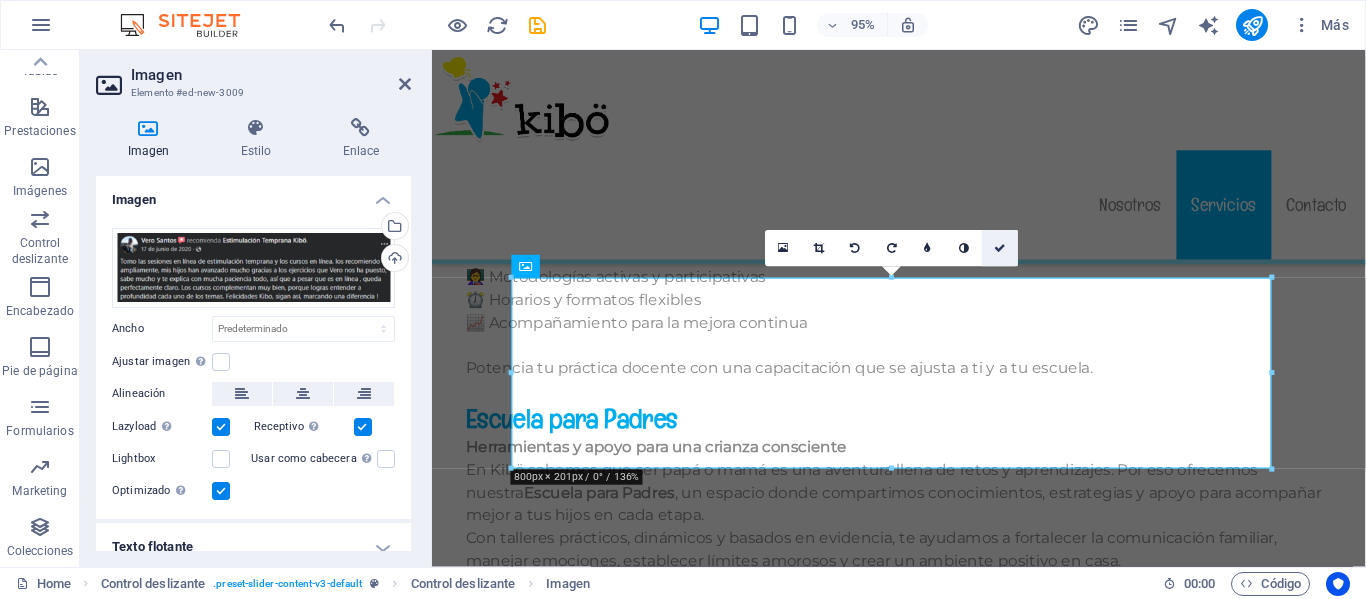 scroll, scrollTop: 13263, scrollLeft: 0, axis: vertical 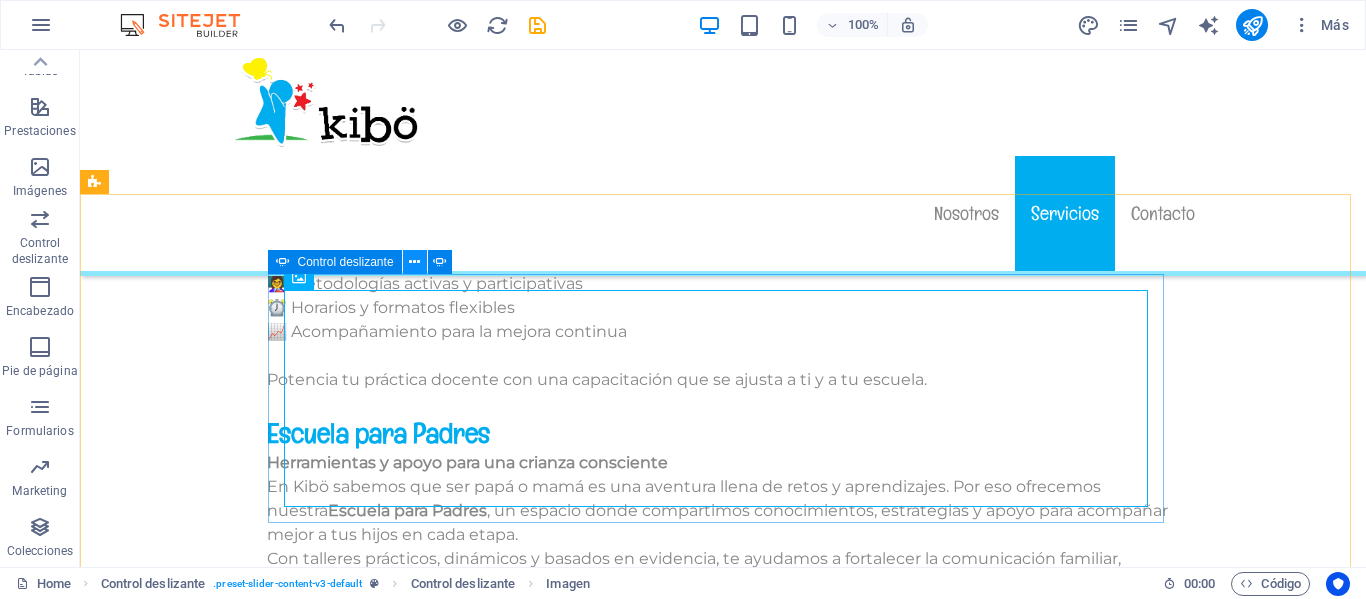 click at bounding box center (414, 262) 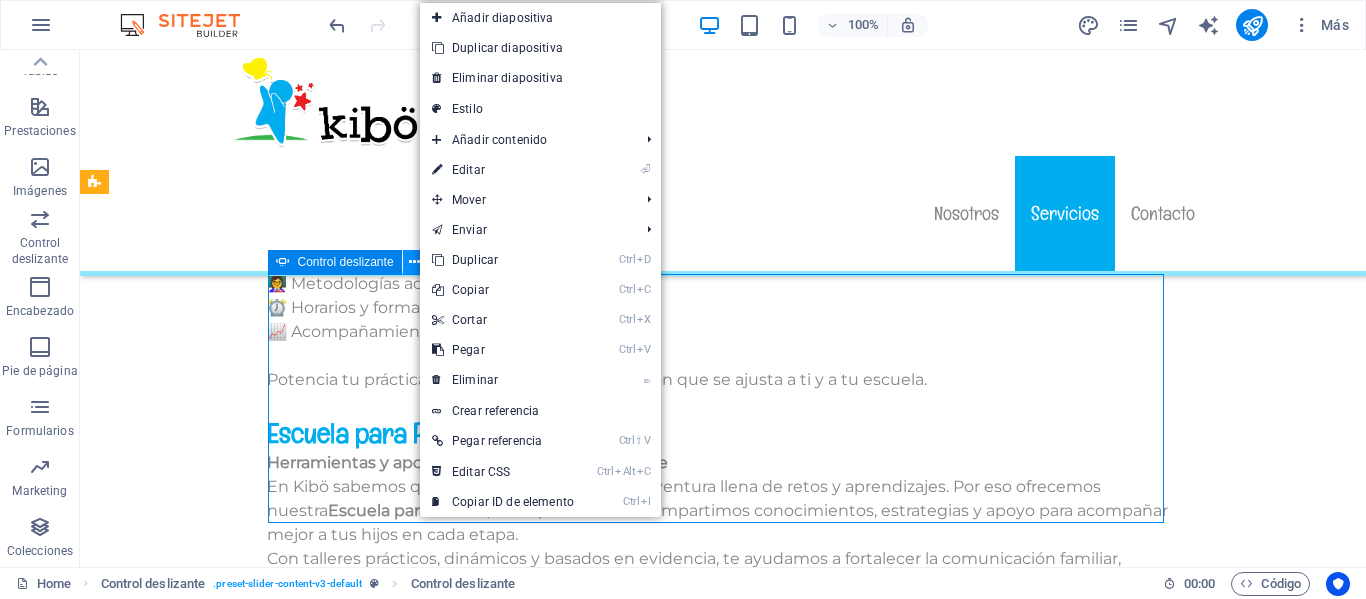 click at bounding box center [414, 262] 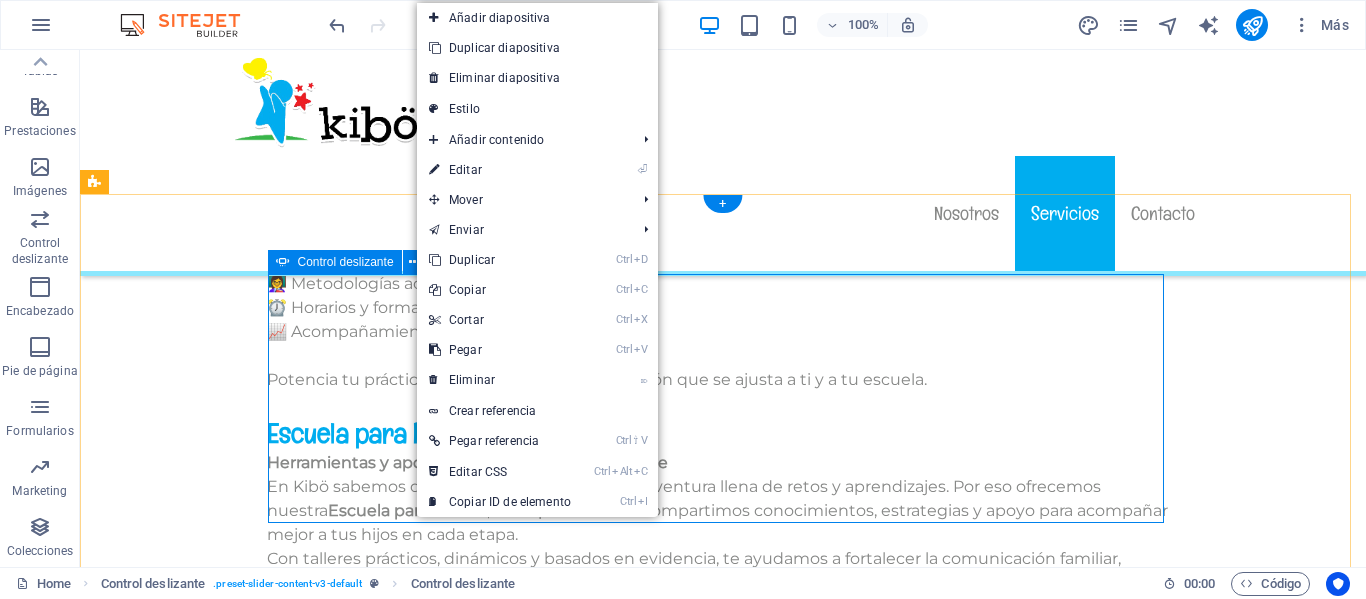 click on "1 2 3 4 5 6 7 8" at bounding box center [723, 1787] 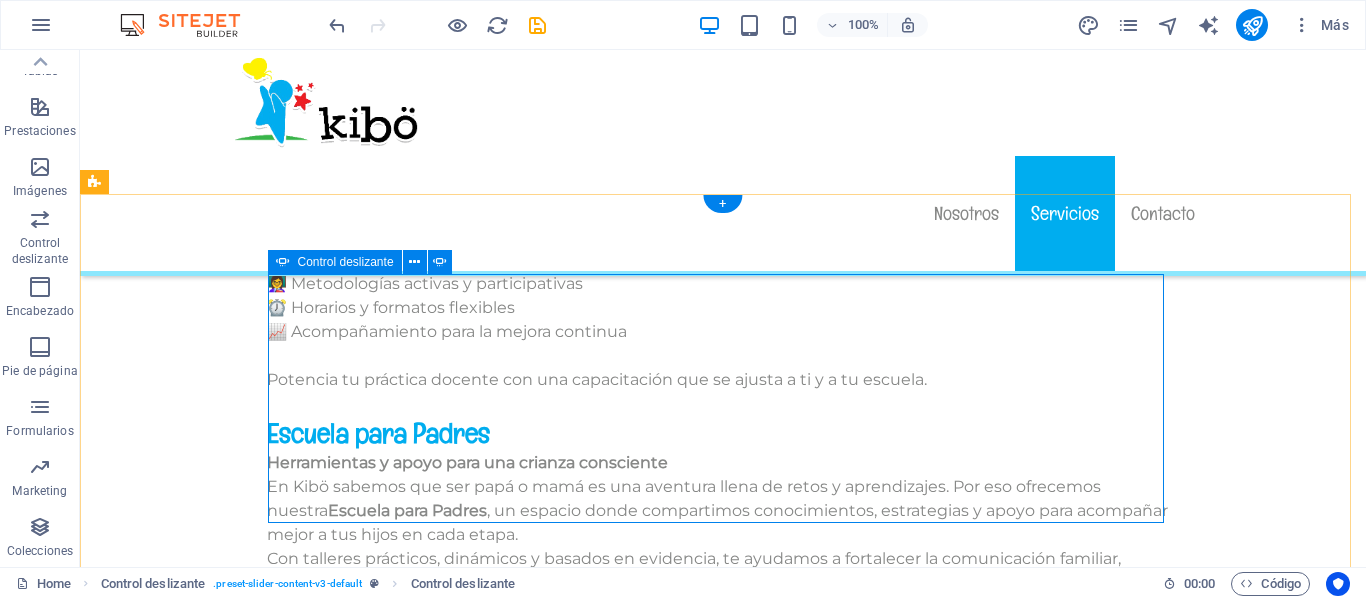 click on "1 2 3 4 5 6 7 8" at bounding box center (723, 1787) 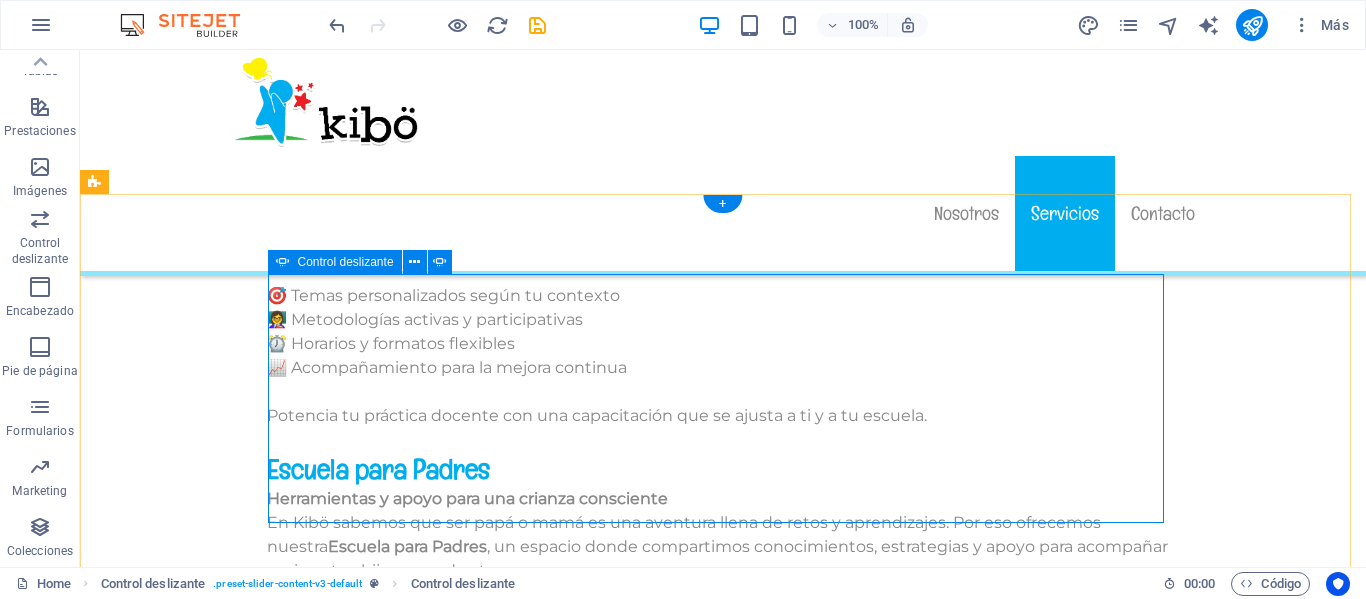 scroll, scrollTop: 13258, scrollLeft: 0, axis: vertical 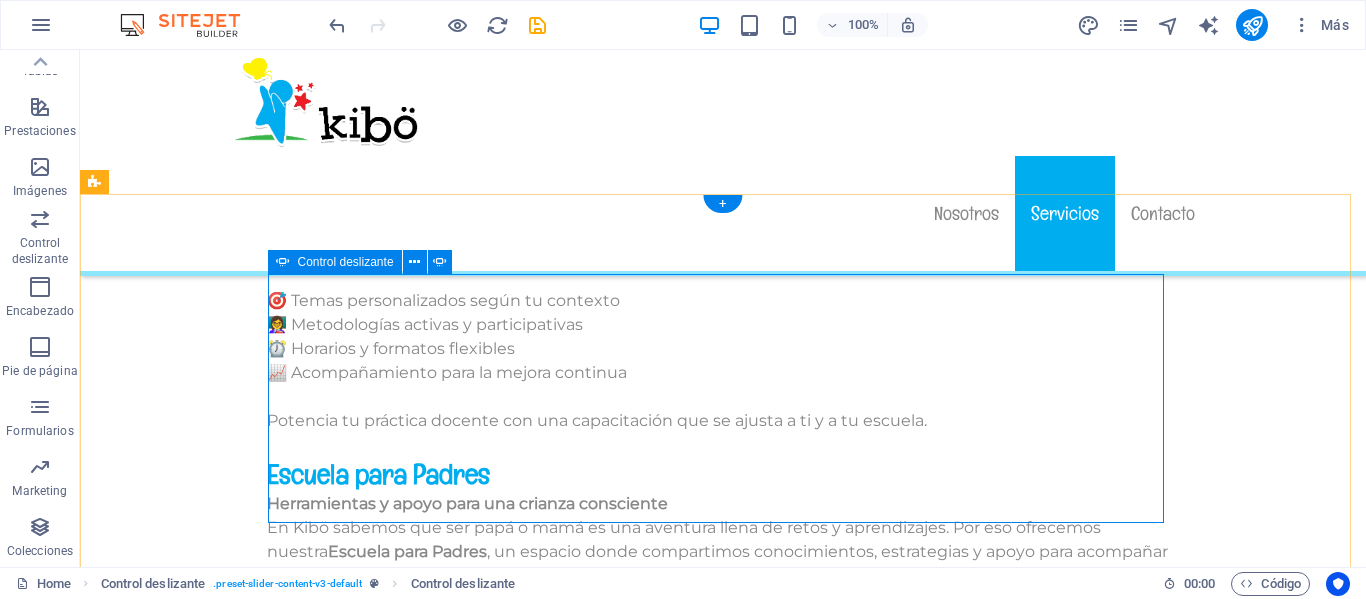select on "ms" 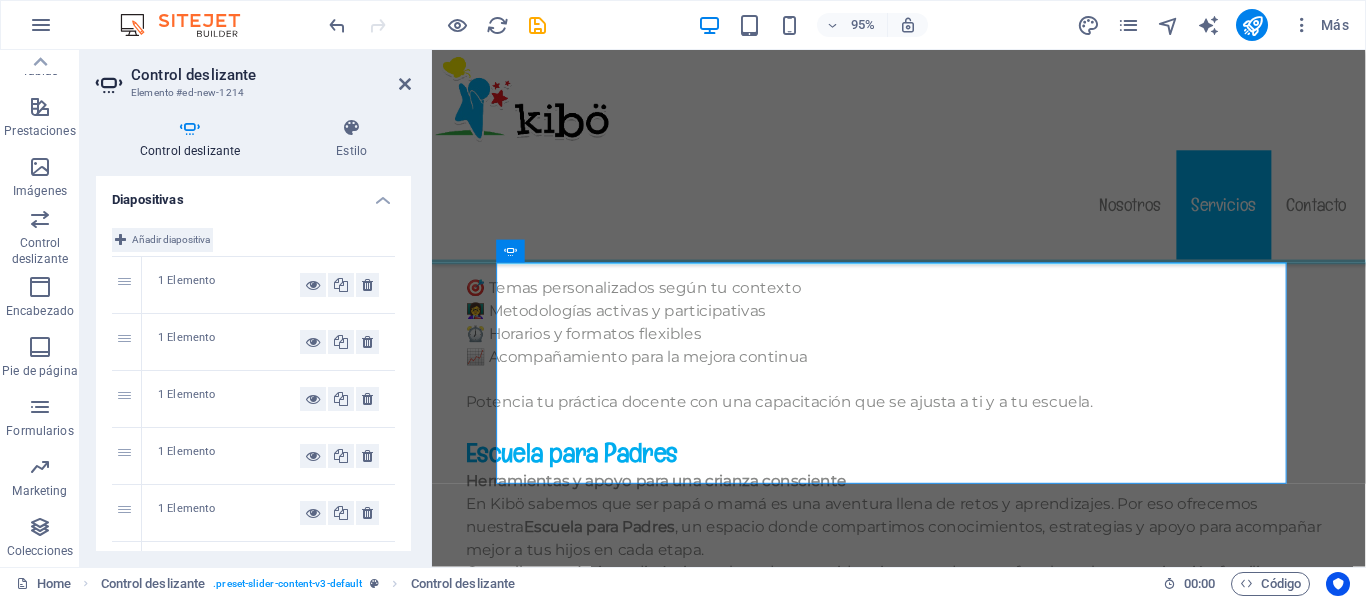 click on "Añadir diapositiva" at bounding box center [171, 240] 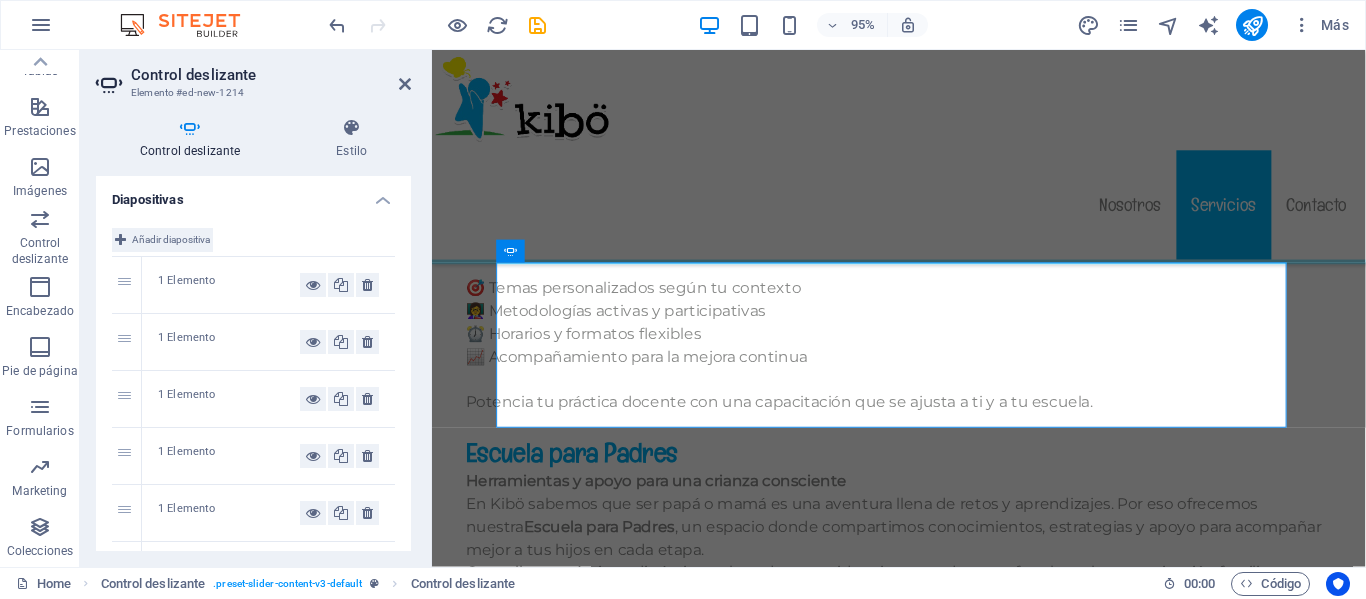 click on "Añadir diapositiva" at bounding box center (171, 240) 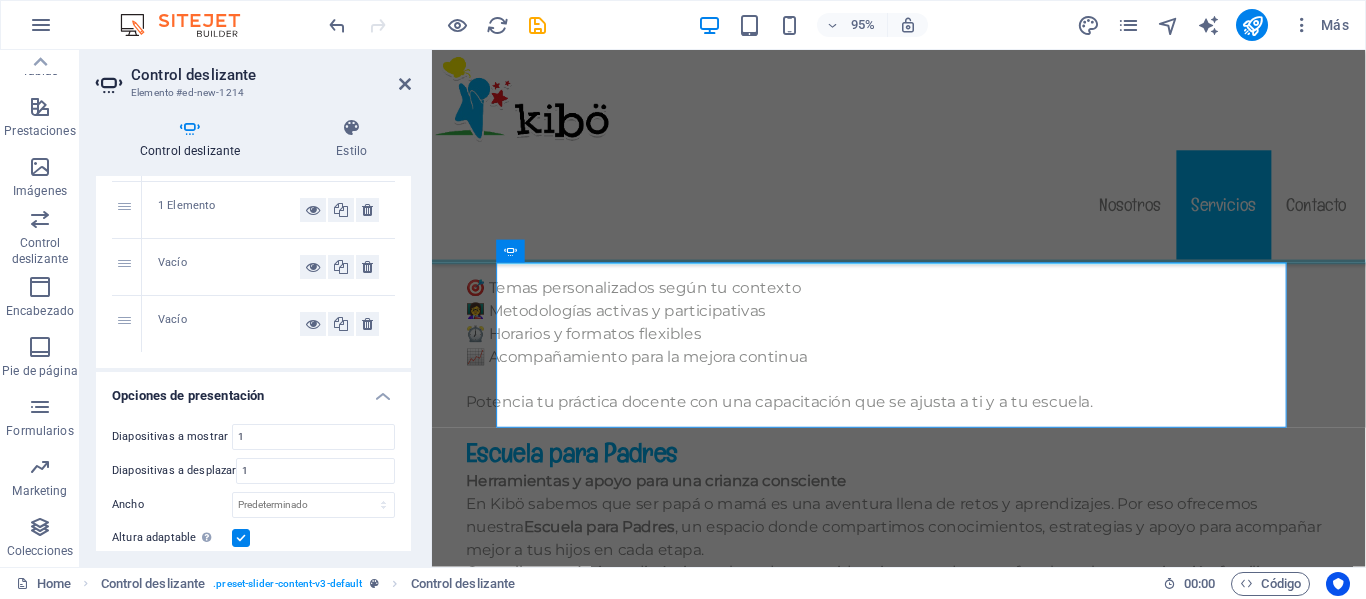 scroll, scrollTop: 478, scrollLeft: 0, axis: vertical 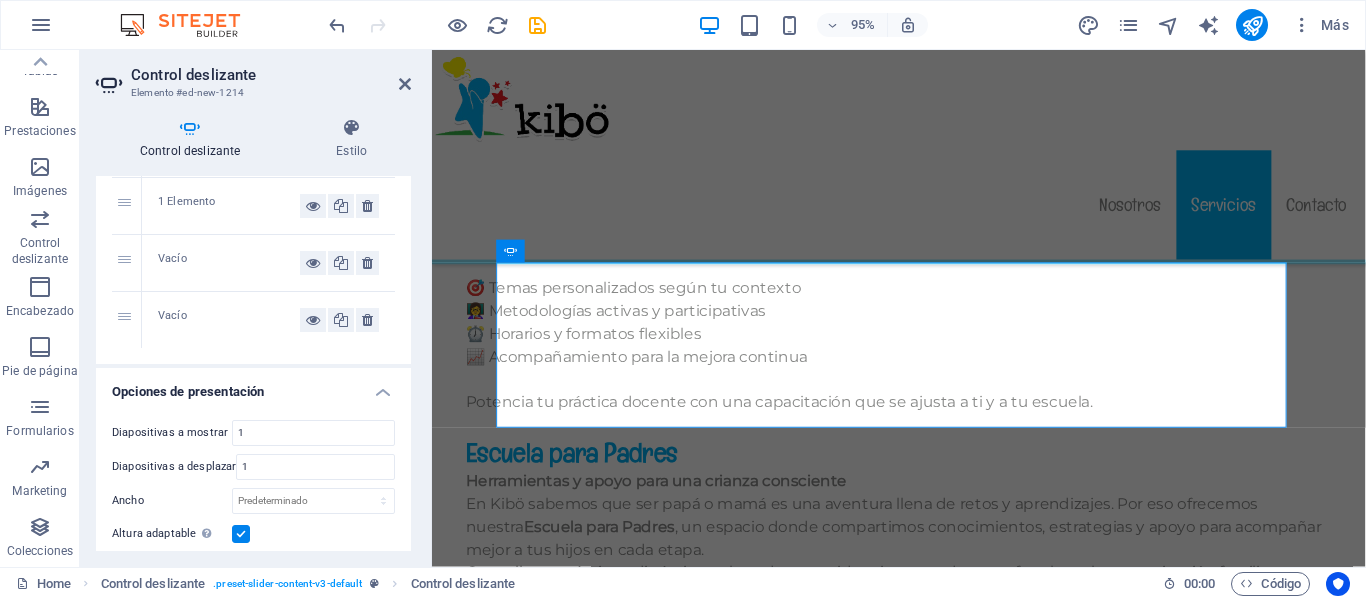 click on "Vacío" at bounding box center [268, 263] 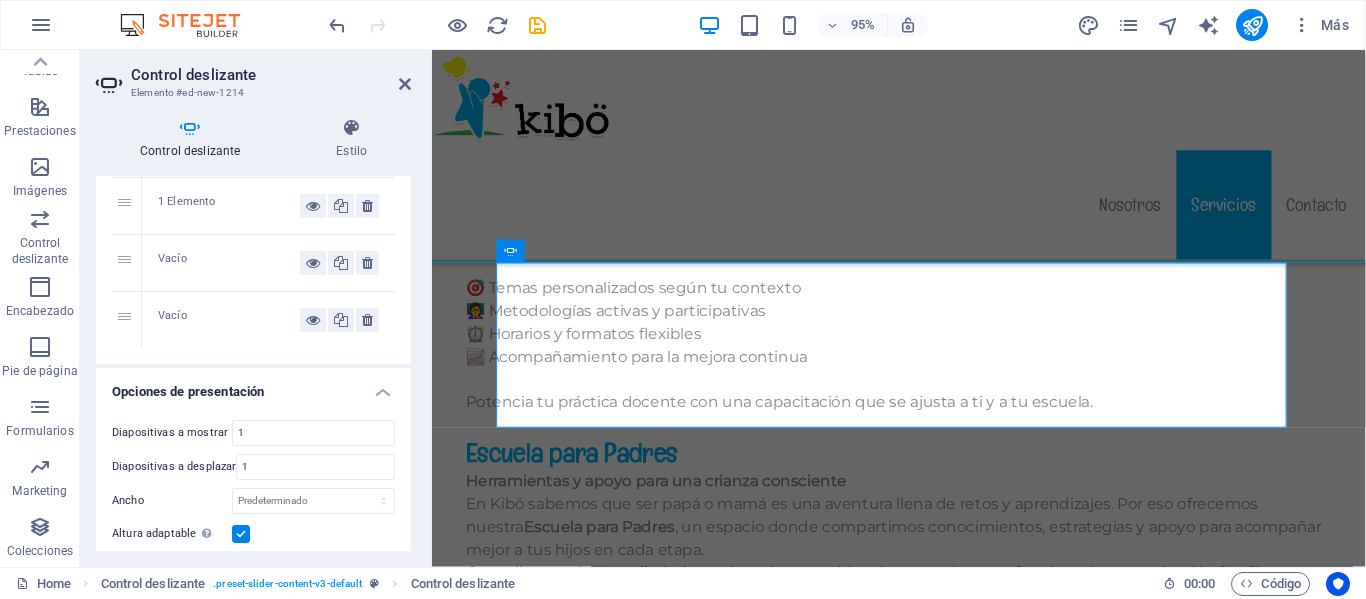 click on "Vacío" at bounding box center (229, 263) 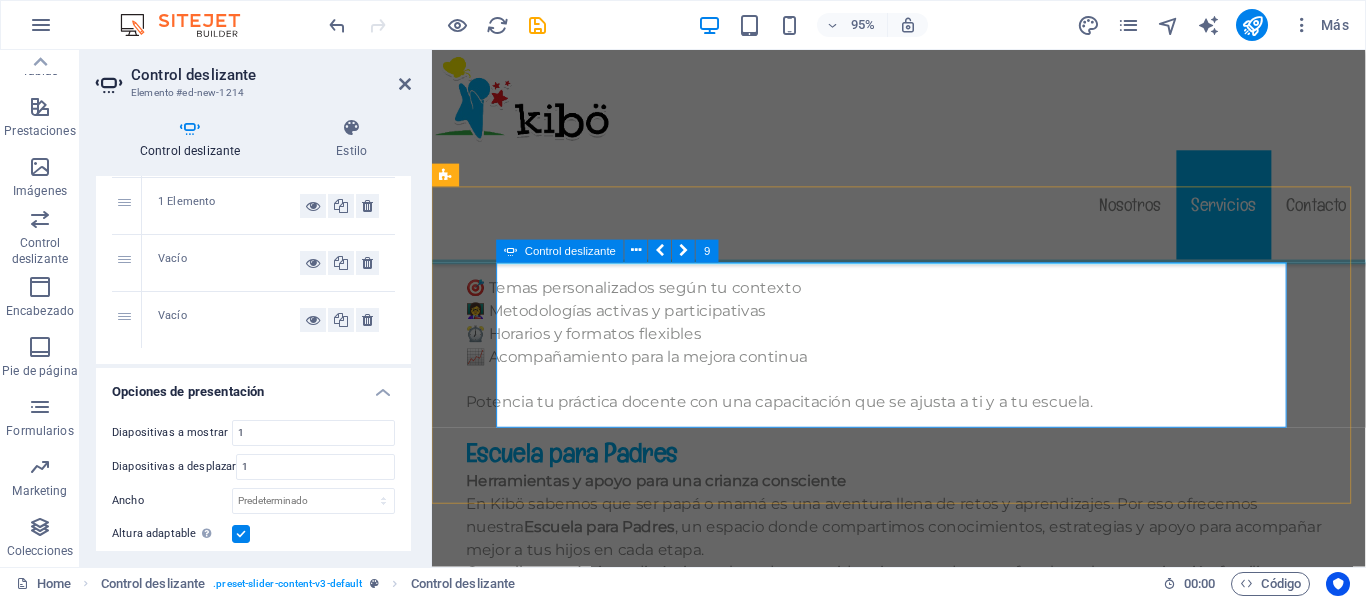 click on "Añadir elementos" at bounding box center (-6659, 4204) 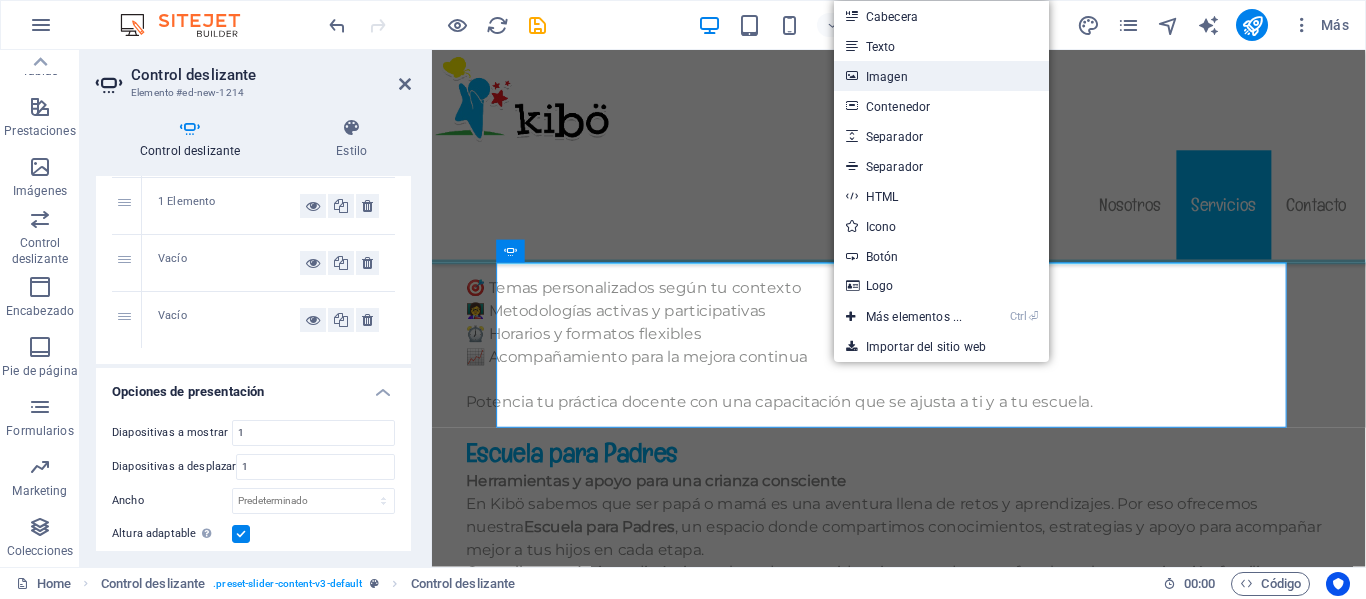 click on "Imagen" at bounding box center [941, 76] 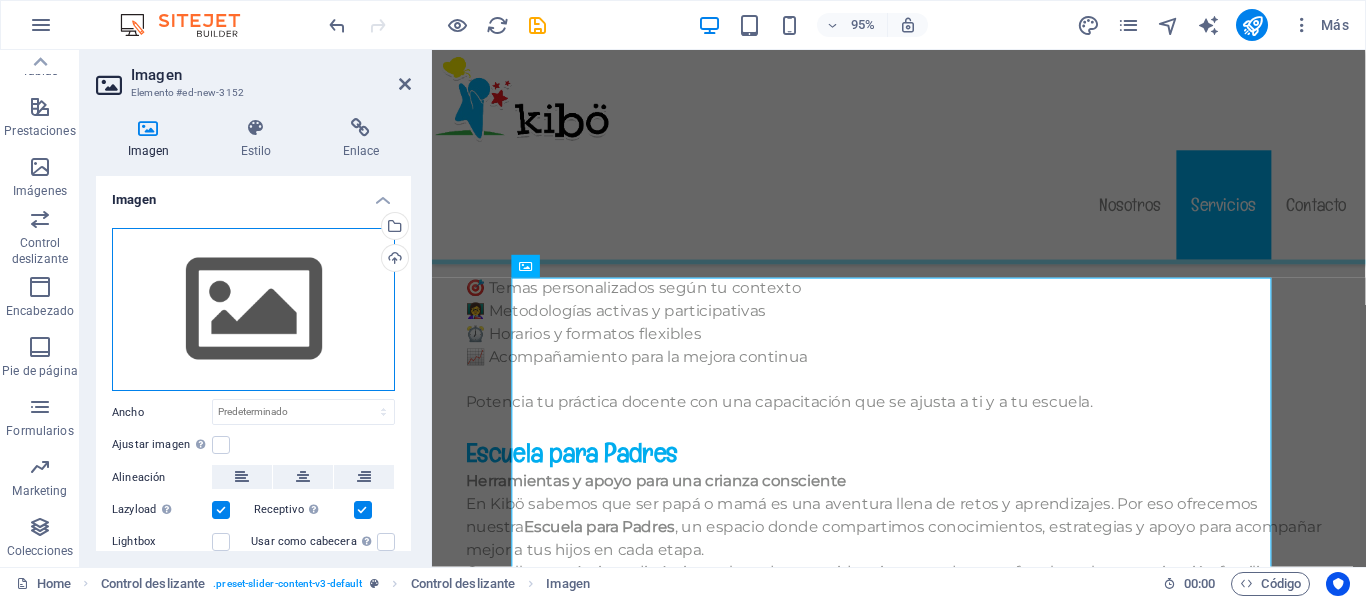 click on "Arrastra archivos aquí, haz clic para escoger archivos o  selecciona archivos de Archivos o de nuestra galería gratuita de fotos y vídeos" at bounding box center (253, 310) 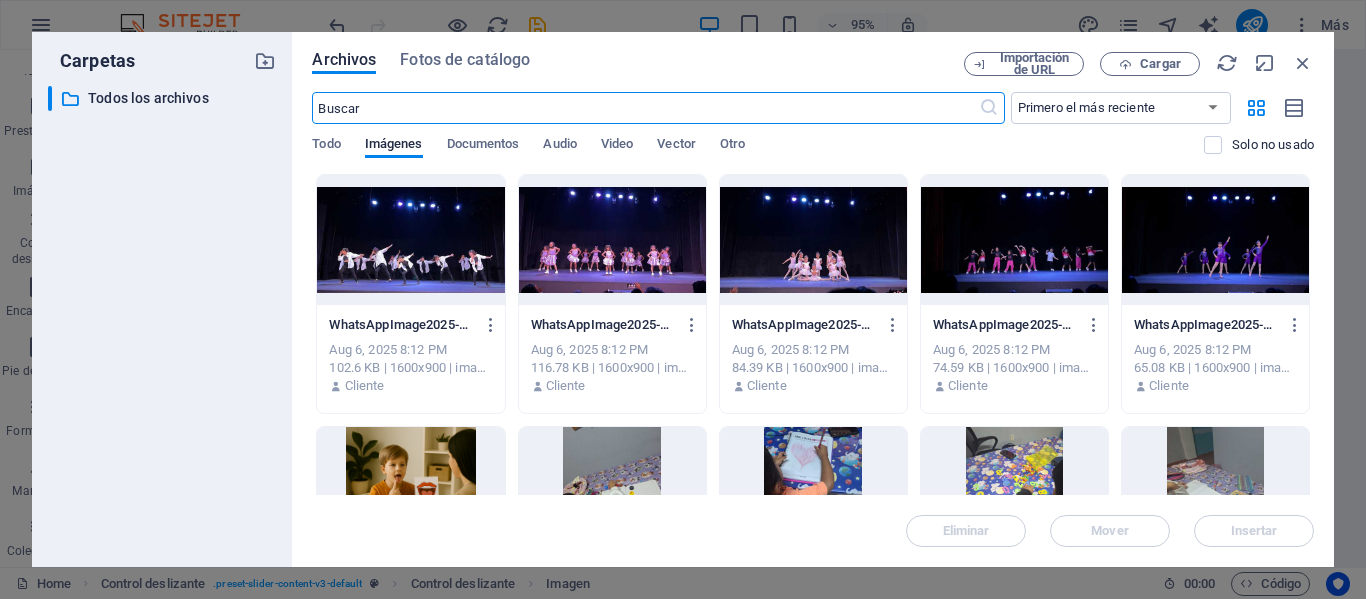 scroll, scrollTop: 13369, scrollLeft: 0, axis: vertical 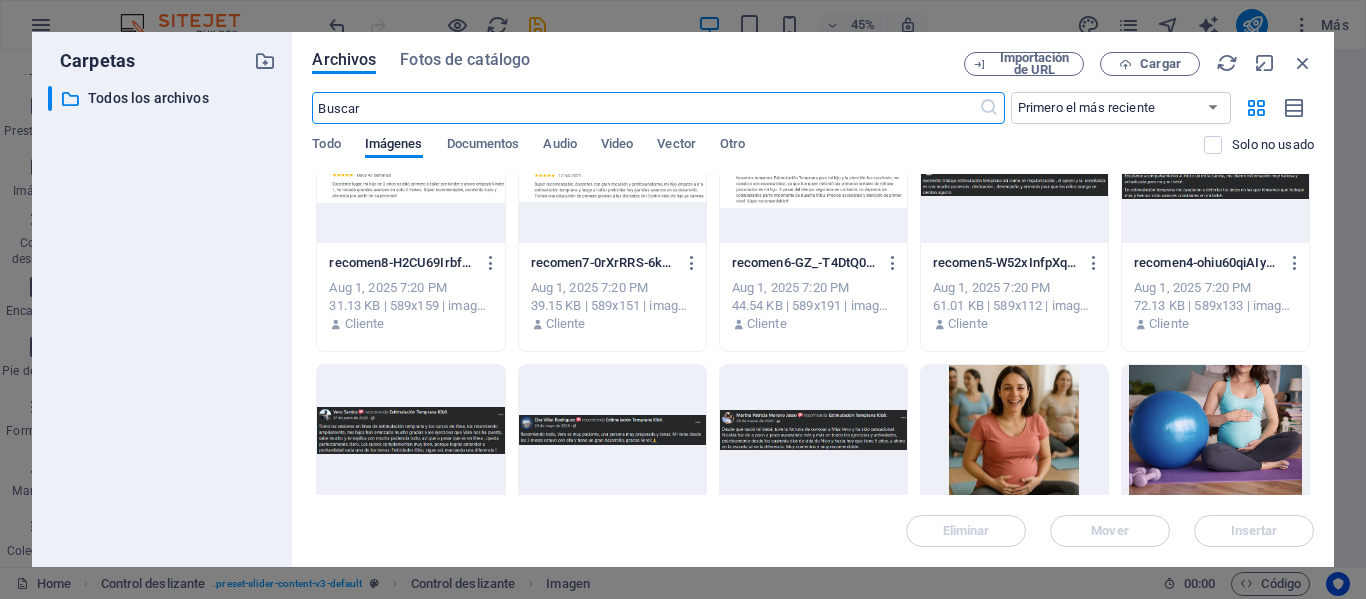 click at bounding box center [612, 430] 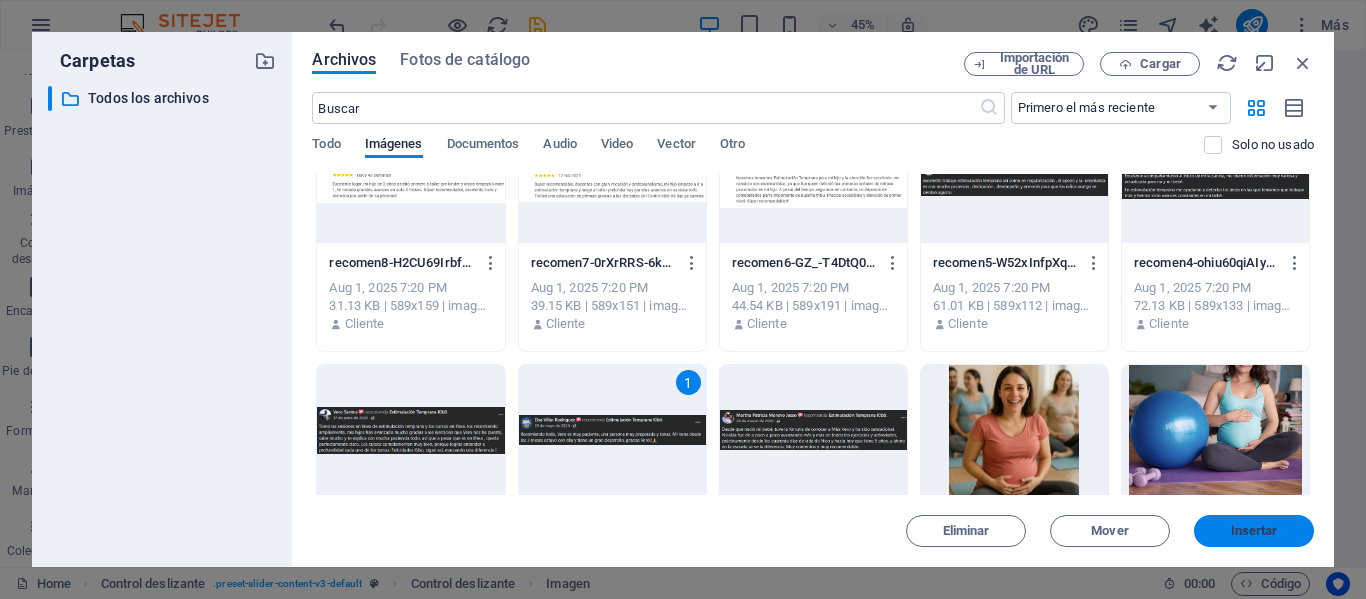 click on "Insertar" at bounding box center [1254, 531] 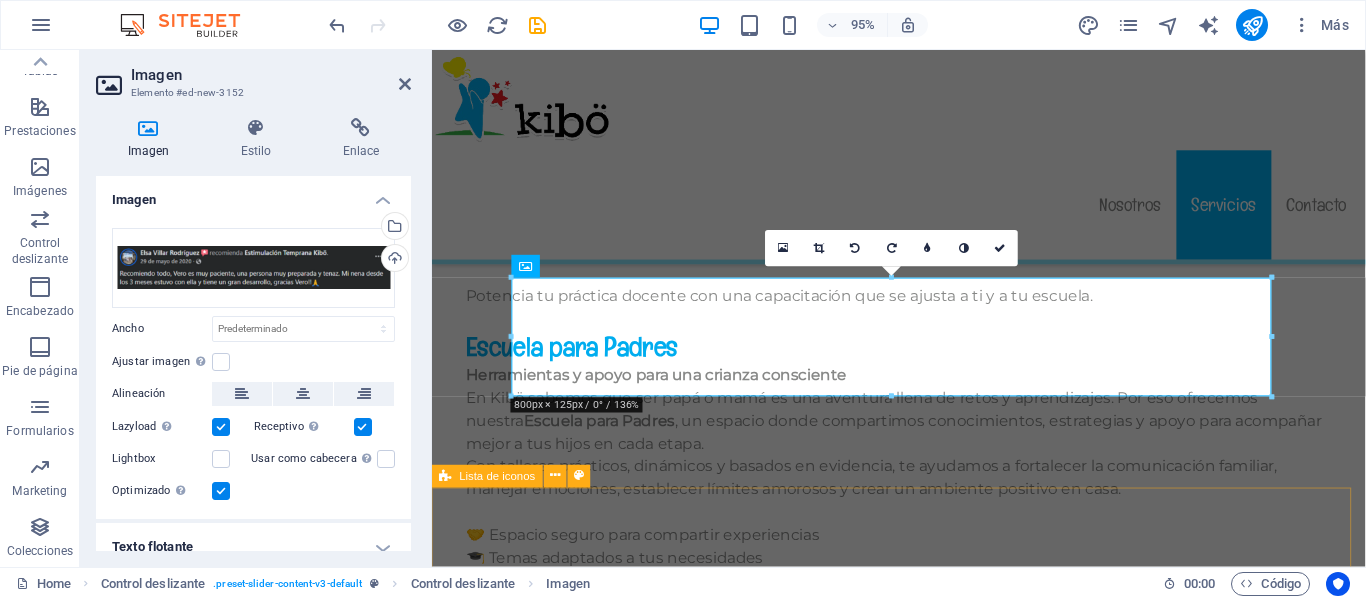scroll, scrollTop: 13258, scrollLeft: 0, axis: vertical 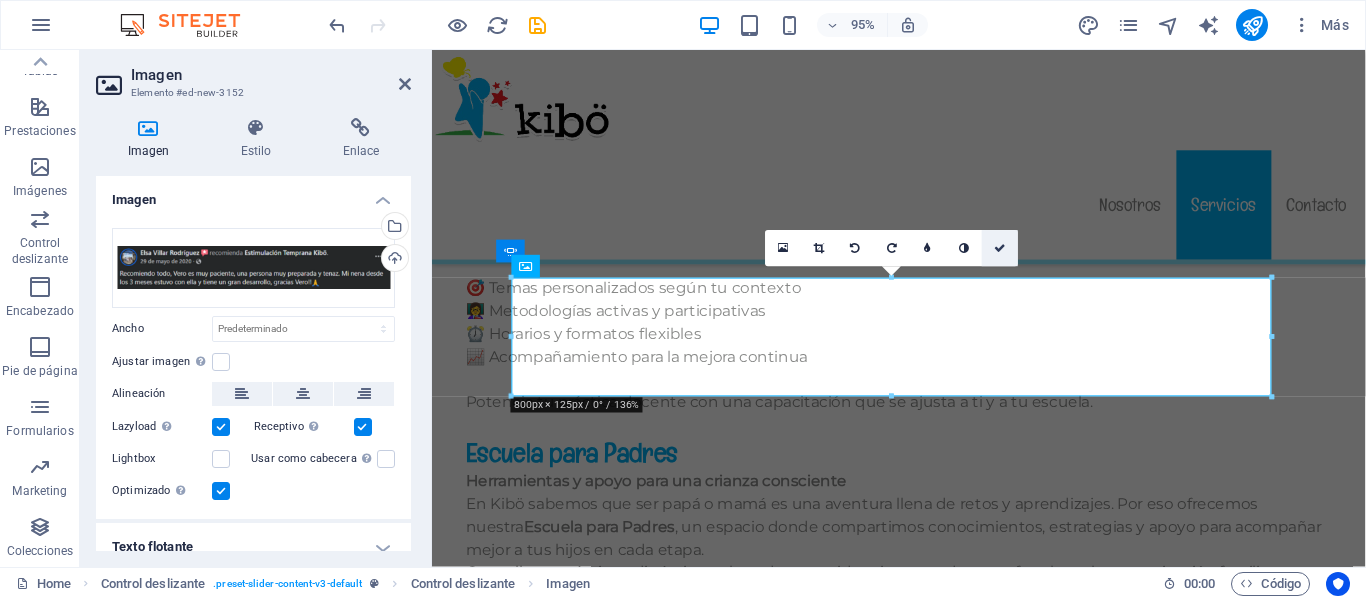 click at bounding box center (1000, 248) 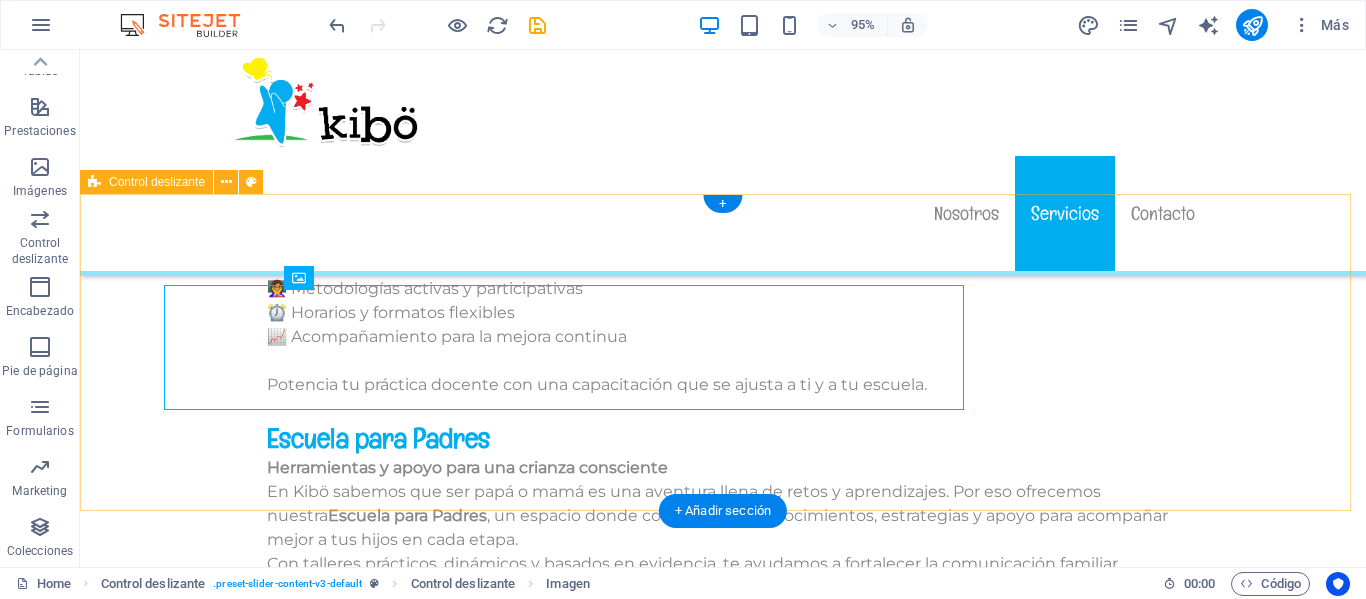 scroll, scrollTop: 13263, scrollLeft: 0, axis: vertical 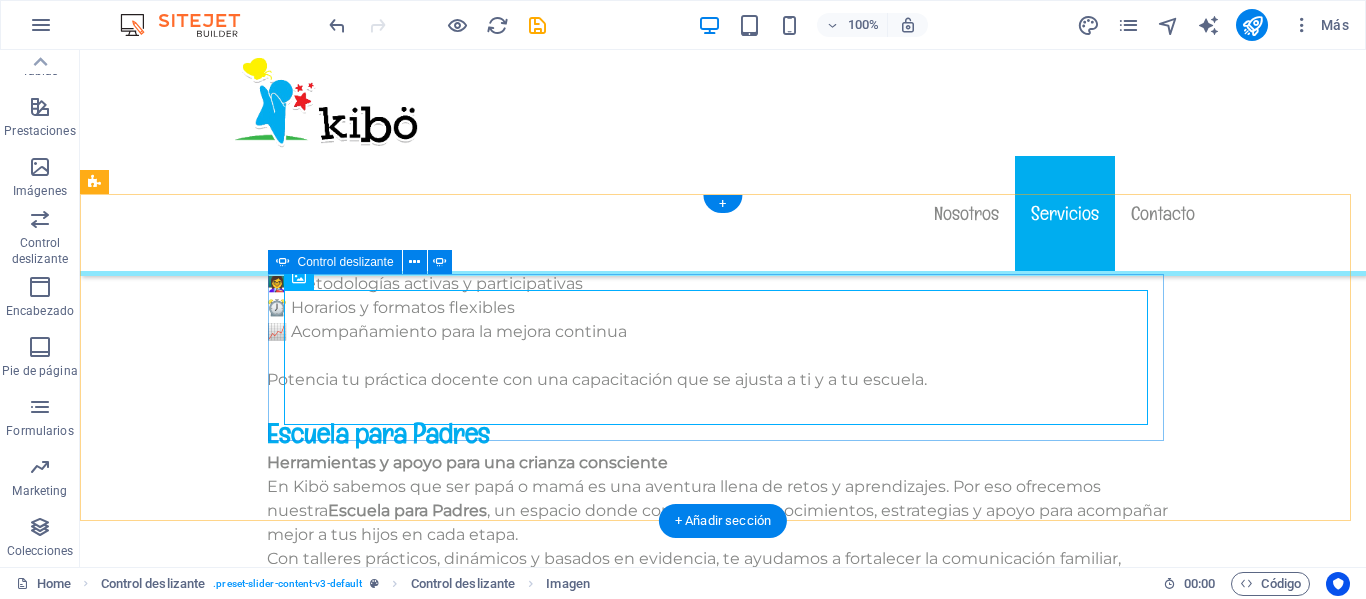 click at bounding box center (723, 1850) 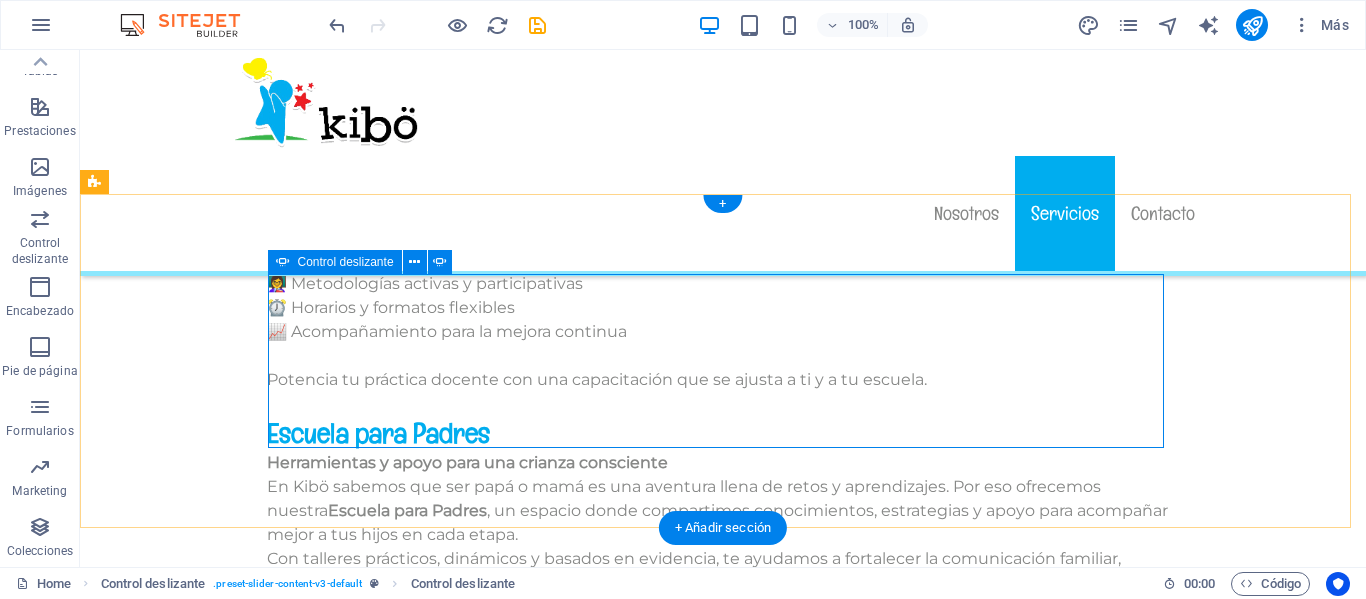click on "Añadir elementos" at bounding box center (-8324, 4998) 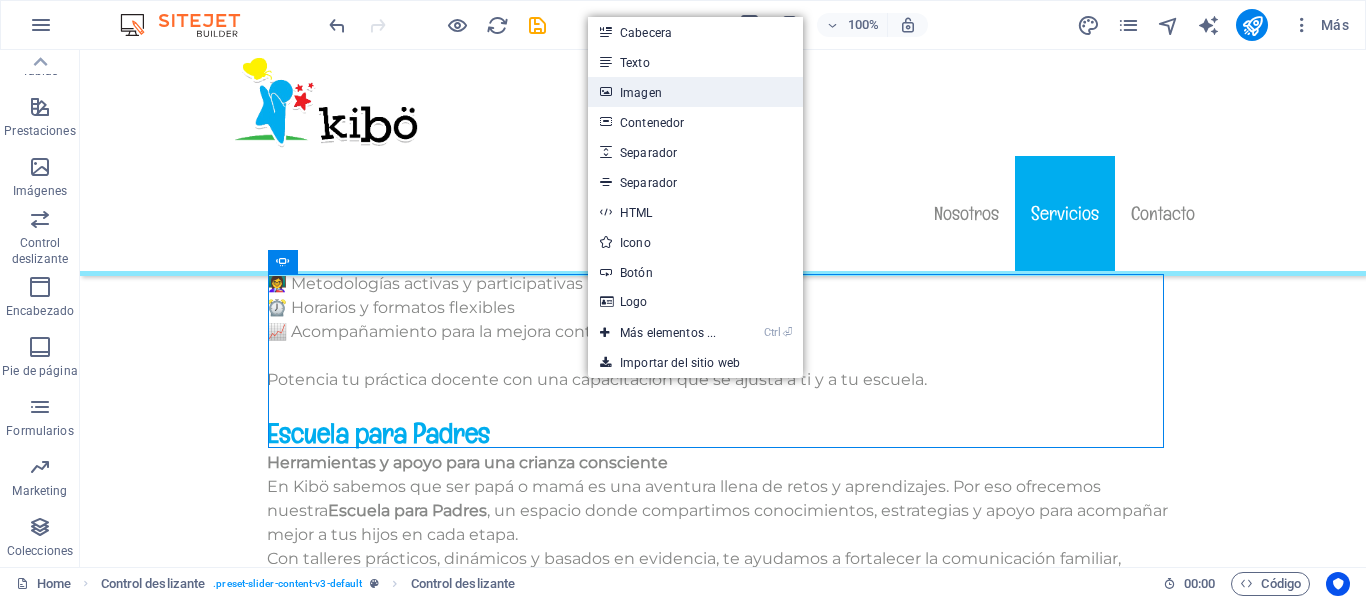 click on "Imagen" at bounding box center (695, 92) 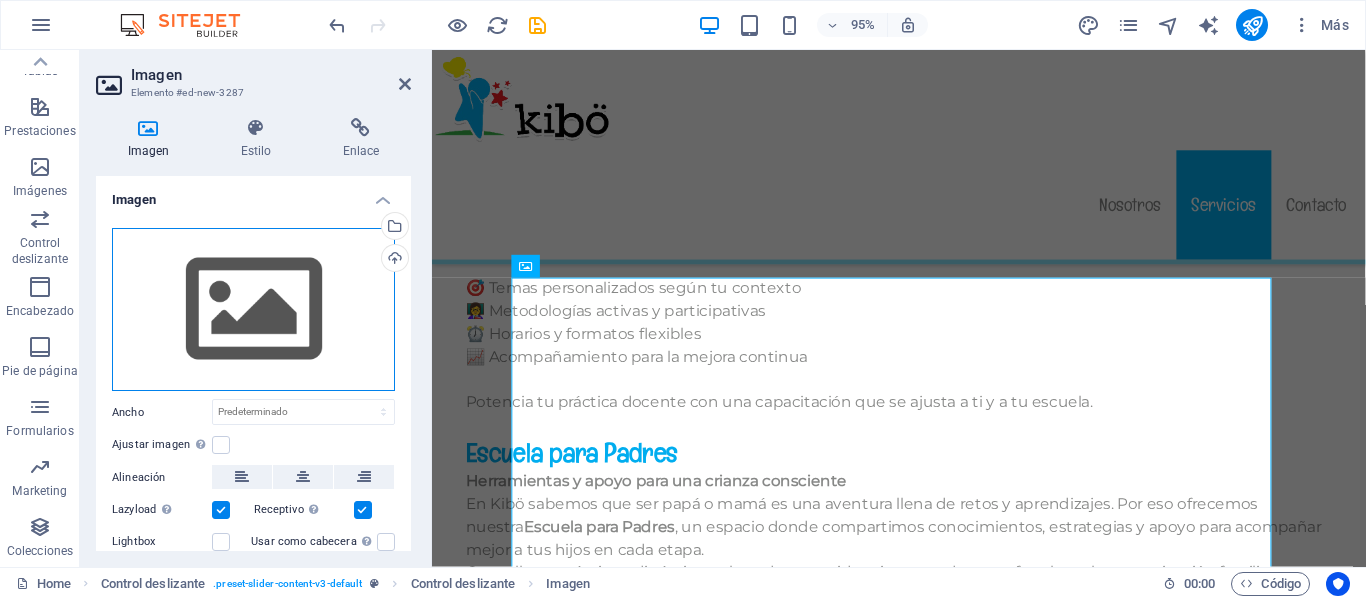 click on "Arrastra archivos aquí, haz clic para escoger archivos o  selecciona archivos de Archivos o de nuestra galería gratuita de fotos y vídeos" at bounding box center [253, 310] 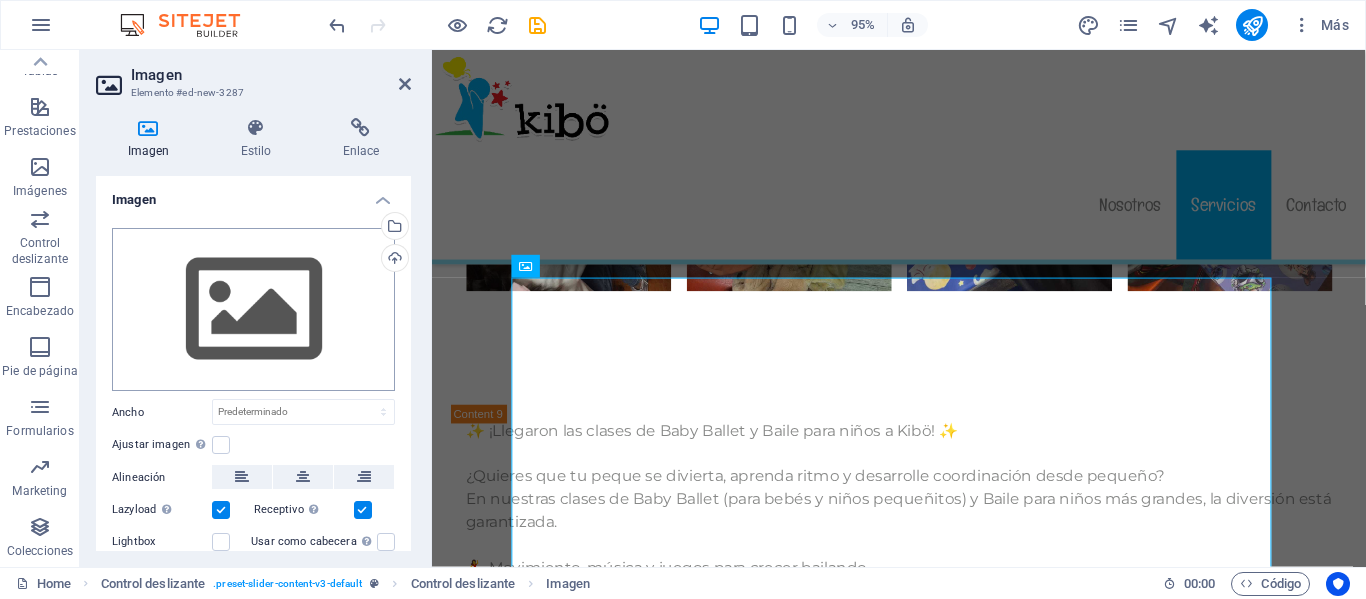 scroll, scrollTop: 13369, scrollLeft: 0, axis: vertical 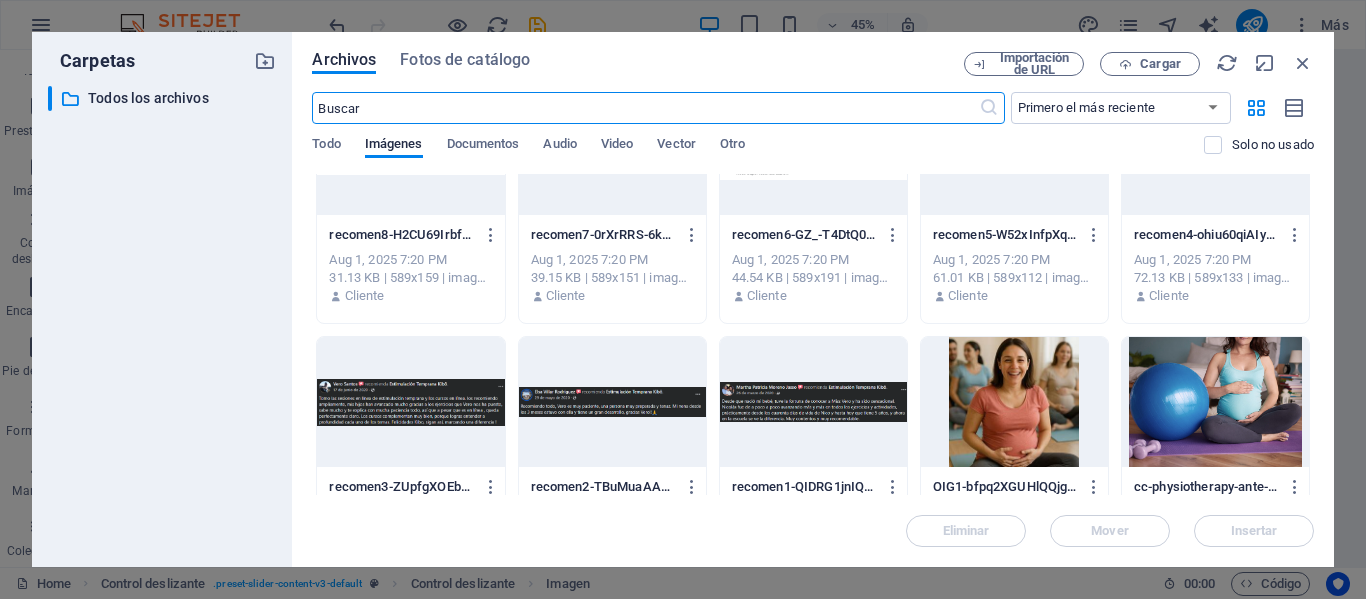 click at bounding box center [813, 402] 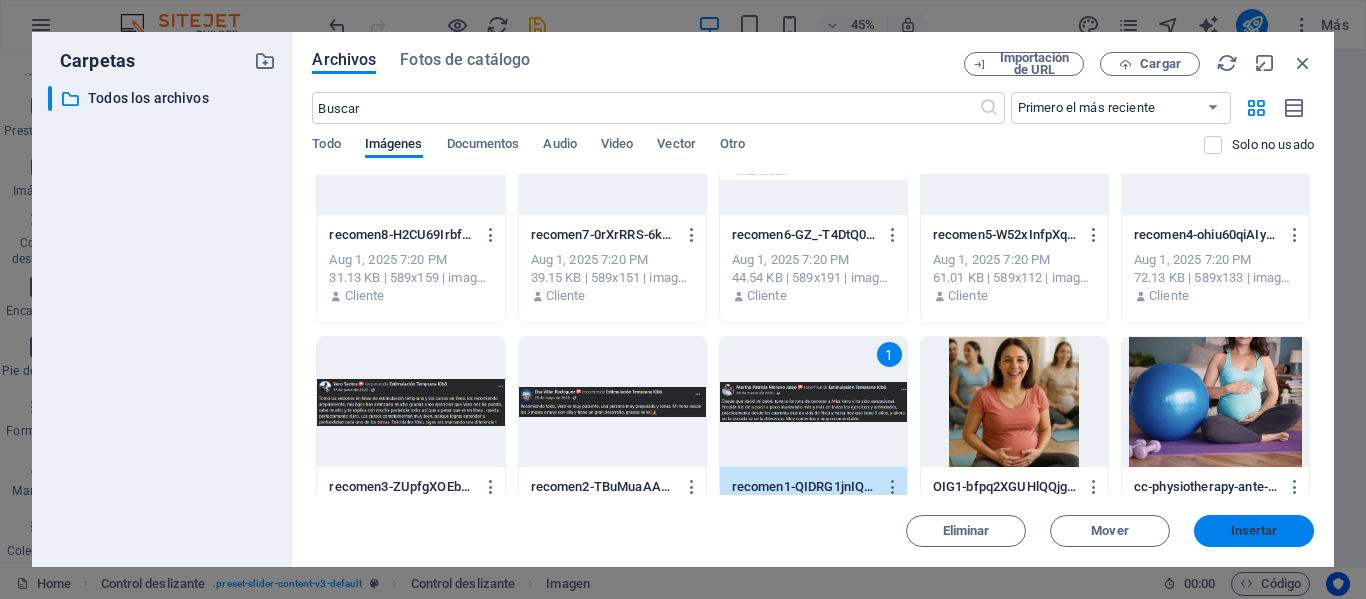 click on "Insertar" at bounding box center [1254, 531] 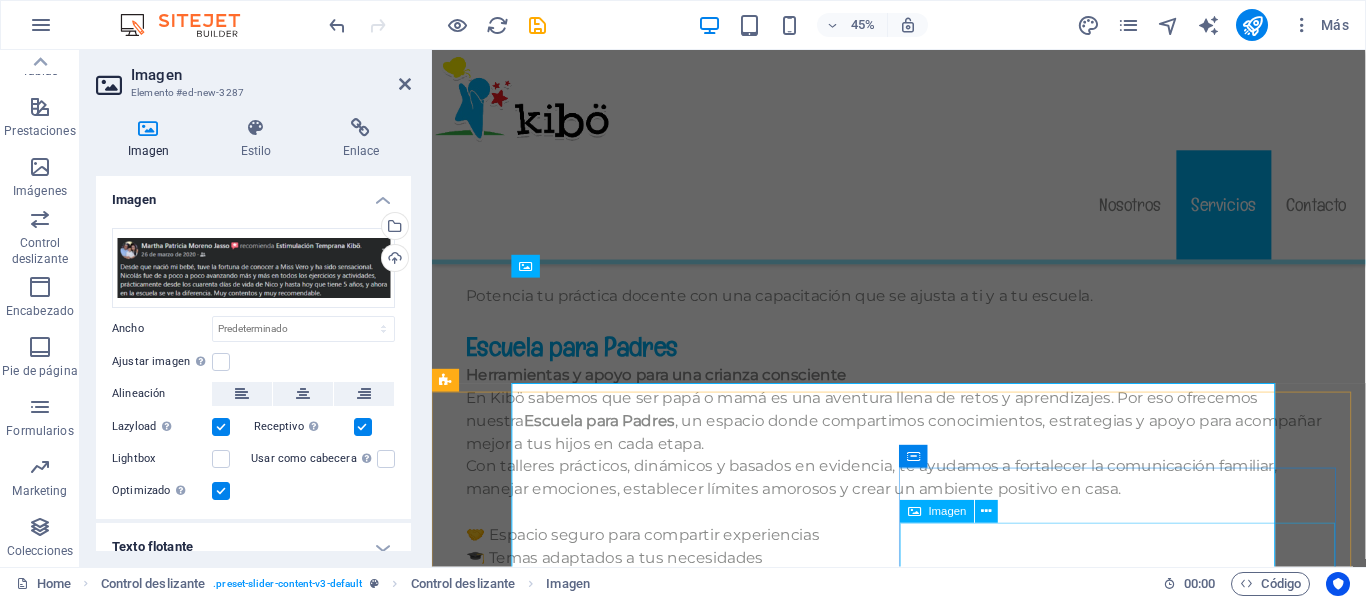 scroll, scrollTop: 13258, scrollLeft: 0, axis: vertical 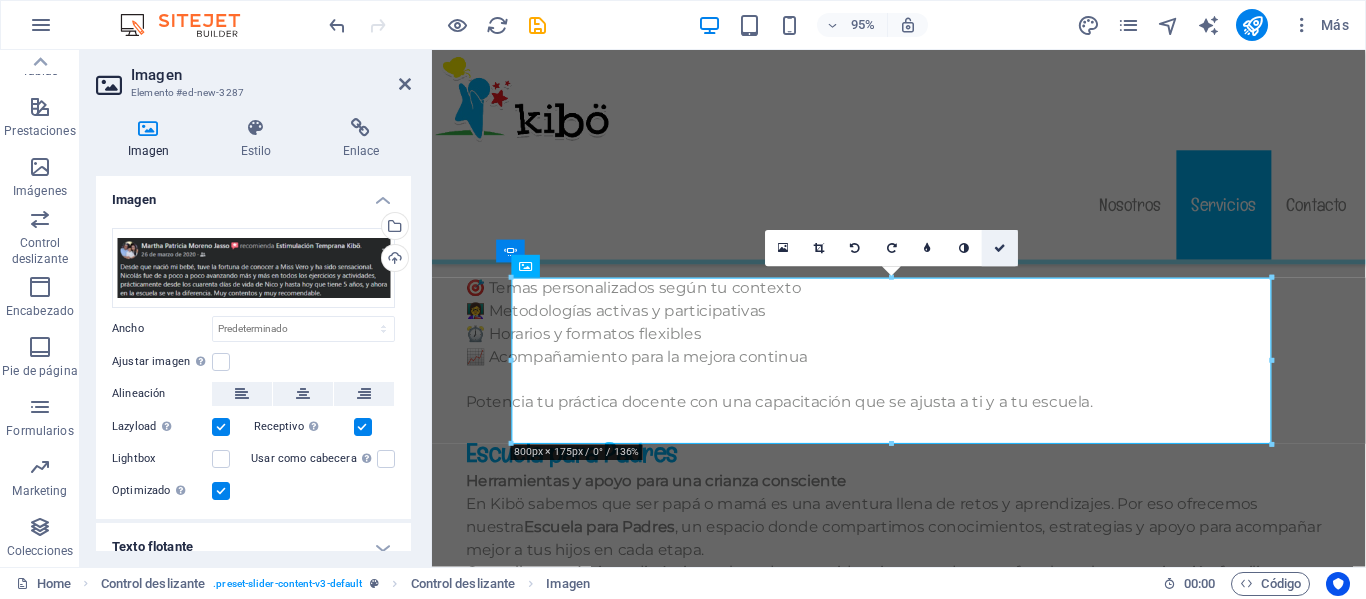 click at bounding box center [1000, 248] 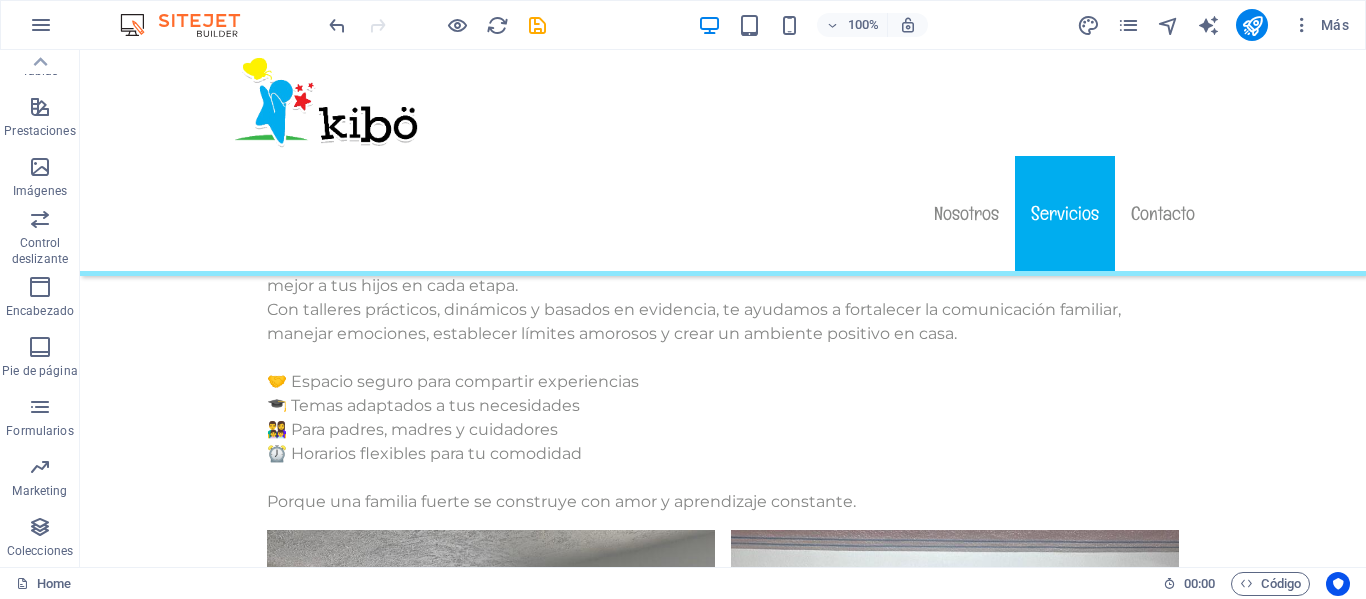 scroll, scrollTop: 13409, scrollLeft: 0, axis: vertical 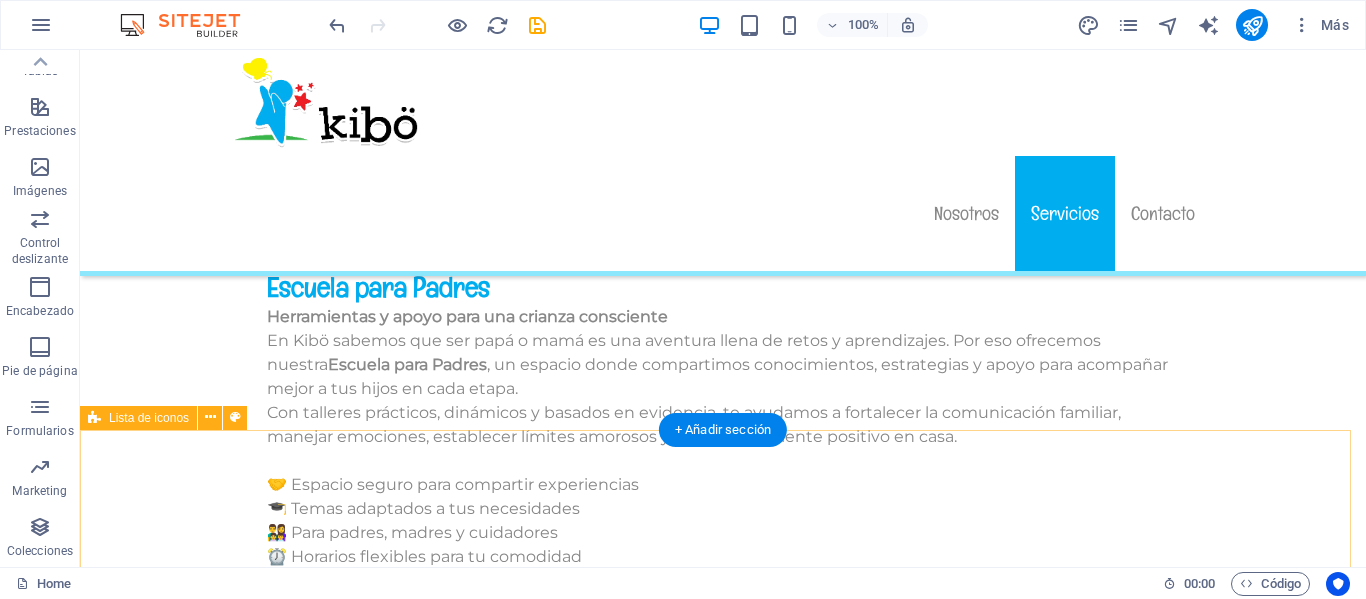 click at bounding box center [723, 3743] 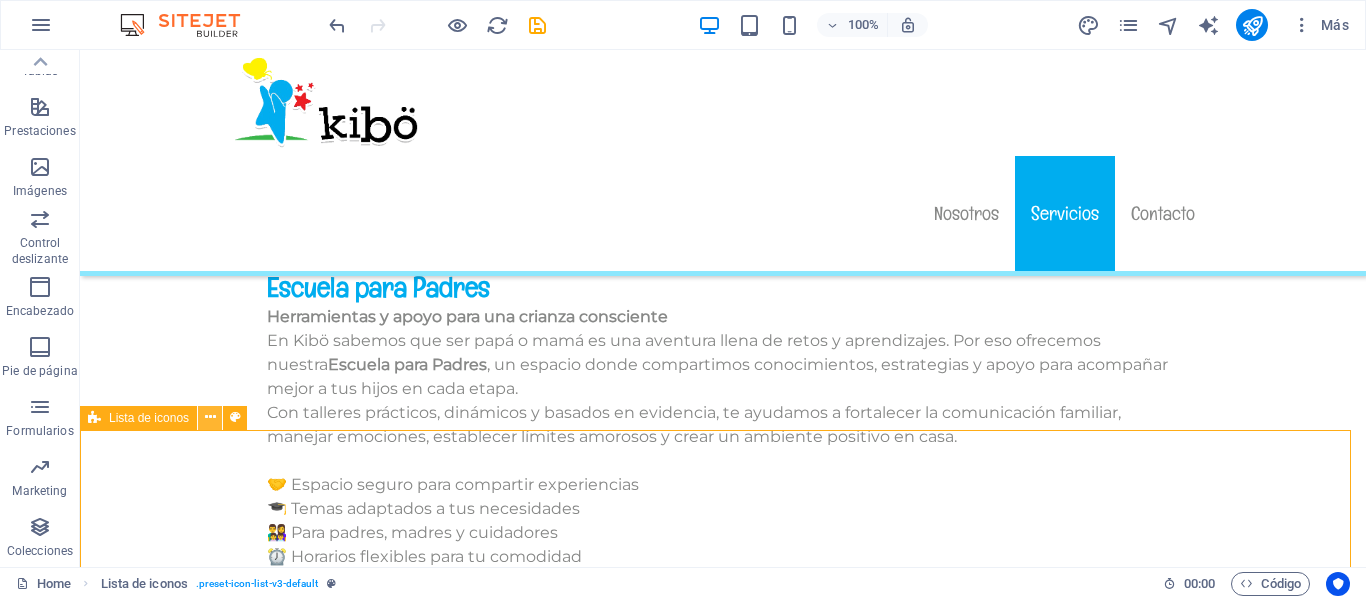 click at bounding box center (210, 417) 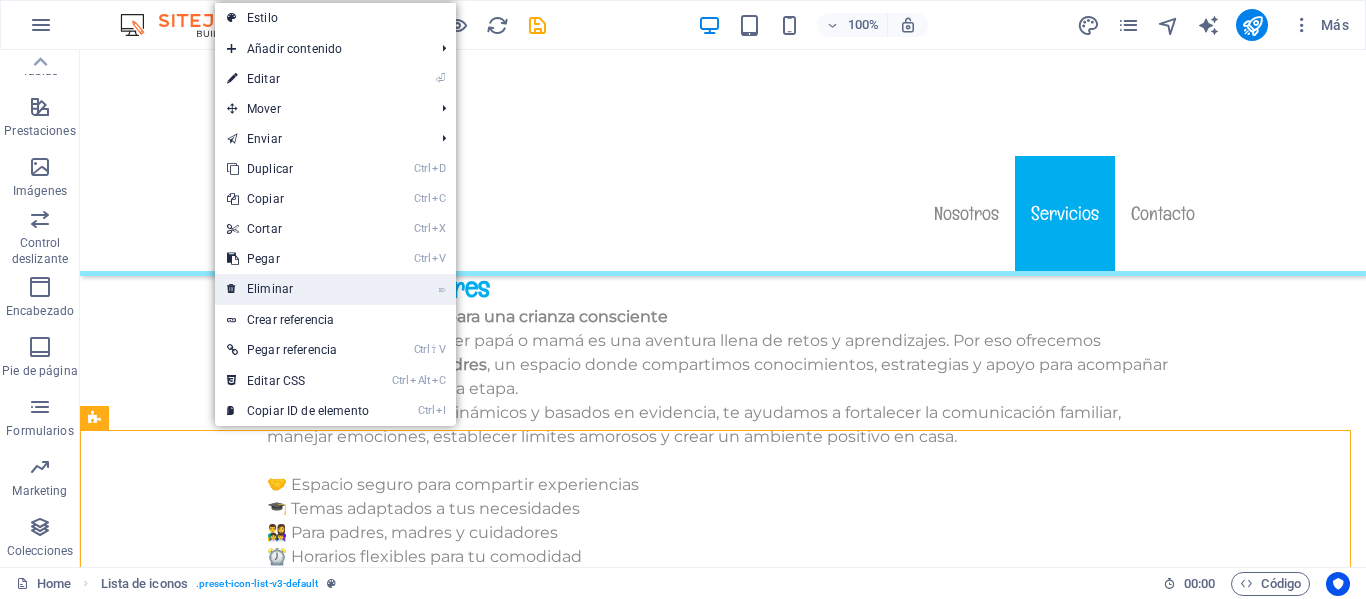 click on "⌦  Eliminar" at bounding box center [298, 289] 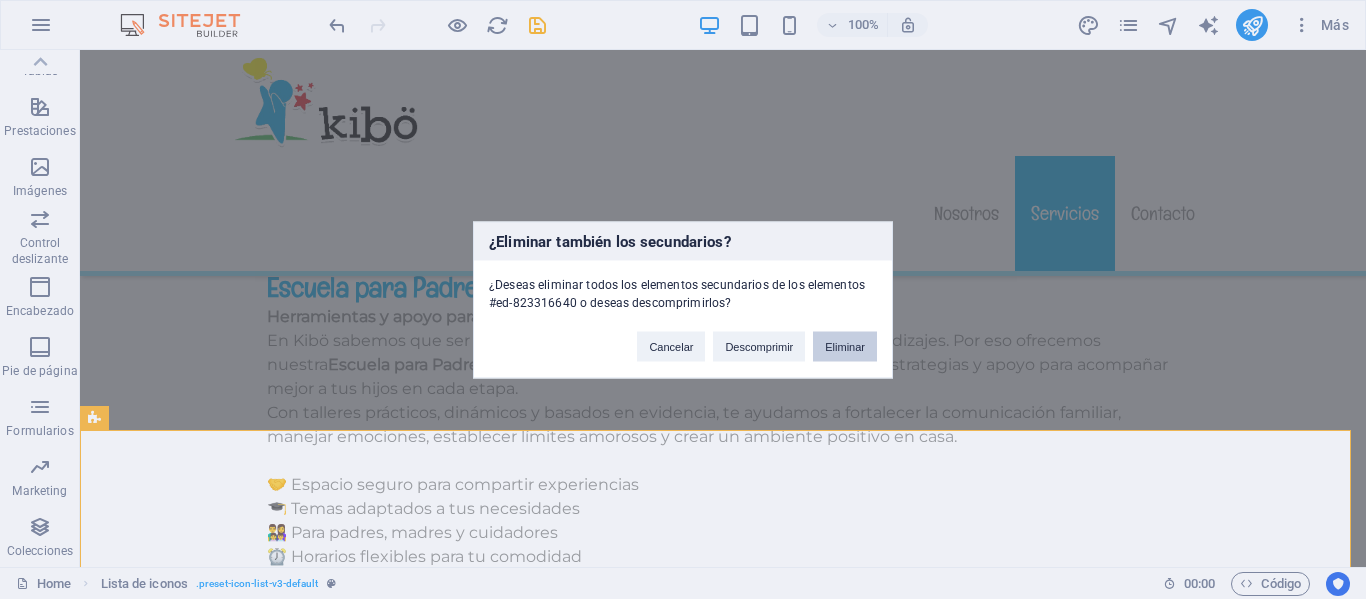 click on "Eliminar" at bounding box center (845, 346) 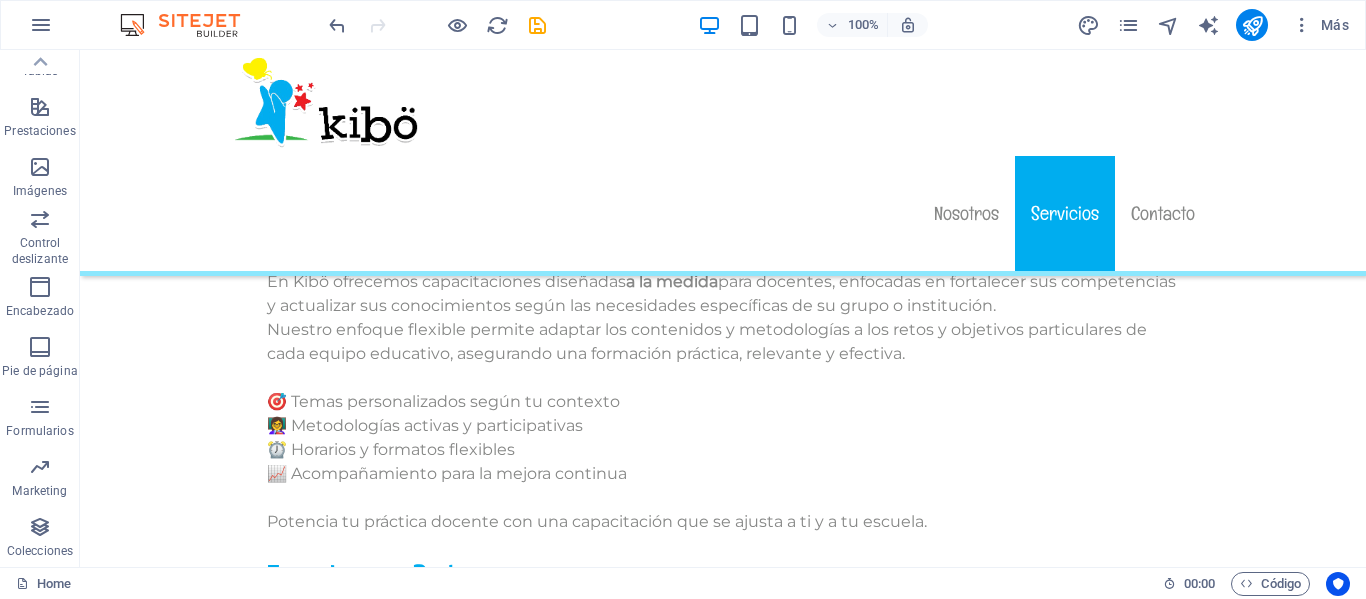 scroll, scrollTop: 13089, scrollLeft: 0, axis: vertical 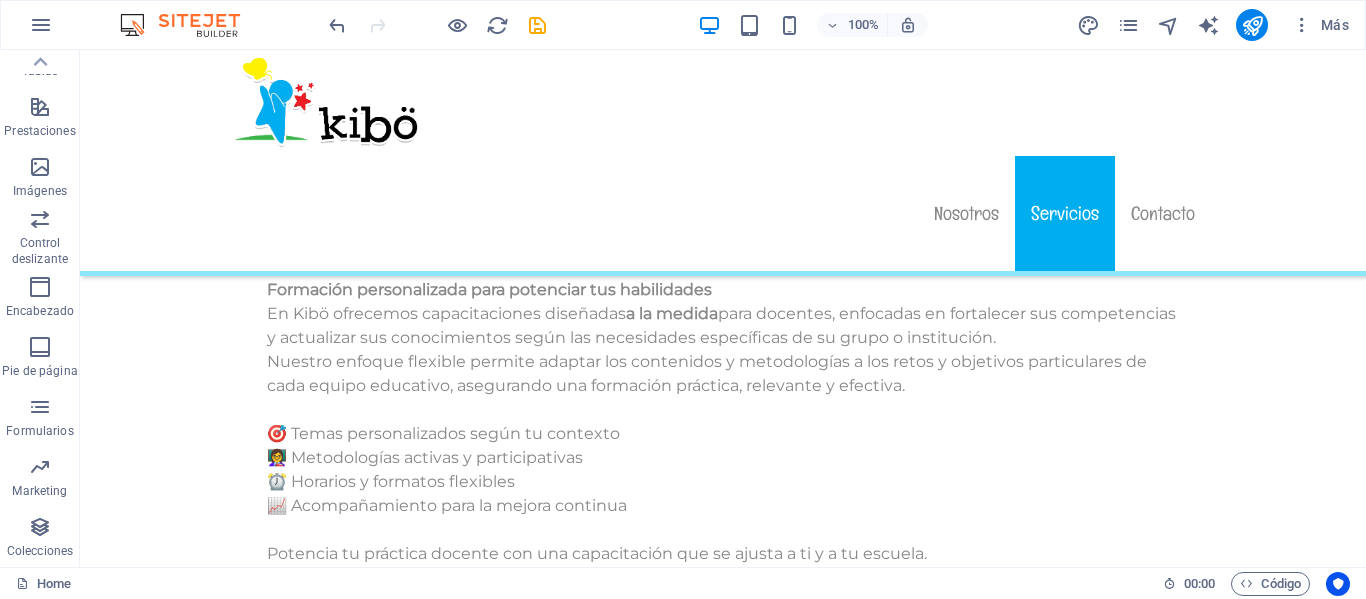 drag, startPoint x: 1350, startPoint y: 491, endPoint x: 1365, endPoint y: 502, distance: 18.601076 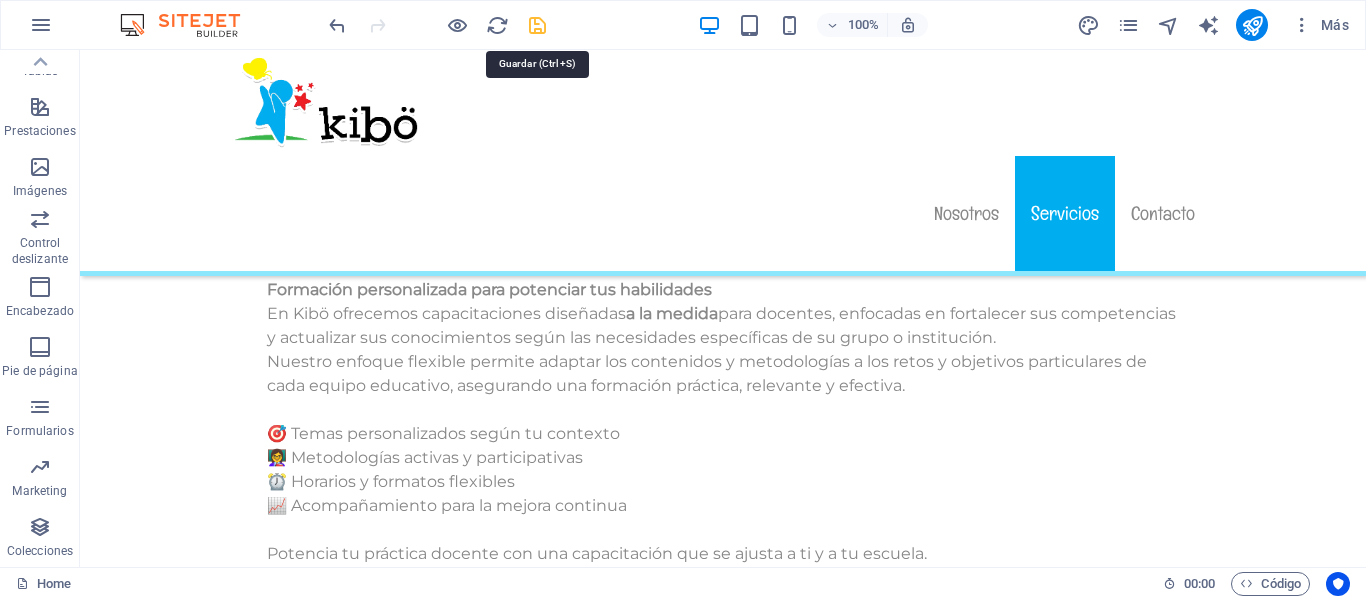 click at bounding box center (537, 25) 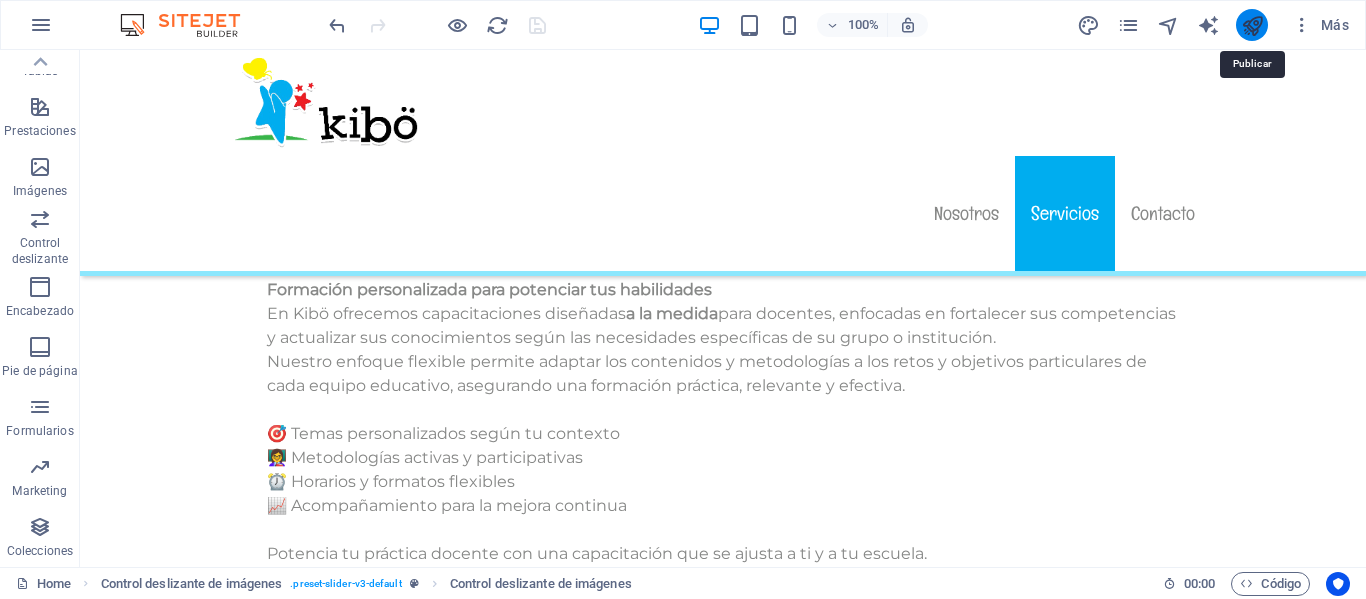 click at bounding box center (1252, 25) 